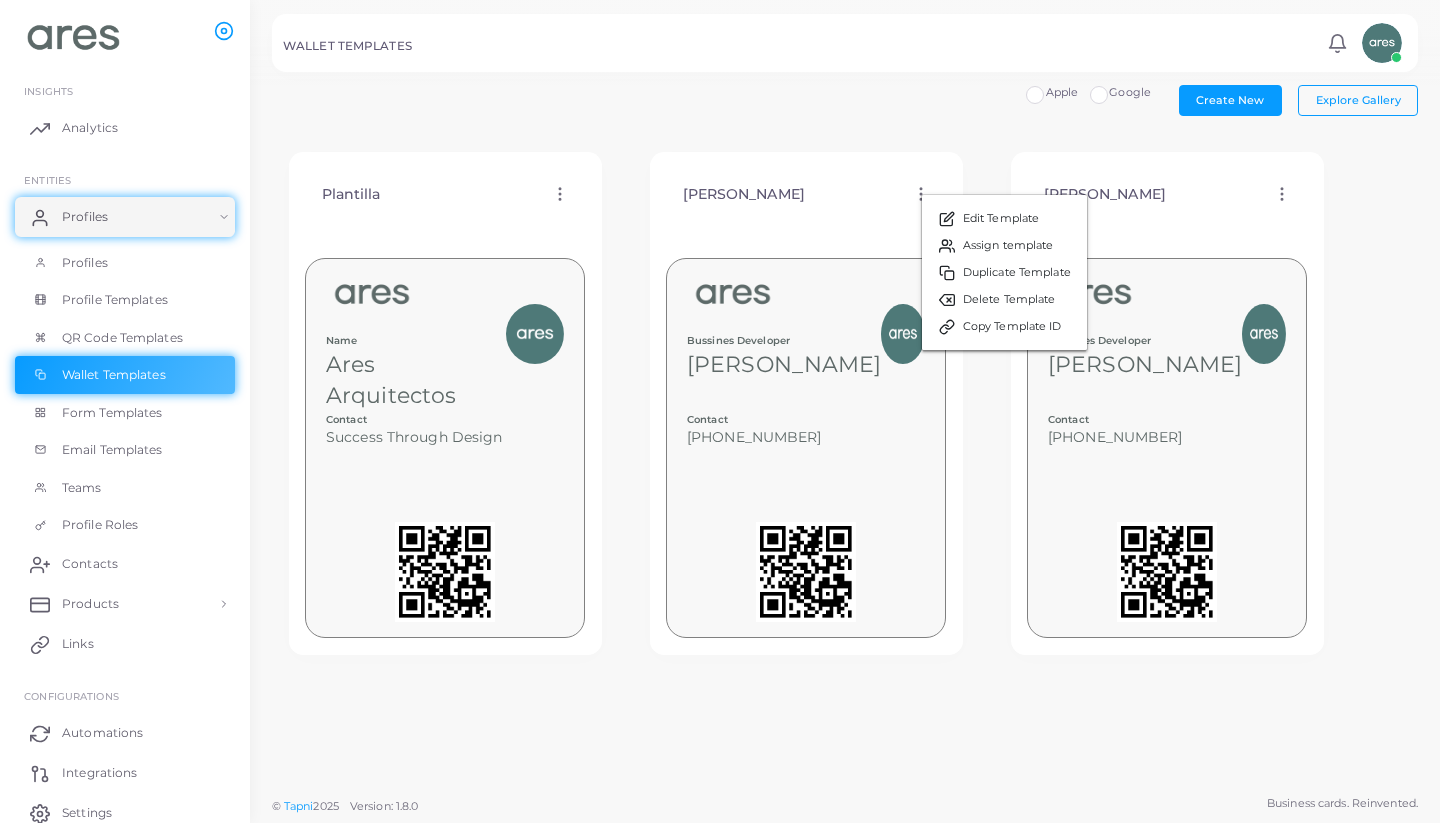 scroll, scrollTop: 0, scrollLeft: 0, axis: both 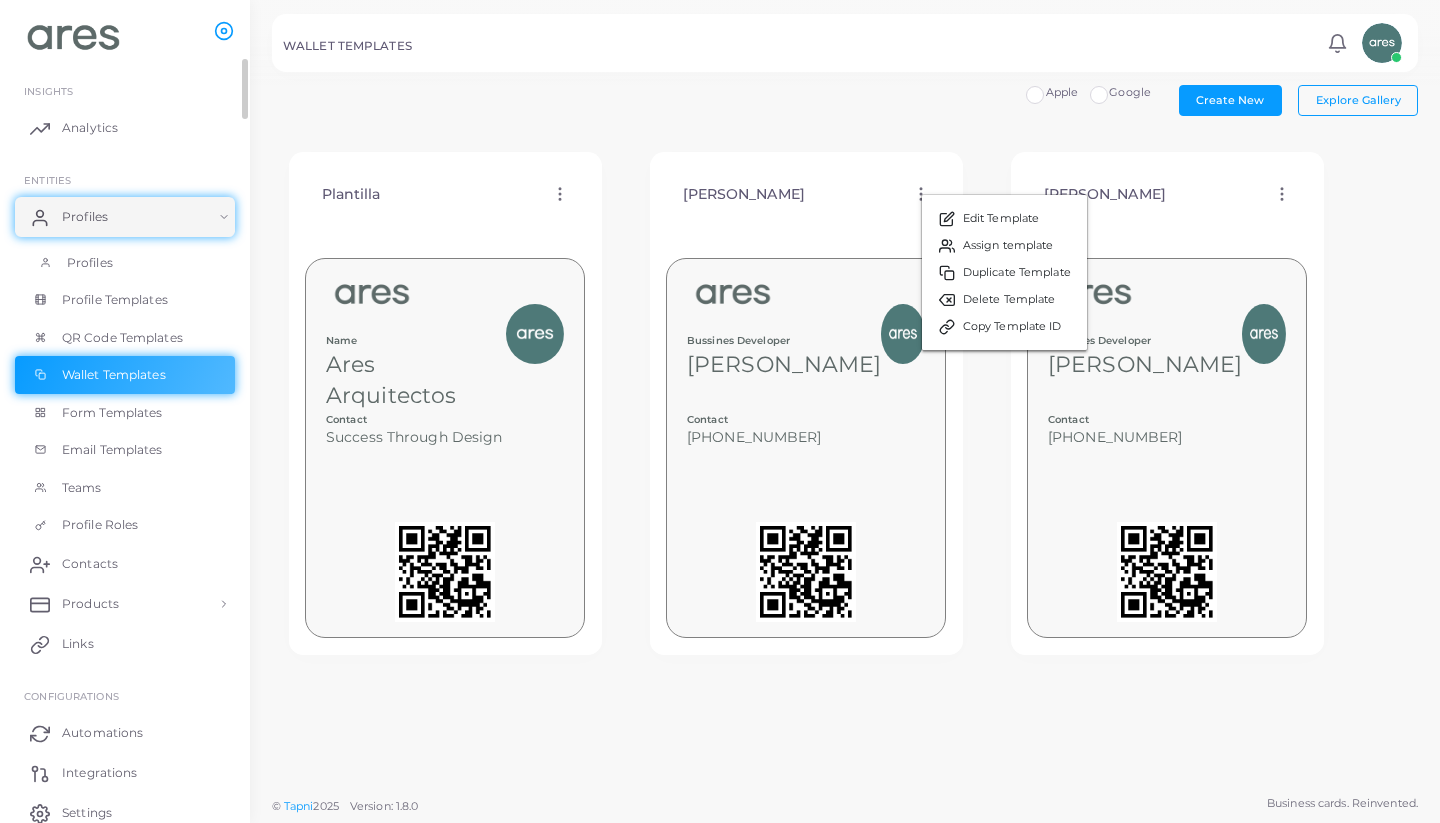click on "Profiles" at bounding box center [125, 263] 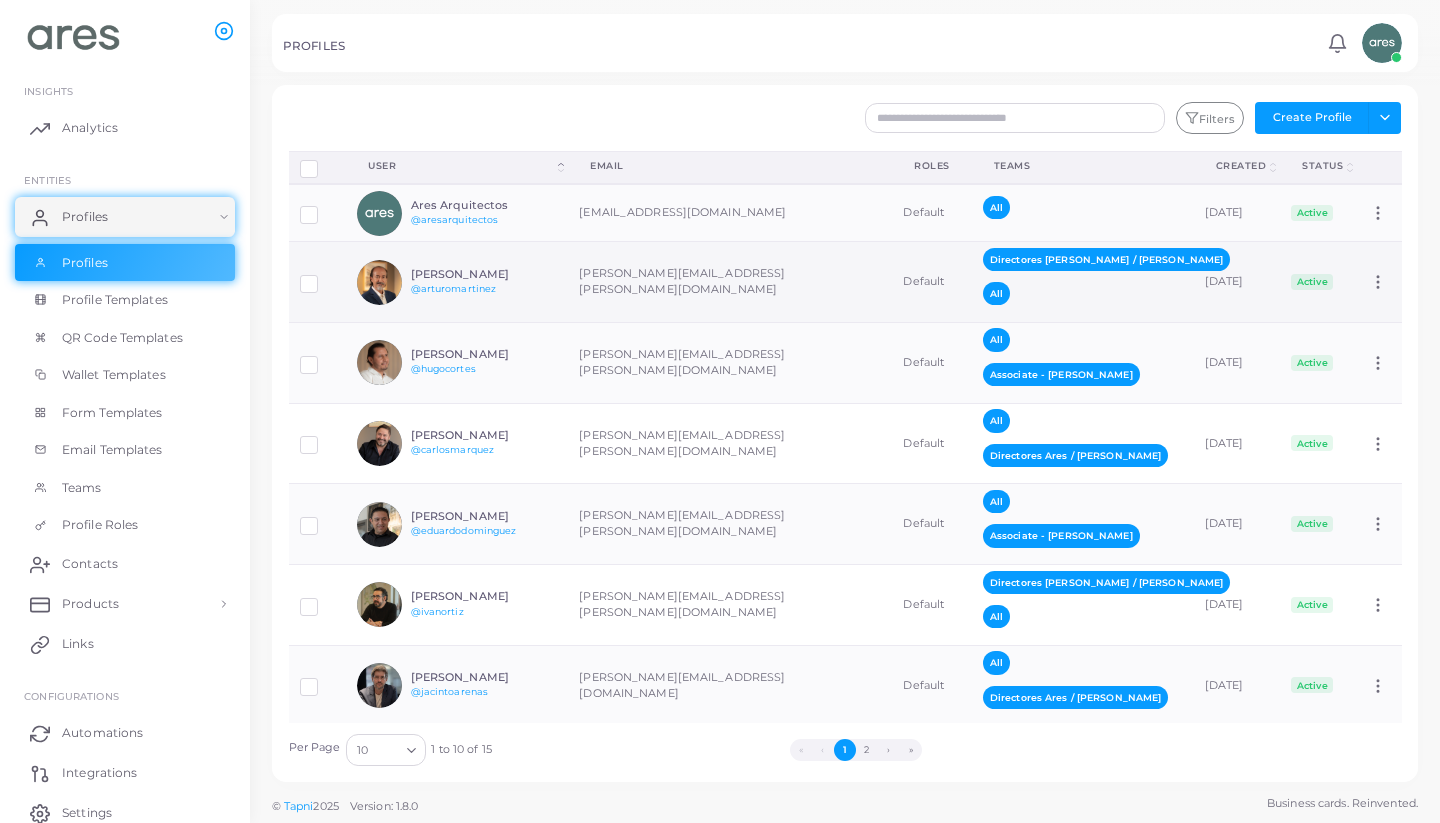 scroll, scrollTop: 0, scrollLeft: 0, axis: both 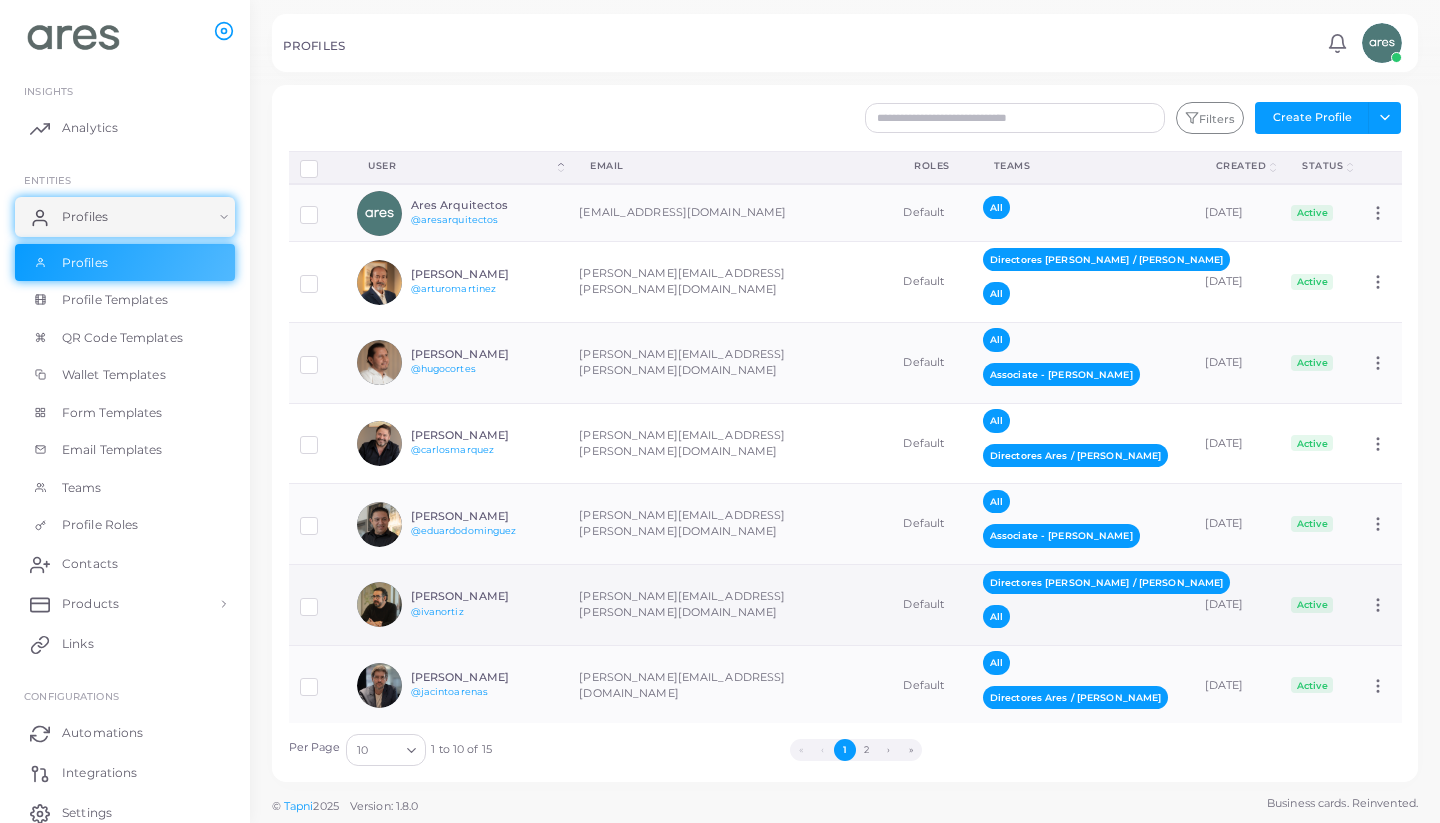 click on "[PERSON_NAME]  @ivanortiz" at bounding box center [457, 605] 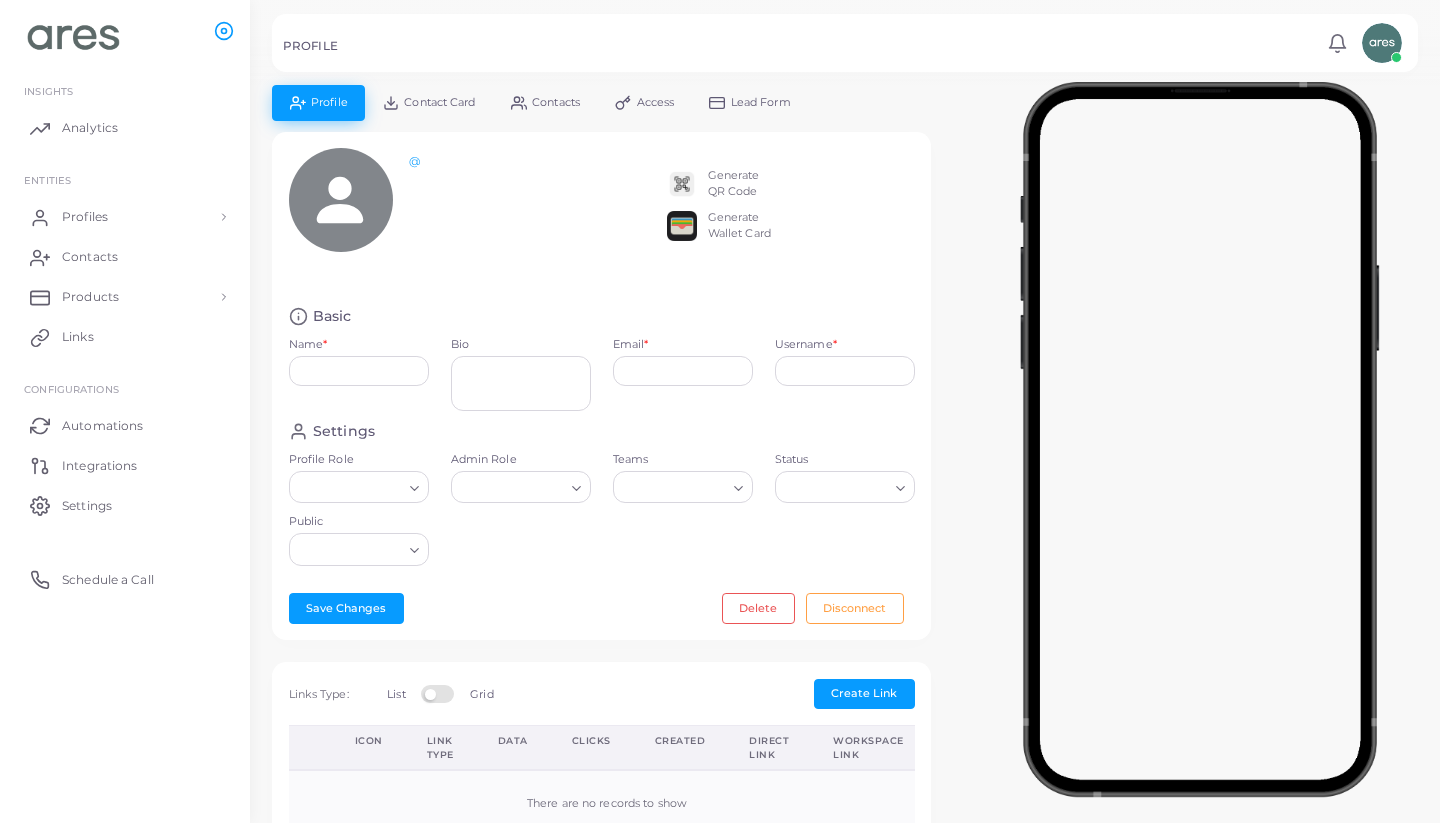type on "**********" 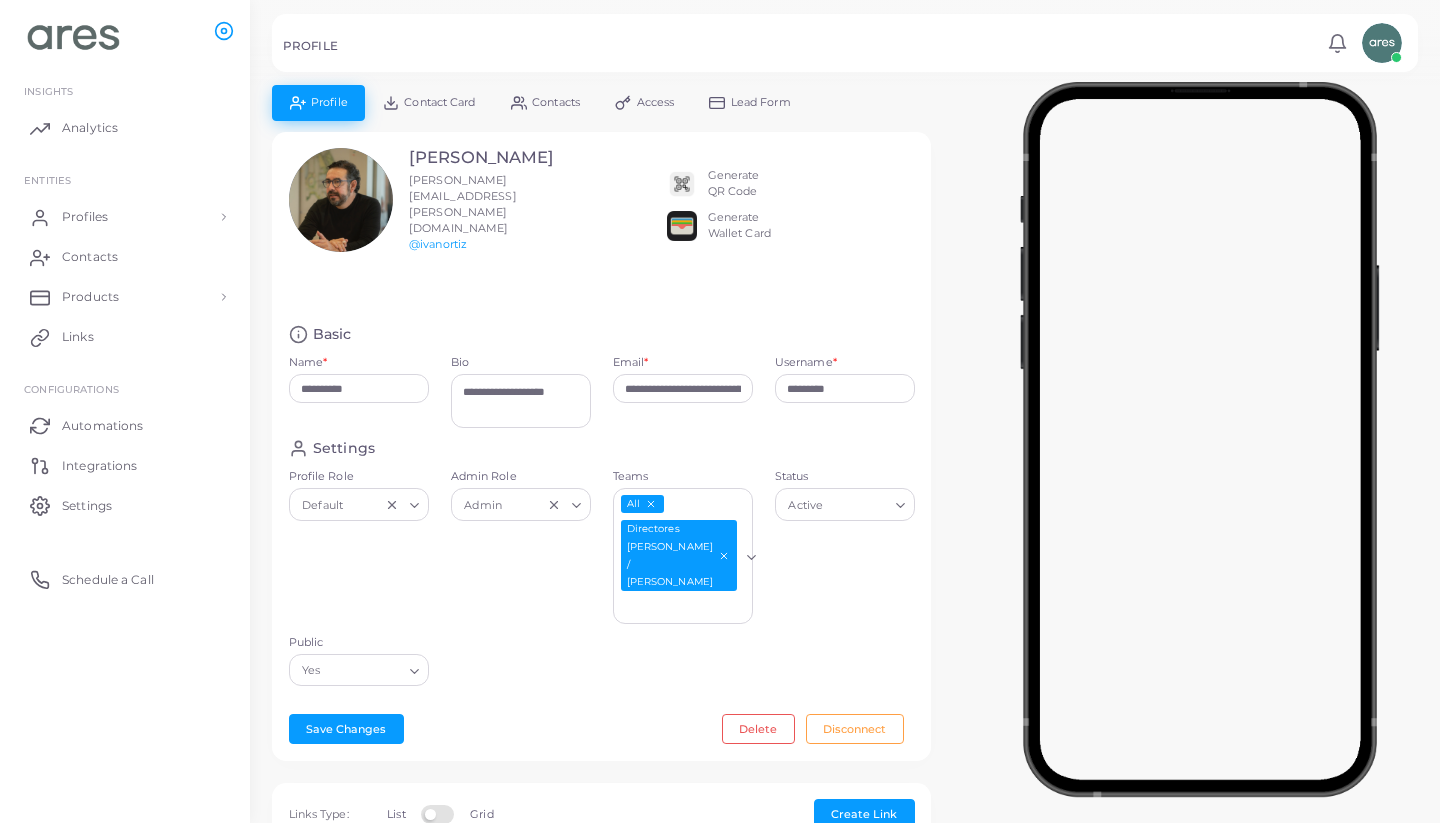 click on "Generate  Wallet Card" at bounding box center [739, 226] 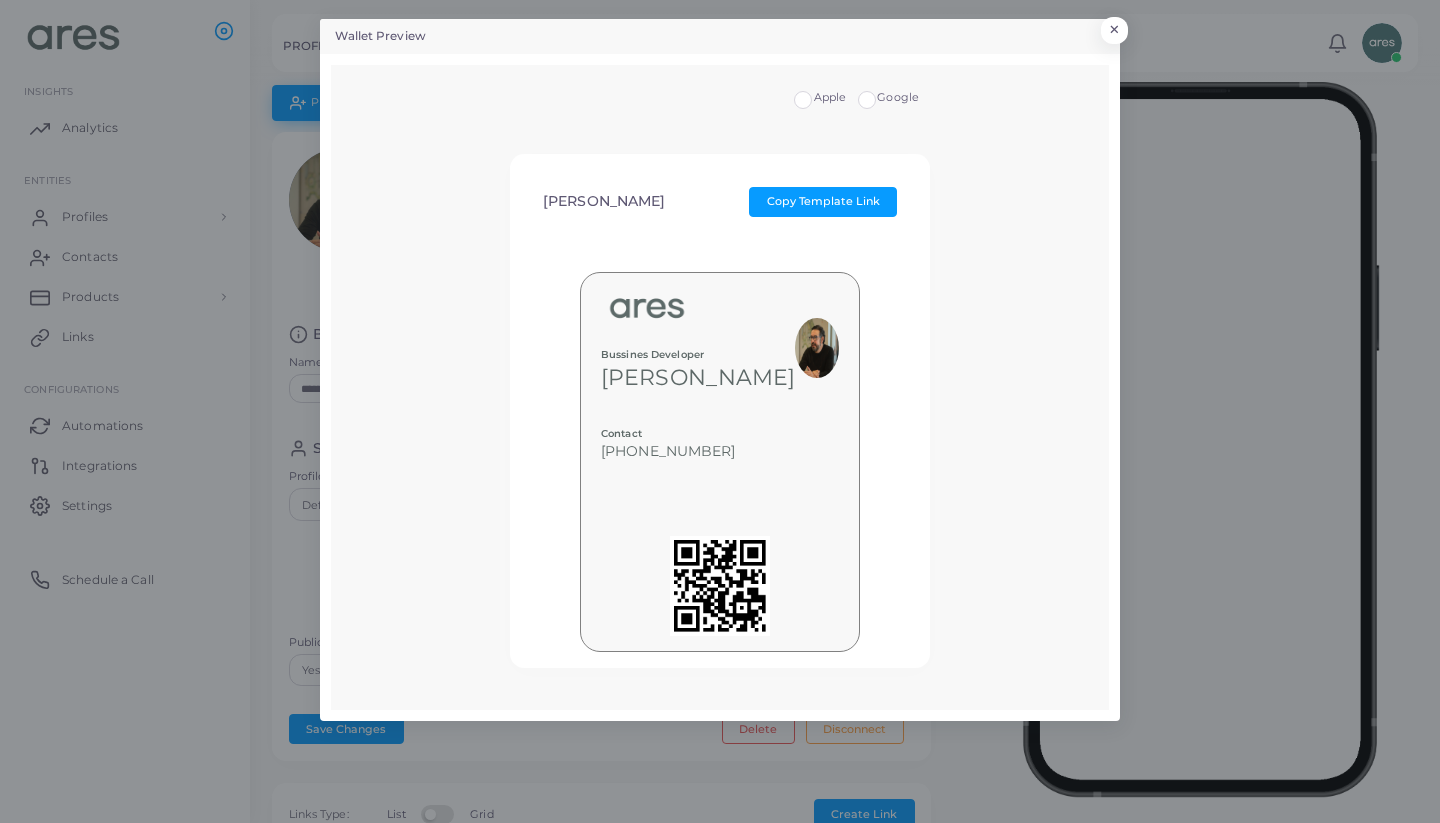 drag, startPoint x: 1117, startPoint y: 29, endPoint x: 1078, endPoint y: 37, distance: 39.812057 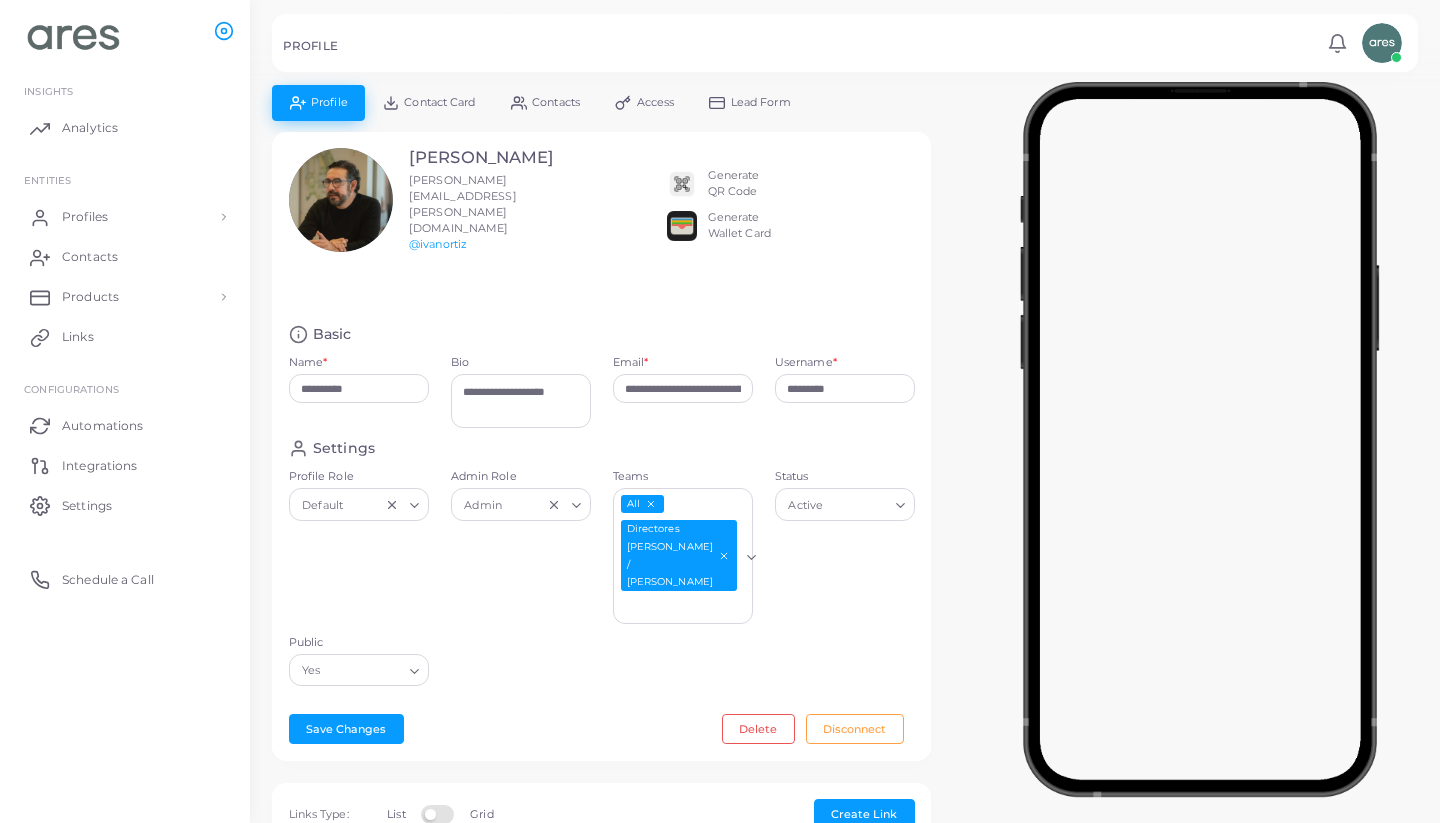 click at bounding box center (682, 184) 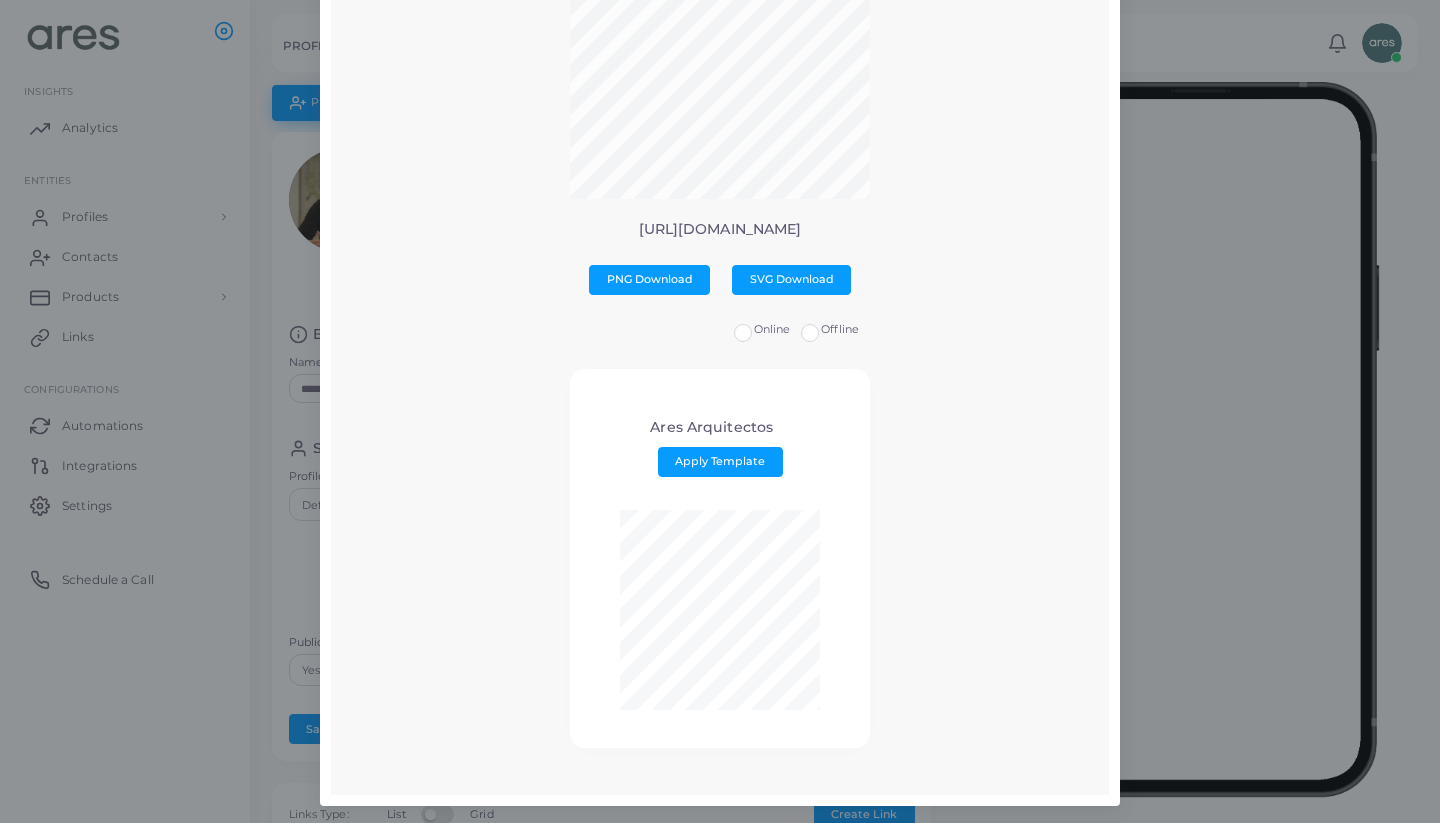 scroll, scrollTop: 190, scrollLeft: 0, axis: vertical 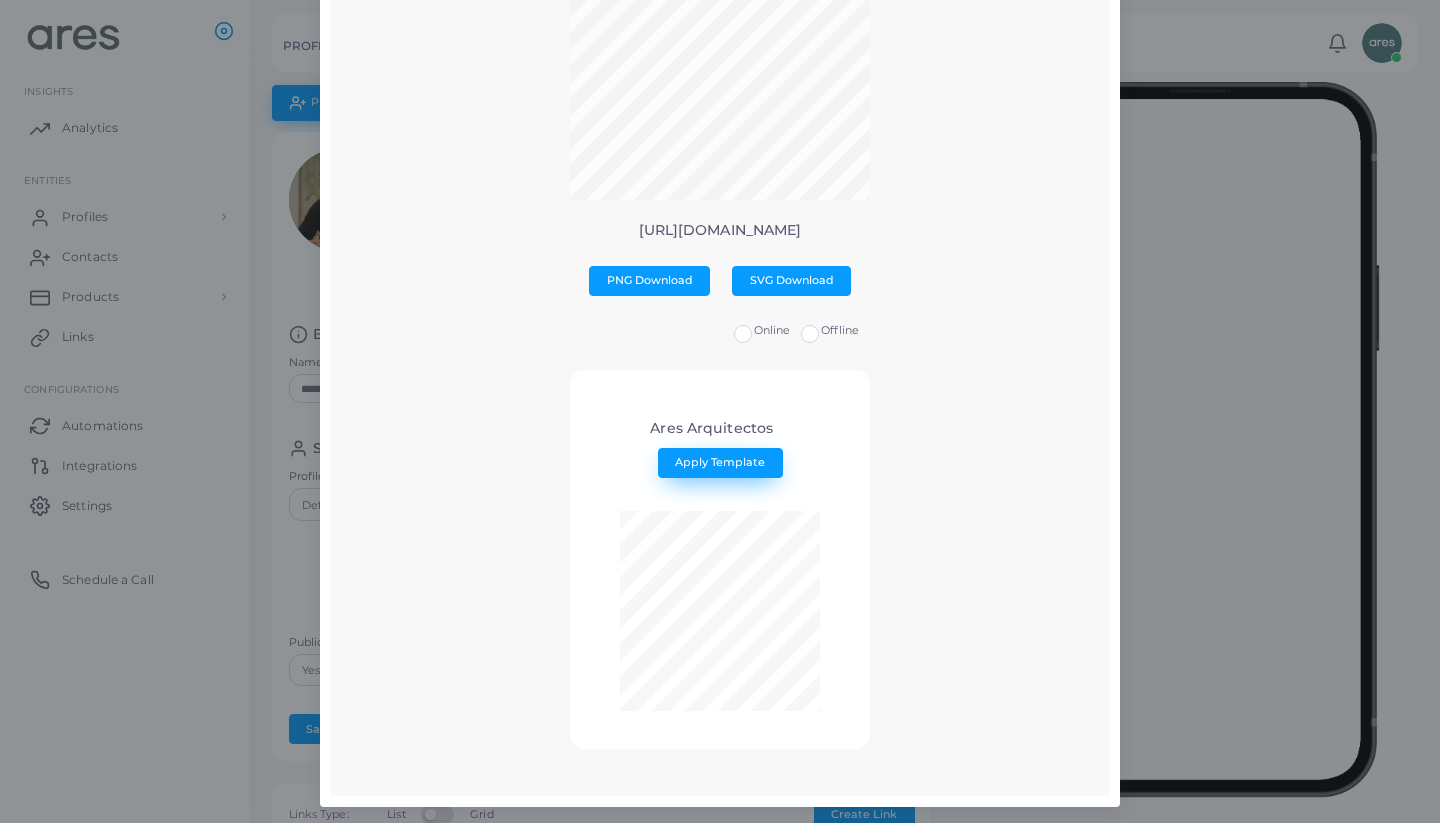 click on "Apply Template" at bounding box center (720, 462) 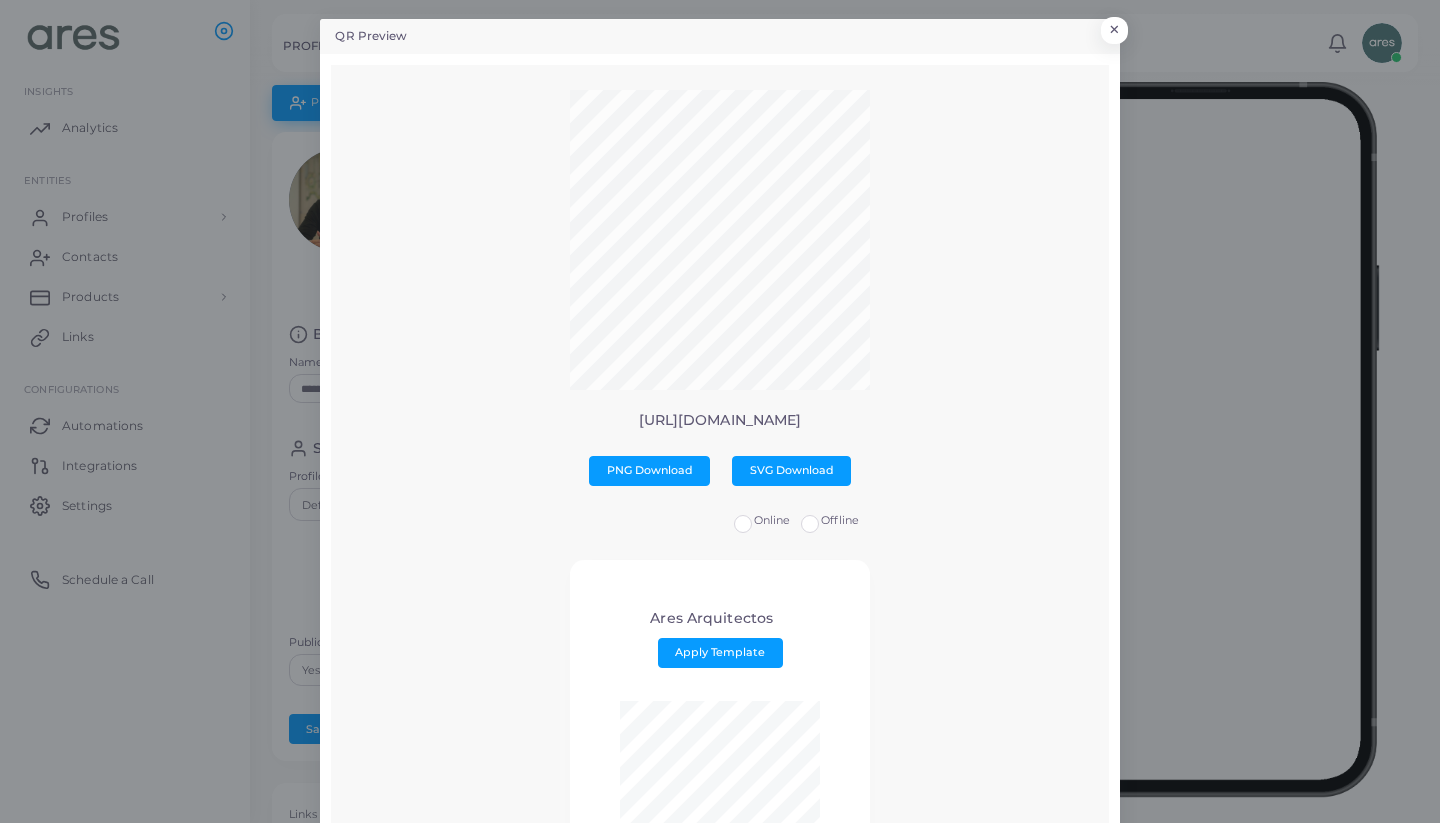scroll, scrollTop: 0, scrollLeft: 0, axis: both 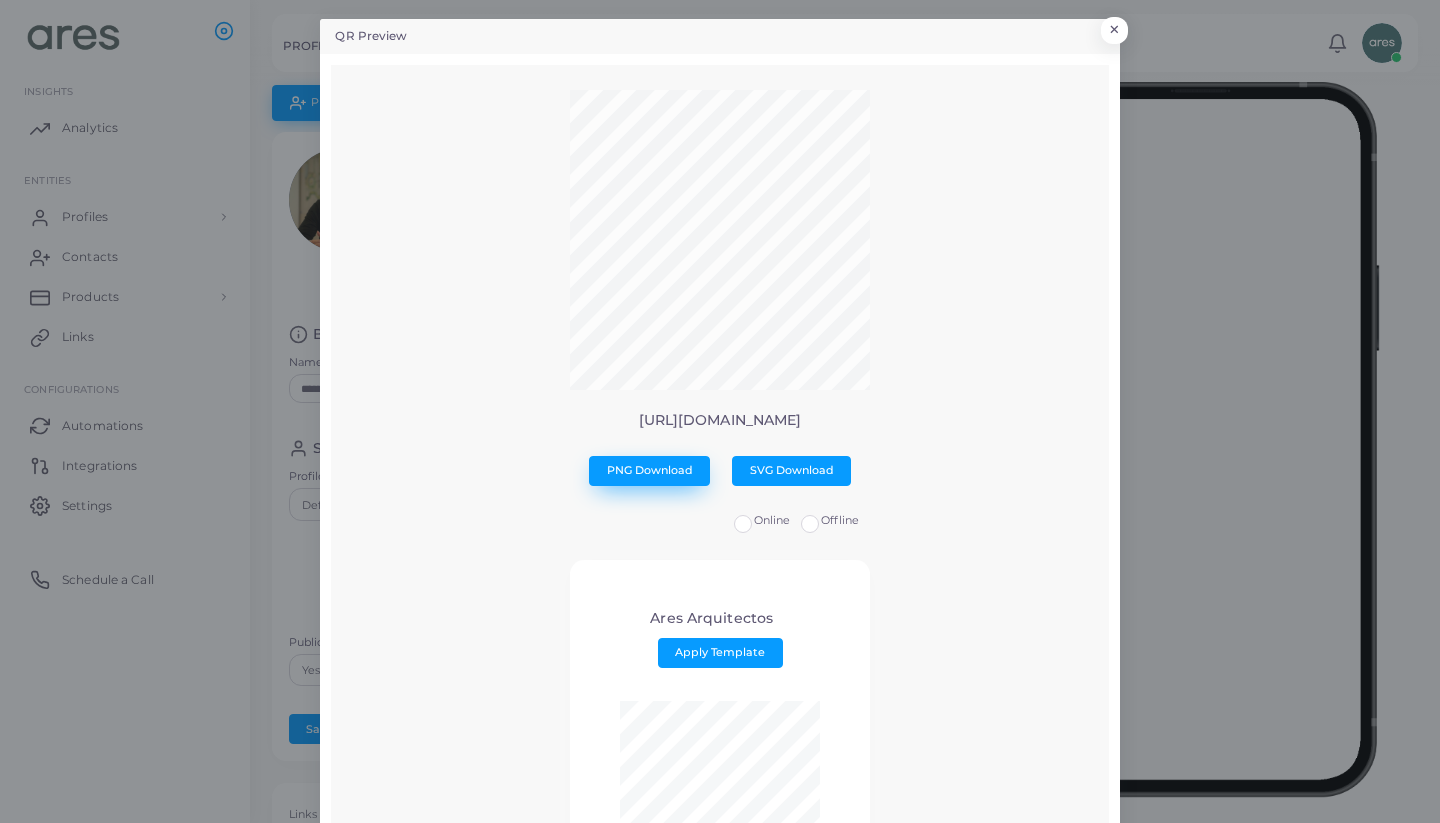 click on "PNG Download" at bounding box center (649, 471) 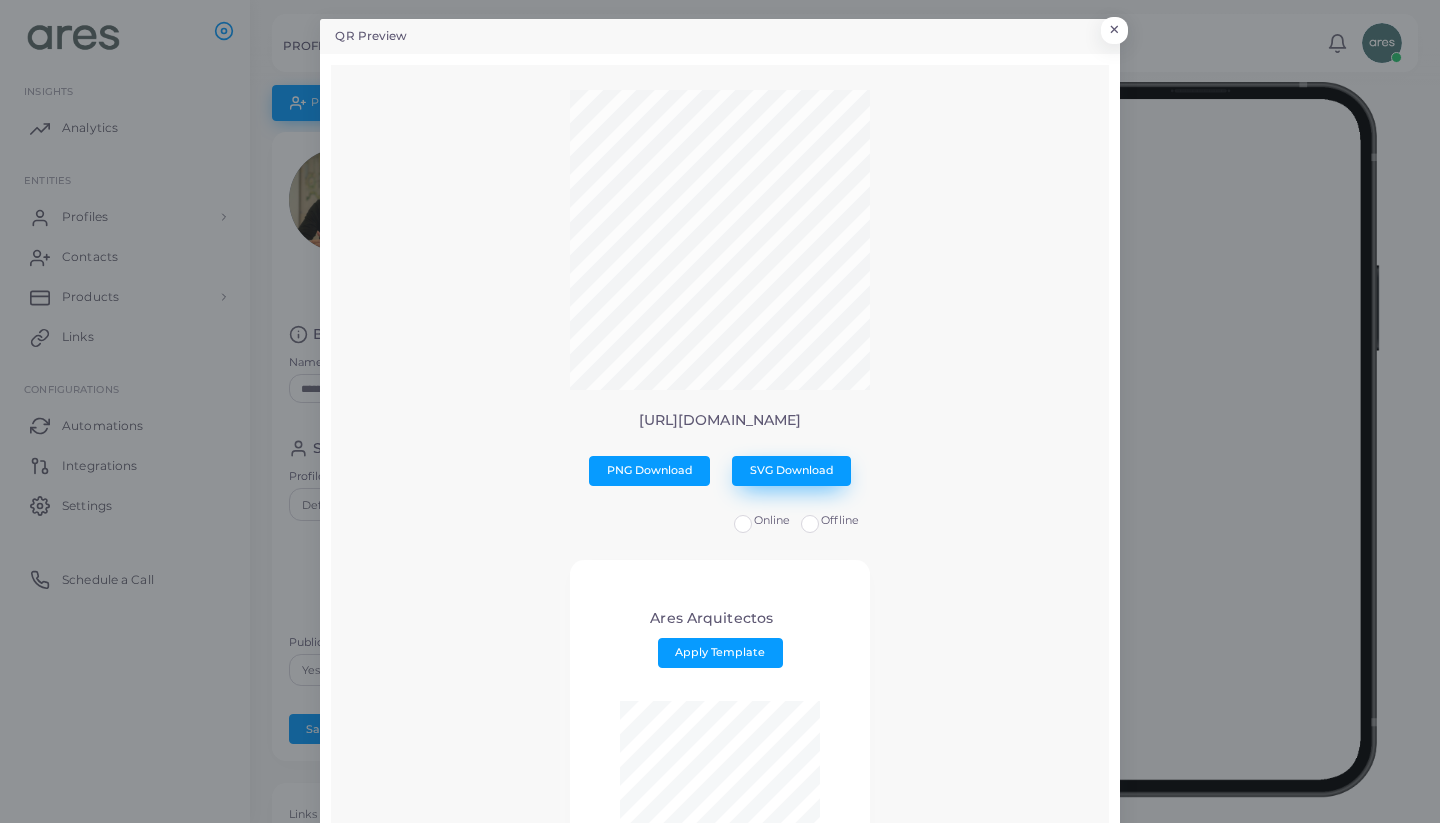 click on "SVG Download" at bounding box center (791, 471) 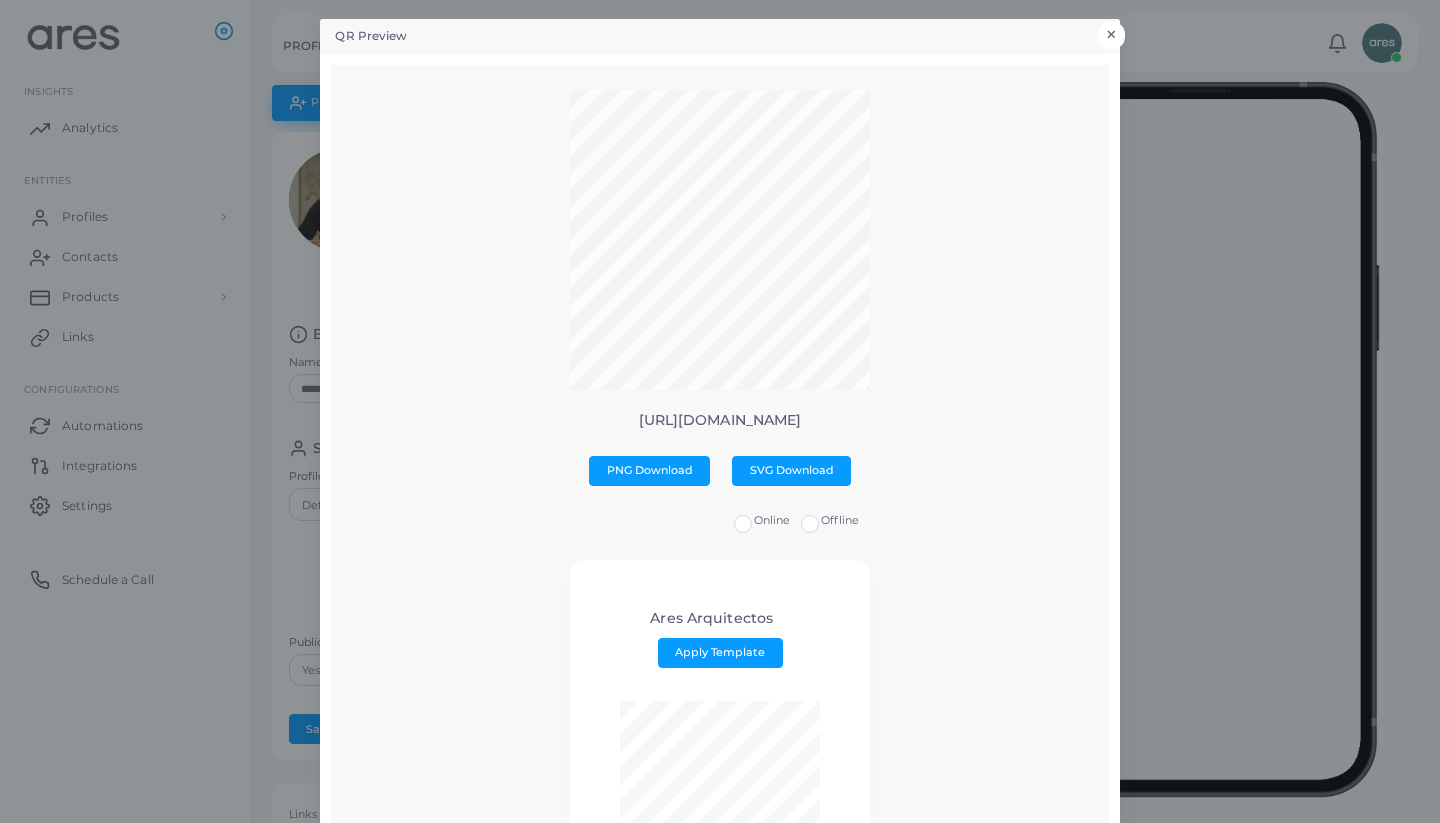 click on "×" at bounding box center (1111, 35) 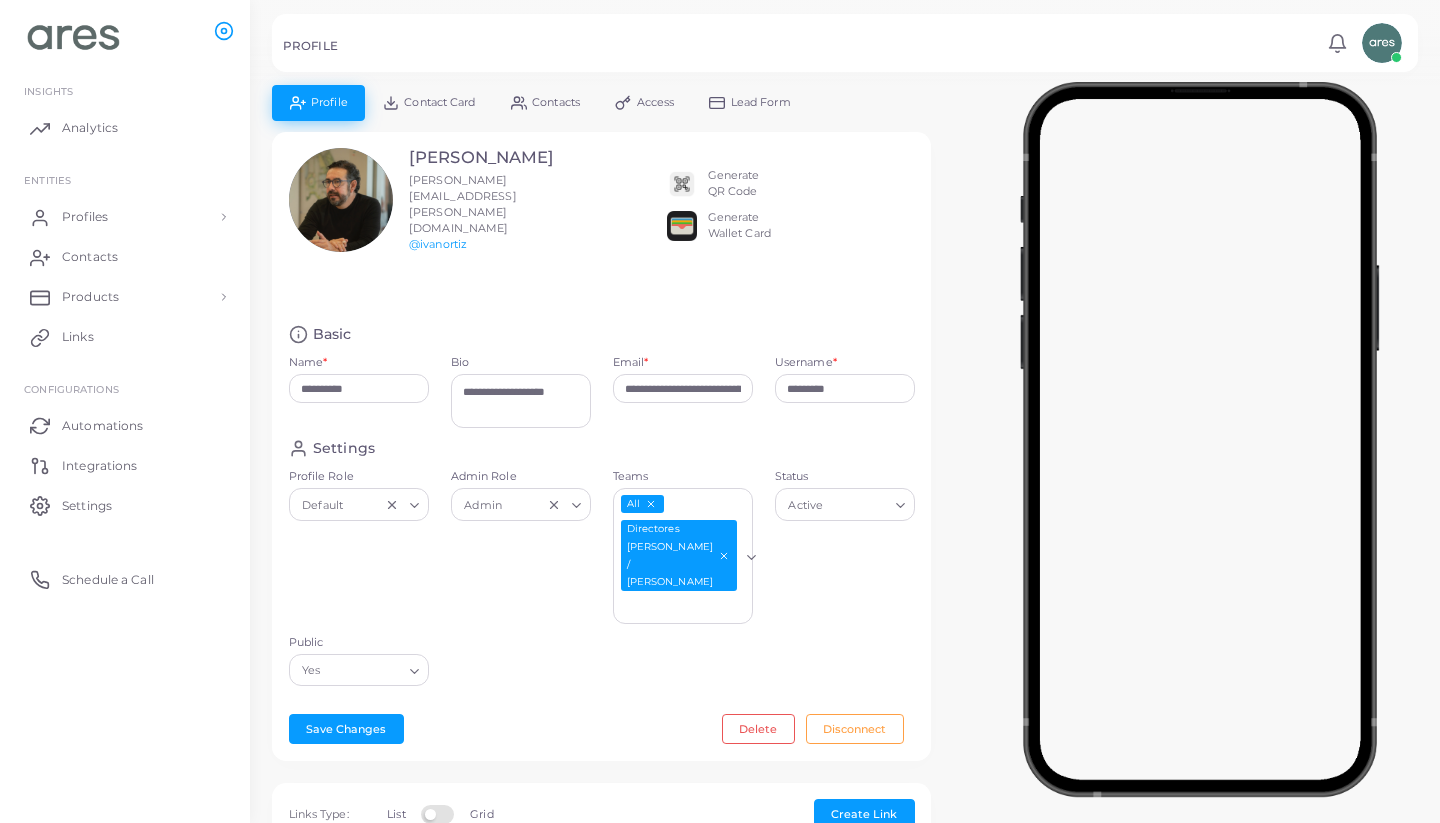 scroll, scrollTop: 0, scrollLeft: 0, axis: both 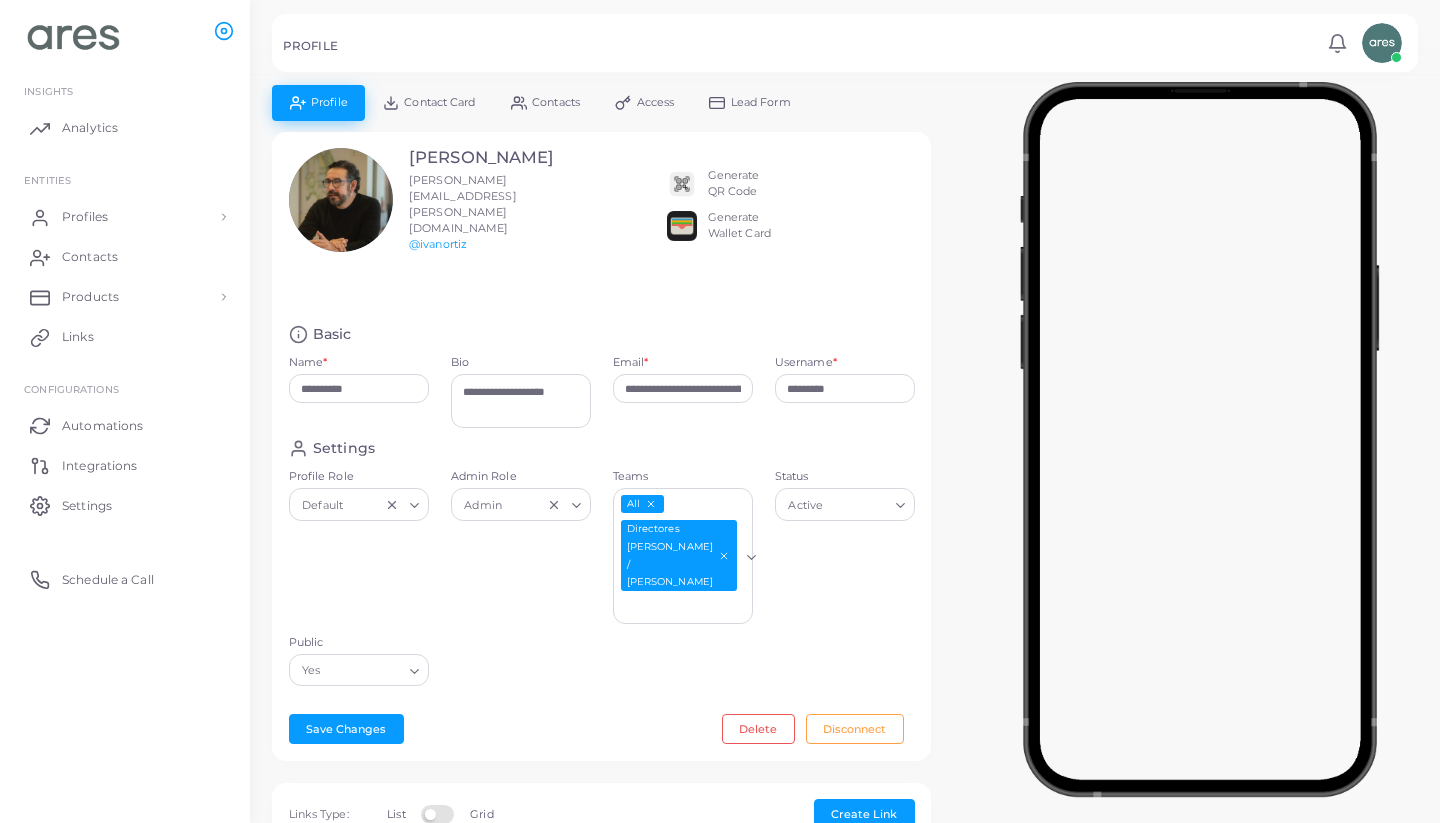 click on "Contacts" at bounding box center [545, 102] 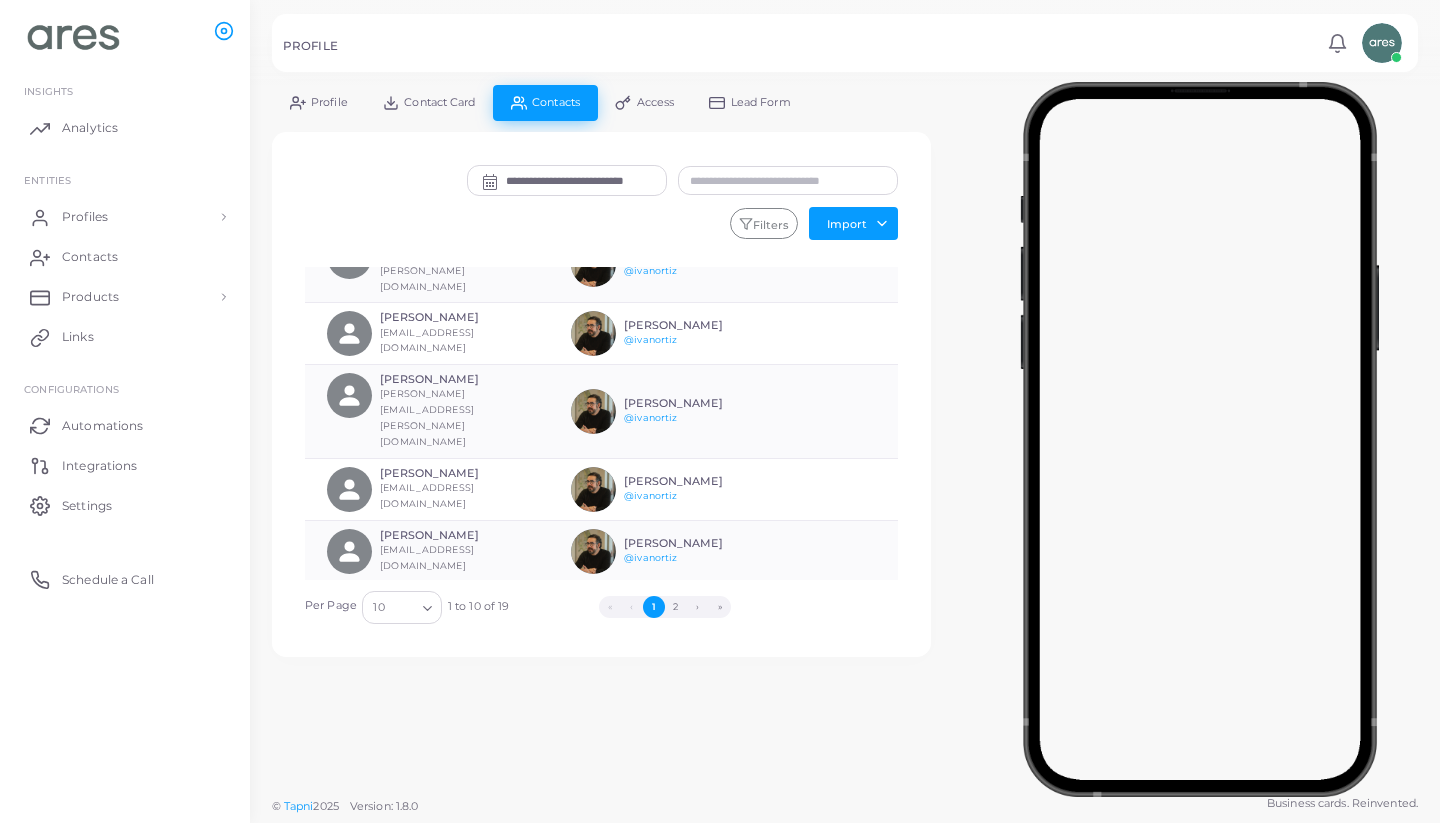 scroll, scrollTop: 347, scrollLeft: 0, axis: vertical 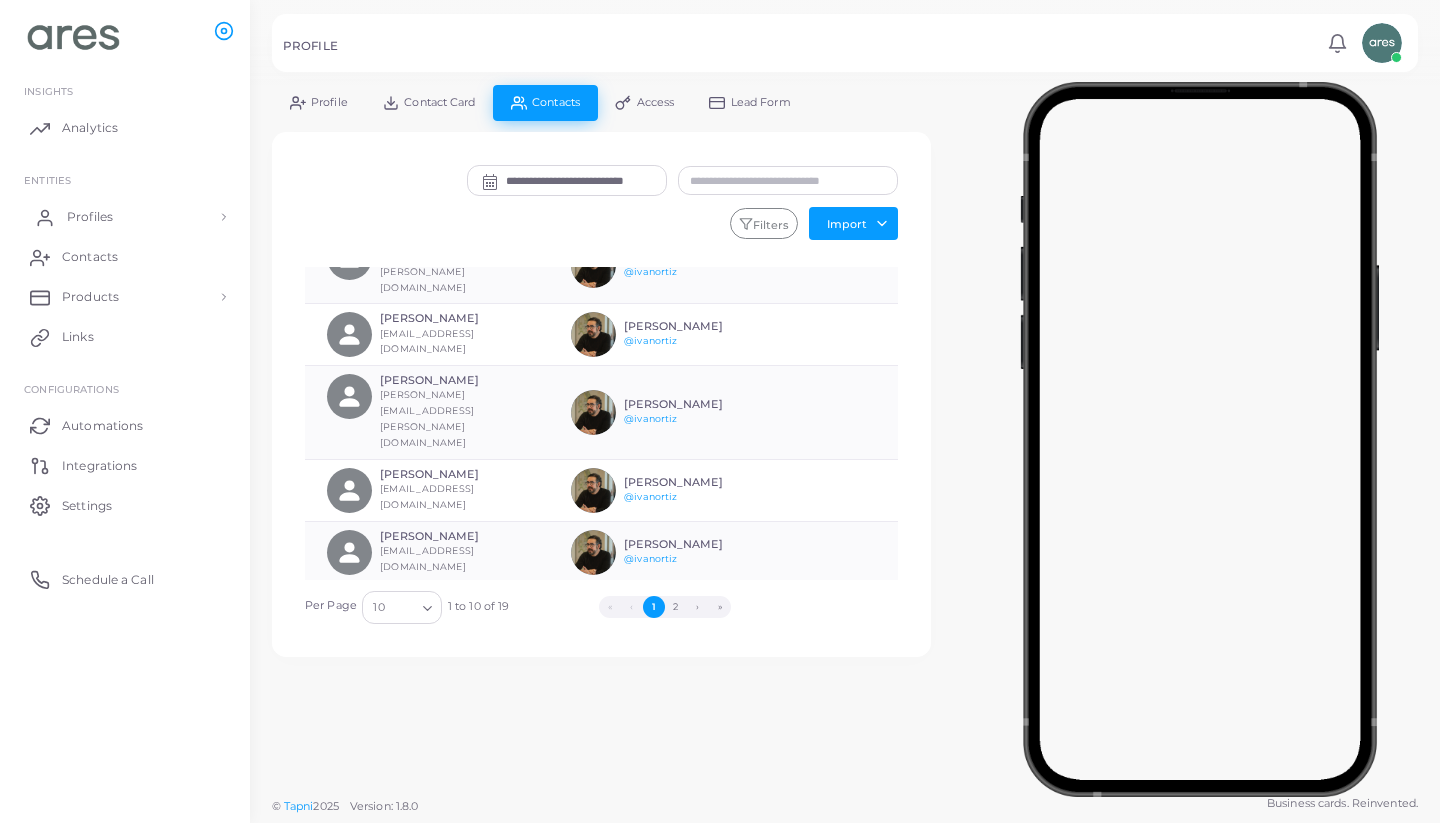 click on "Profiles" at bounding box center [90, 217] 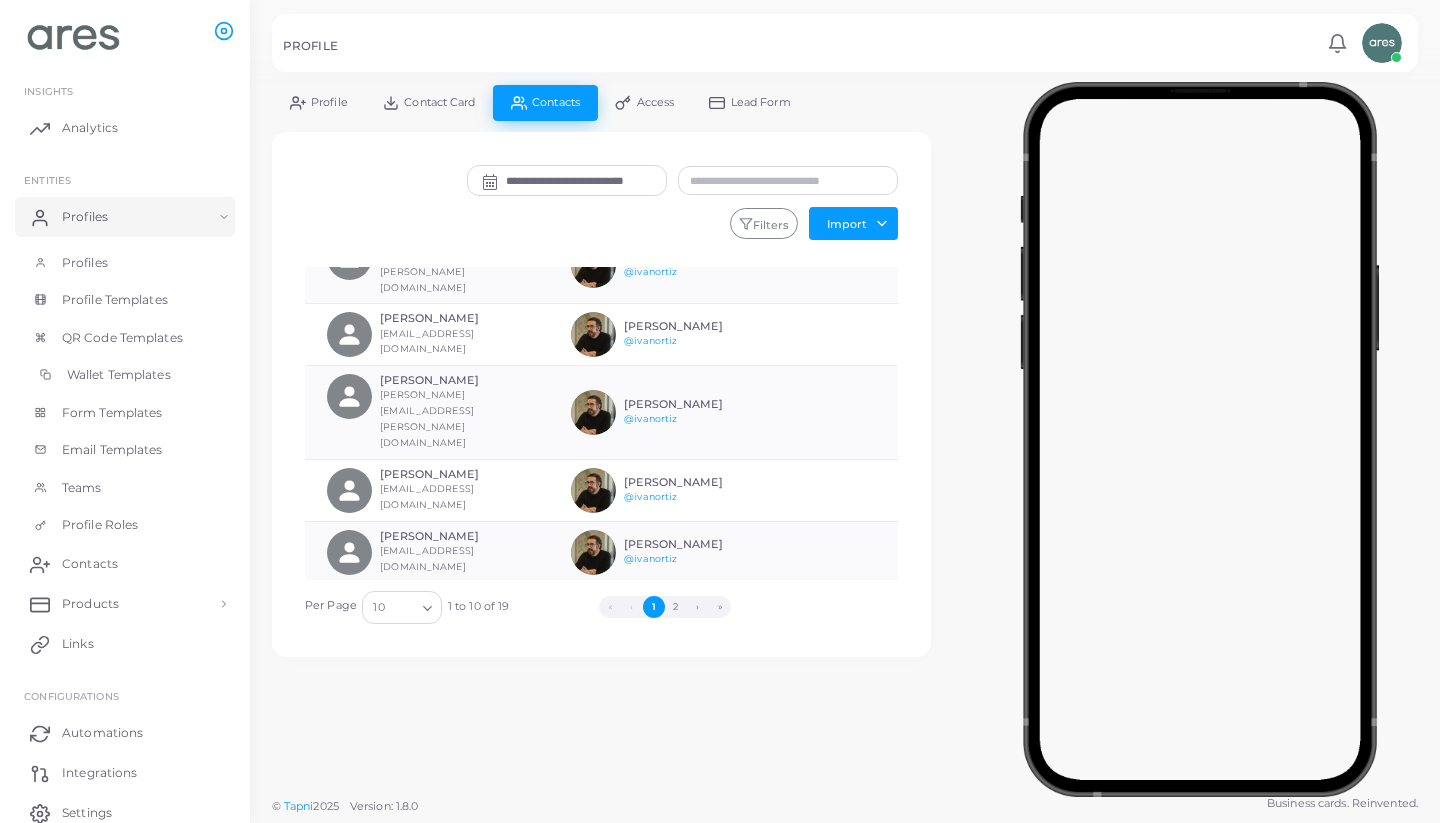 click on "Wallet Templates" at bounding box center (125, 375) 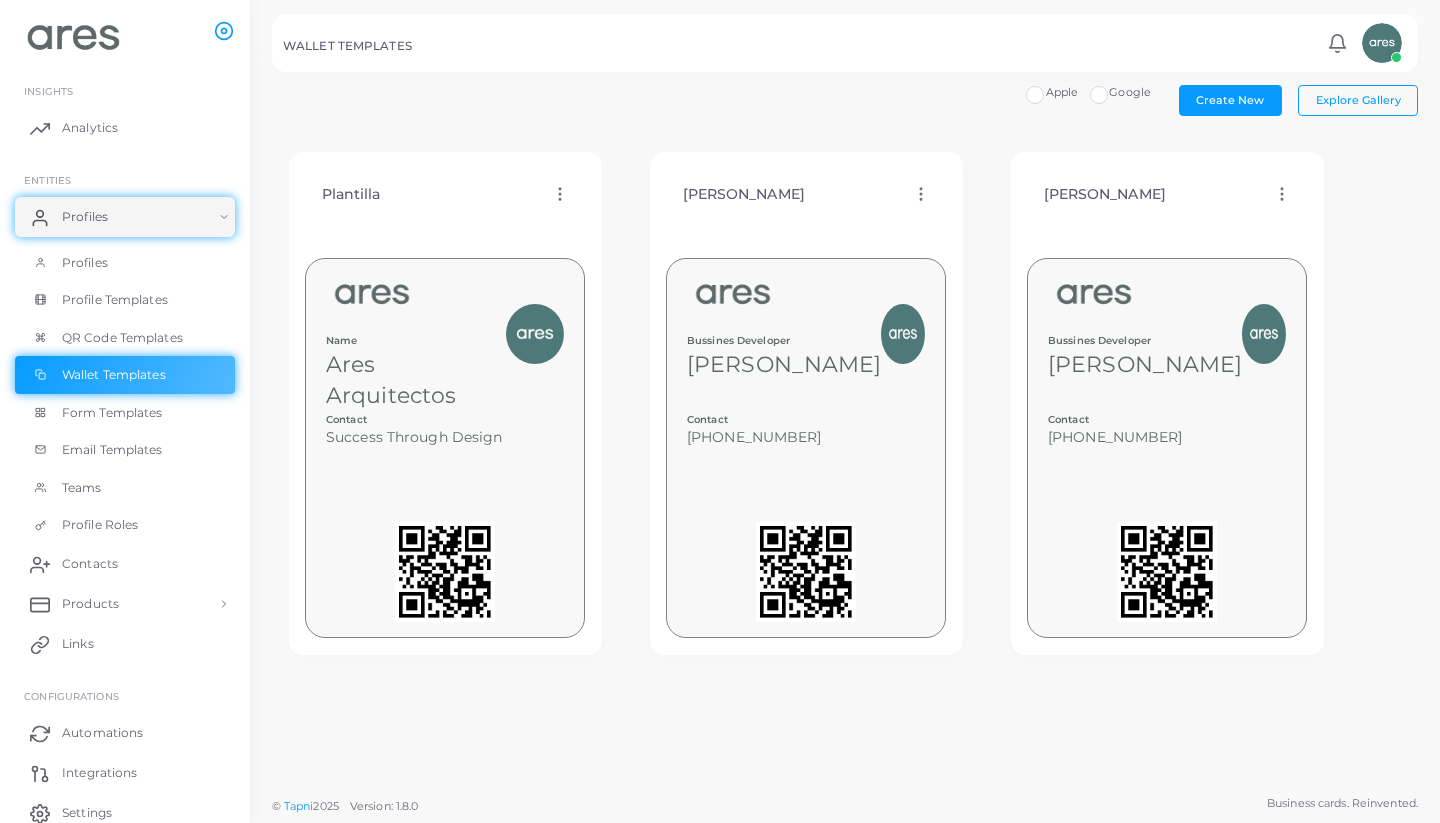 click 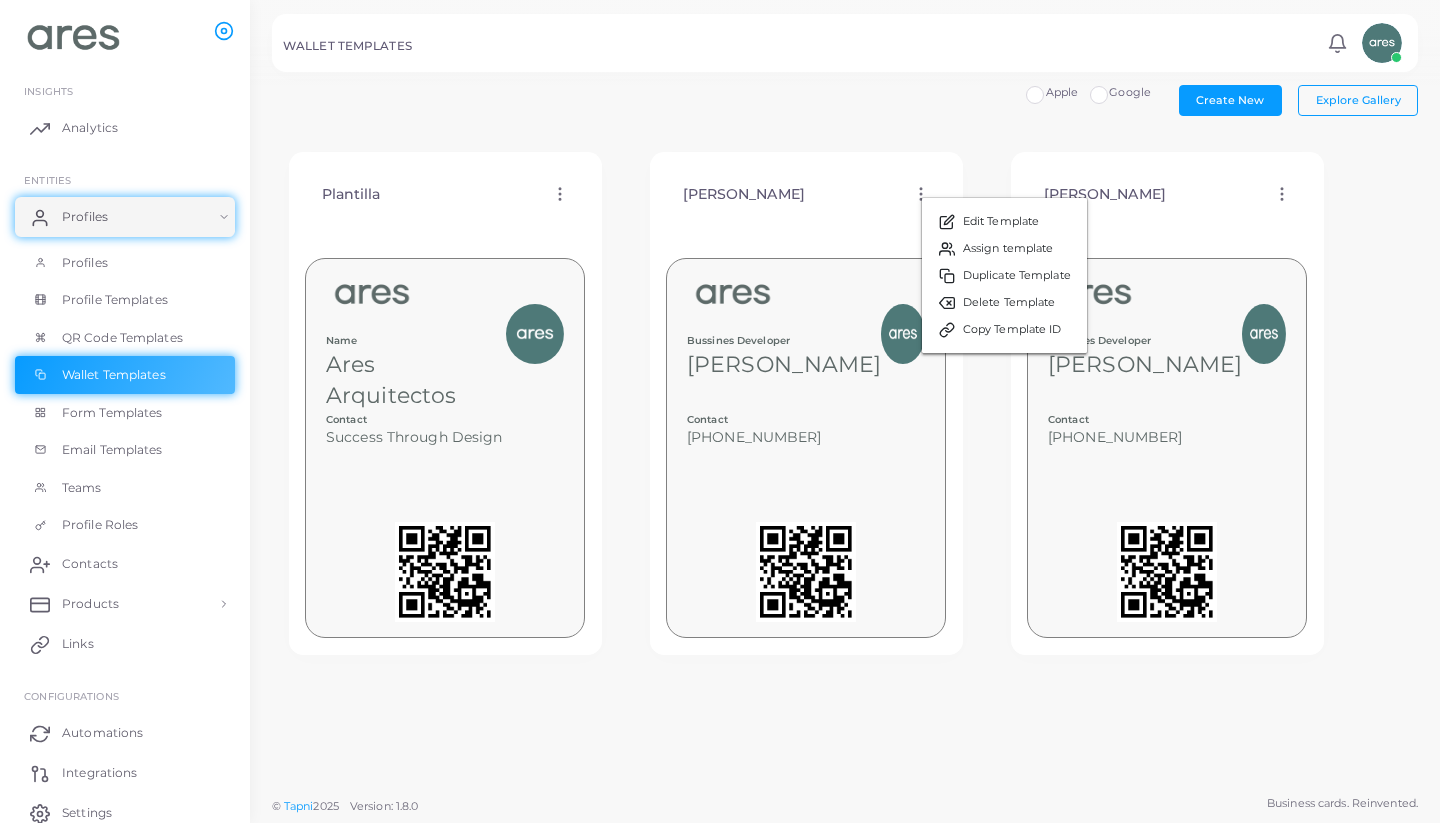 click 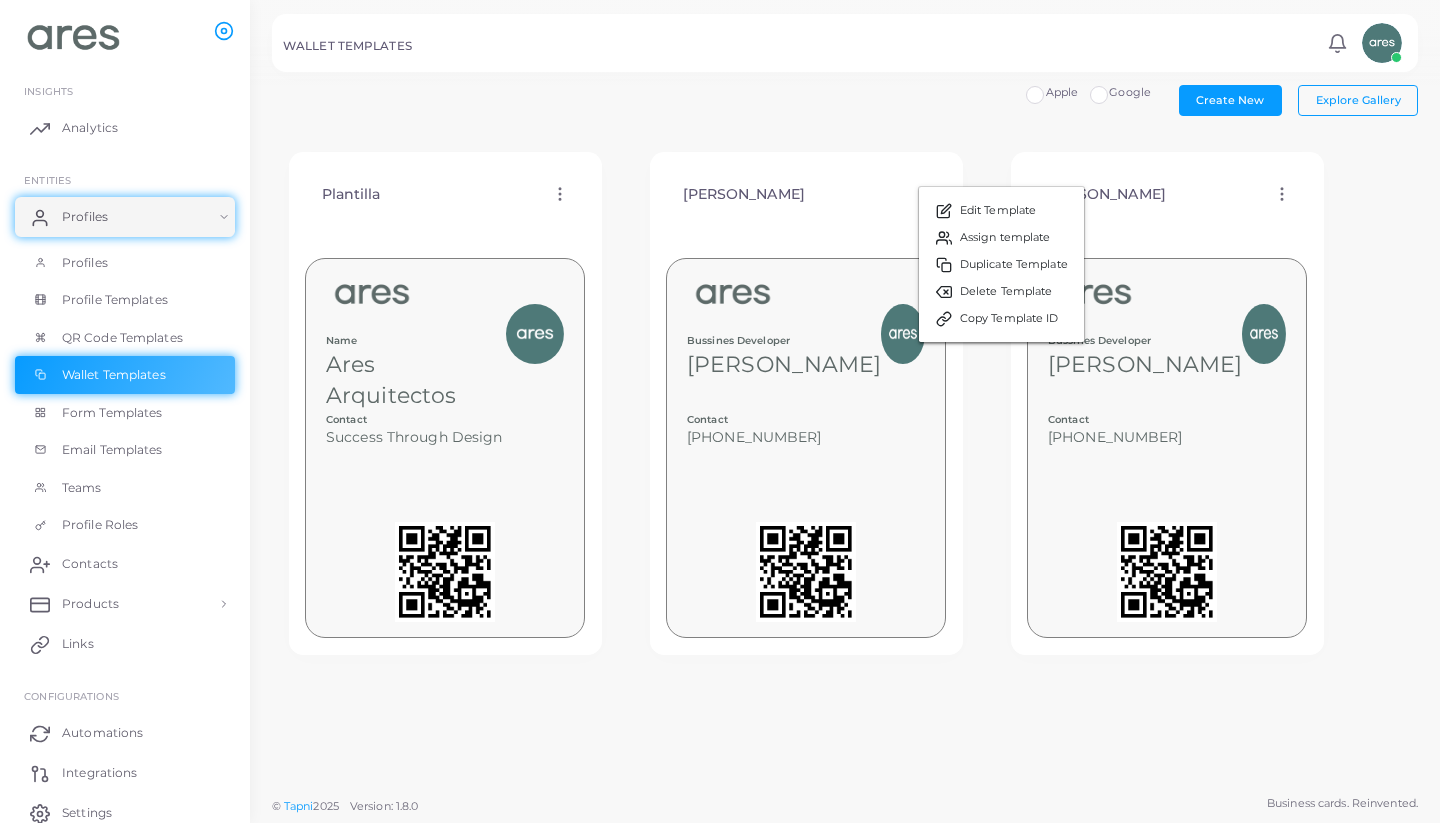 click on "[PERSON_NAME]  Edit Template Assign template Duplicate Template Delete Template Copy Template ID" at bounding box center [806, 194] 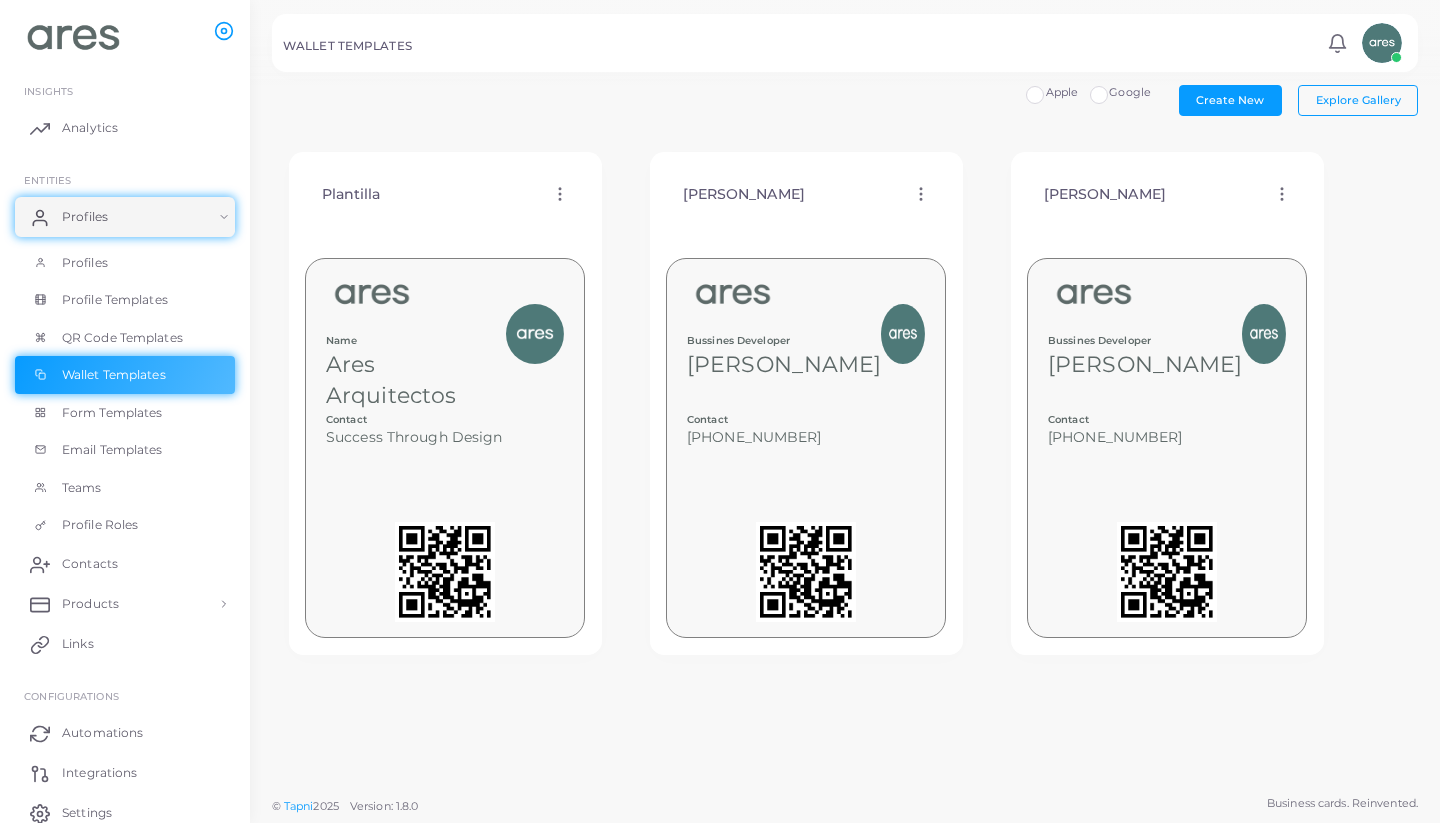 click 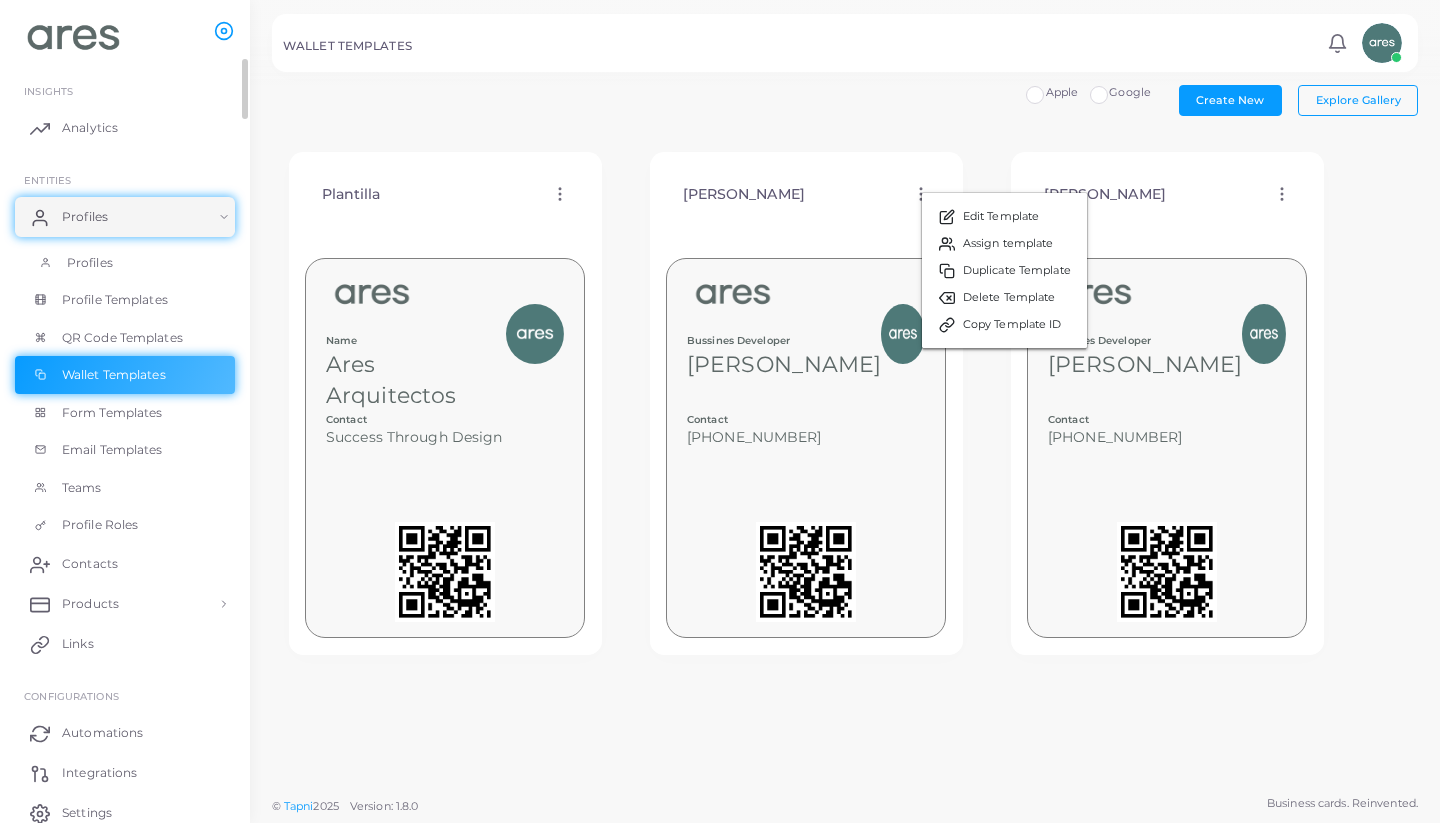 click on "Profiles" at bounding box center [90, 263] 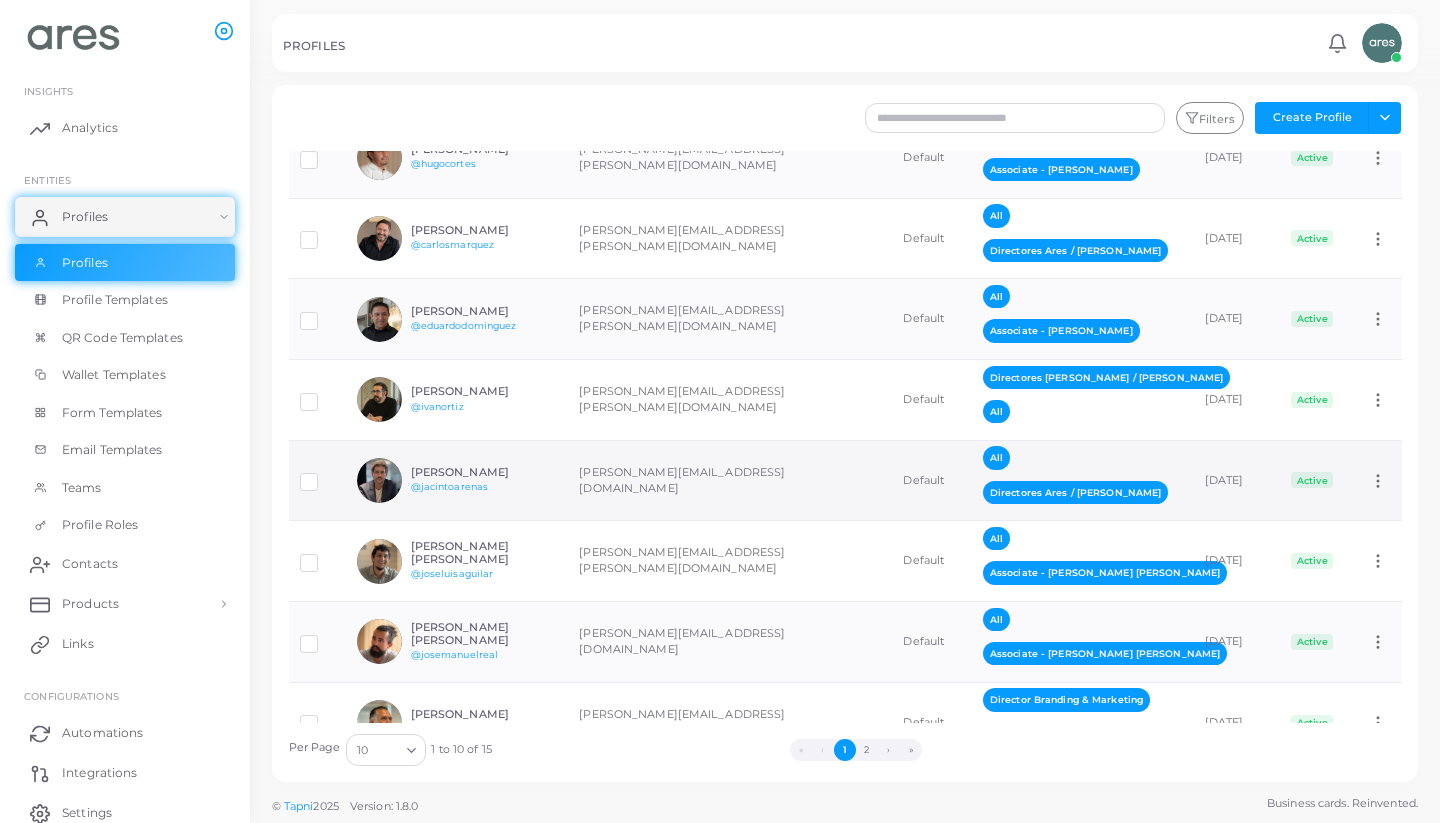 scroll, scrollTop: 204, scrollLeft: 0, axis: vertical 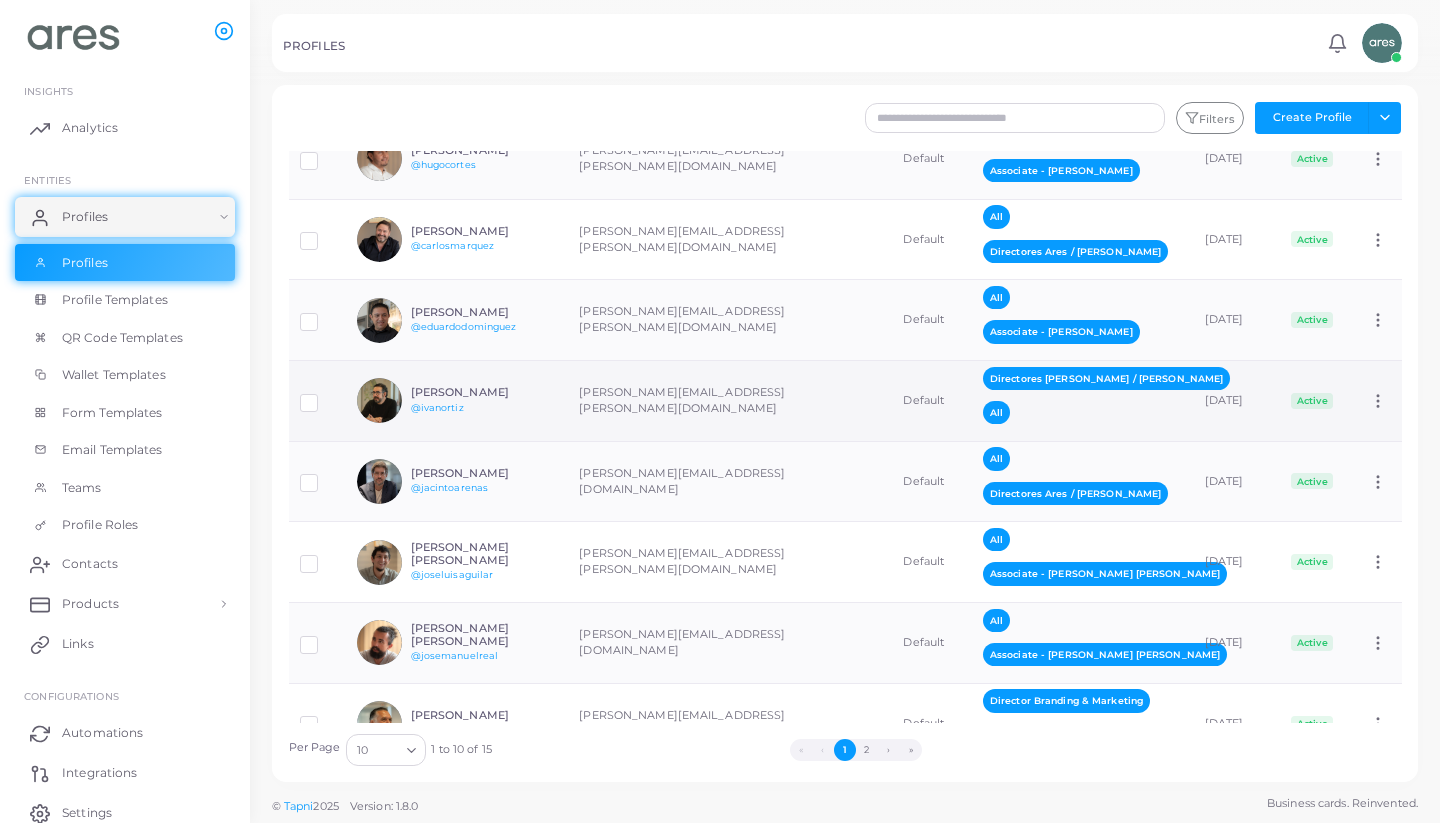 click on "[PERSON_NAME][EMAIL_ADDRESS][PERSON_NAME][DOMAIN_NAME]" at bounding box center (730, 401) 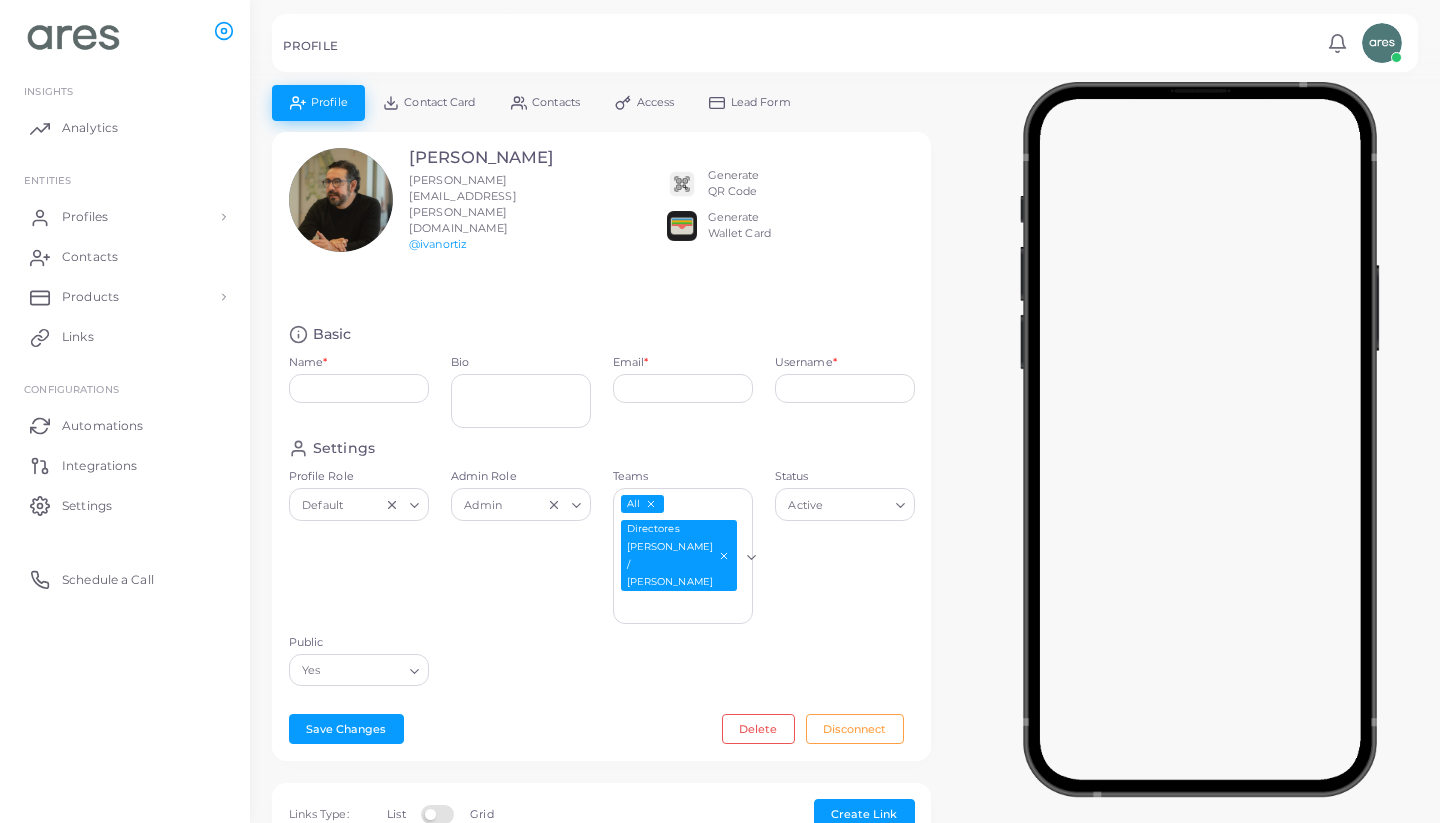 type on "**********" 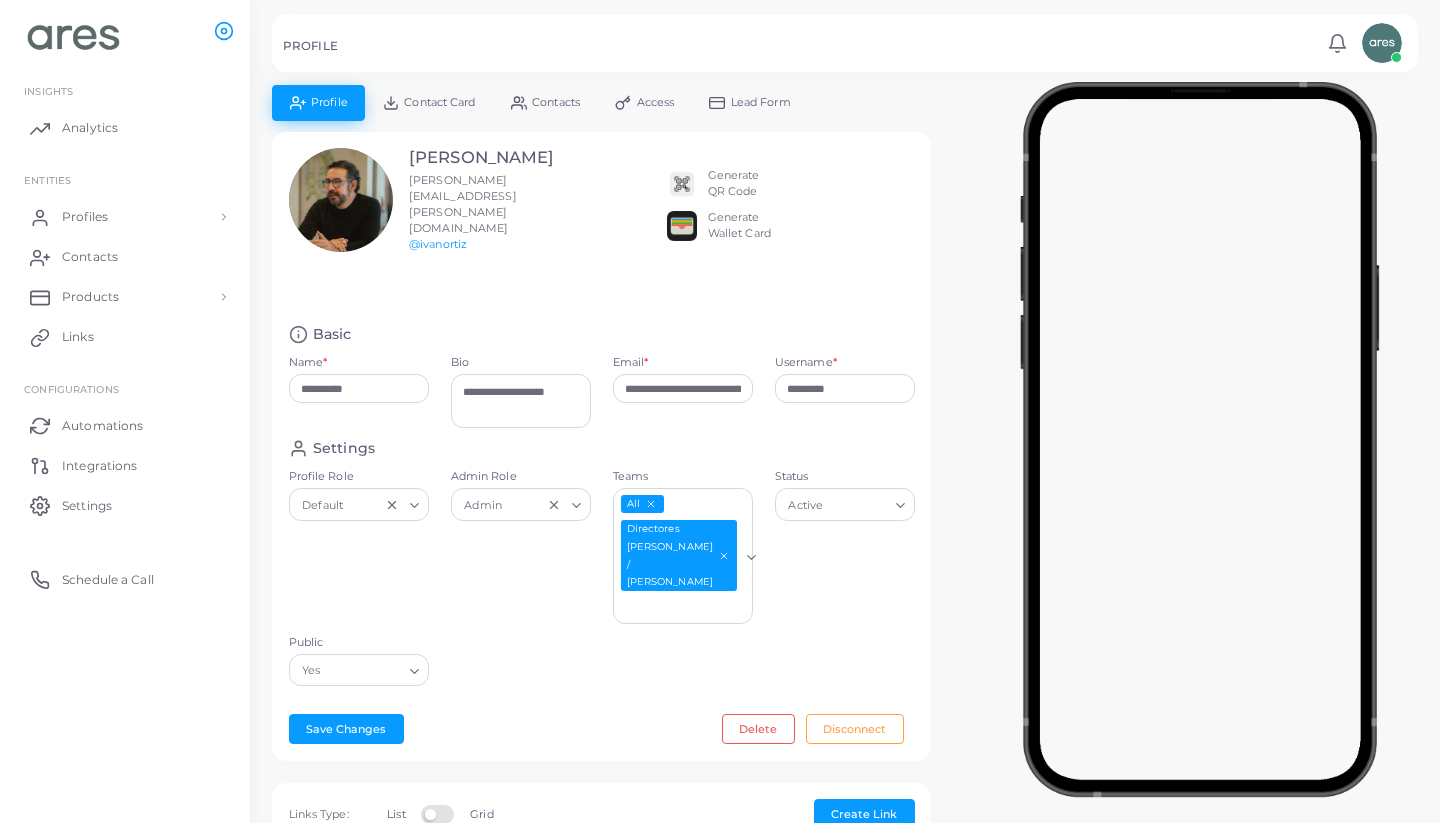 click at bounding box center (682, 226) 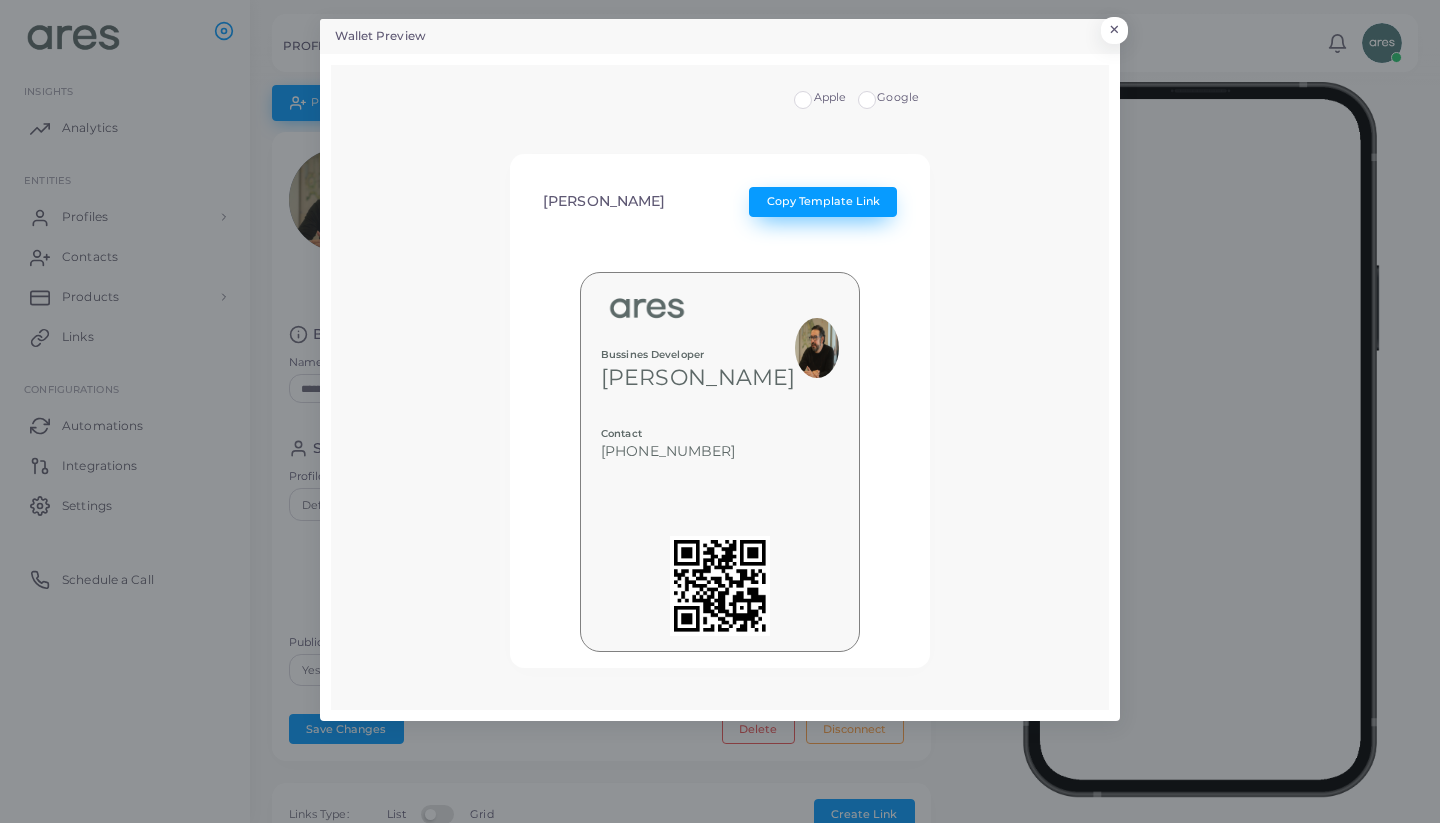 click on "Copy Template Link" at bounding box center (823, 201) 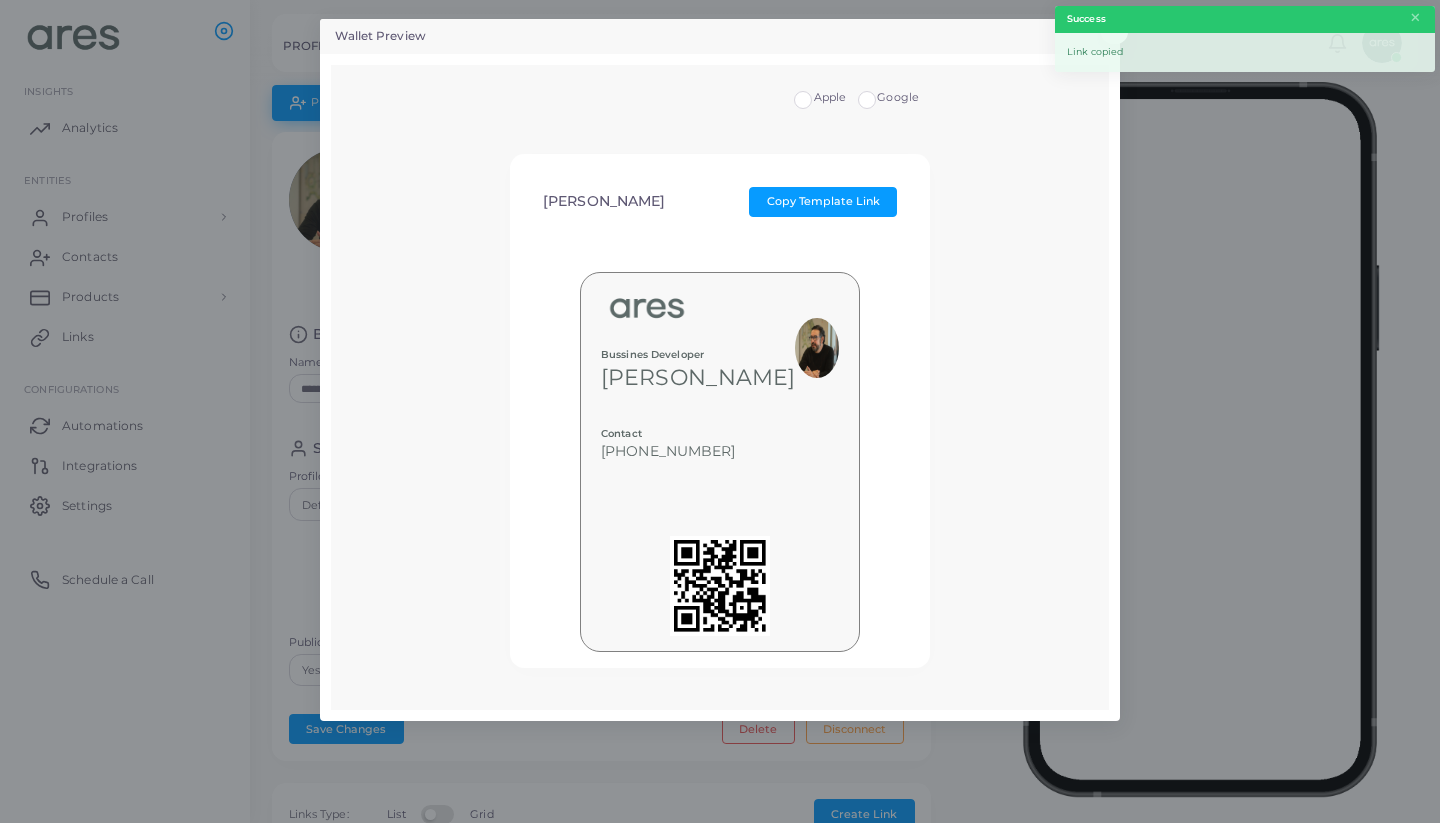 click on "Wallet Preview ×" at bounding box center [720, 36] 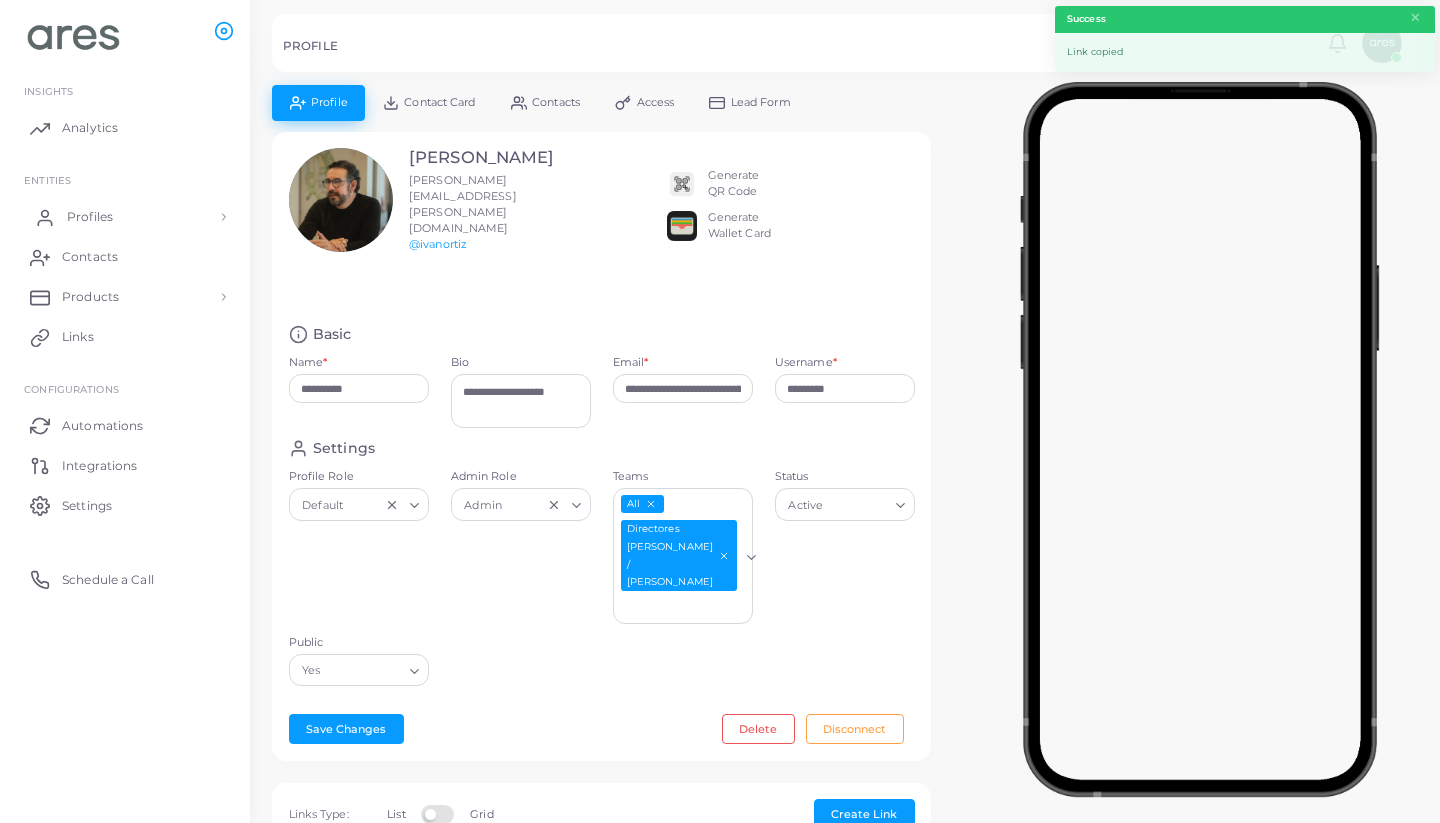 click on "Profiles" at bounding box center (90, 217) 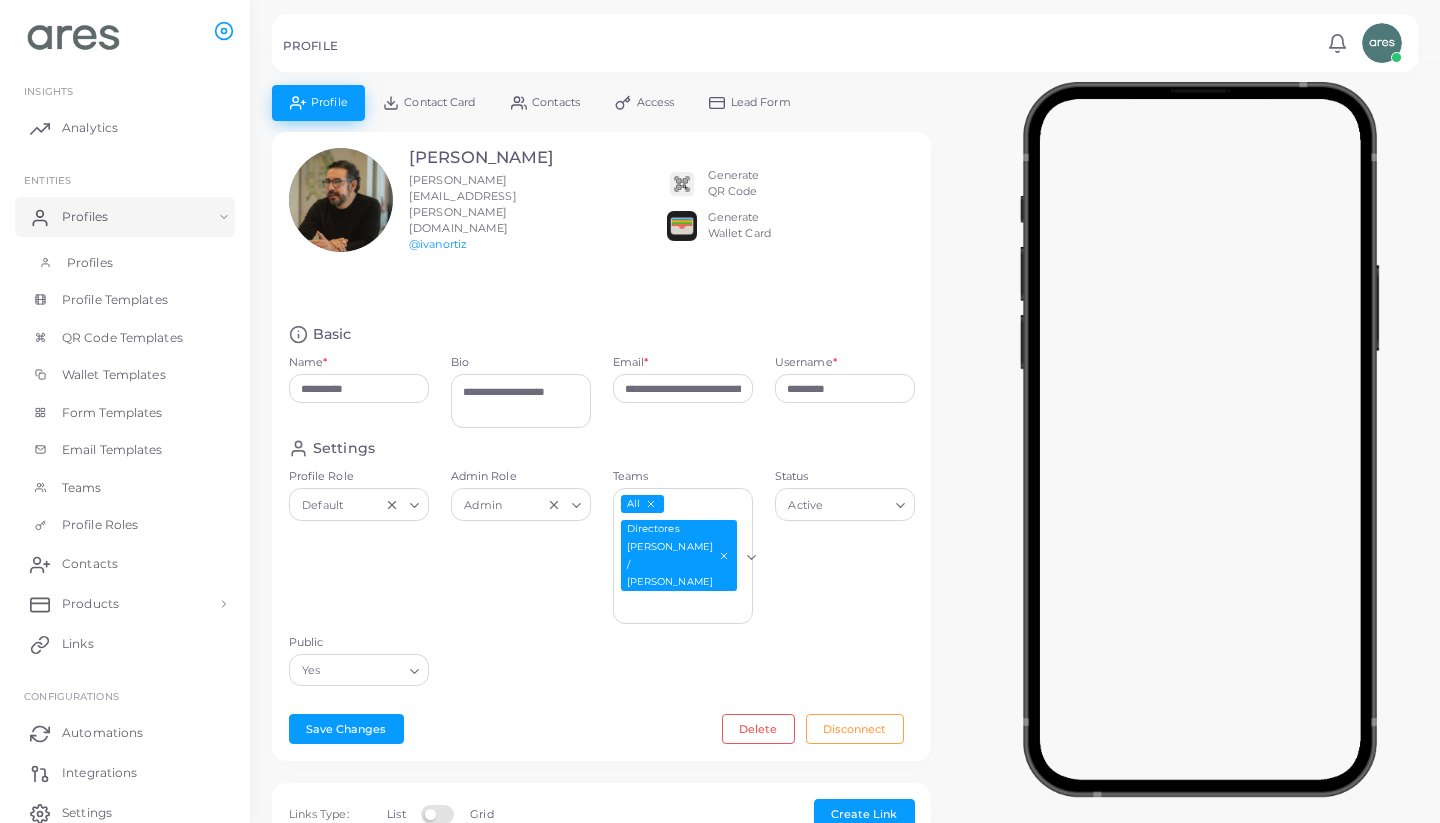 click on "Profiles" at bounding box center [90, 263] 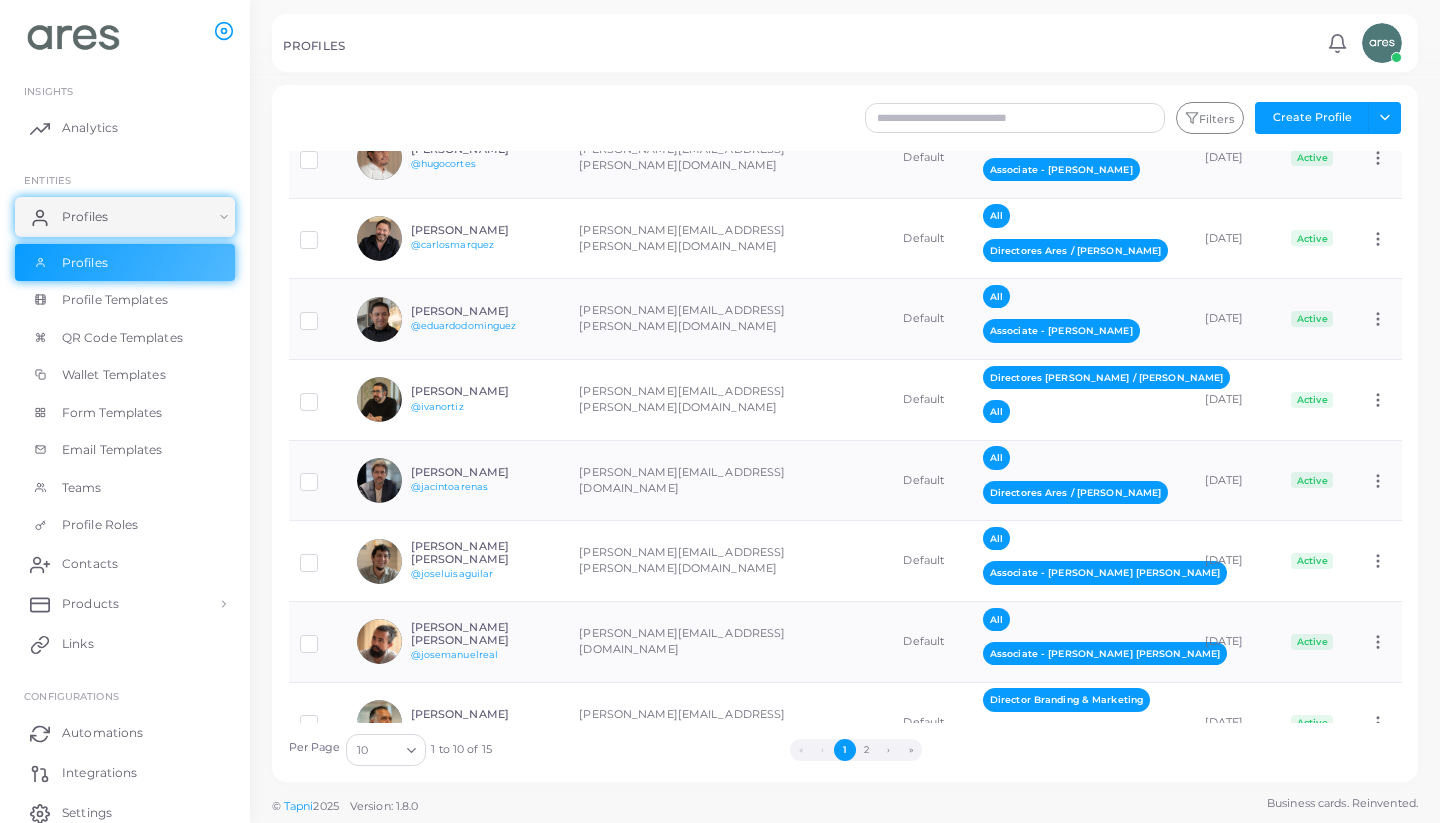 scroll, scrollTop: 204, scrollLeft: 0, axis: vertical 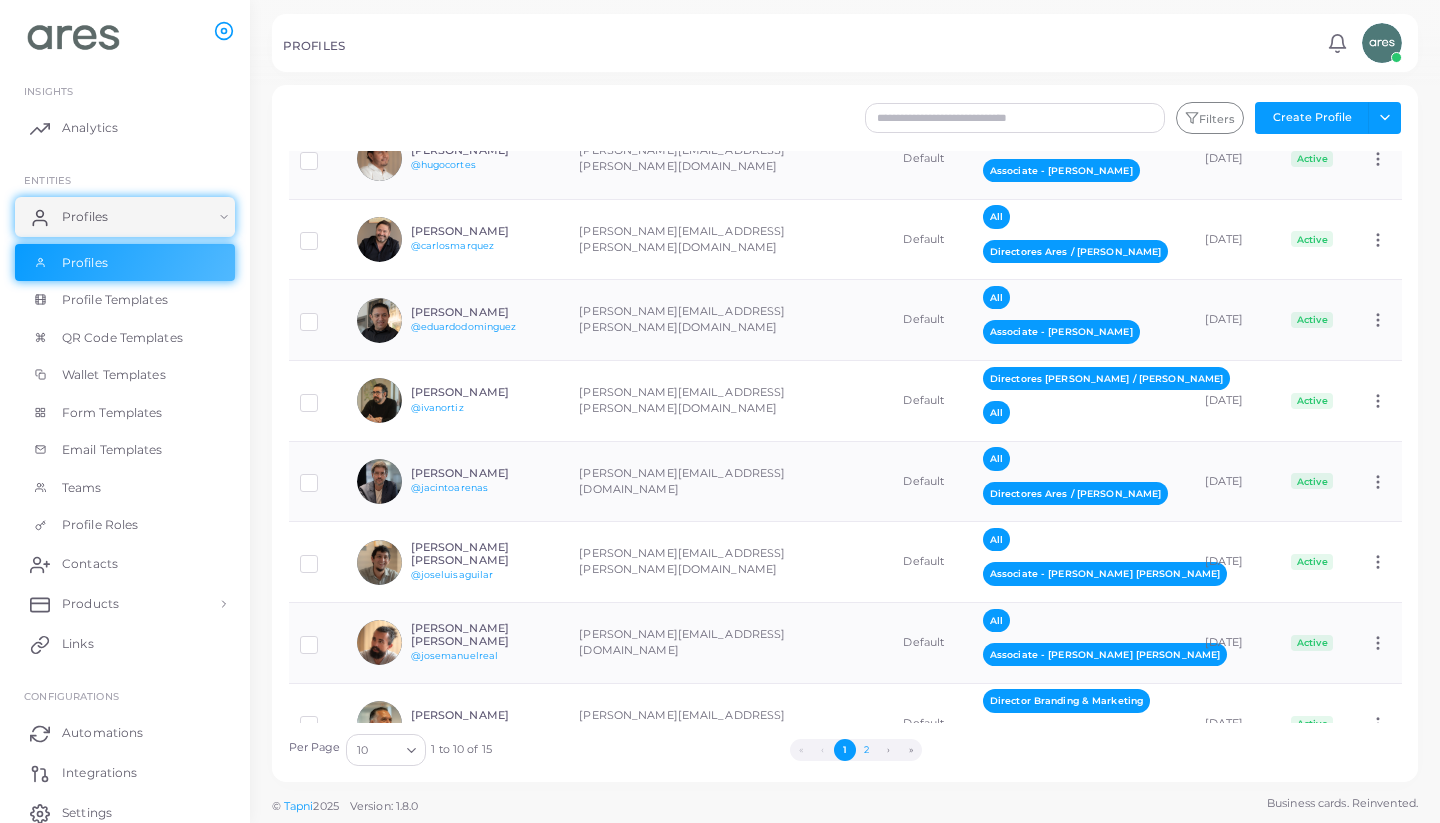 click on "2" at bounding box center [867, 750] 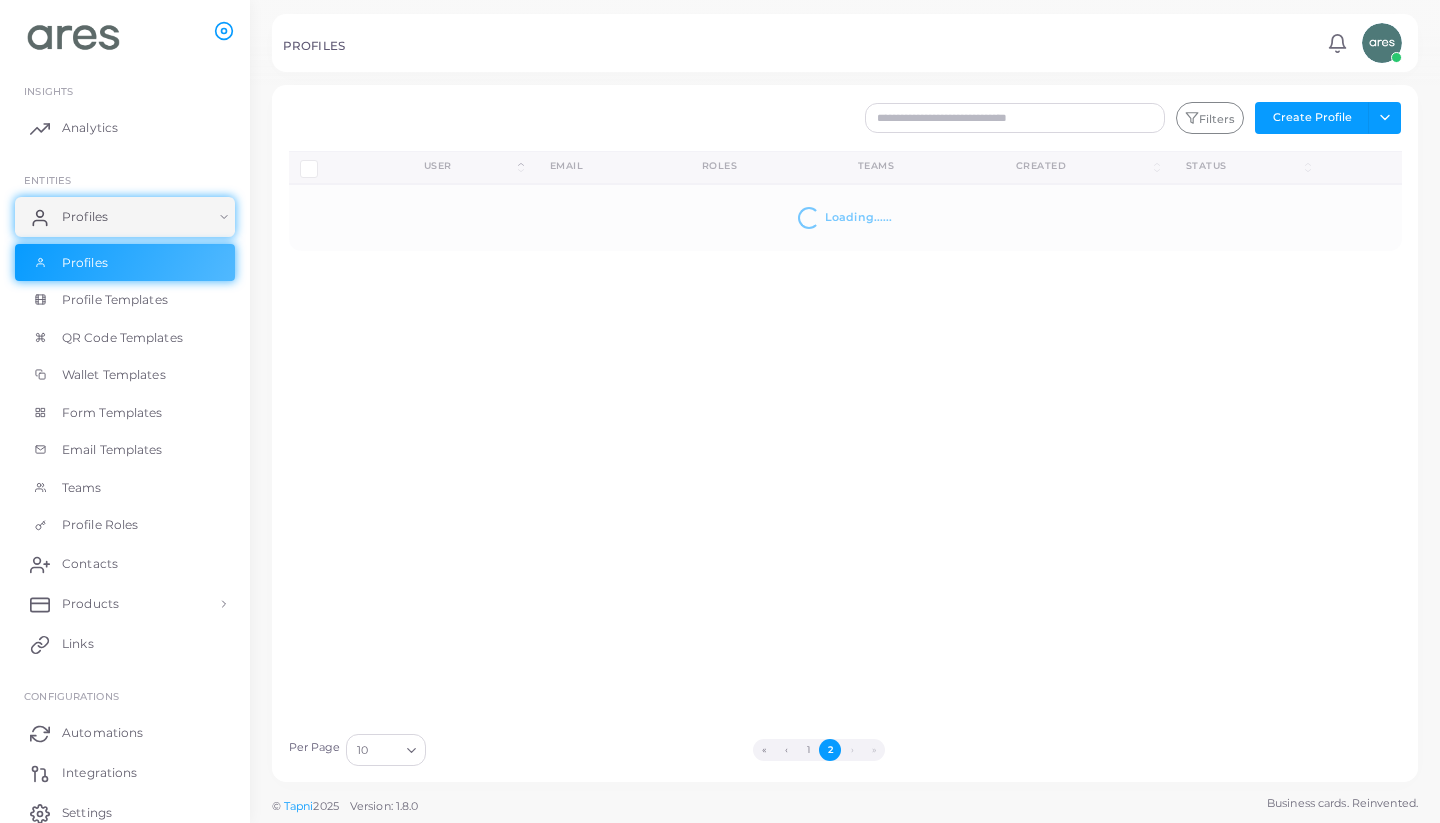 scroll, scrollTop: 0, scrollLeft: 0, axis: both 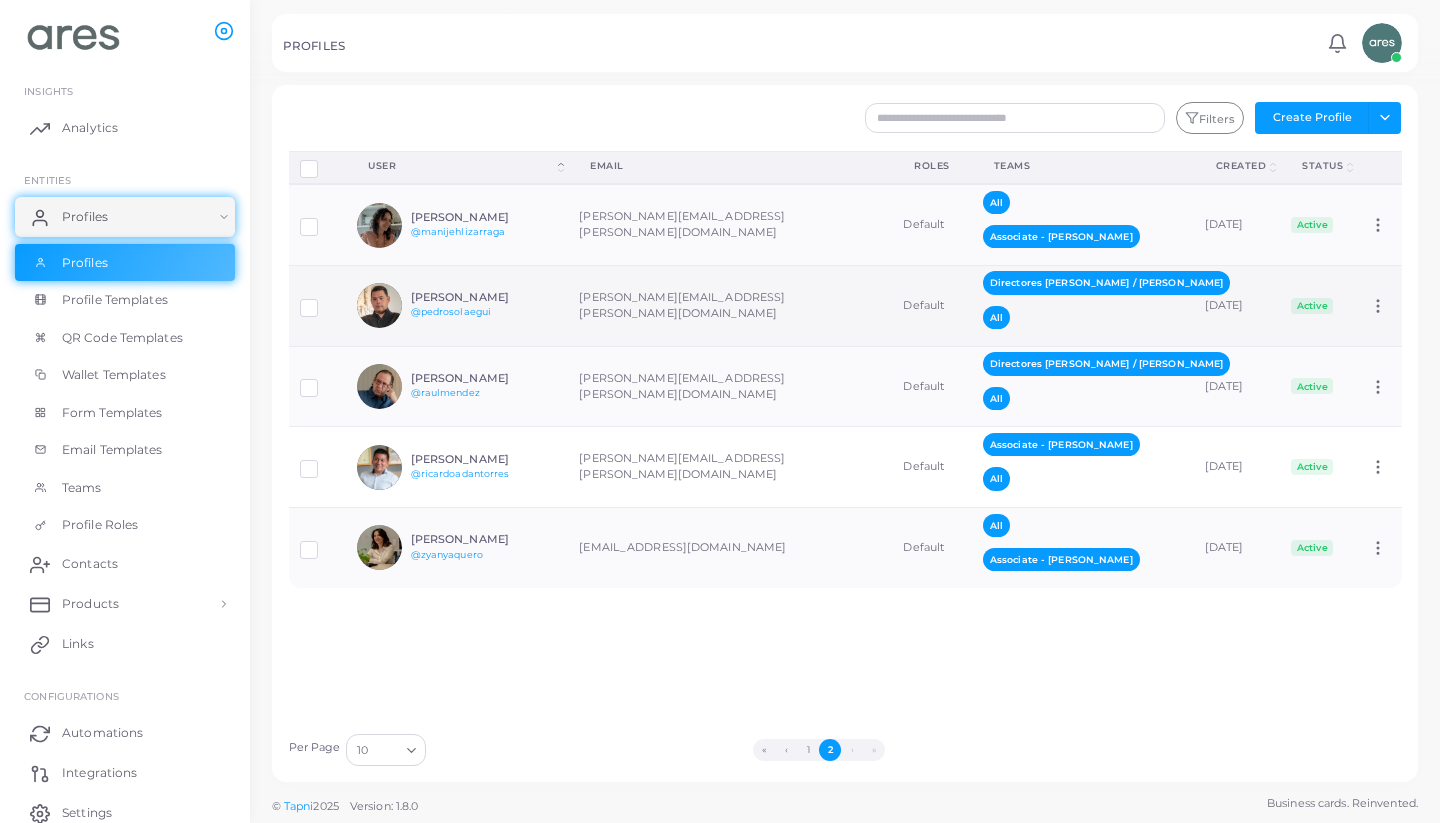 click on "[PERSON_NAME][EMAIL_ADDRESS][PERSON_NAME][DOMAIN_NAME]" at bounding box center (730, 305) 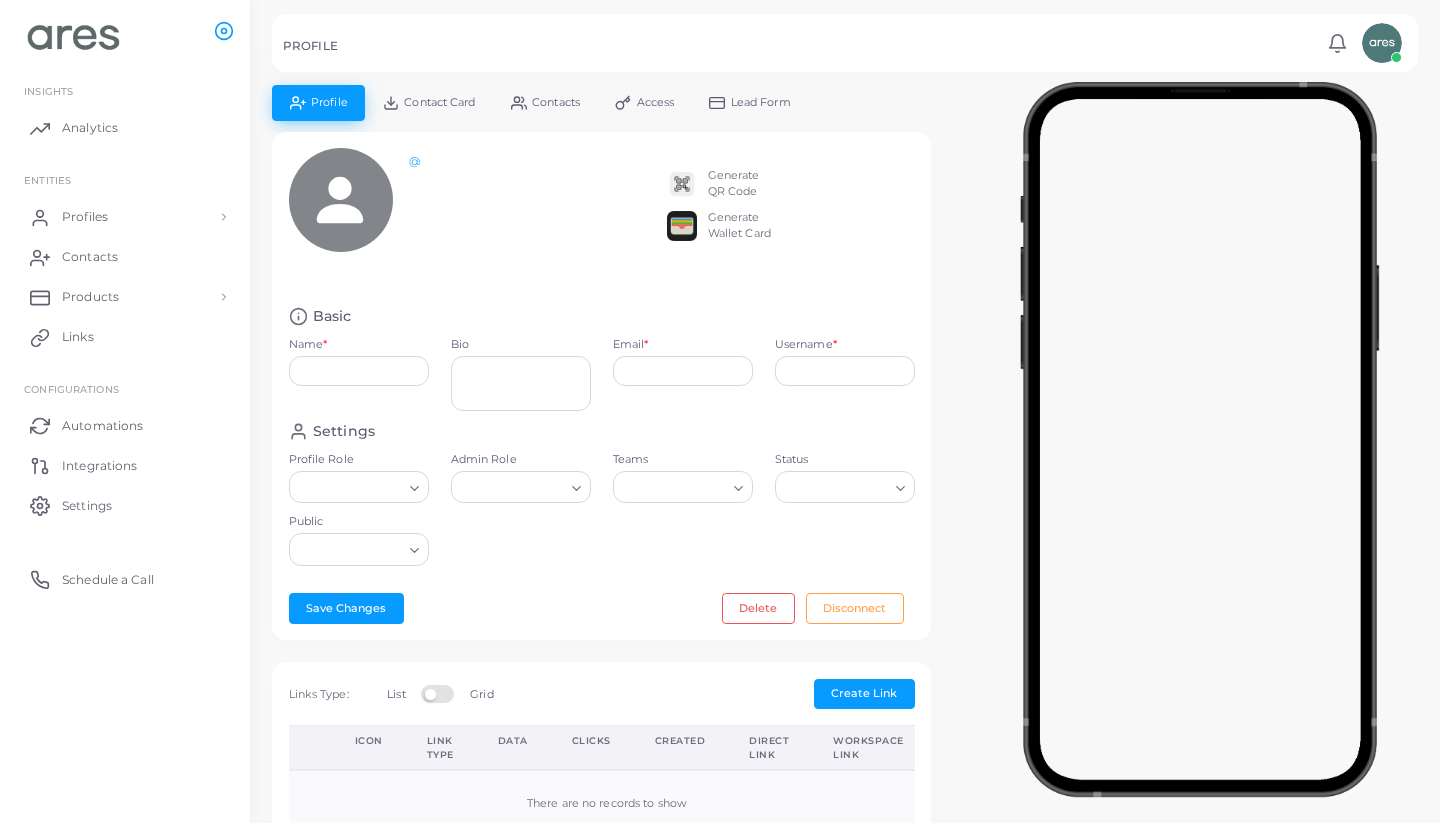 type on "**********" 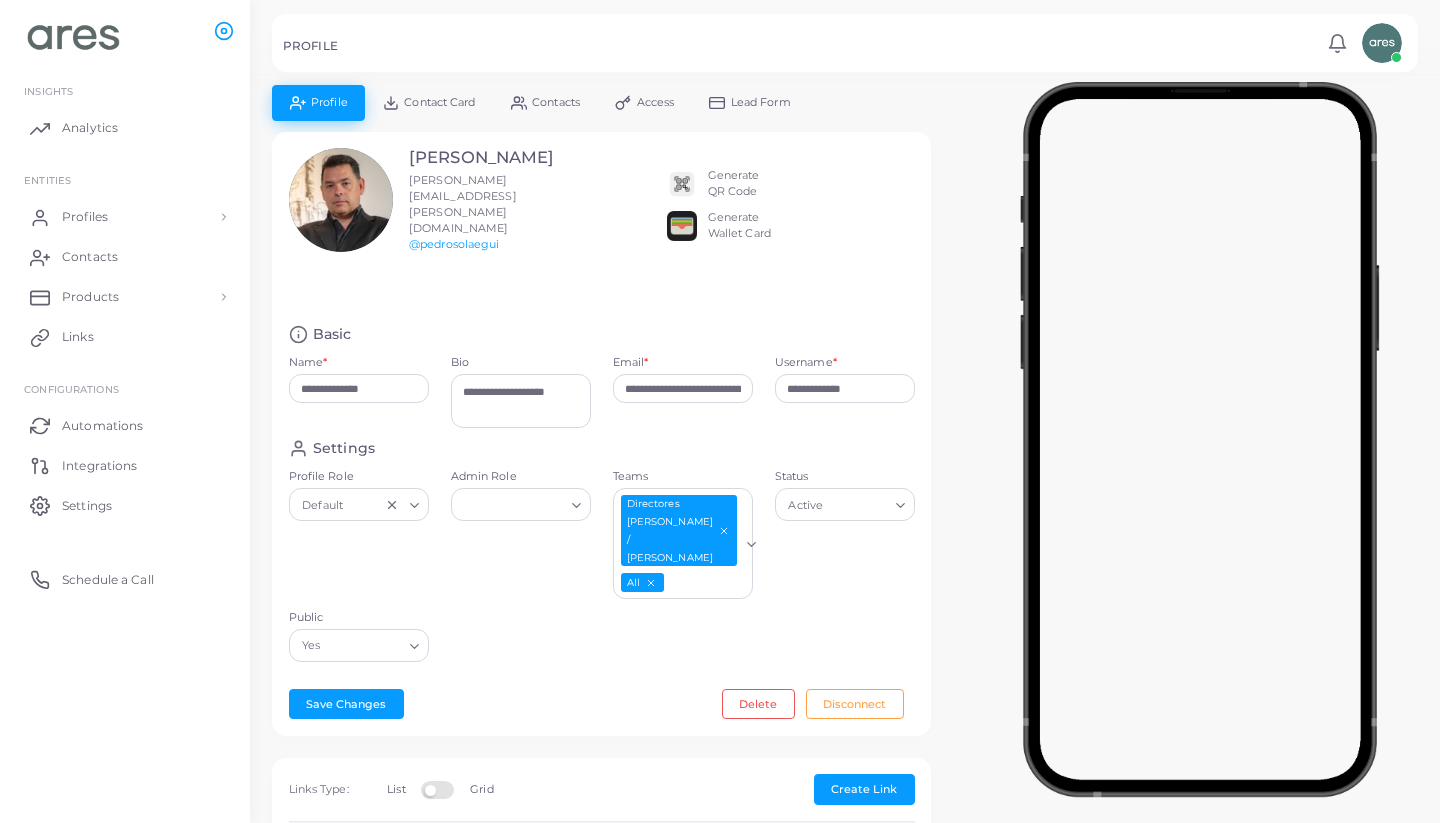 click on "Generate  Wallet Card" at bounding box center [739, 226] 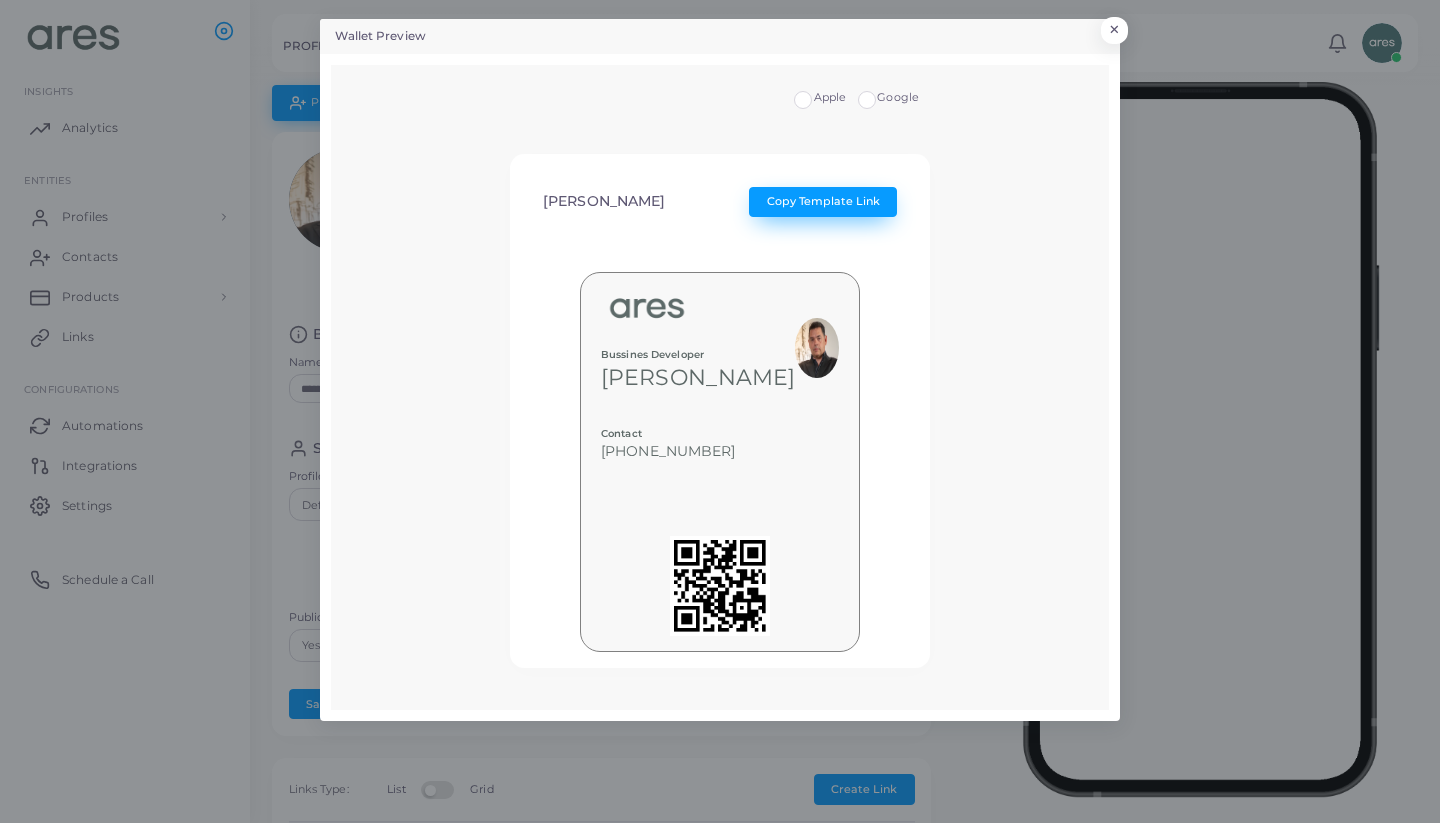 click on "Copy Template Link" at bounding box center [823, 201] 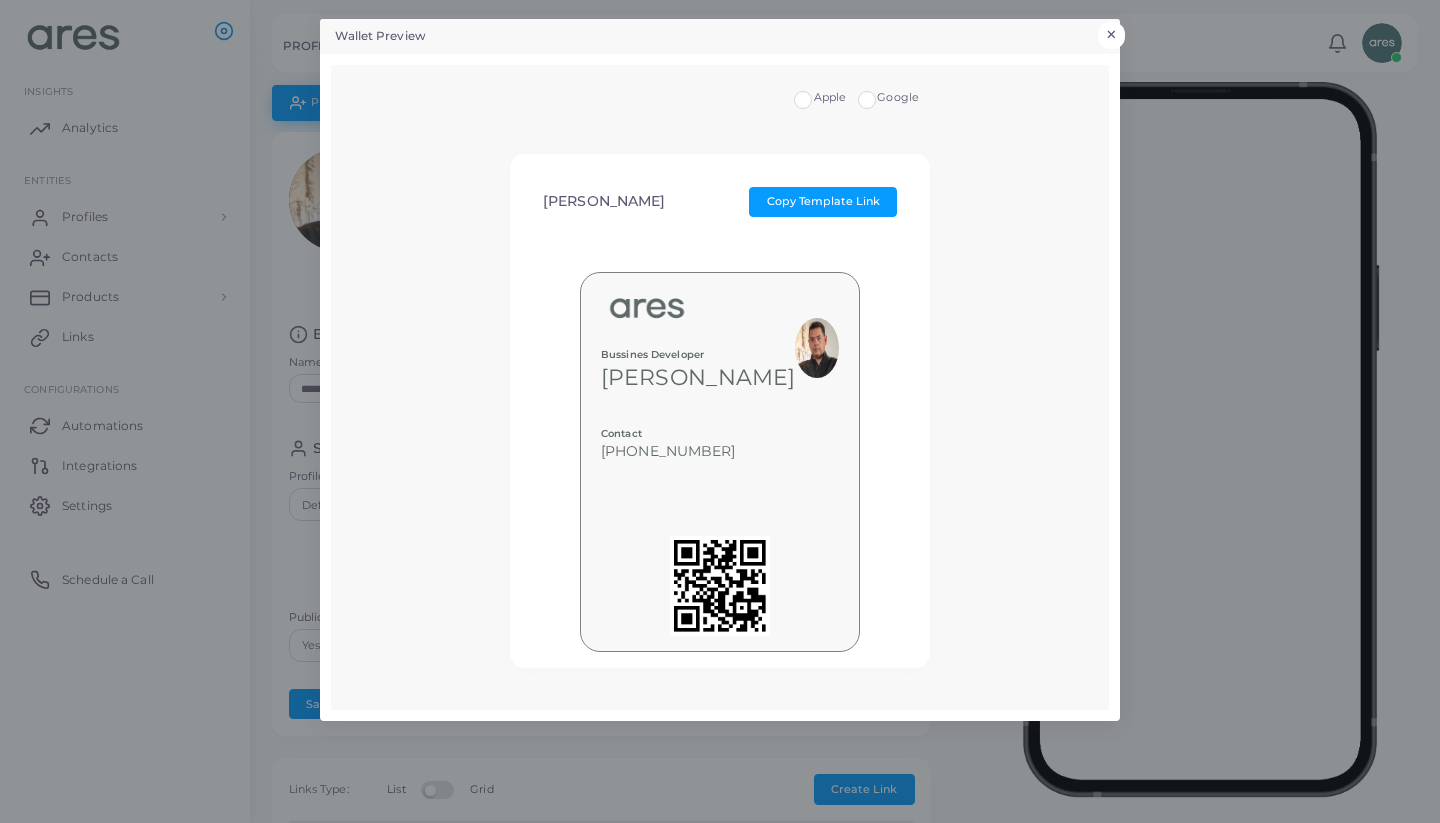 click on "×" at bounding box center (1111, 35) 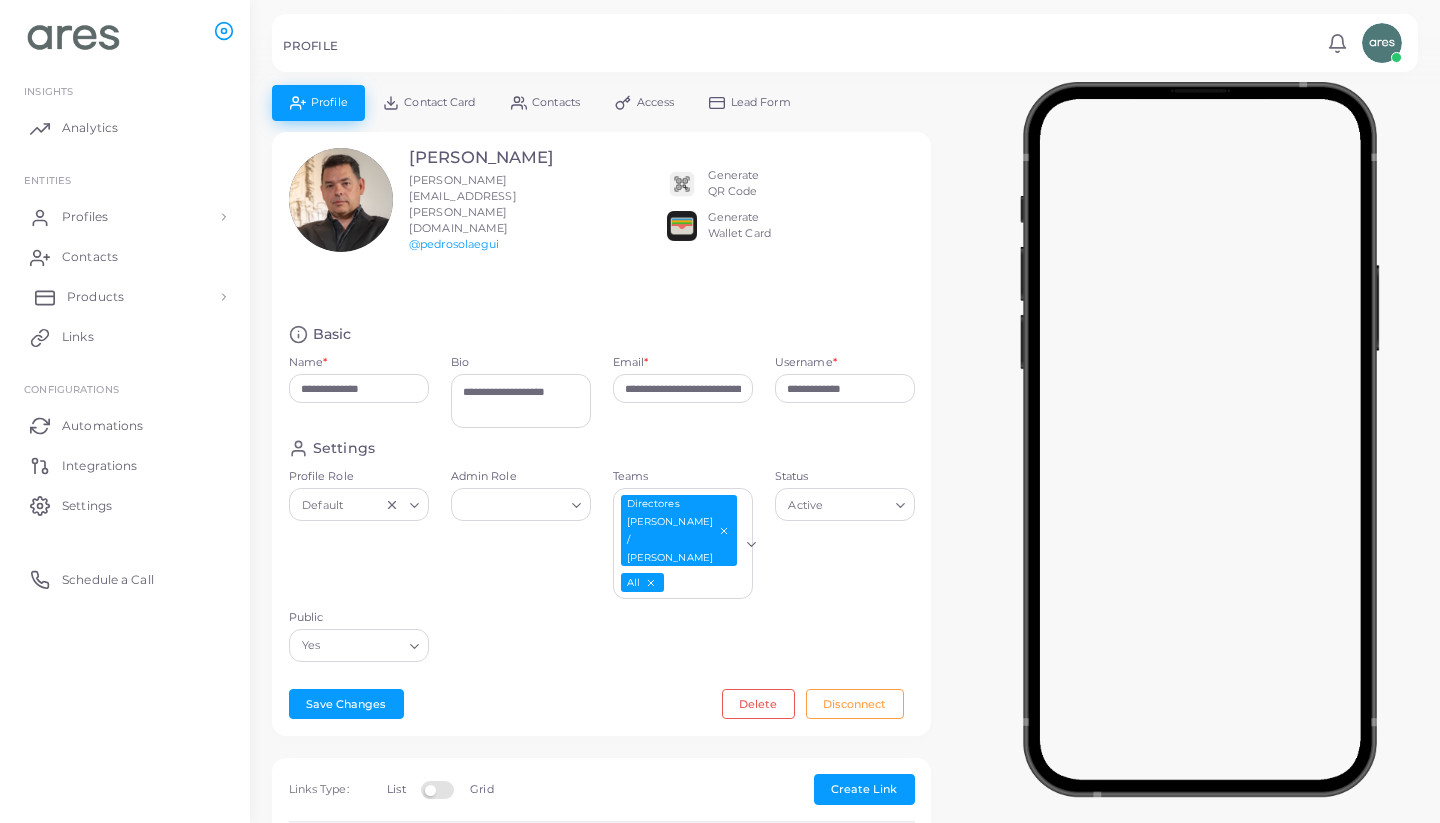 click on "Products" at bounding box center (125, 297) 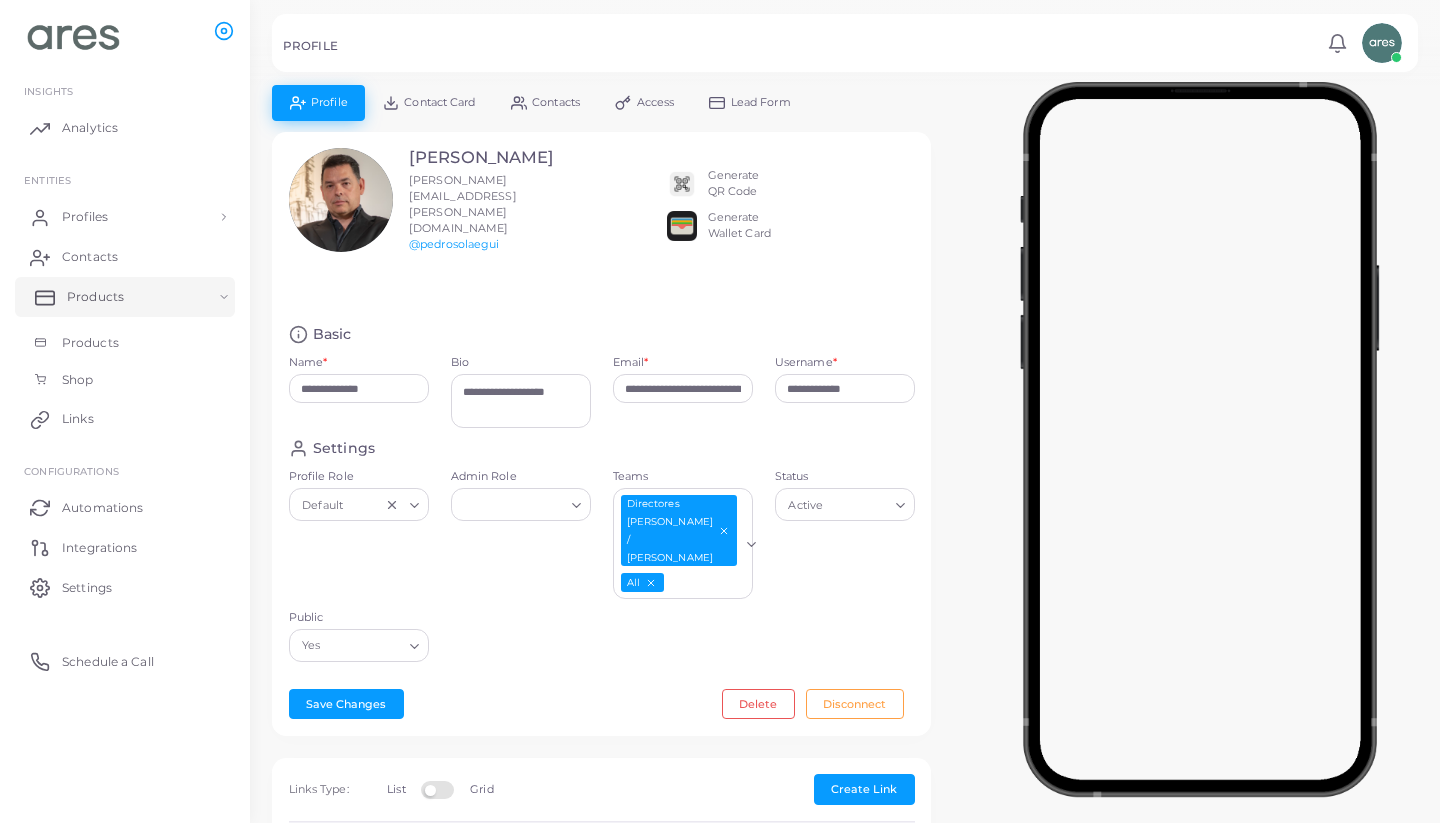 click on "Products" at bounding box center (125, 297) 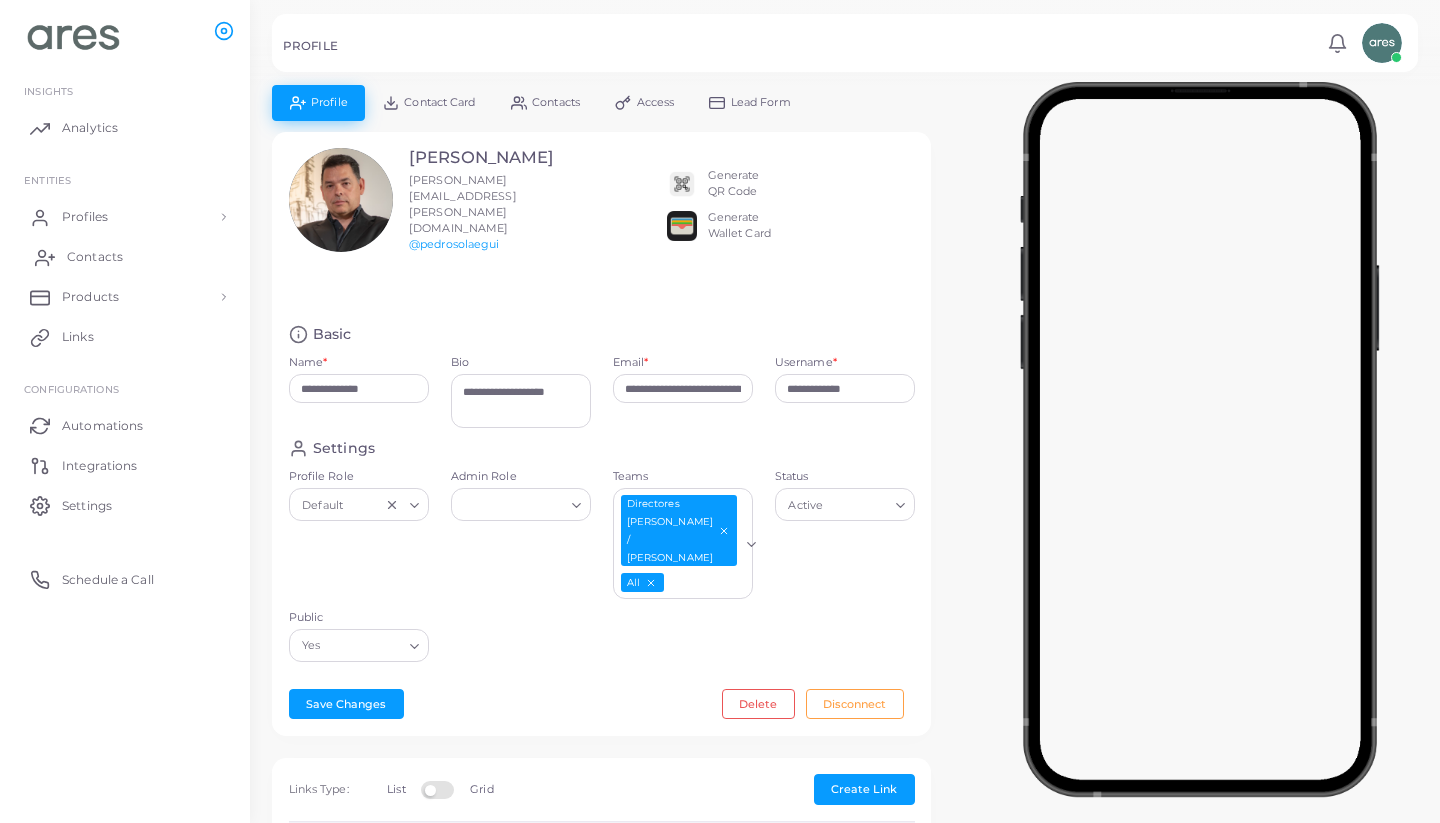 click on "Contacts" at bounding box center [95, 257] 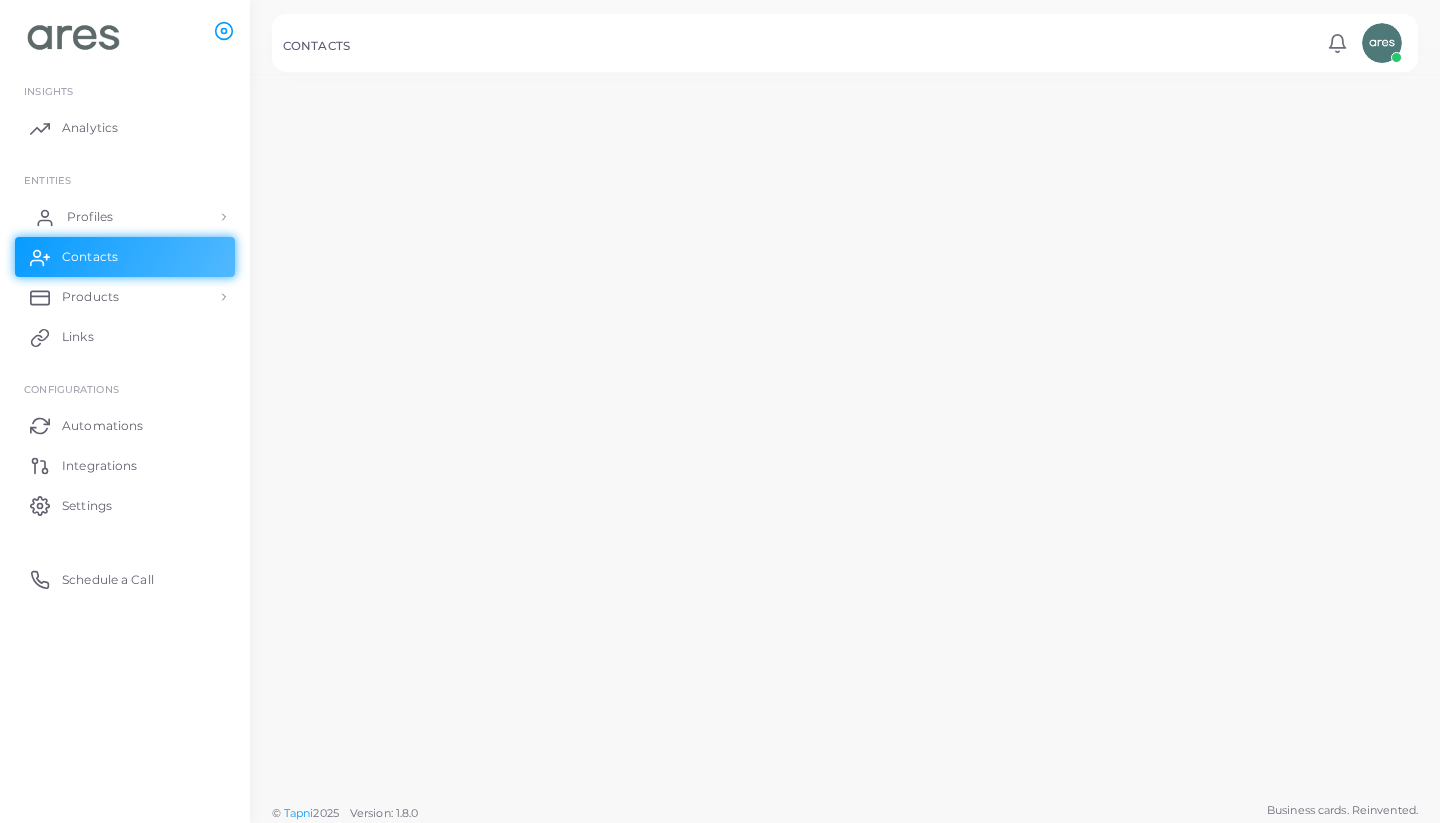 click on "Profiles" at bounding box center [125, 217] 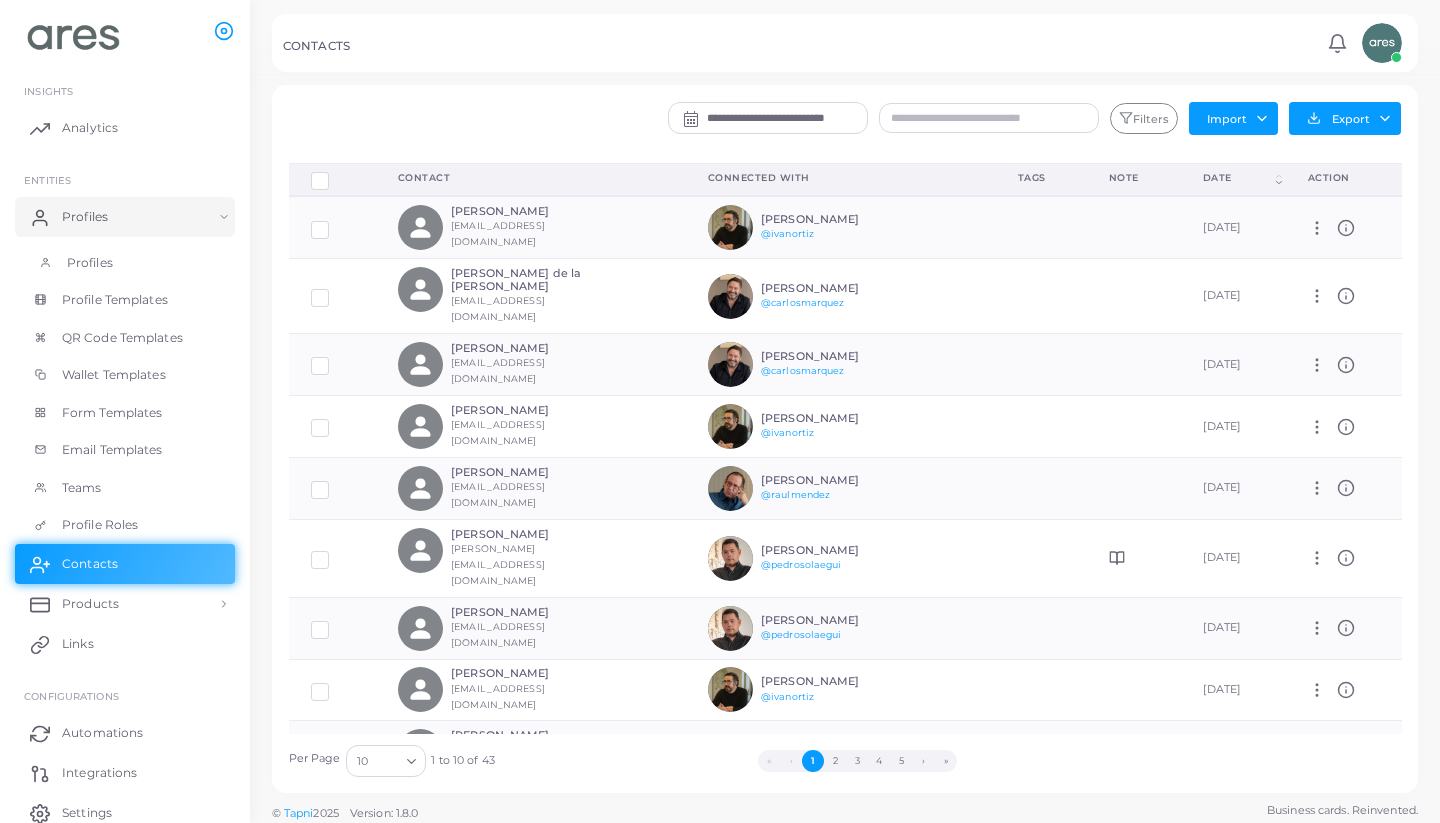 click on "Profiles" at bounding box center (90, 263) 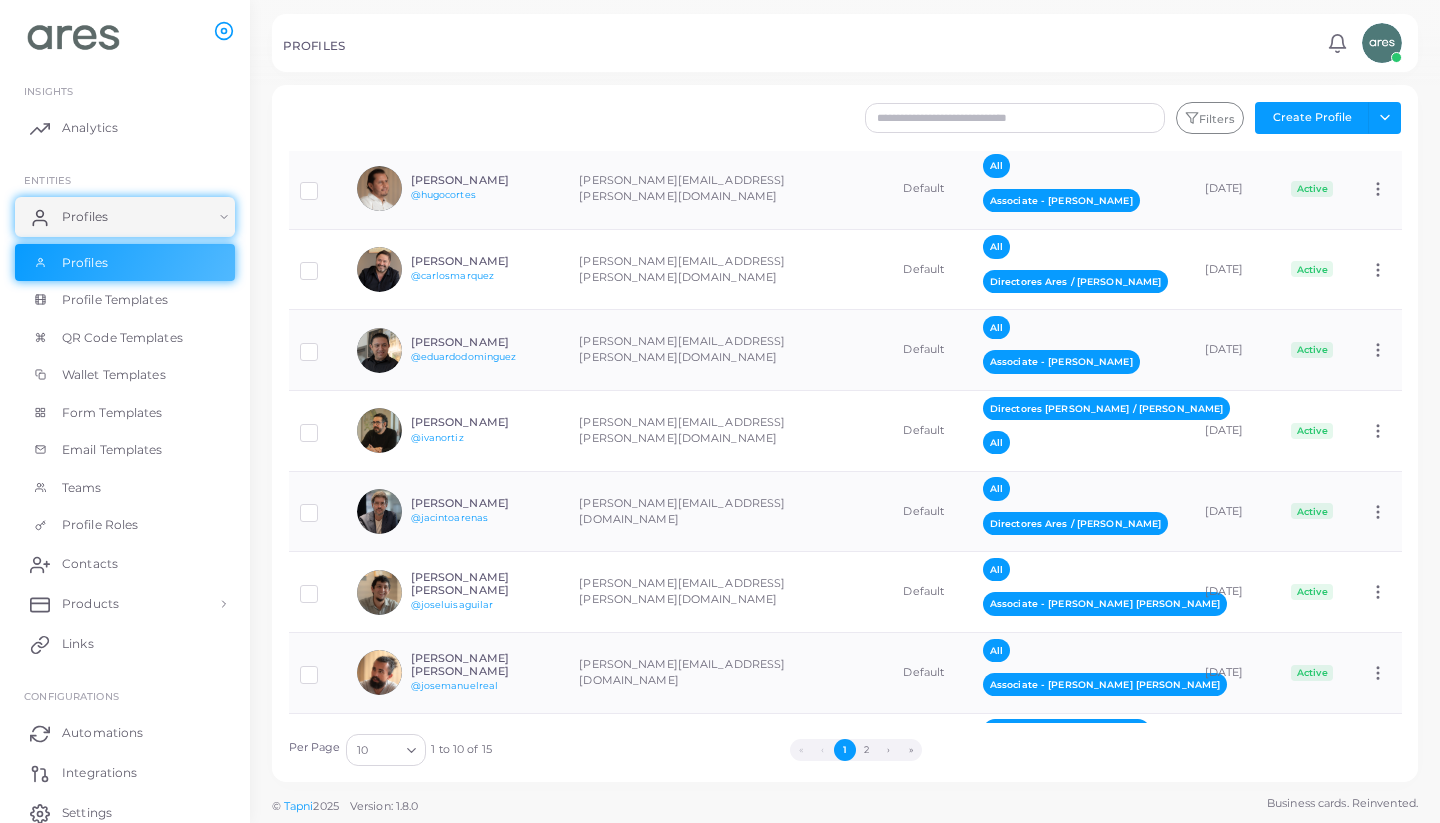 scroll, scrollTop: 178, scrollLeft: 0, axis: vertical 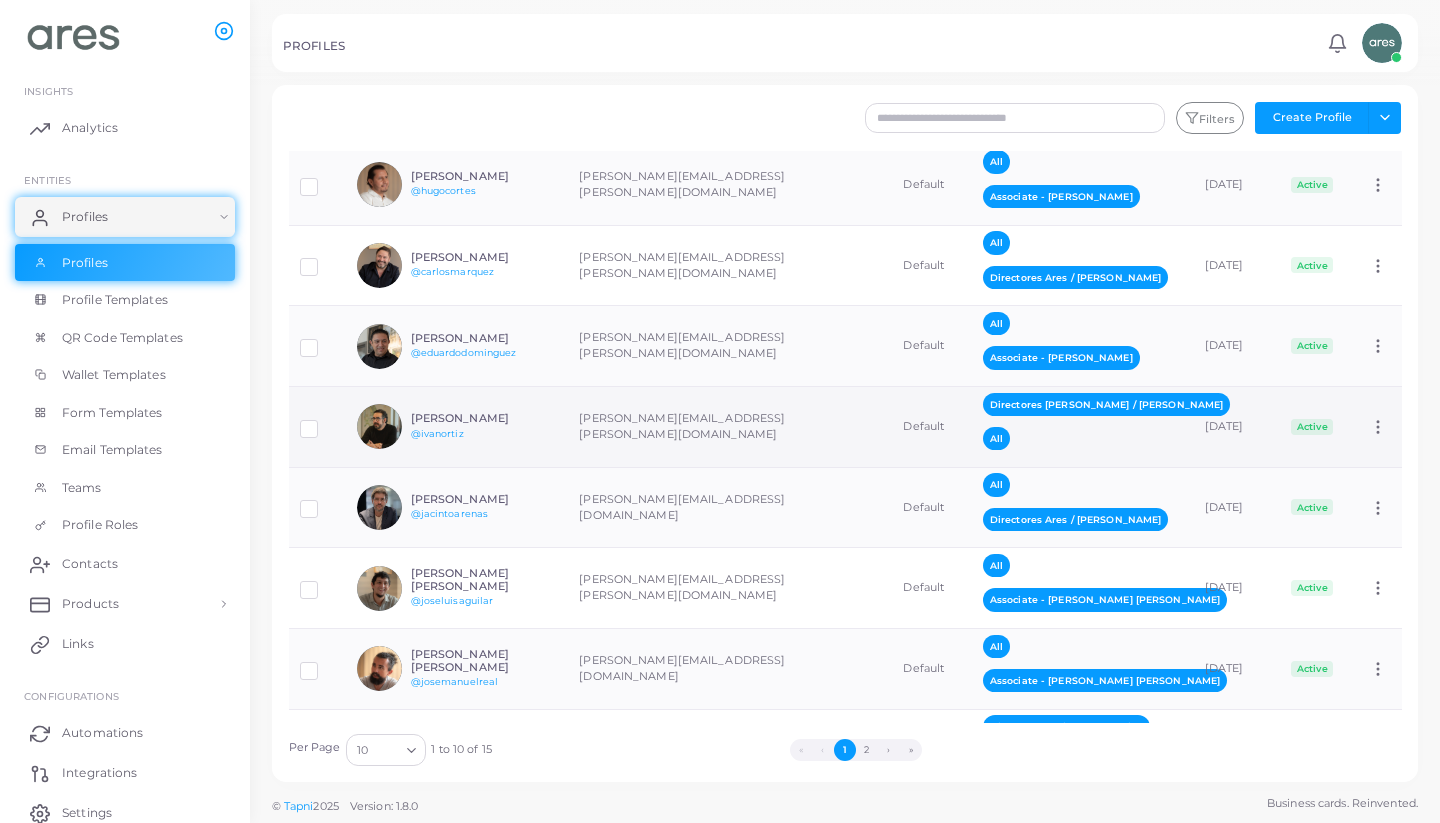 click on "[PERSON_NAME][EMAIL_ADDRESS][PERSON_NAME][DOMAIN_NAME]" at bounding box center (730, 427) 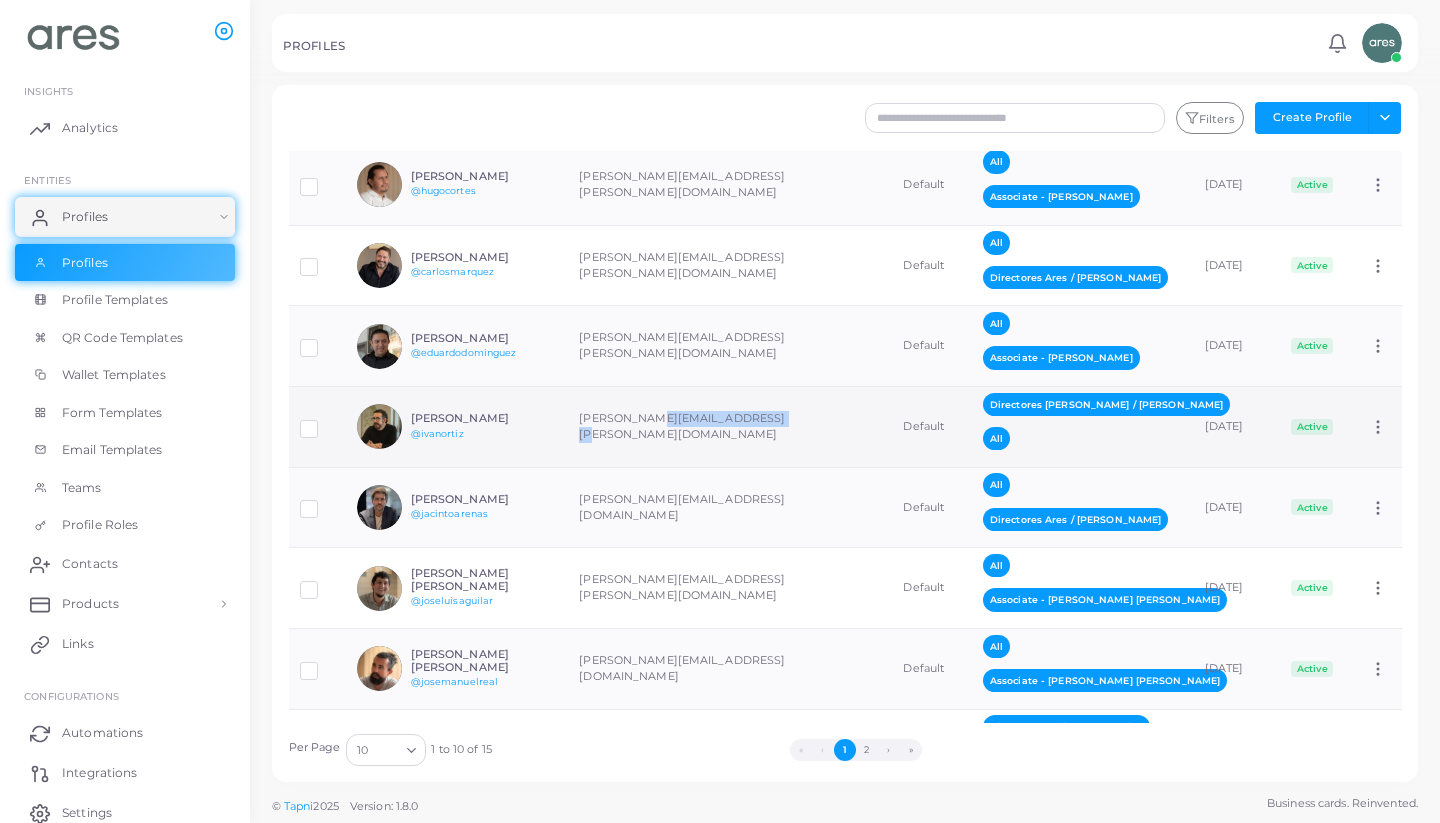 click on "[PERSON_NAME][EMAIL_ADDRESS][PERSON_NAME][DOMAIN_NAME]" at bounding box center (730, 427) 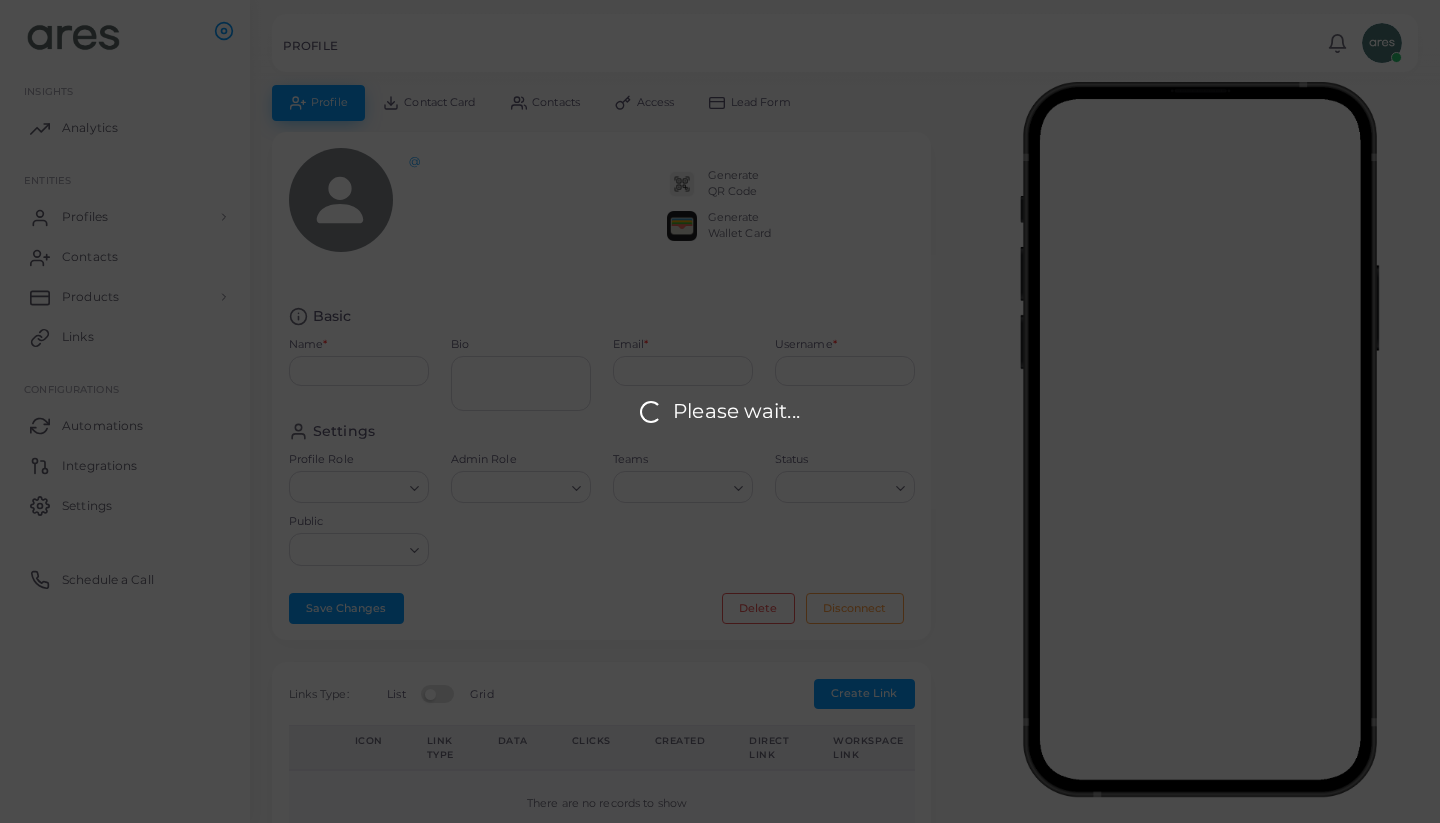 type on "**********" 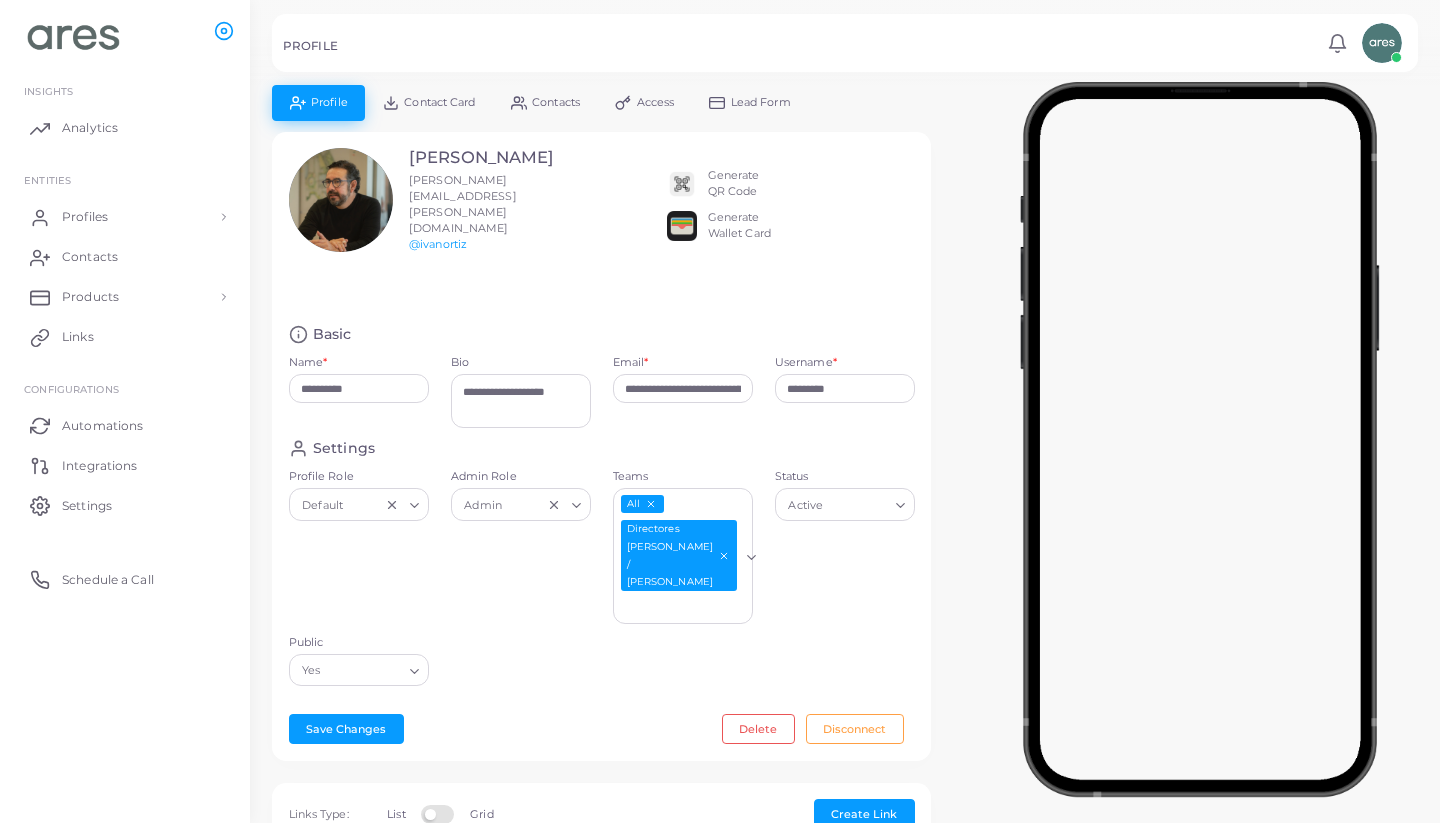 click on "Generate  Wallet Card" at bounding box center [739, 226] 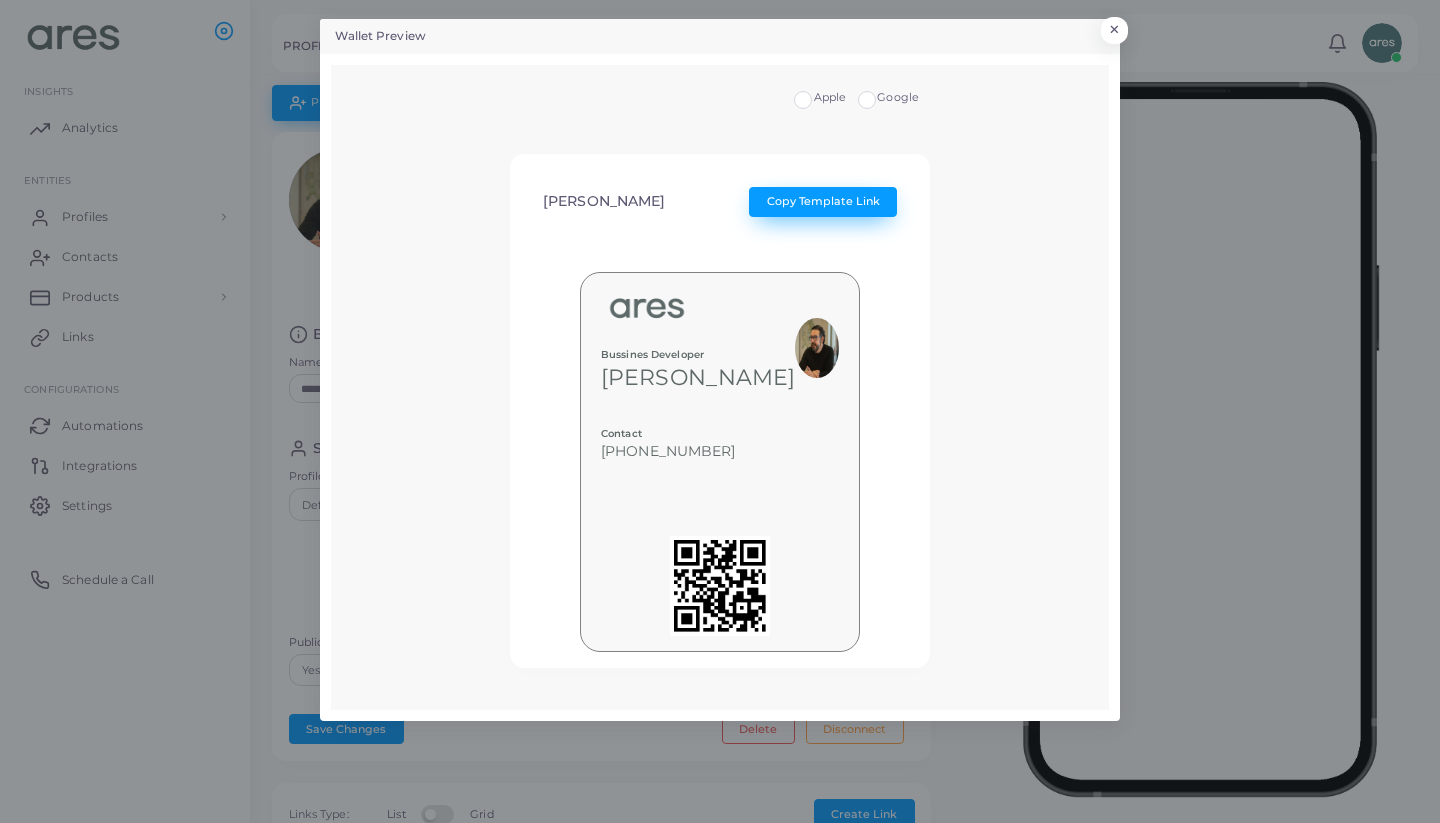 click on "Copy Template Link" at bounding box center [823, 201] 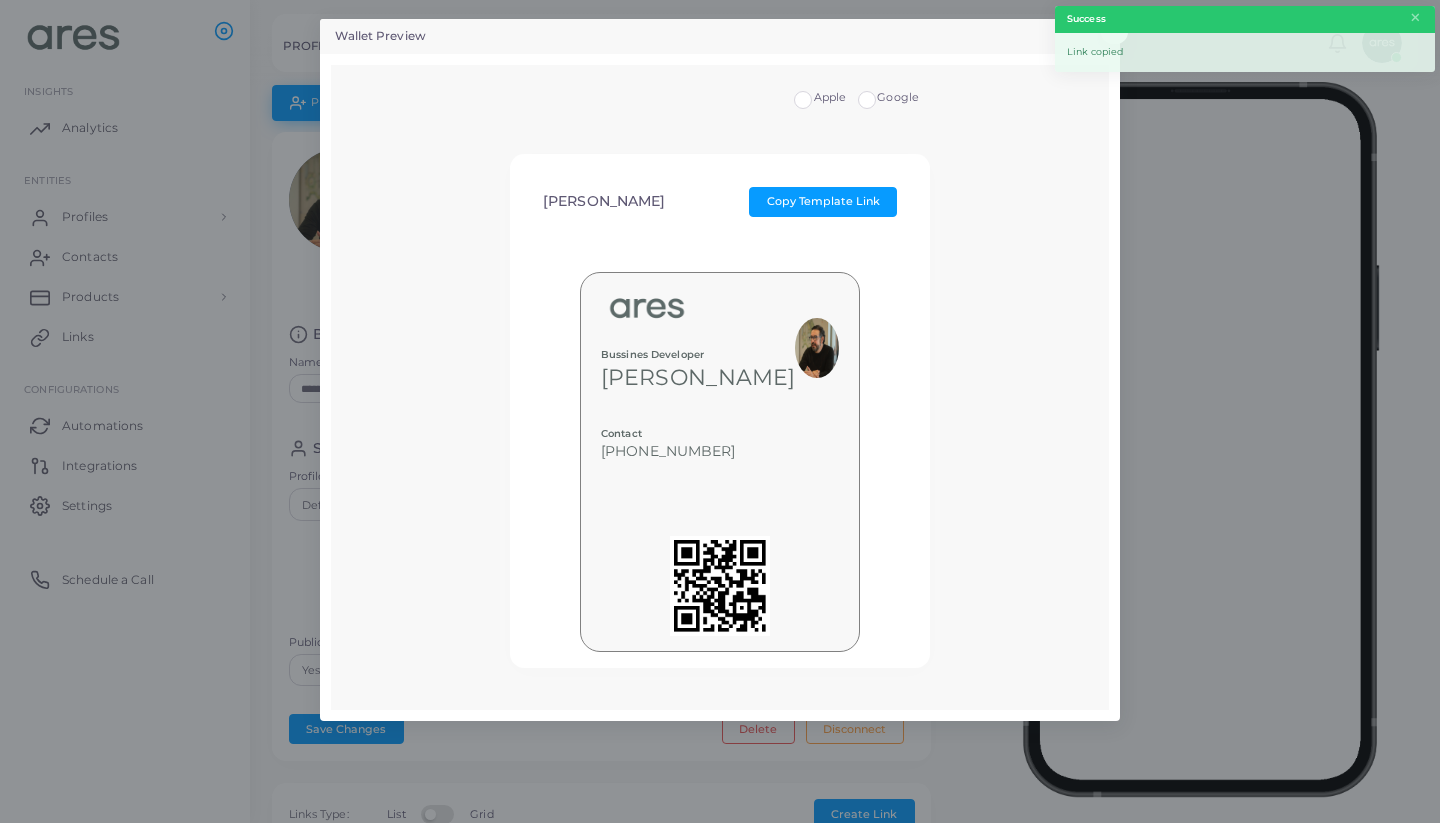 click on "Apple Google  [PERSON_NAME]  Copy Template Link Bussines Developer [PERSON_NAME] Contact [PHONE_NUMBER] MORE" at bounding box center [719, 387] 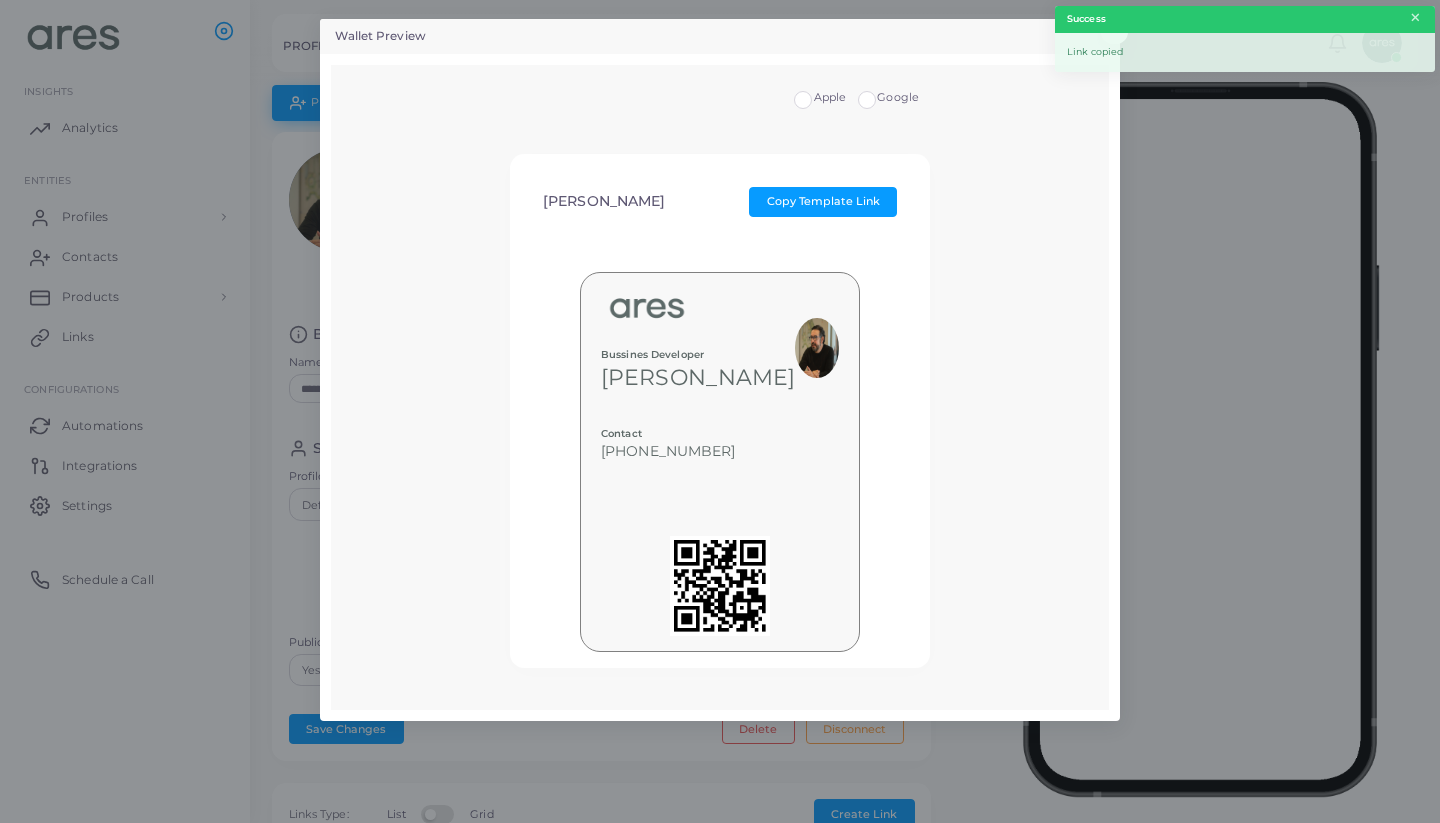 click on "×" at bounding box center [1415, 18] 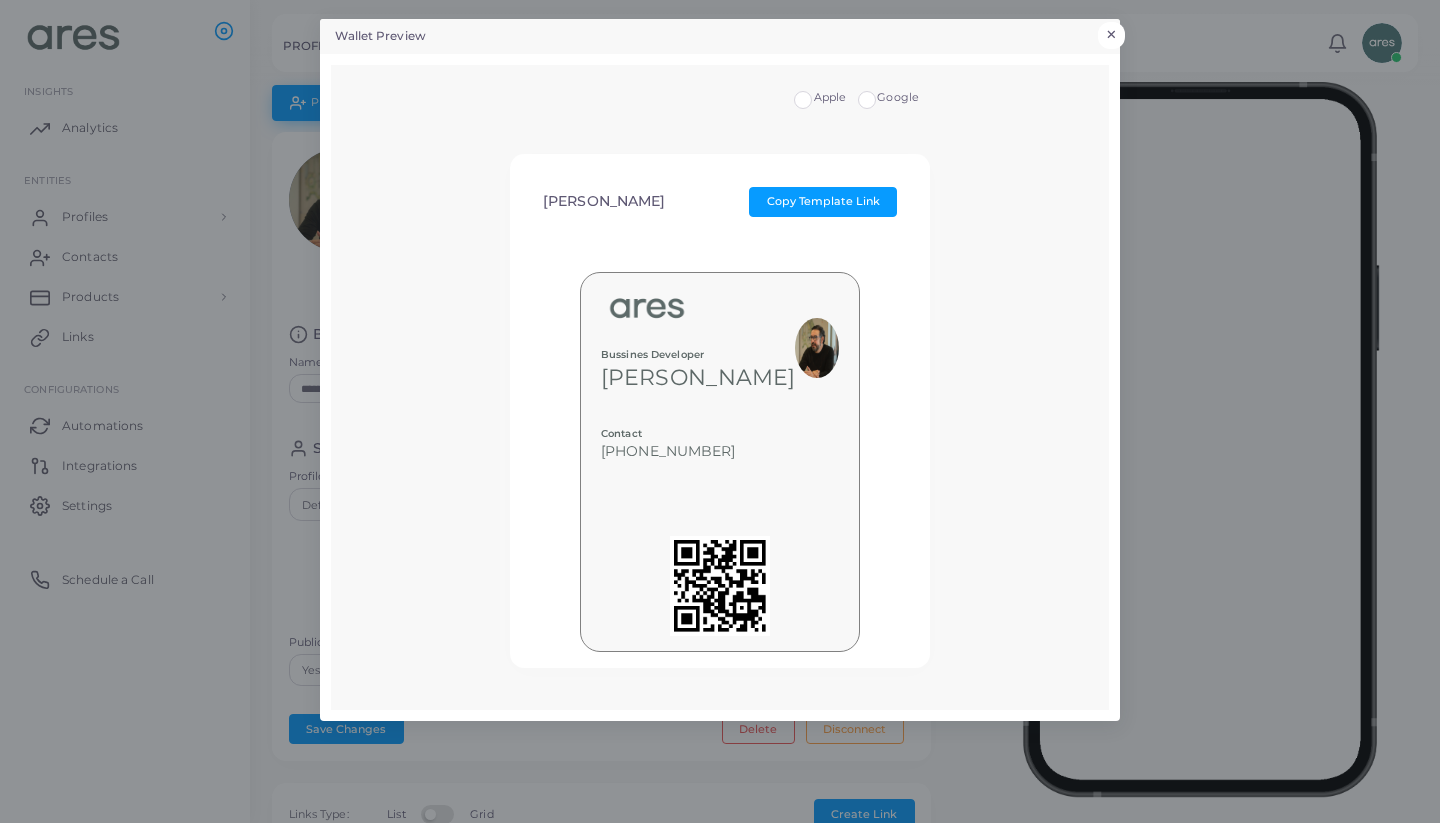 click on "×" at bounding box center (1111, 35) 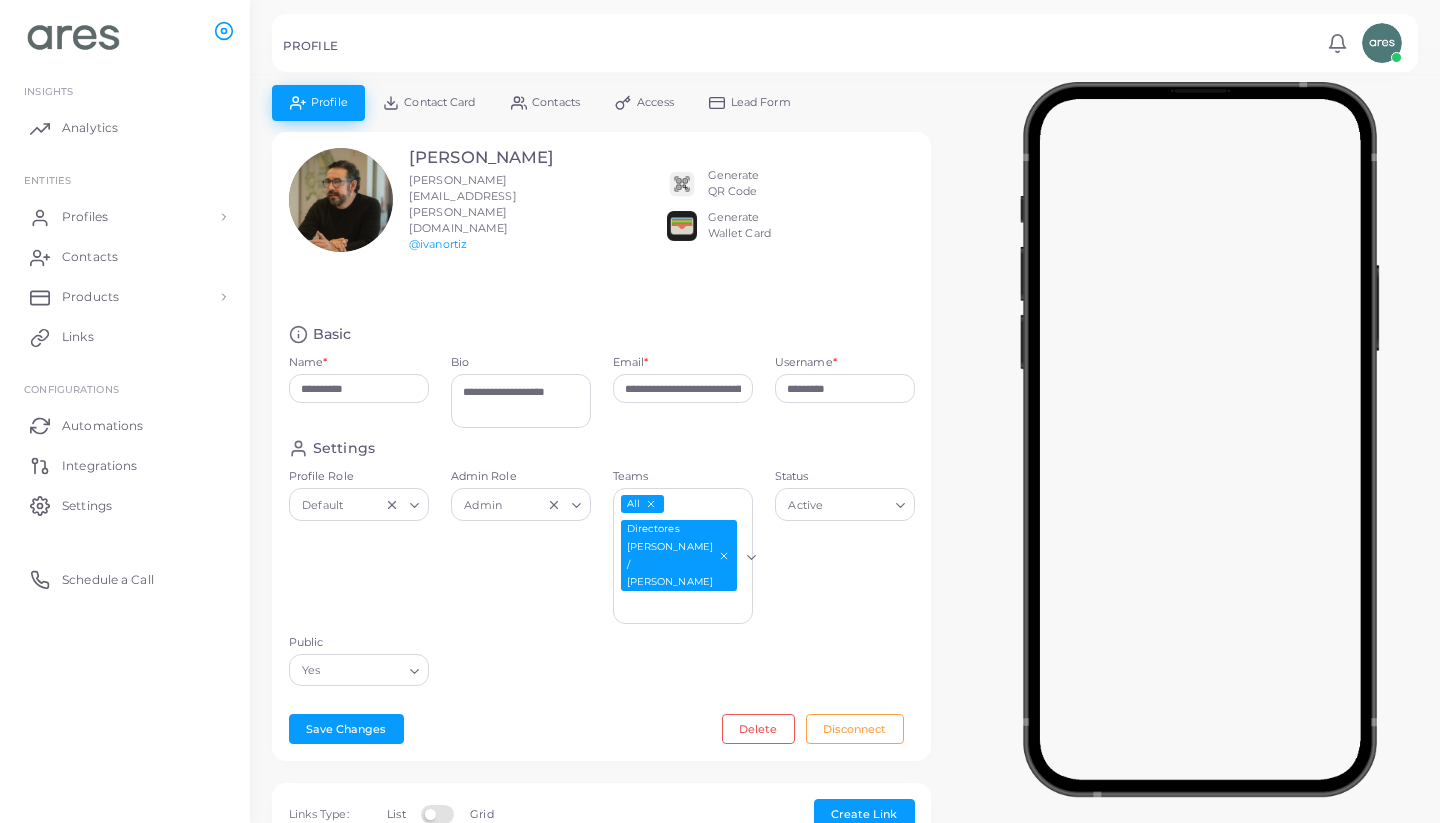 click at bounding box center [682, 226] 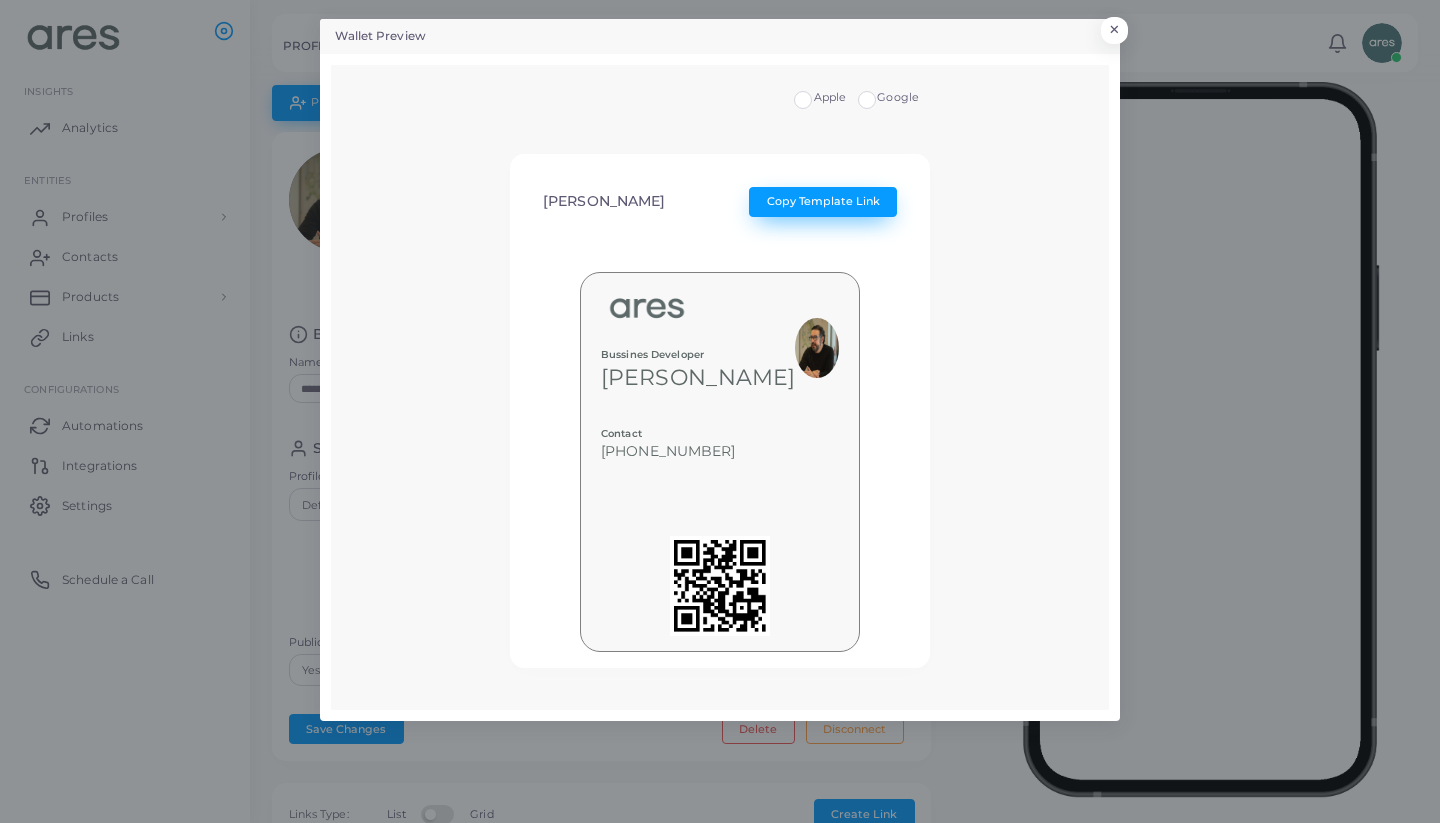 click on "Copy Template Link" at bounding box center [823, 201] 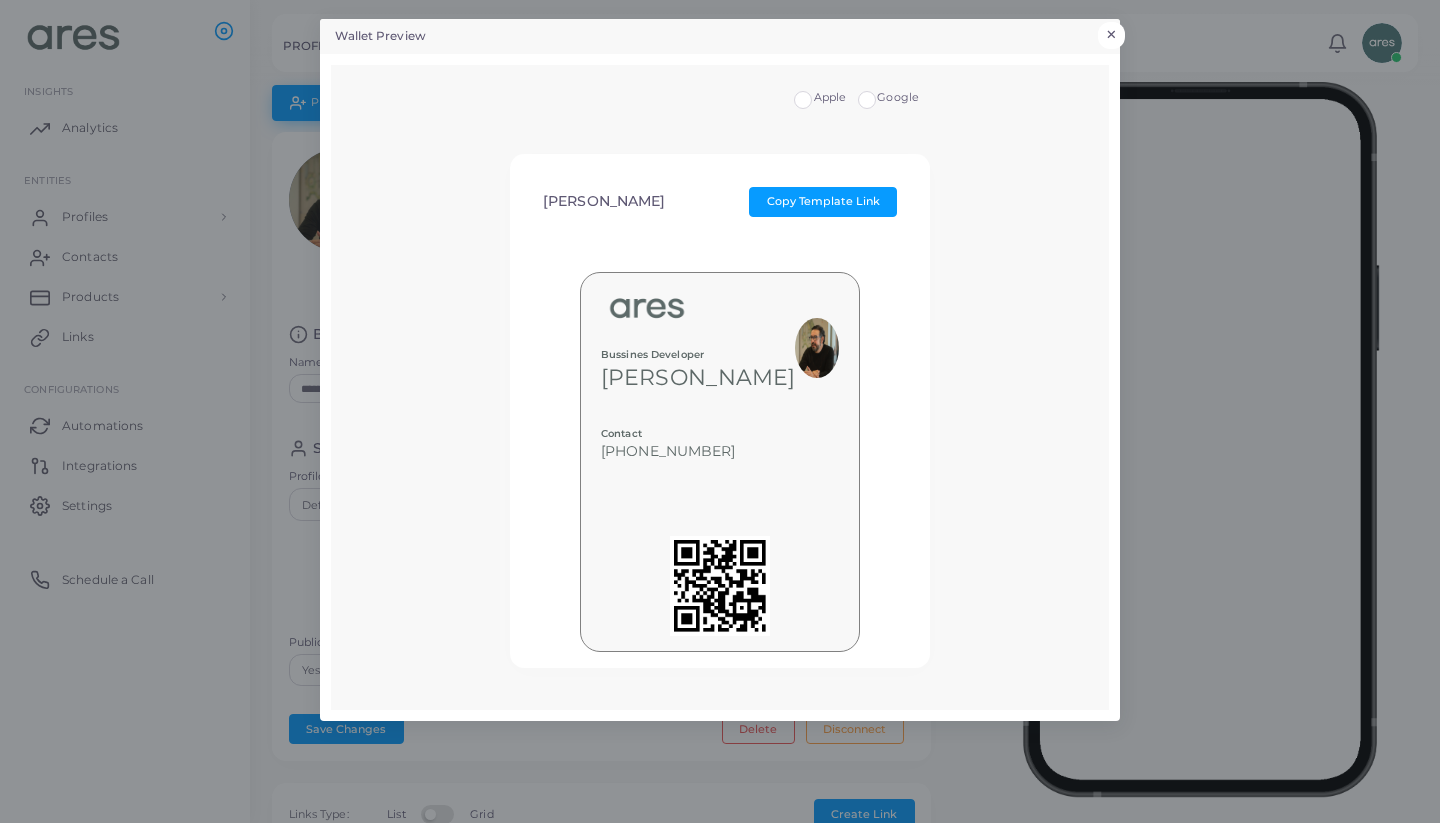 click on "×" at bounding box center (1111, 35) 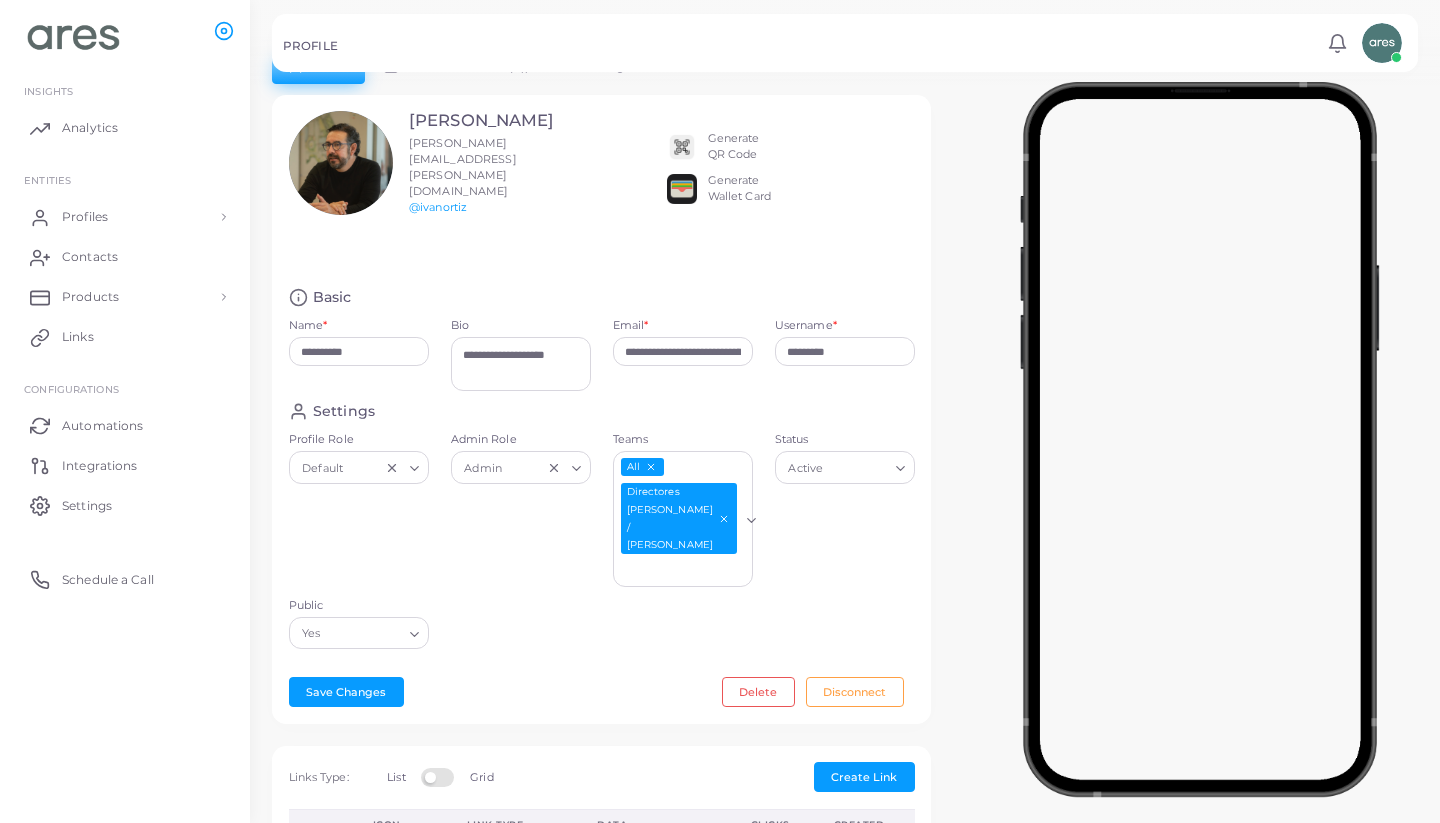 scroll, scrollTop: 0, scrollLeft: 0, axis: both 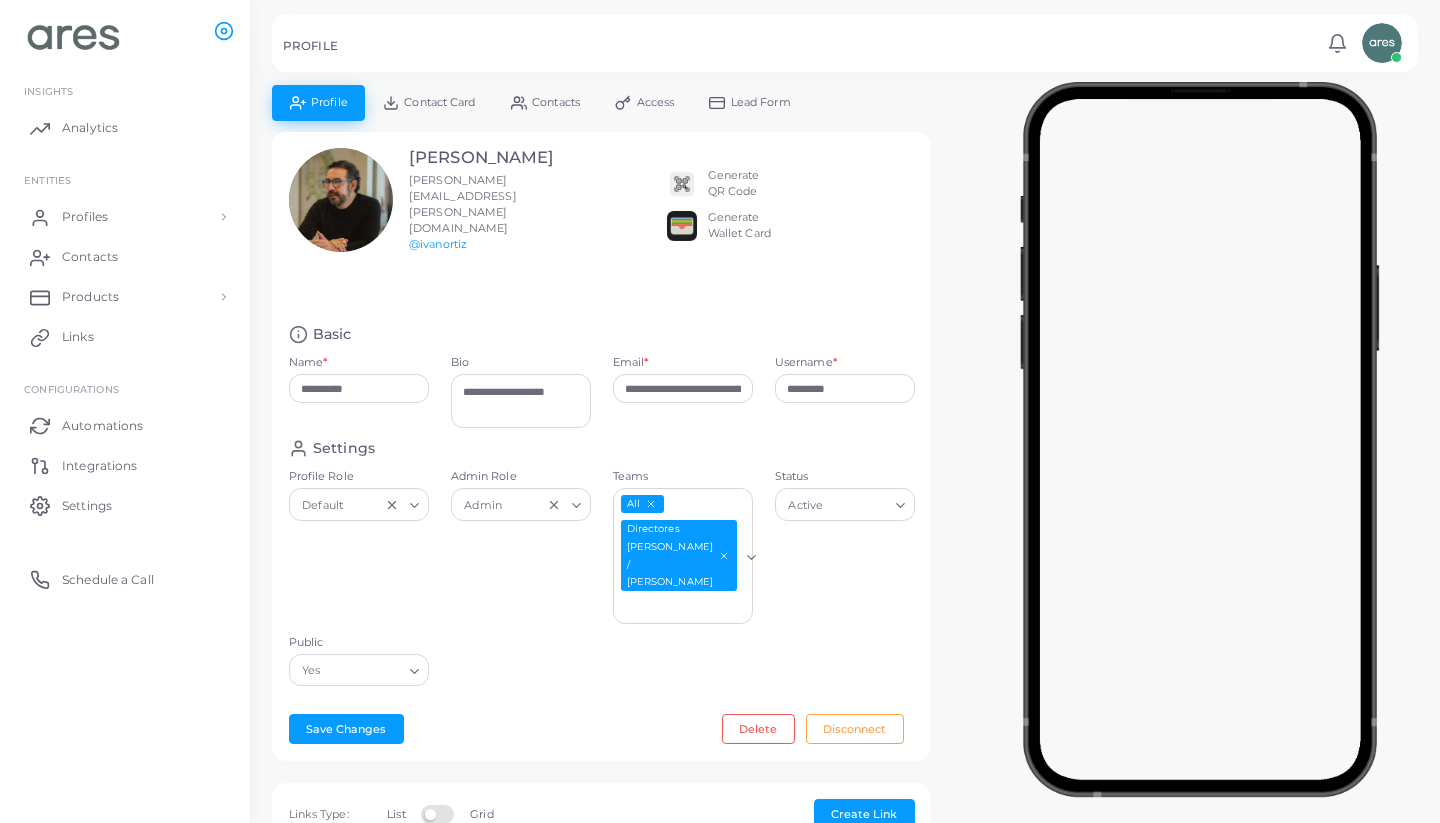 click on "Contact Card" at bounding box center (439, 102) 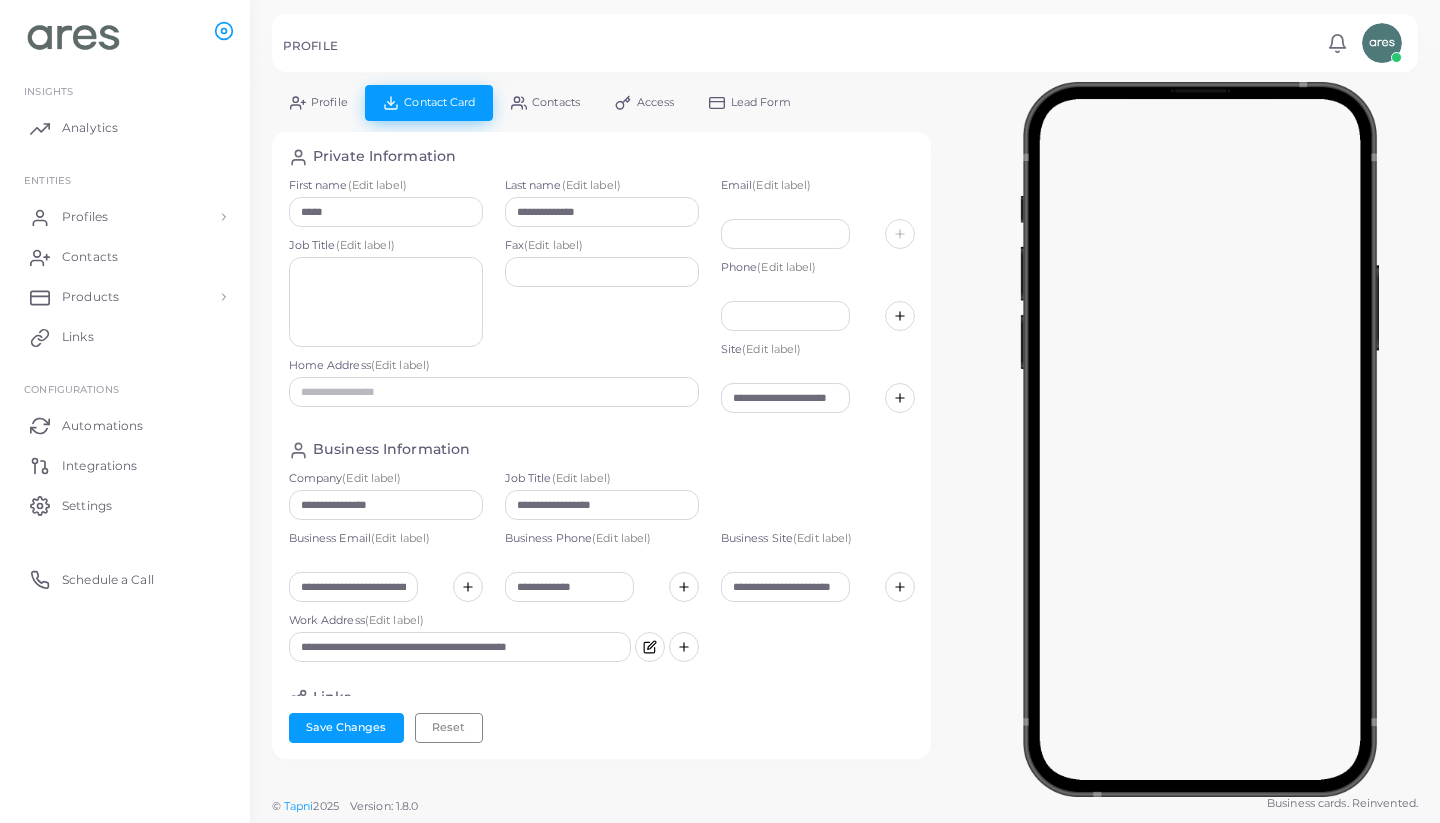 click 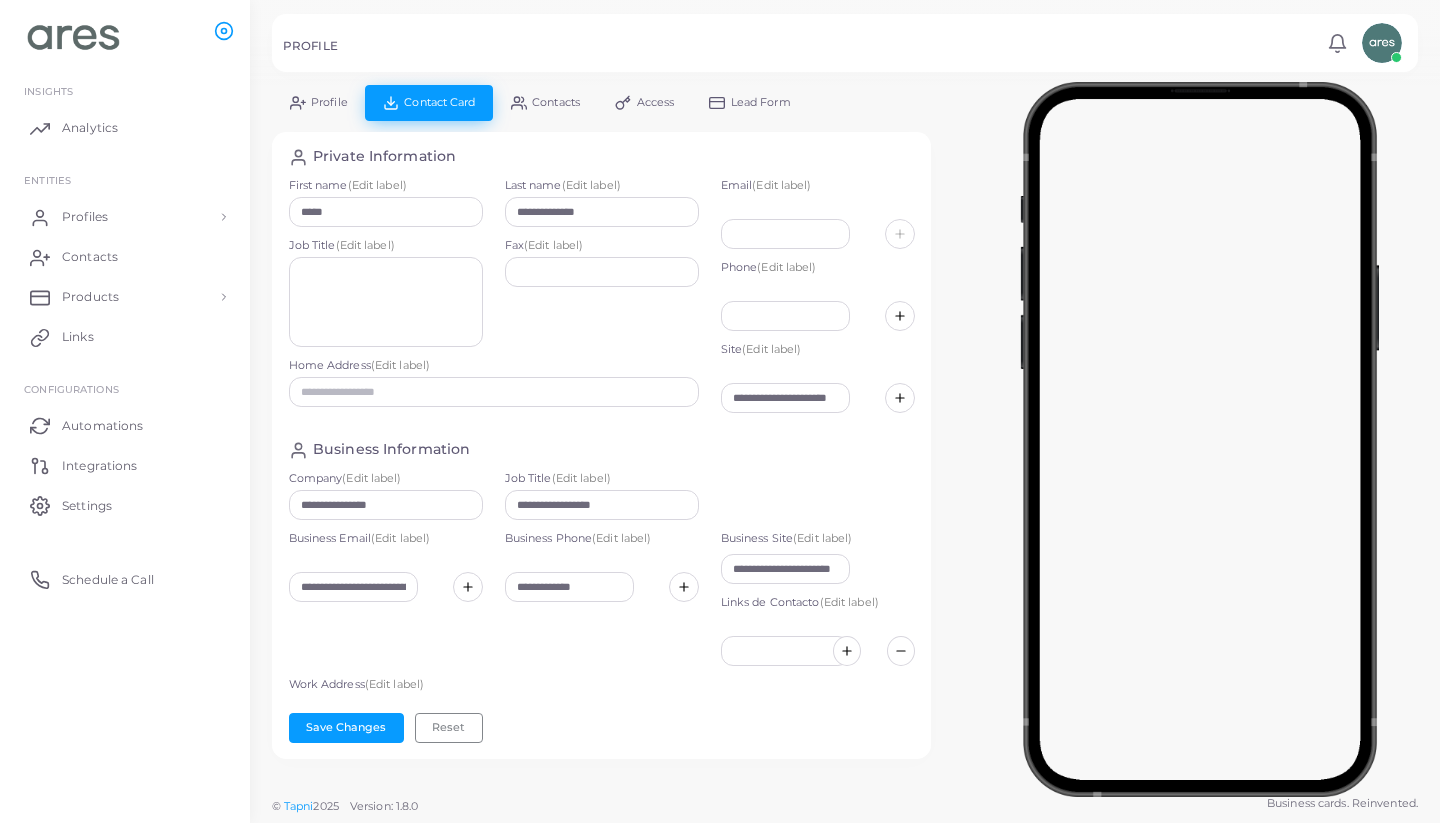 click 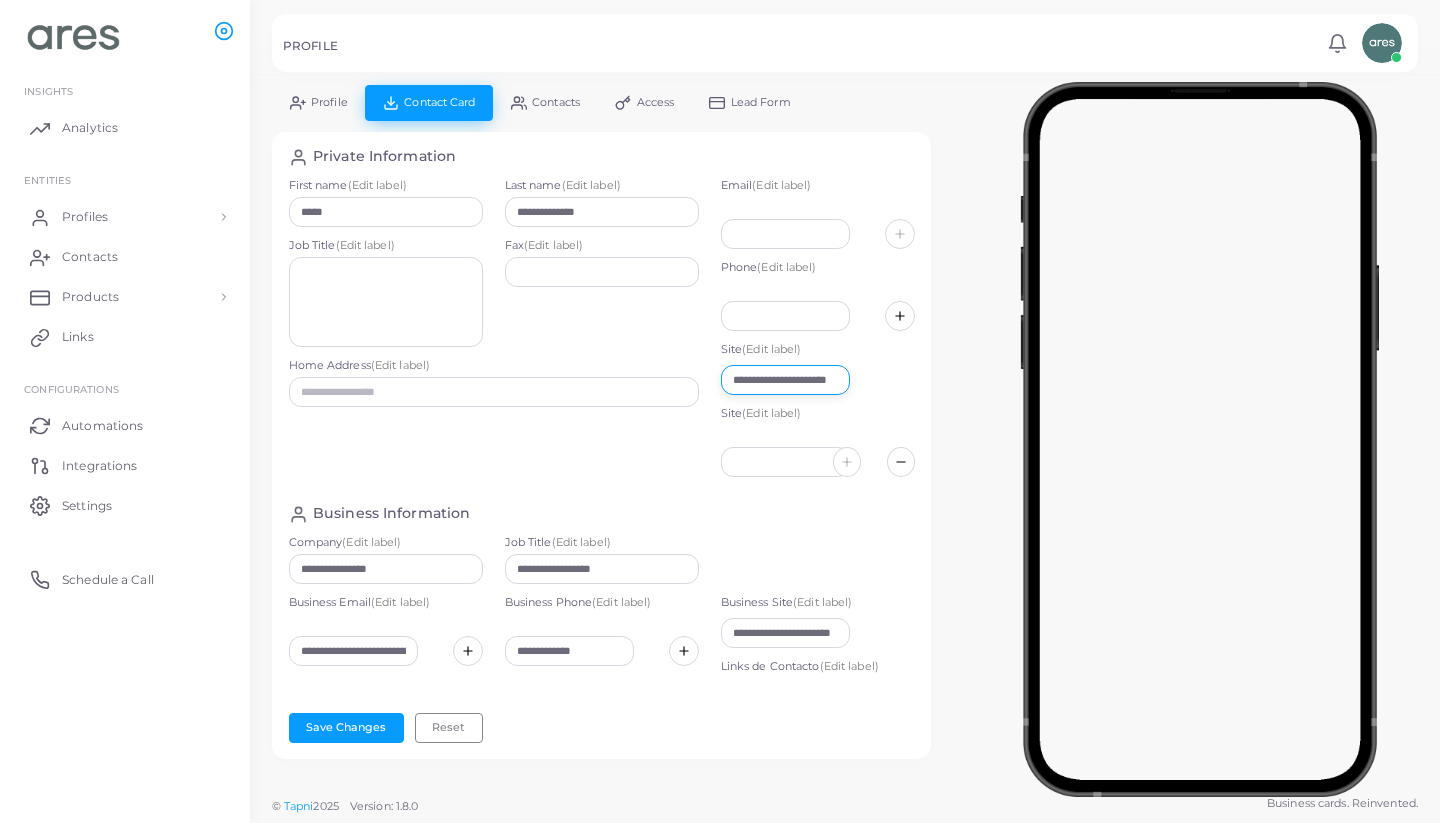 click on "**********" at bounding box center (785, 380) 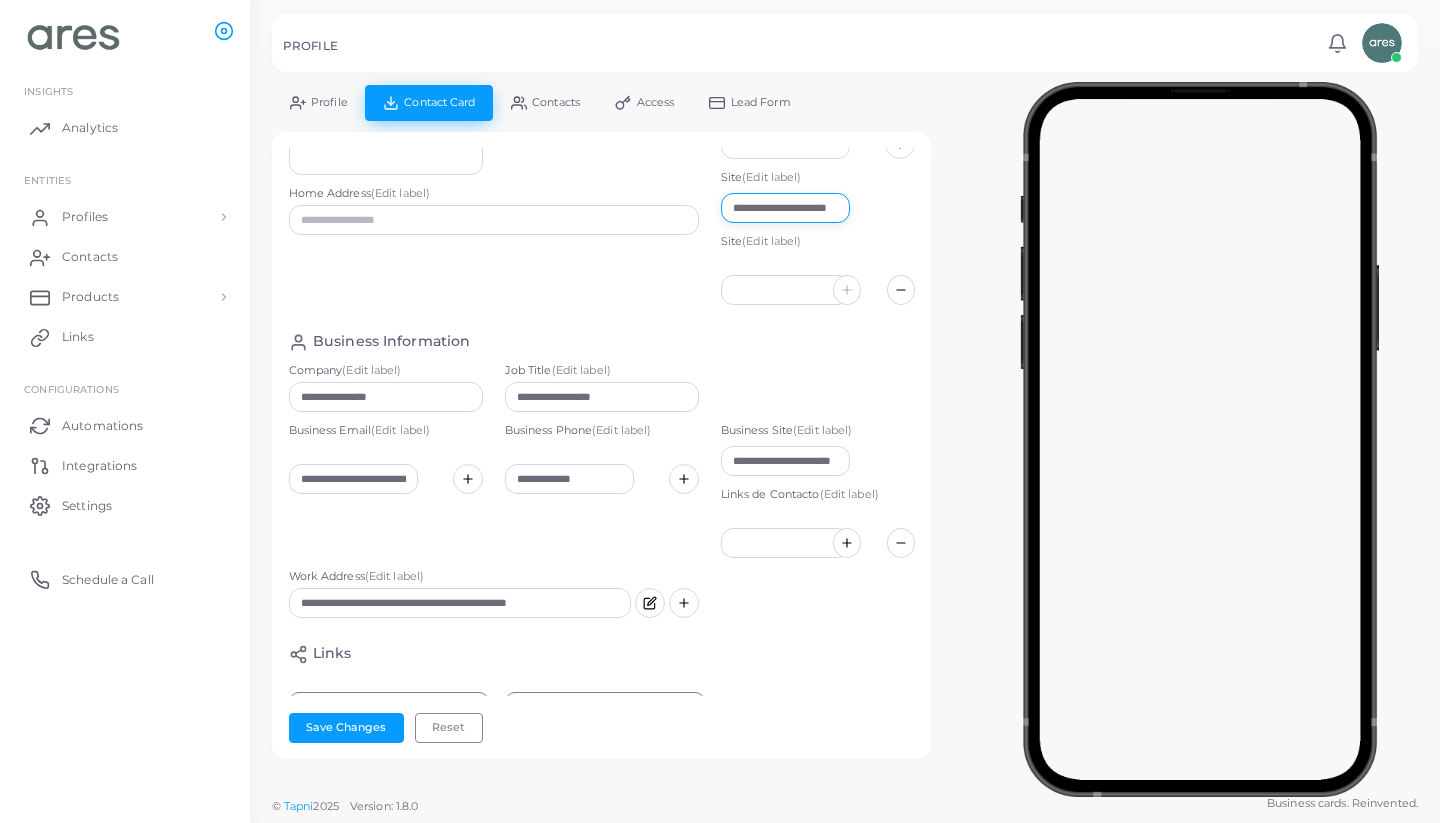 scroll, scrollTop: 175, scrollLeft: 0, axis: vertical 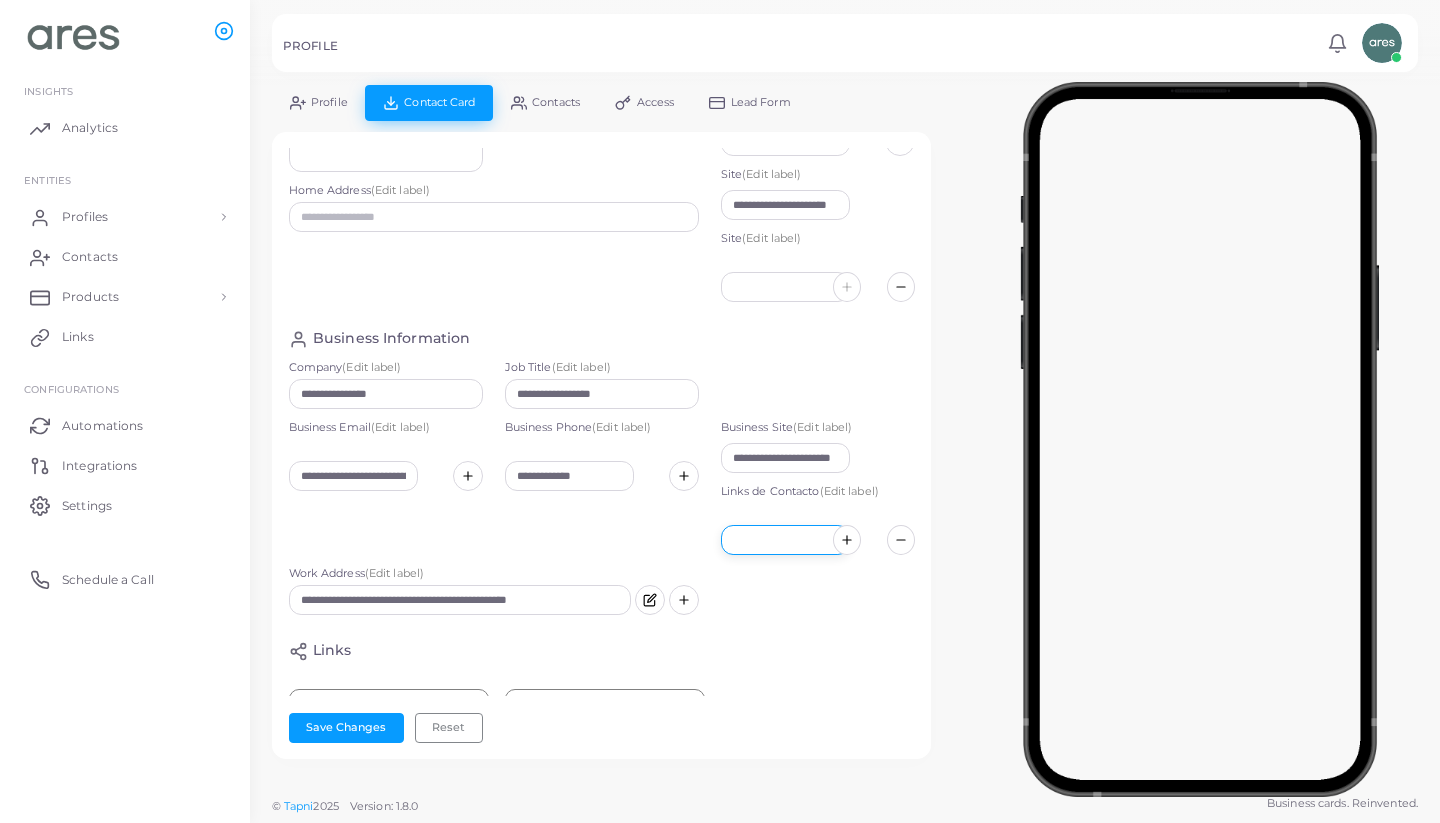 click at bounding box center (785, 540) 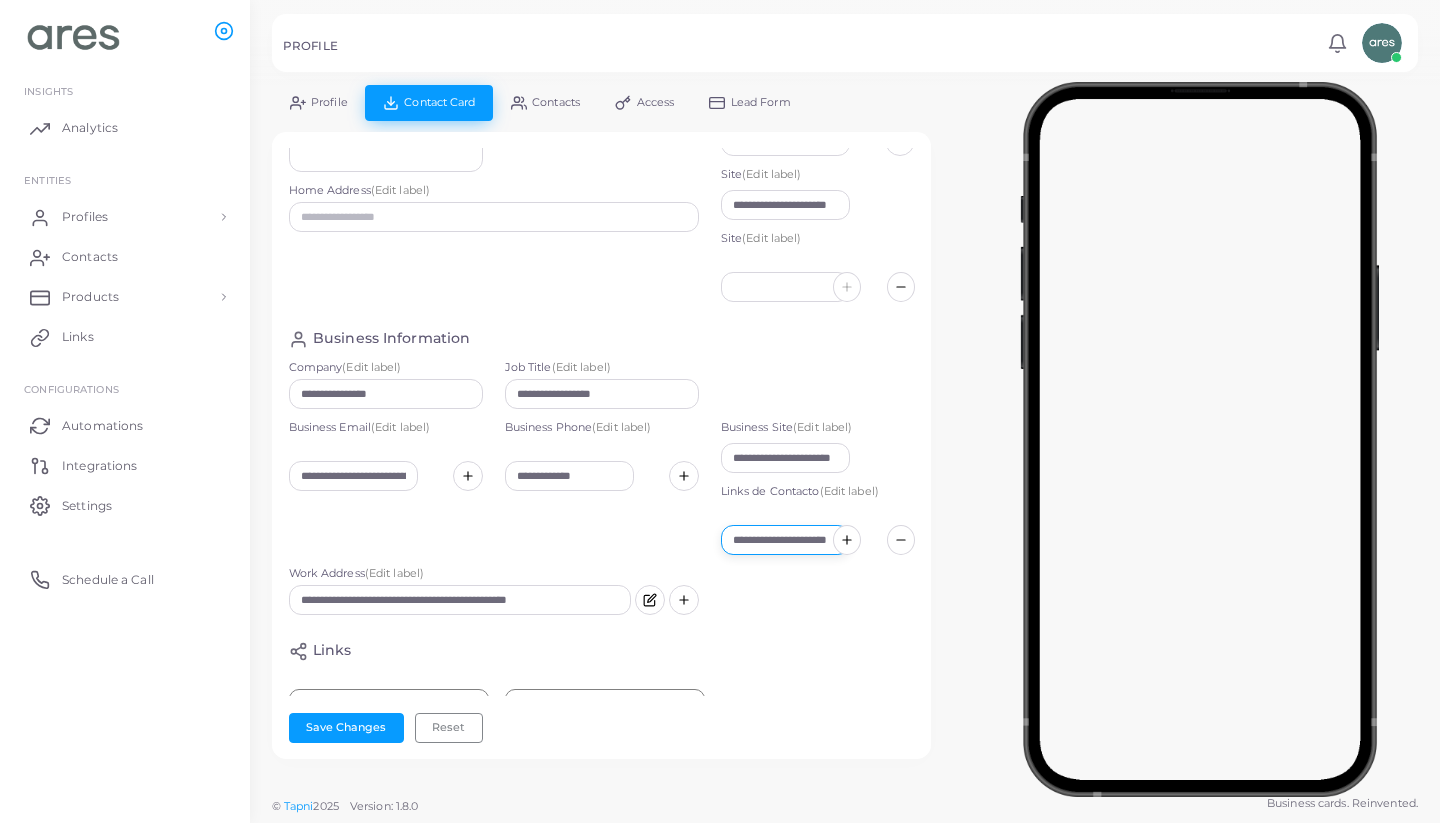 type on "**********" 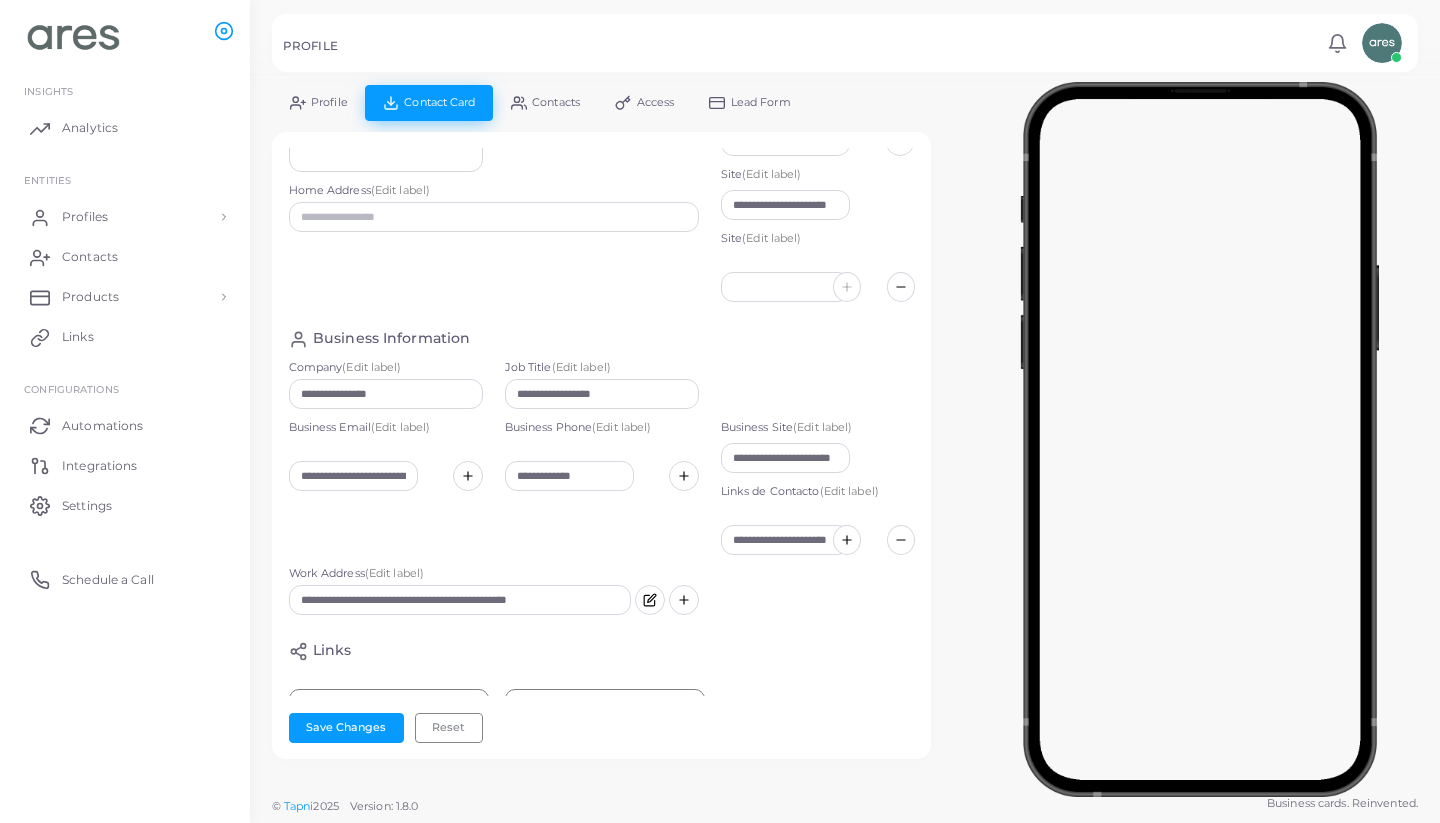 click on "**********" at bounding box center (602, 596) 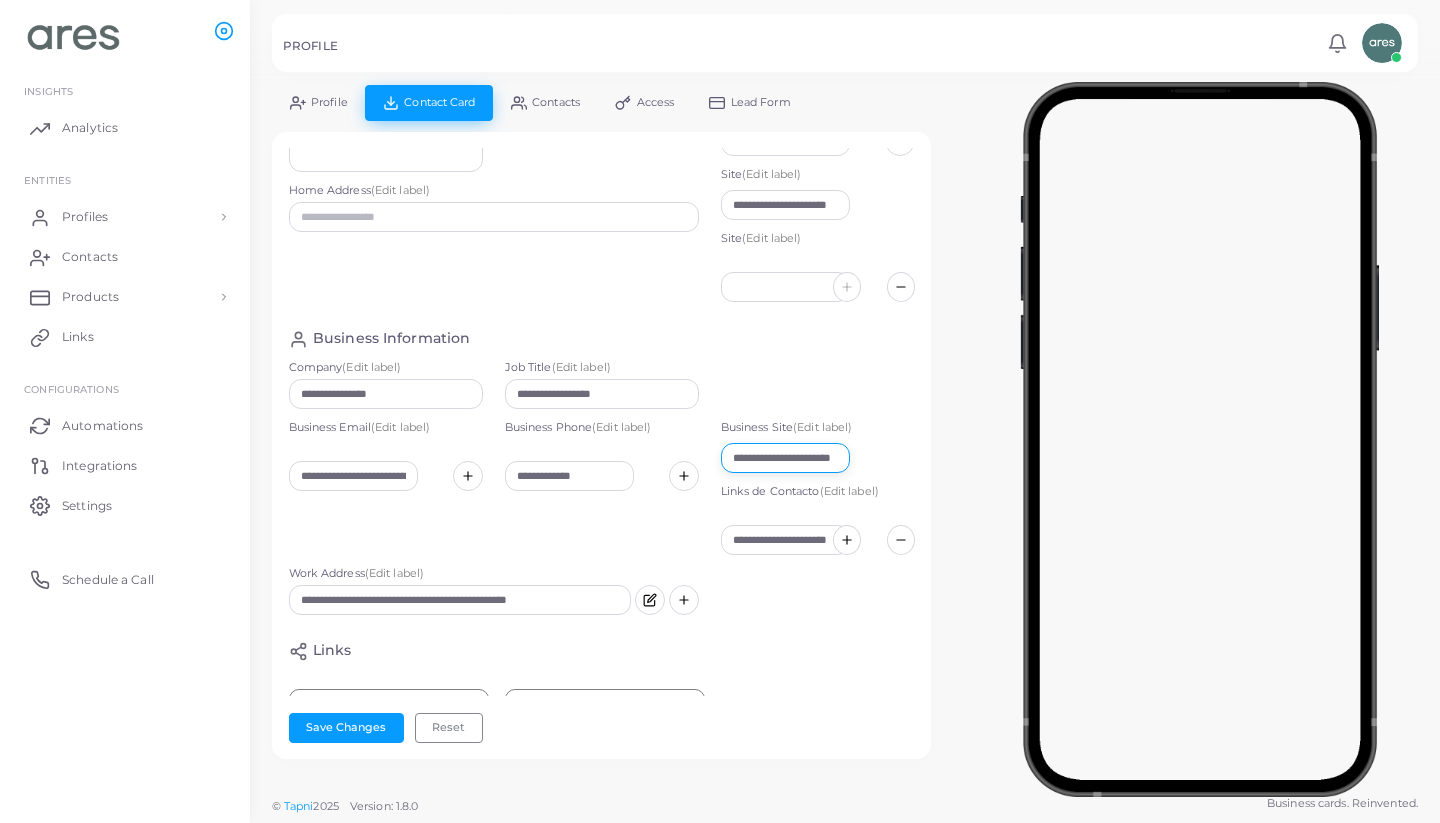 click on "**********" at bounding box center (785, 458) 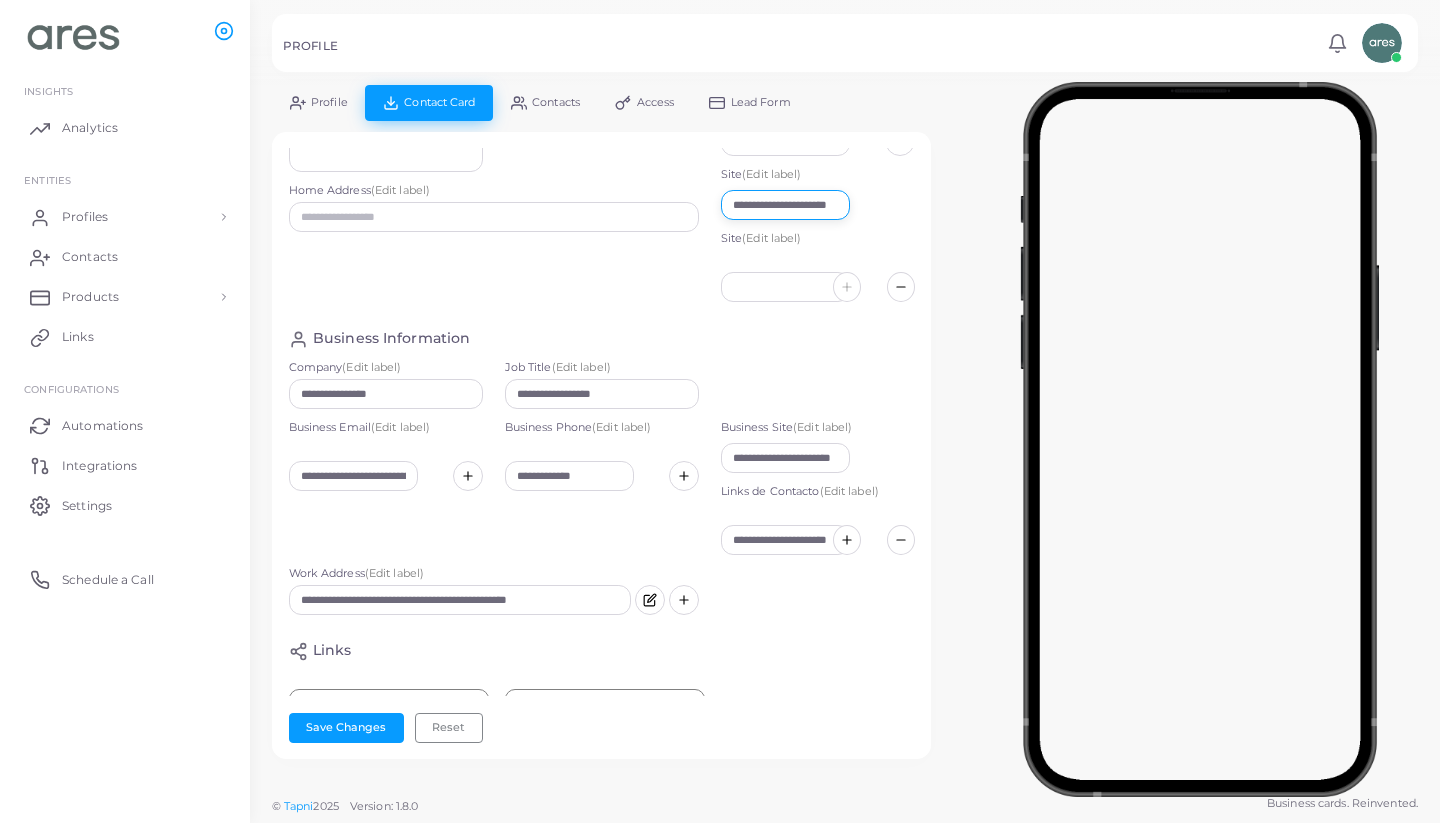 click on "**********" at bounding box center (785, 205) 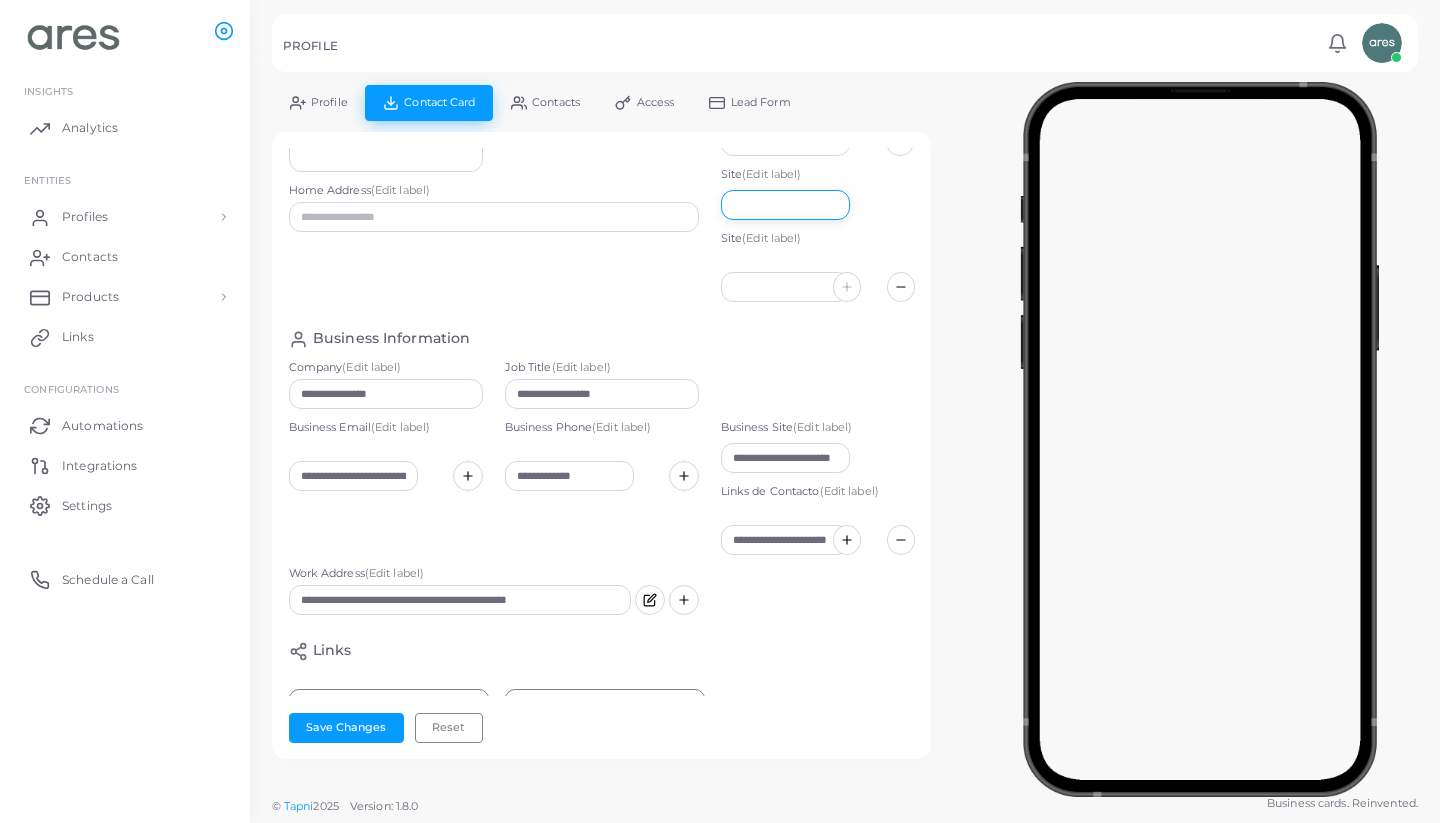 paste on "**********" 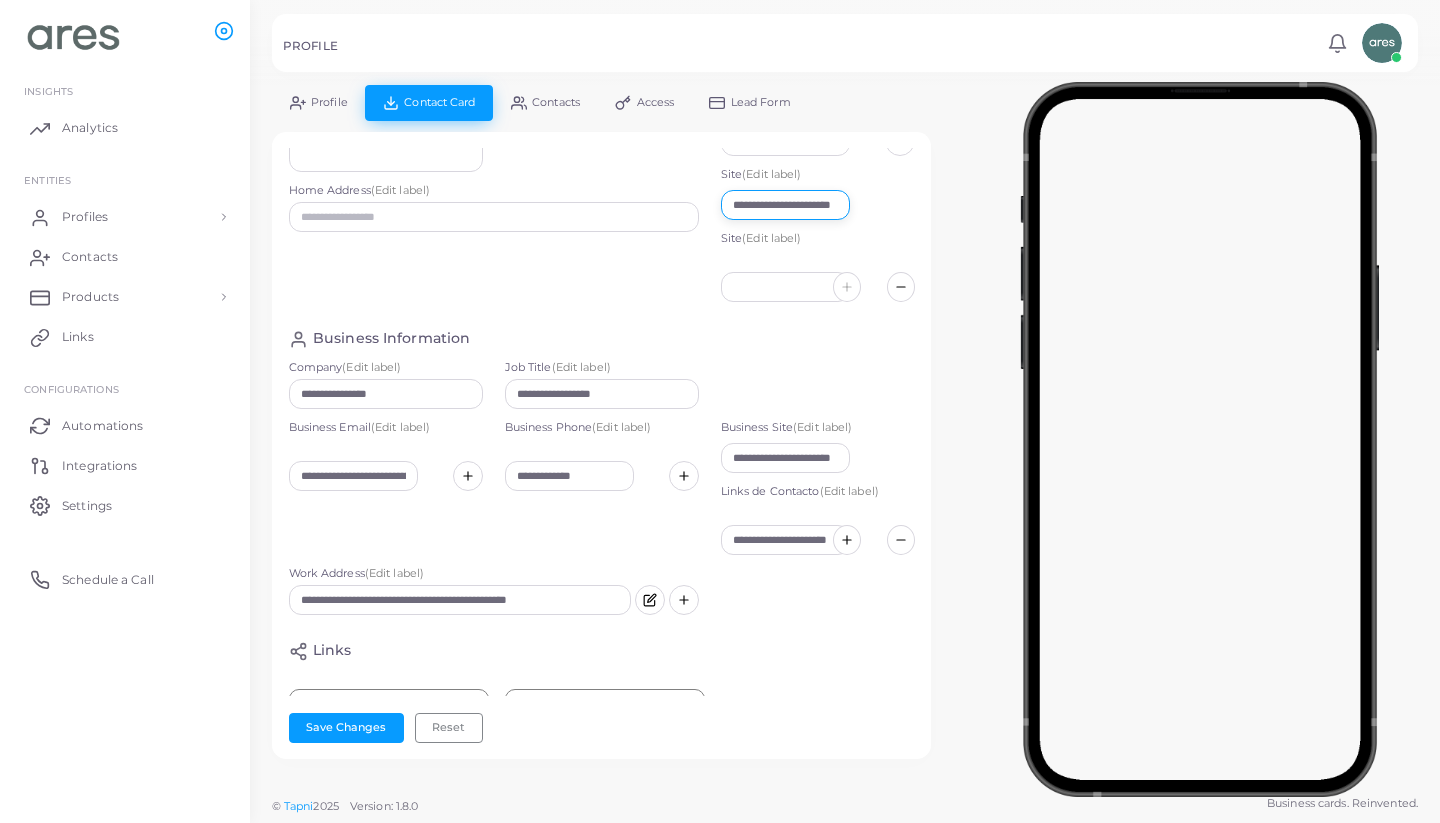 type on "**********" 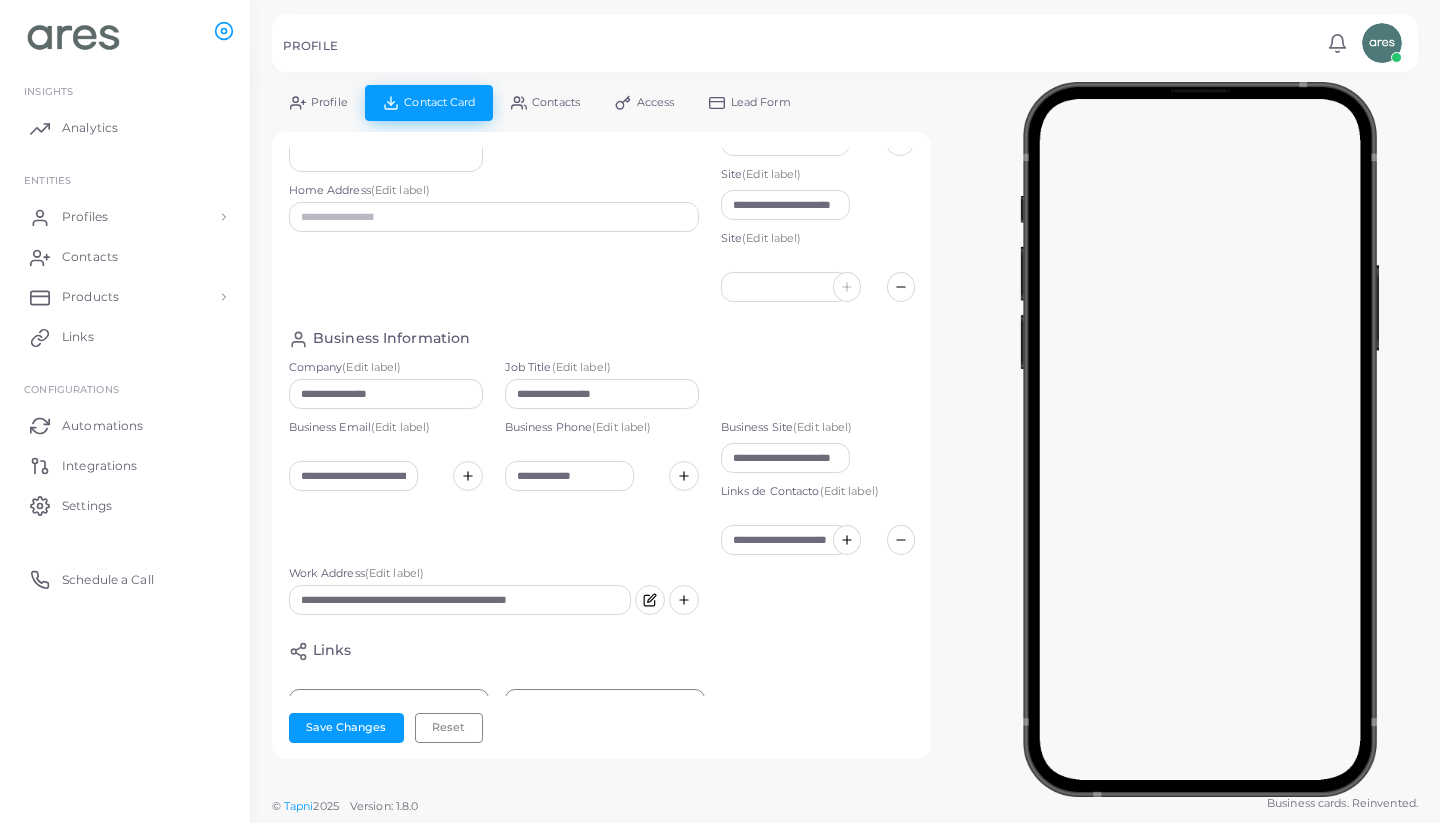 click on "**********" at bounding box center (818, 158) 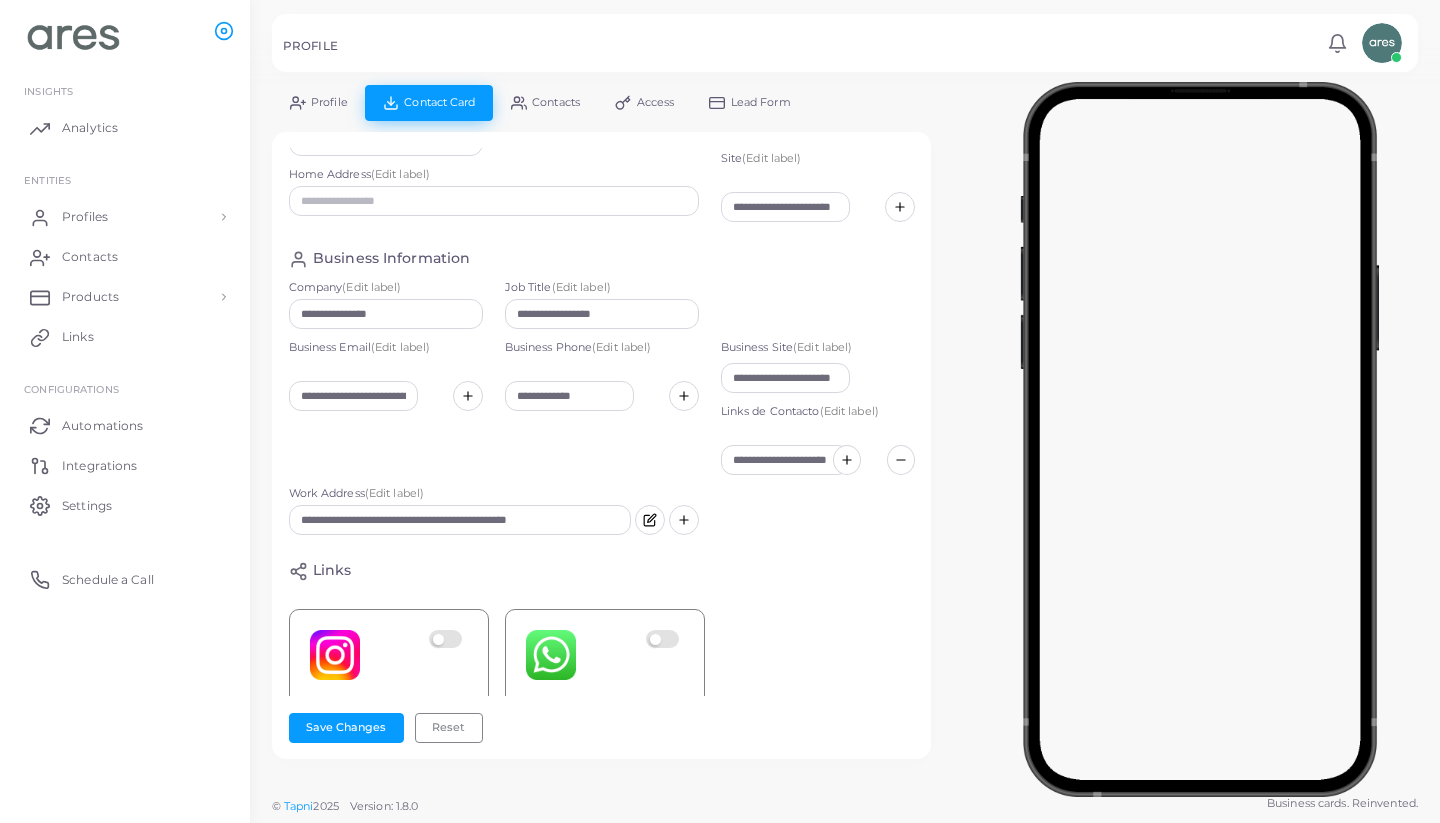 scroll, scrollTop: 173, scrollLeft: 0, axis: vertical 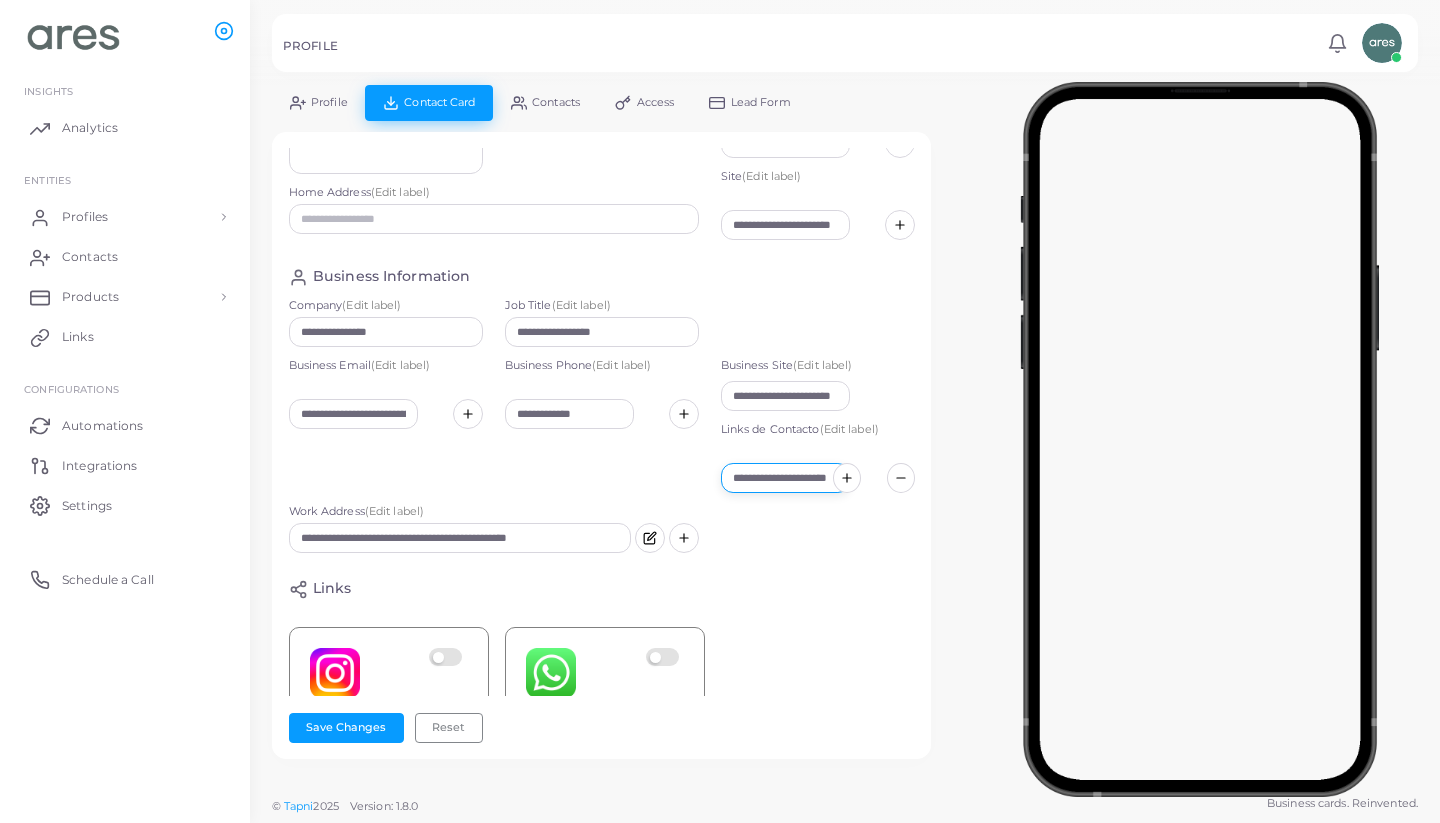 click on "**********" at bounding box center [785, 478] 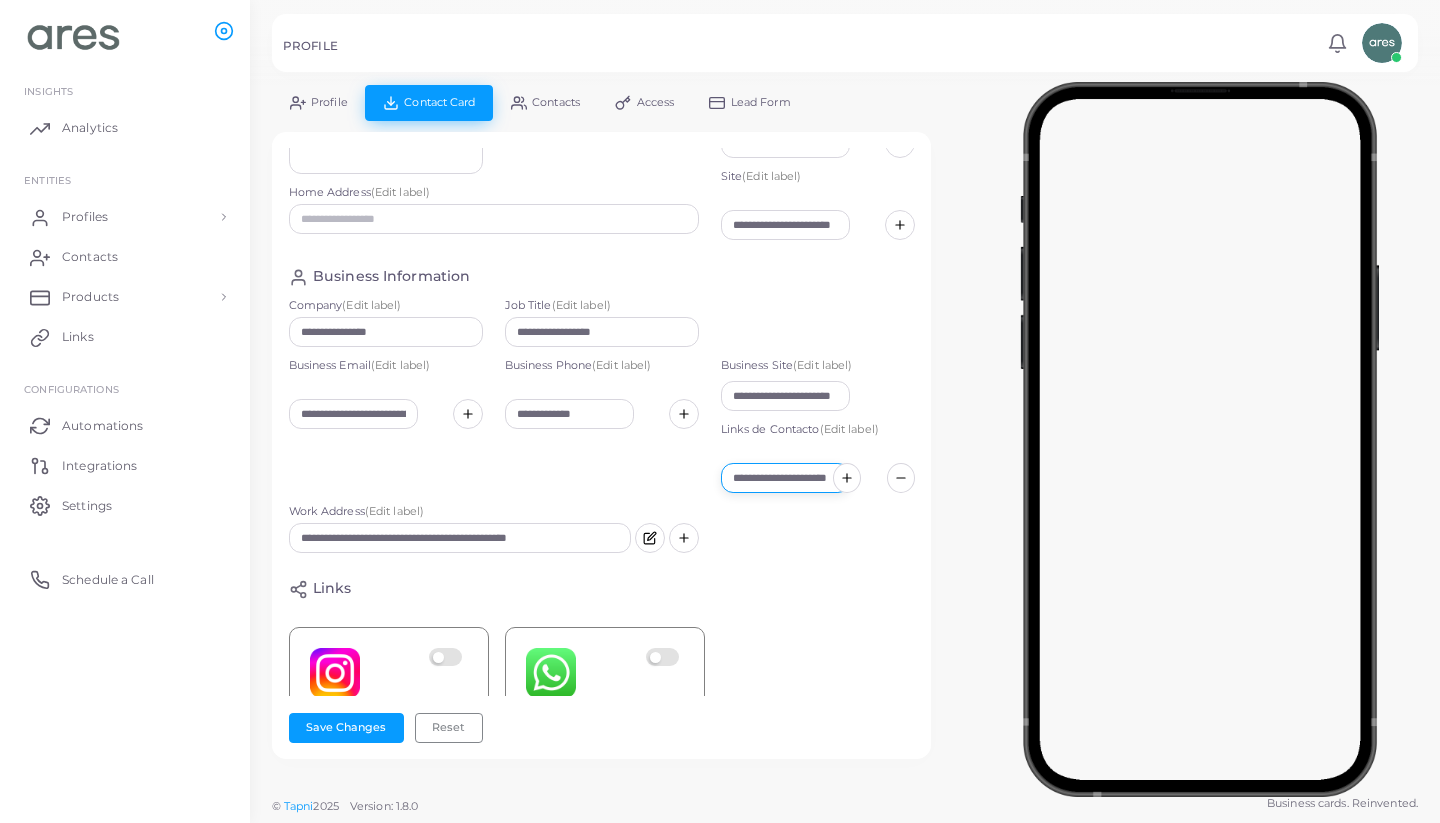 click on "**********" at bounding box center [785, 478] 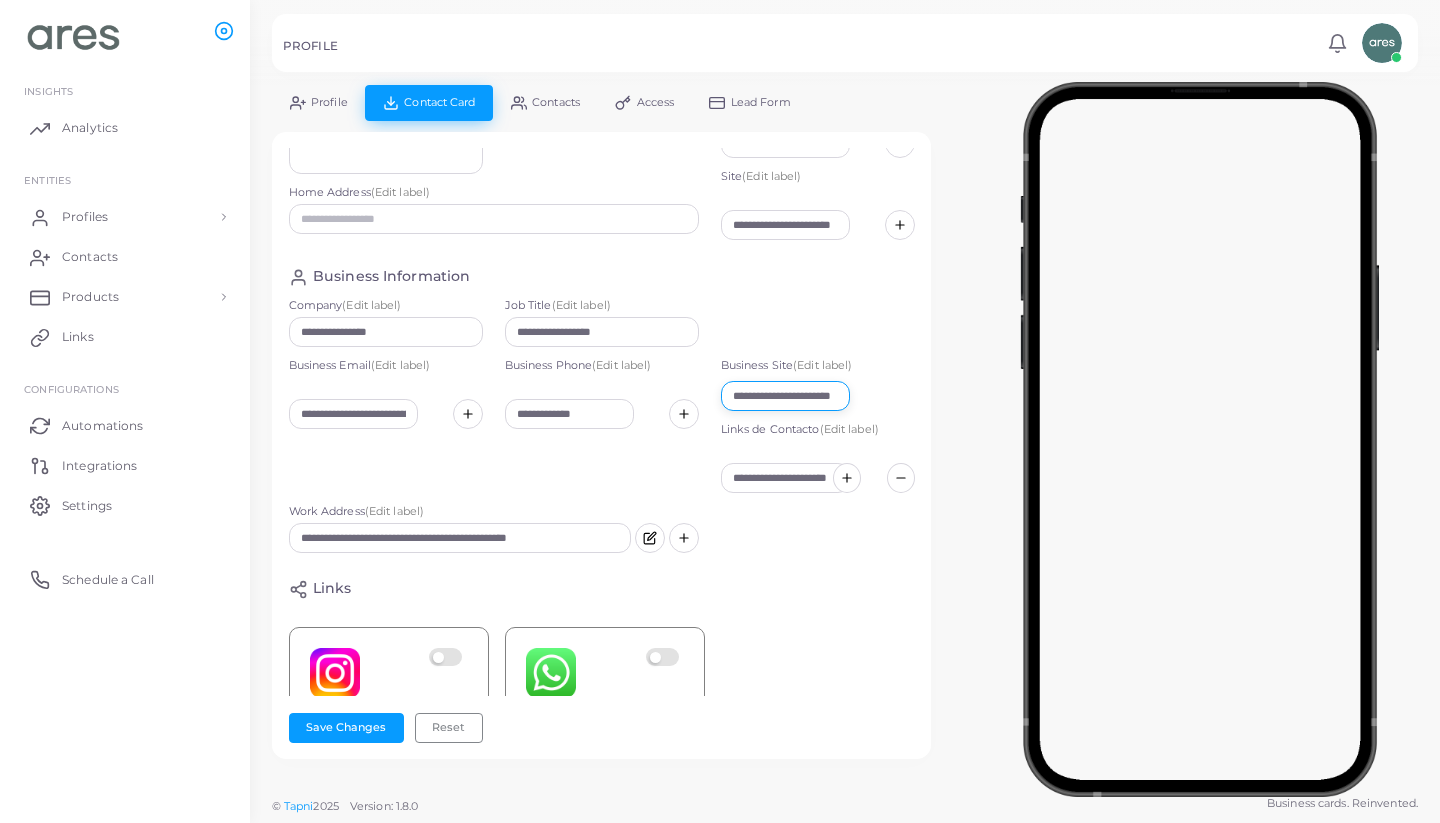 click on "**********" at bounding box center (785, 396) 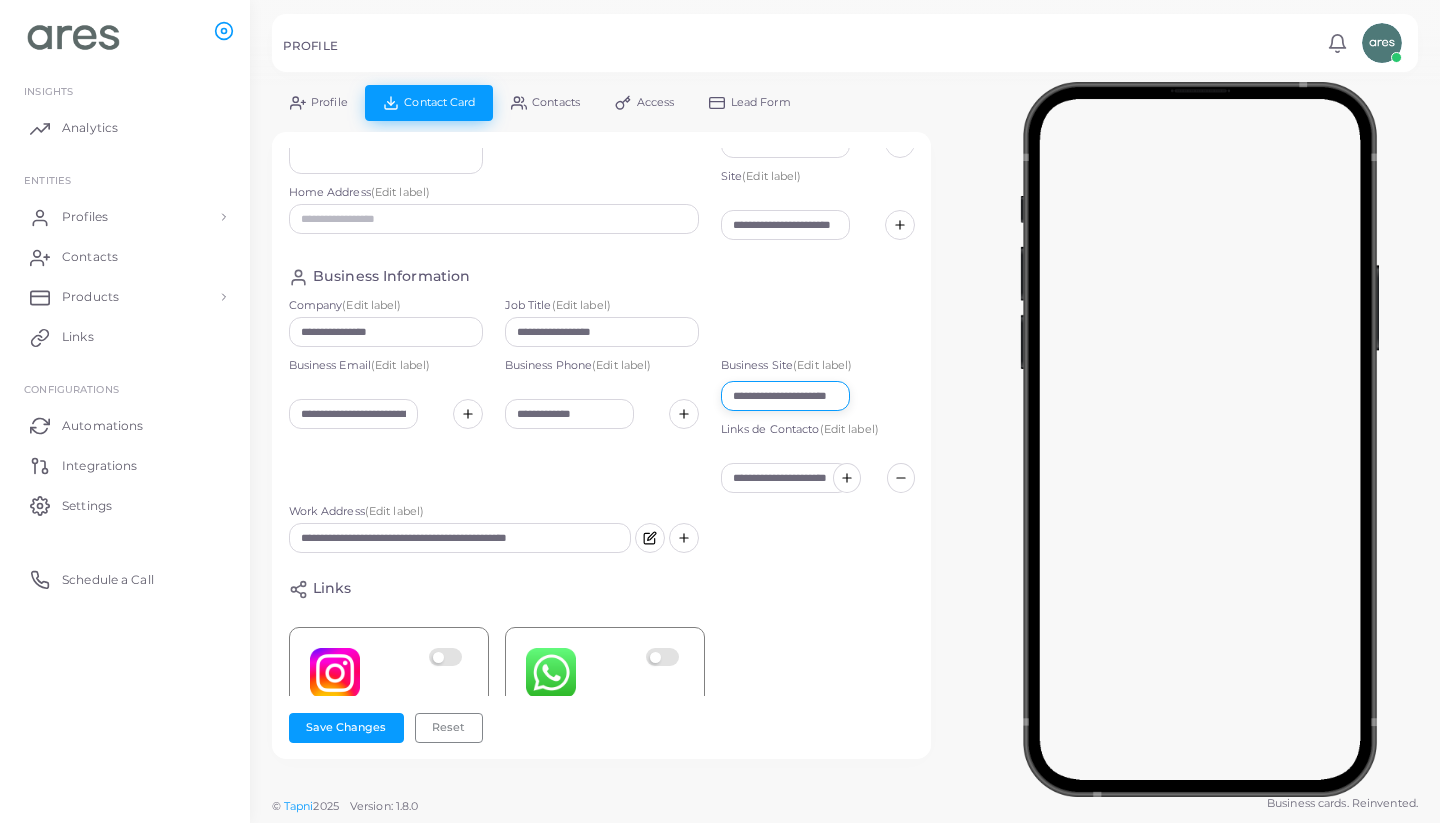 type on "**********" 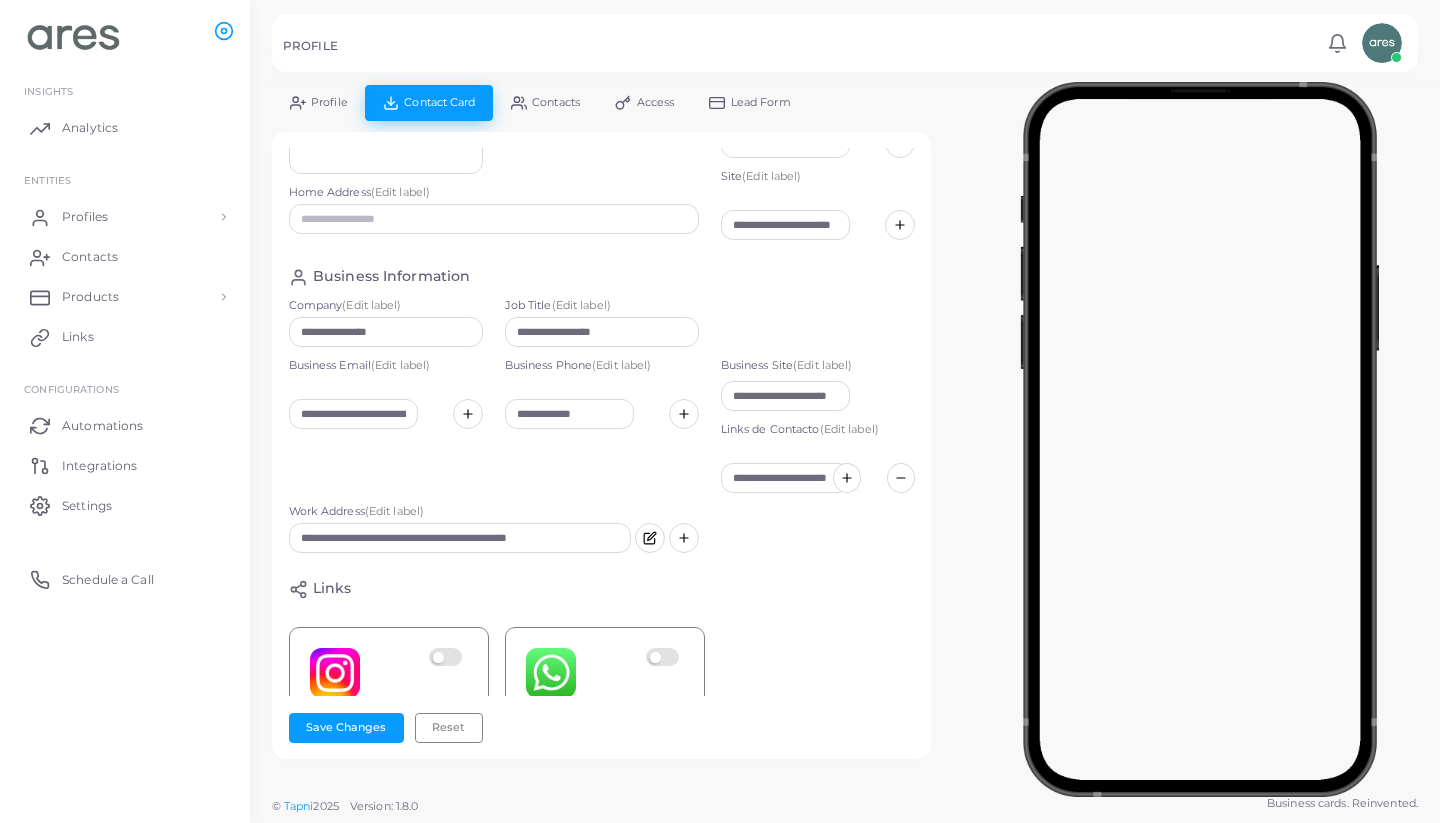 click on "**********" at bounding box center (602, 534) 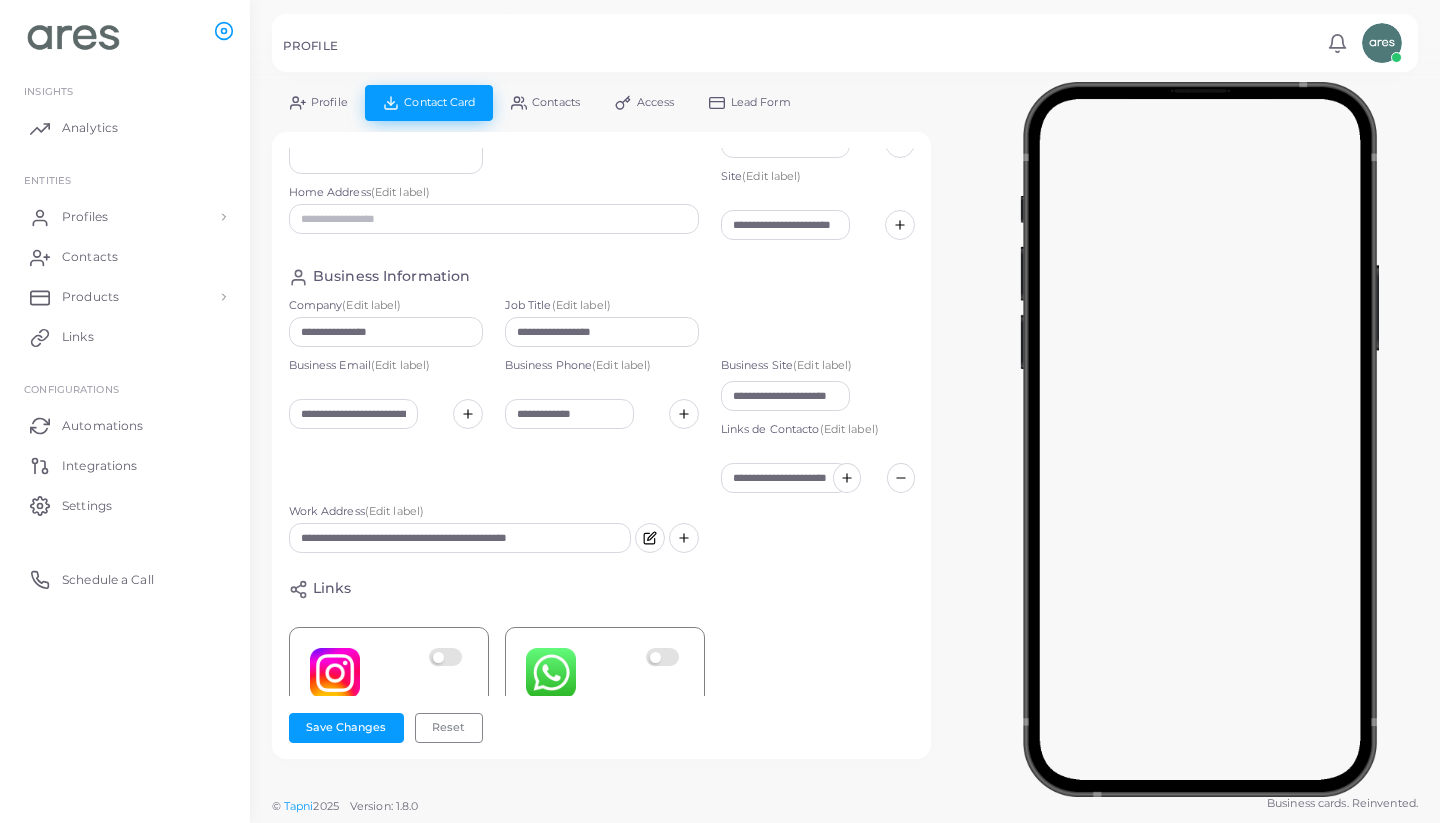 click 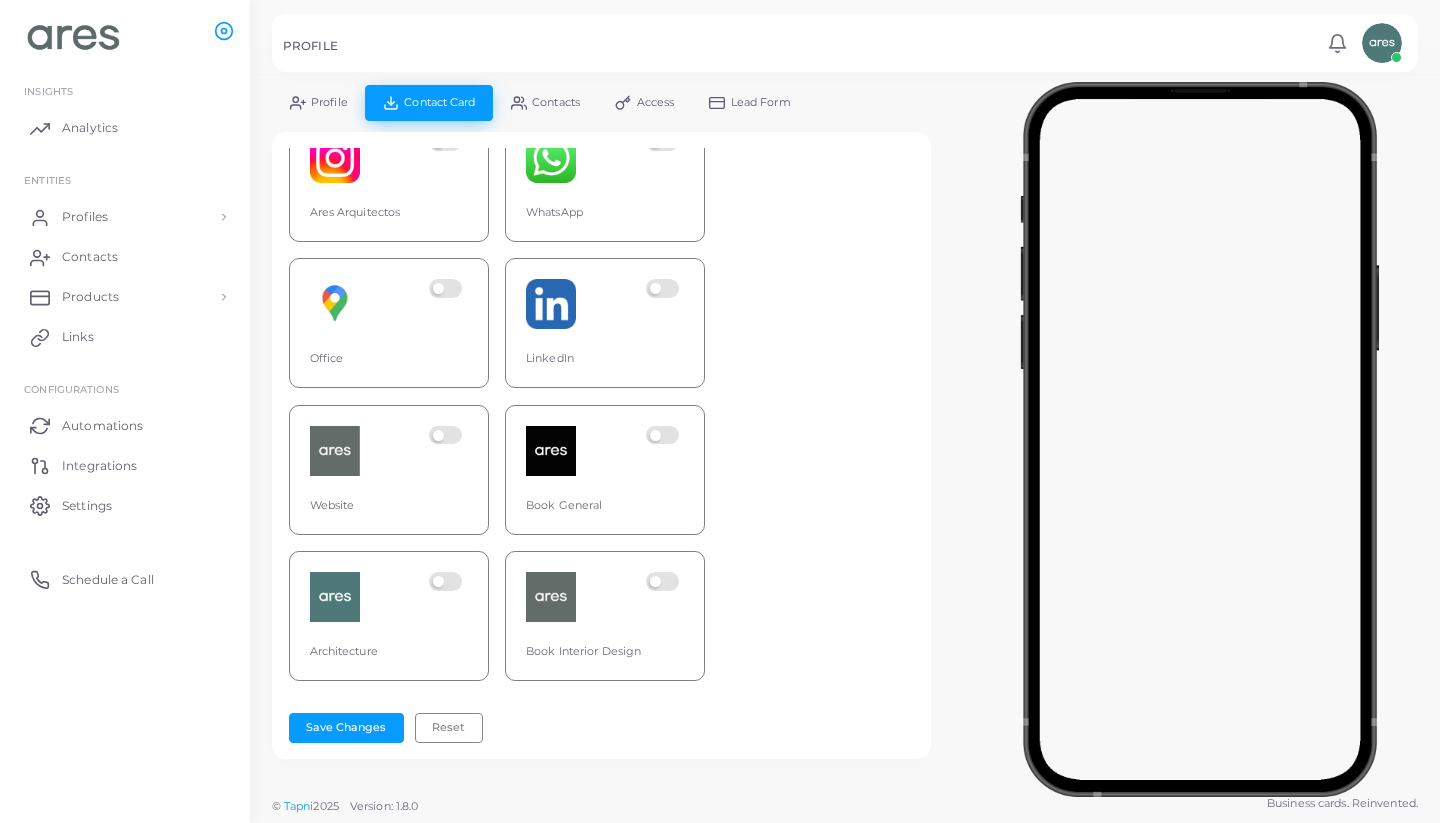 scroll, scrollTop: 1322, scrollLeft: 0, axis: vertical 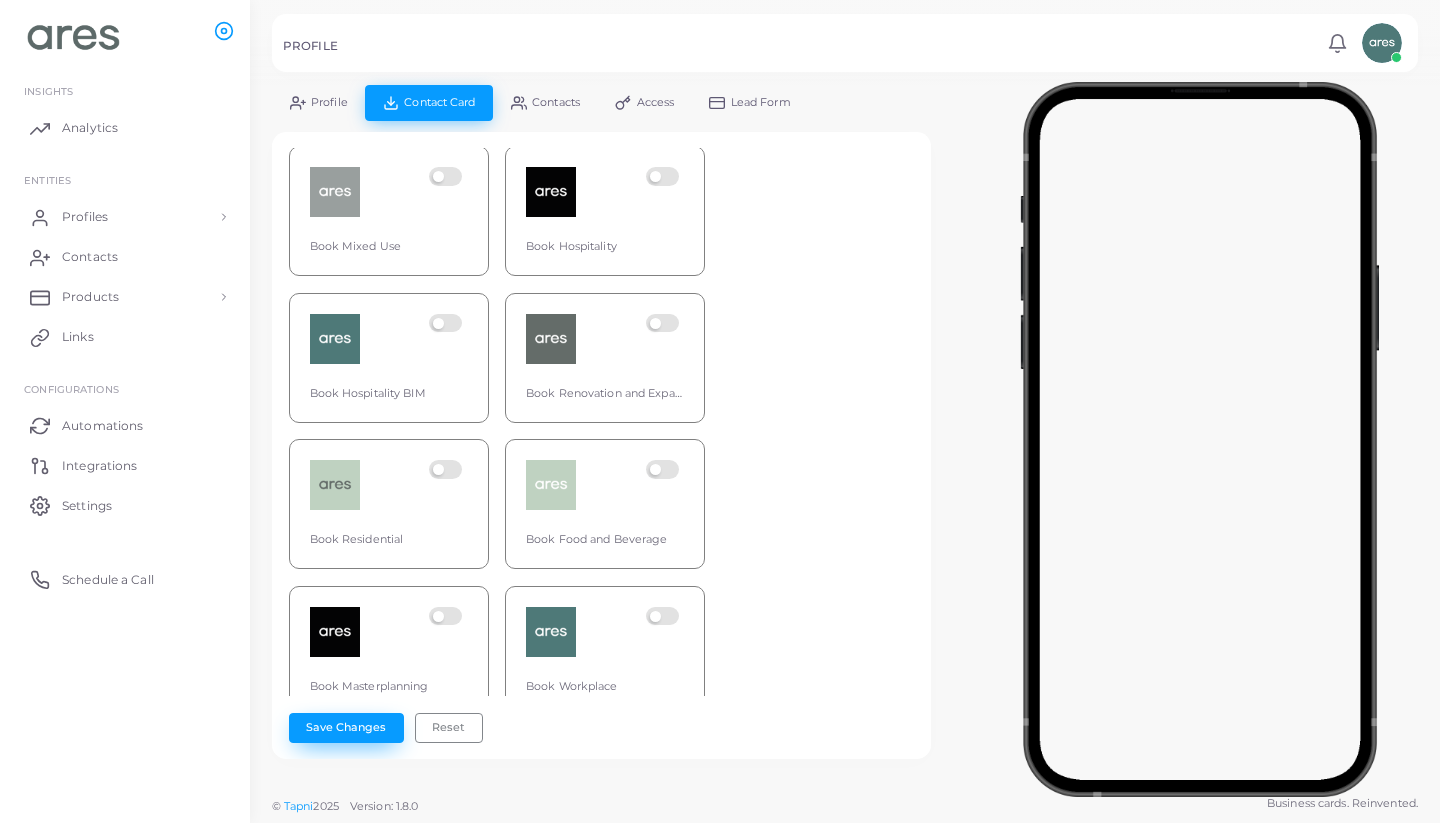 click on "Save Changes" at bounding box center (346, 728) 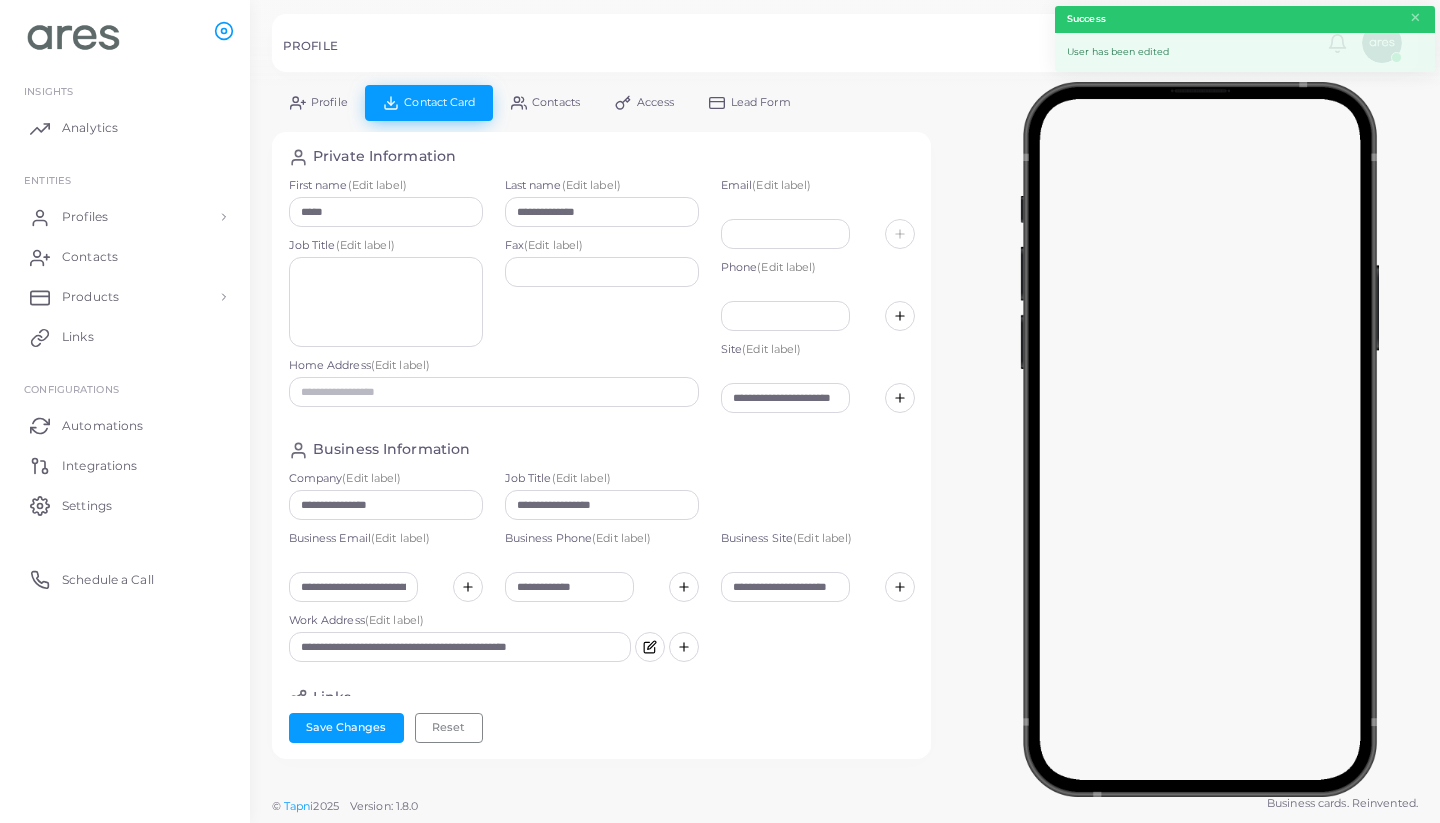 scroll, scrollTop: 0, scrollLeft: 0, axis: both 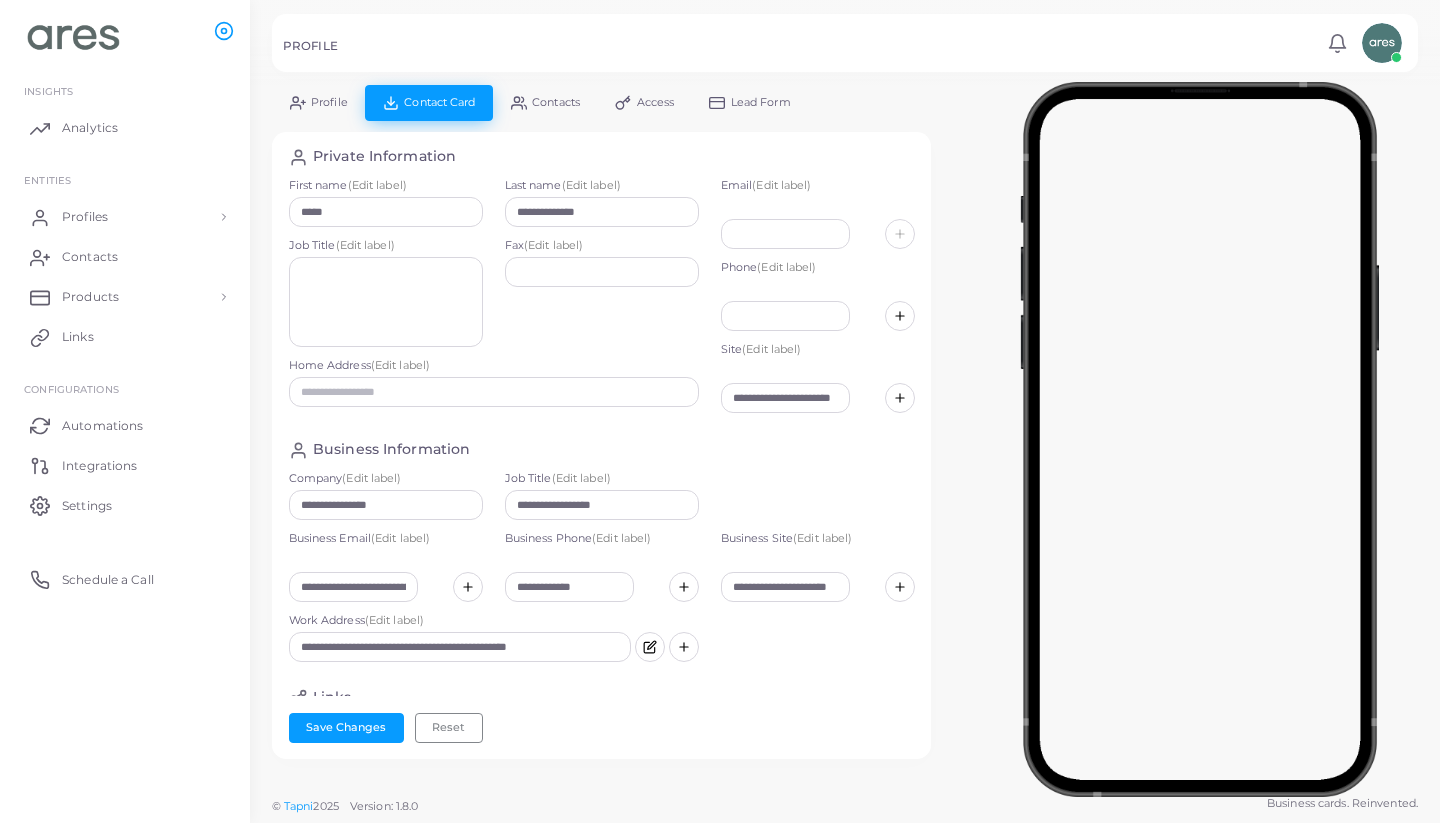 click on "Profile" at bounding box center (329, 102) 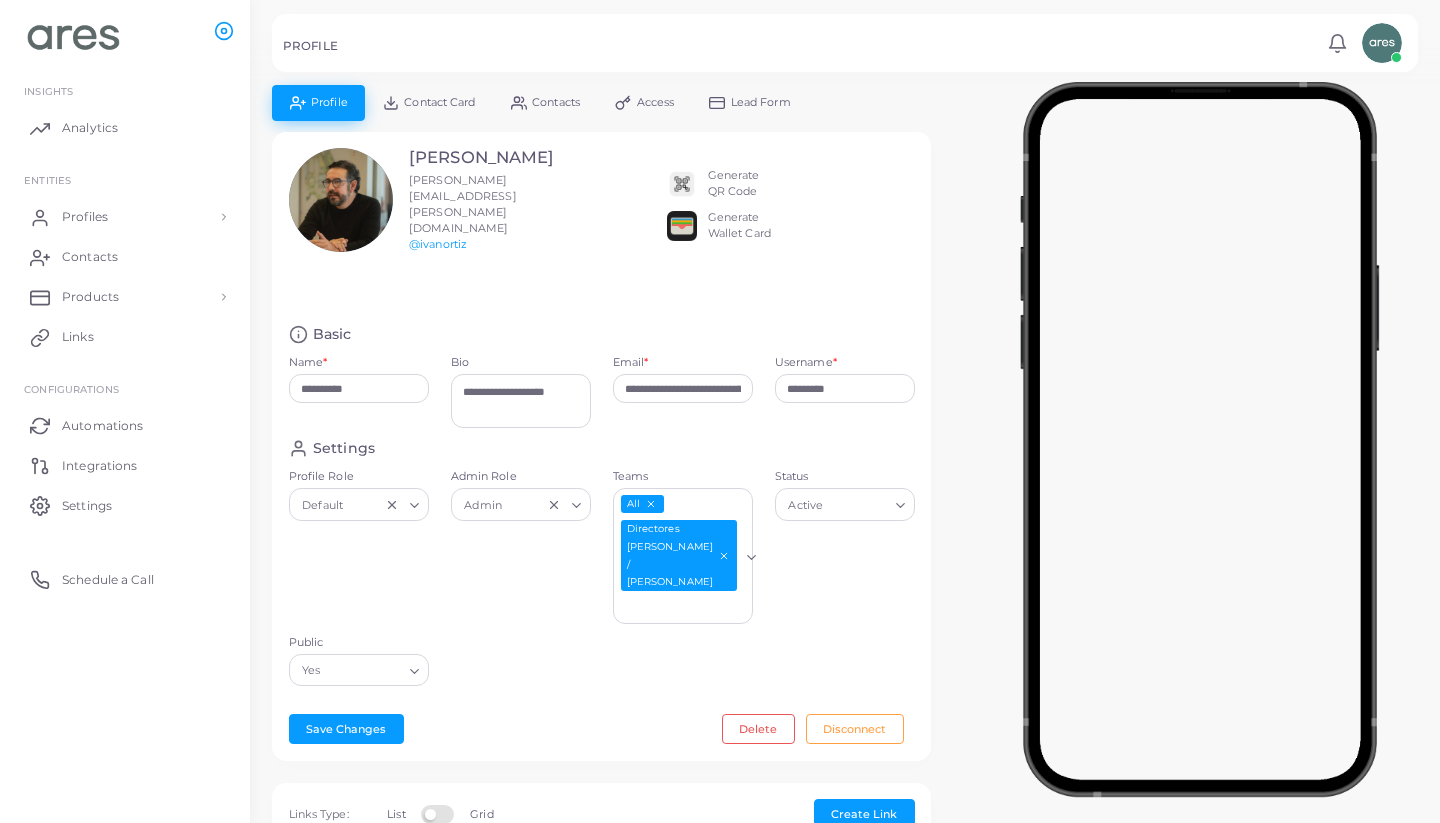 click on "Generate  Wallet Card" at bounding box center [739, 226] 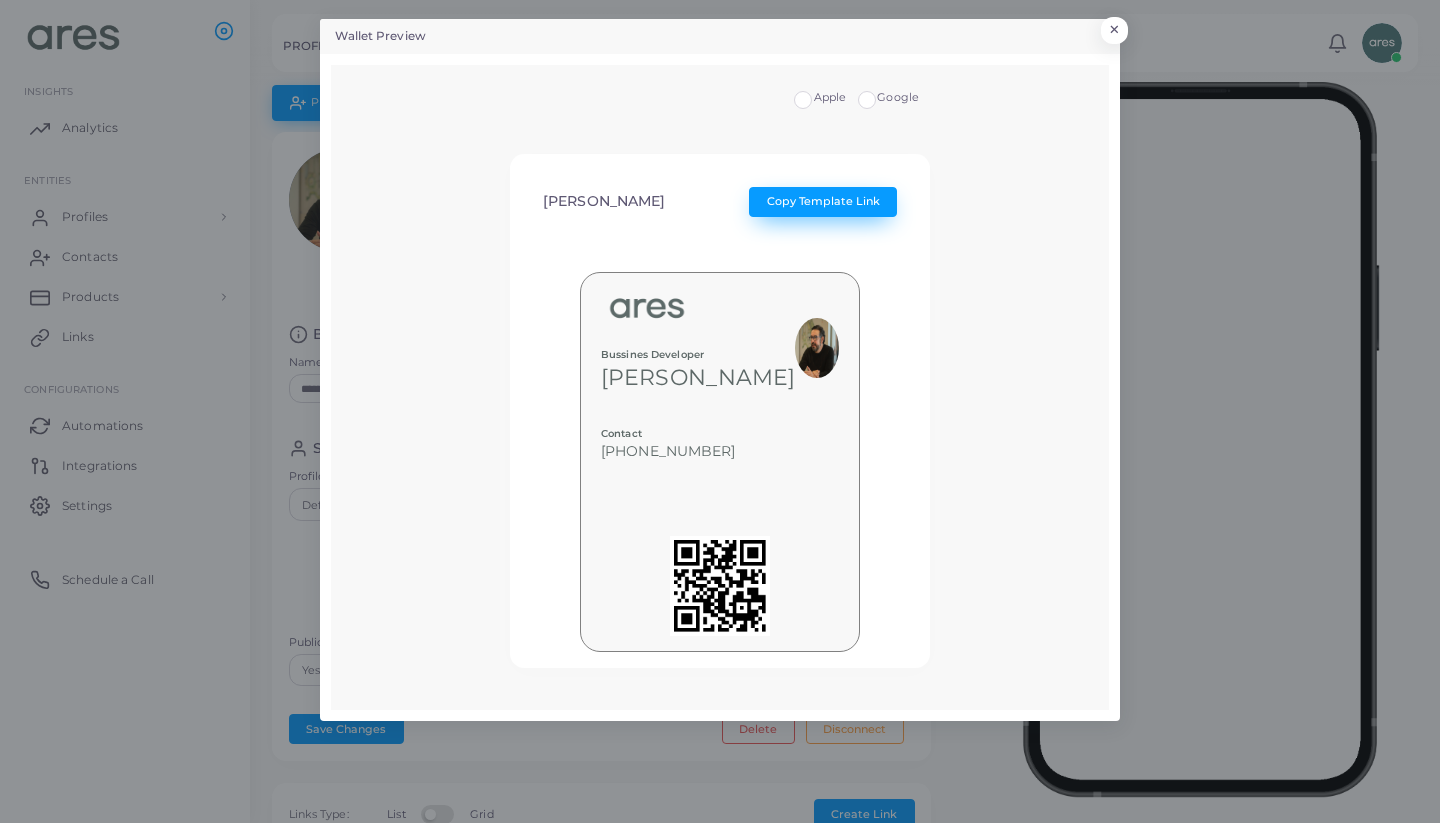 click on "Copy Template Link" at bounding box center (823, 201) 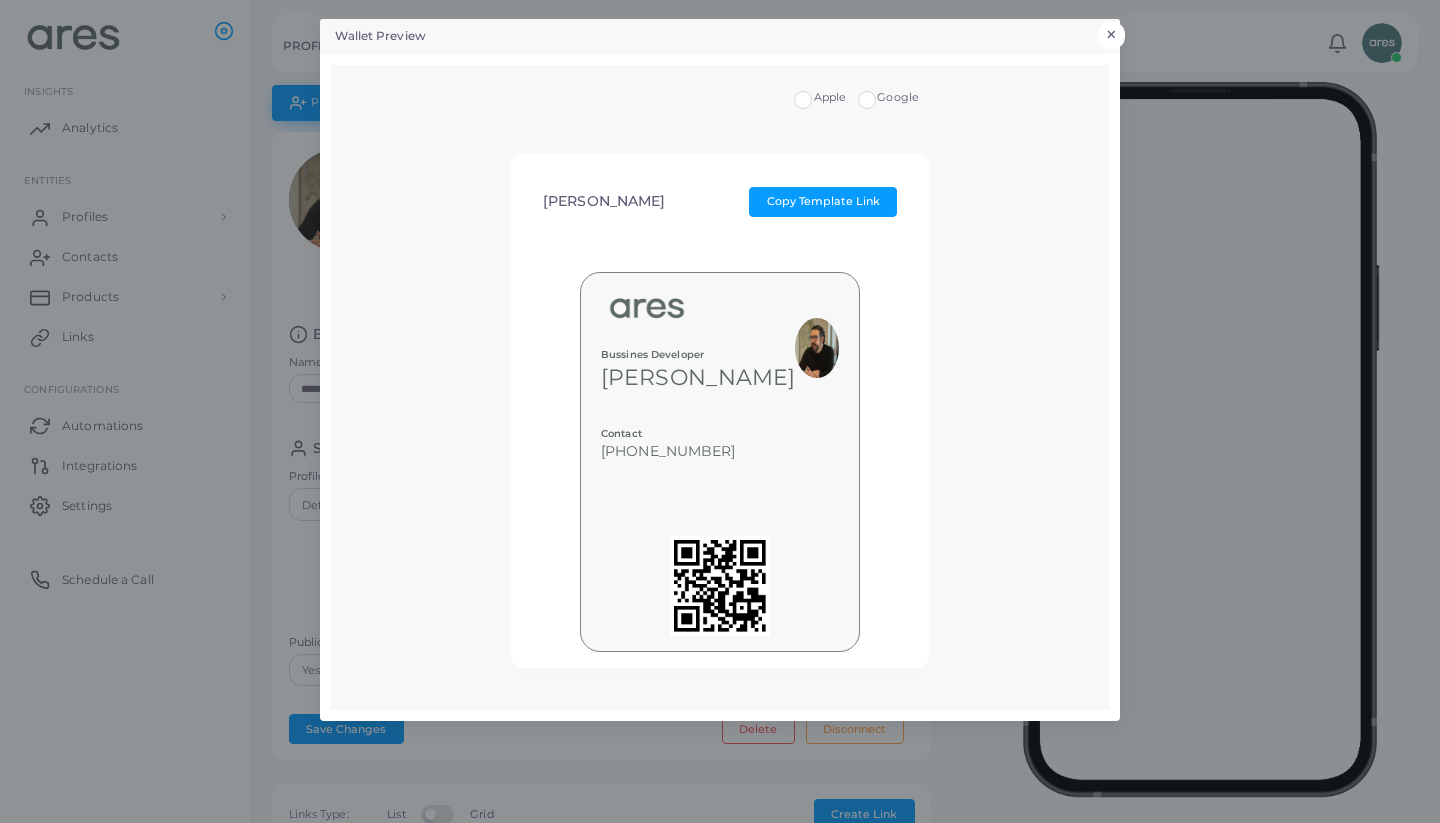 click on "×" at bounding box center (1111, 35) 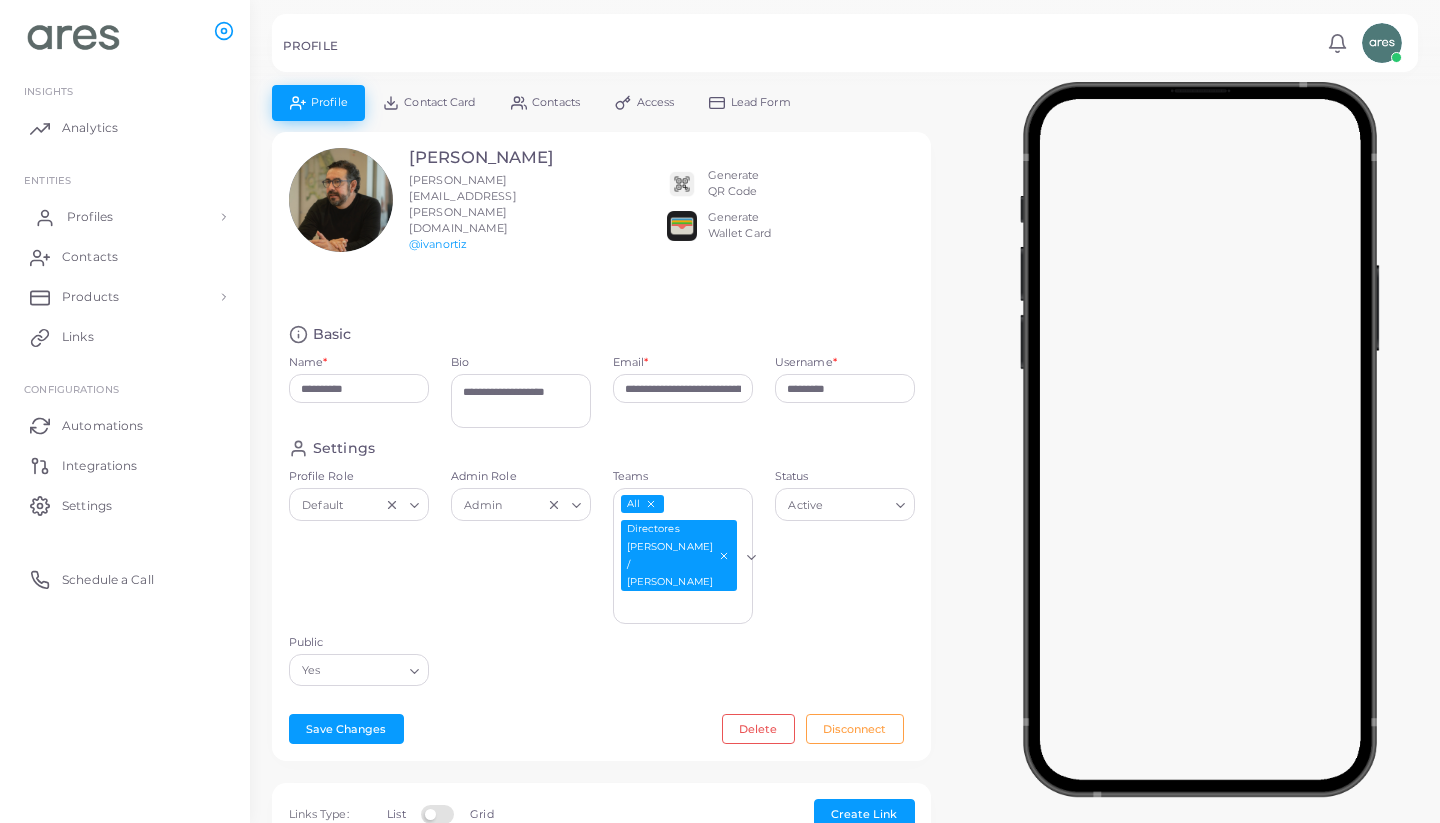 click on "Profiles" at bounding box center (90, 217) 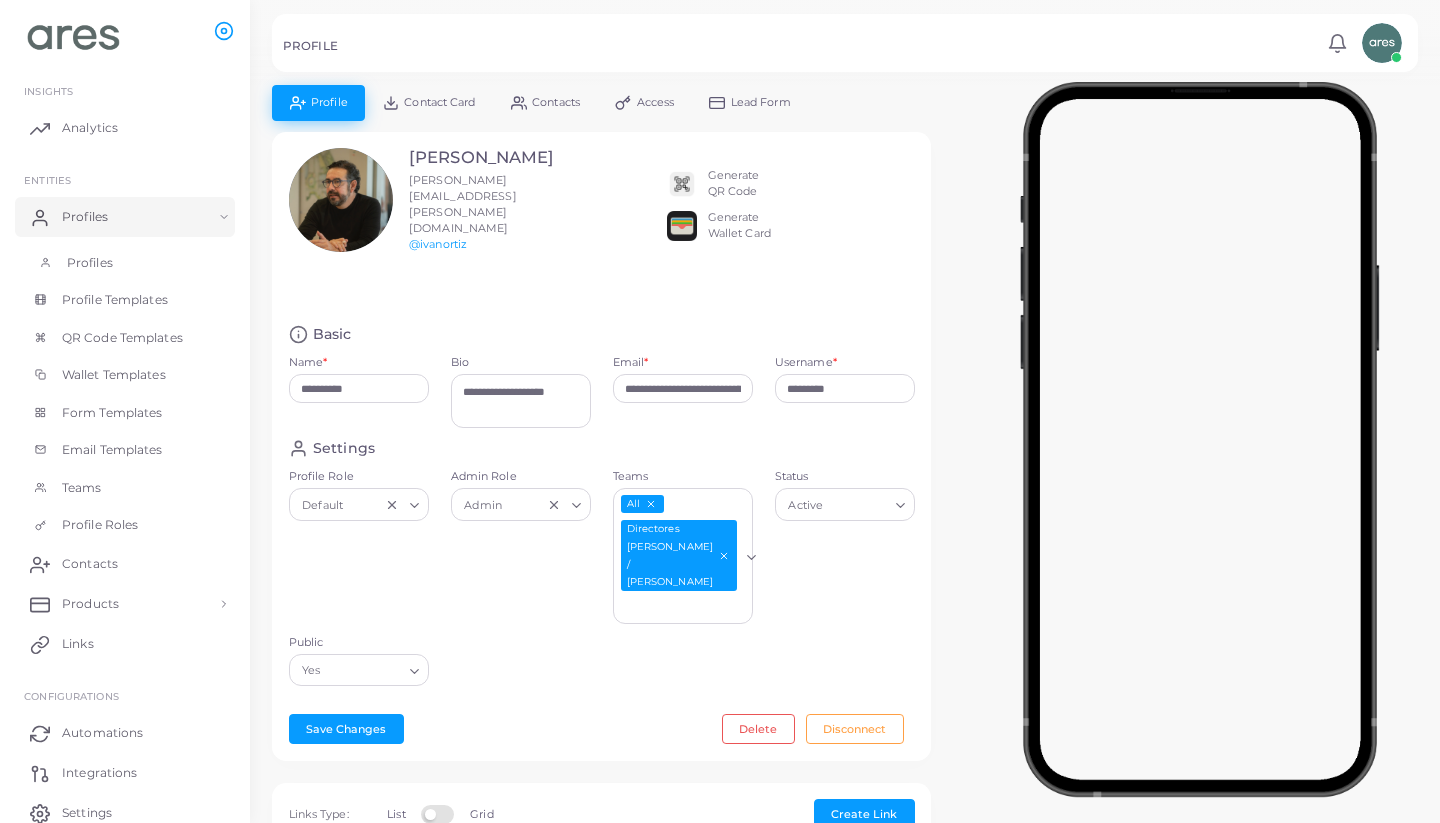 click on "Profiles" at bounding box center [90, 263] 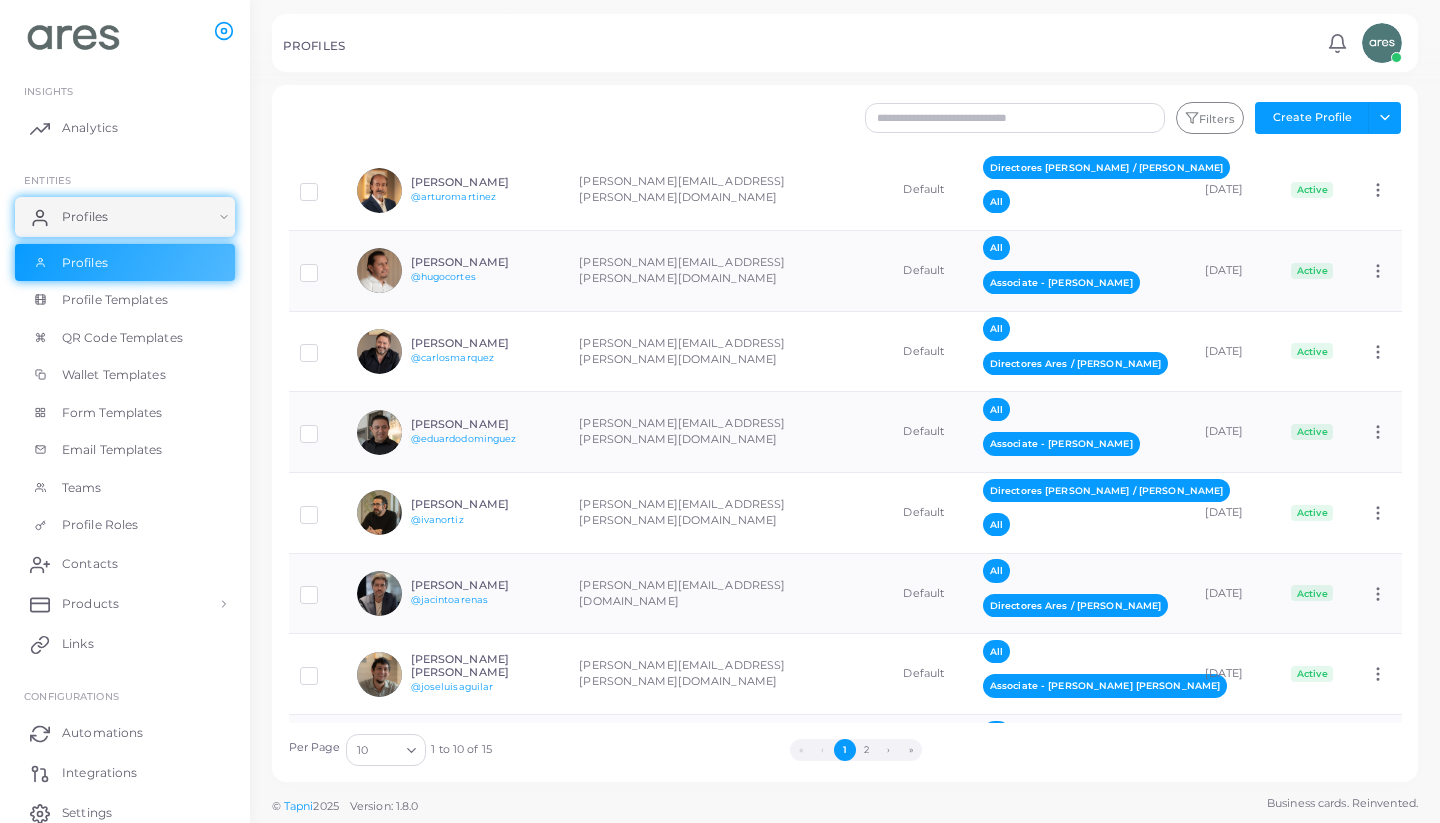 scroll, scrollTop: 204, scrollLeft: 0, axis: vertical 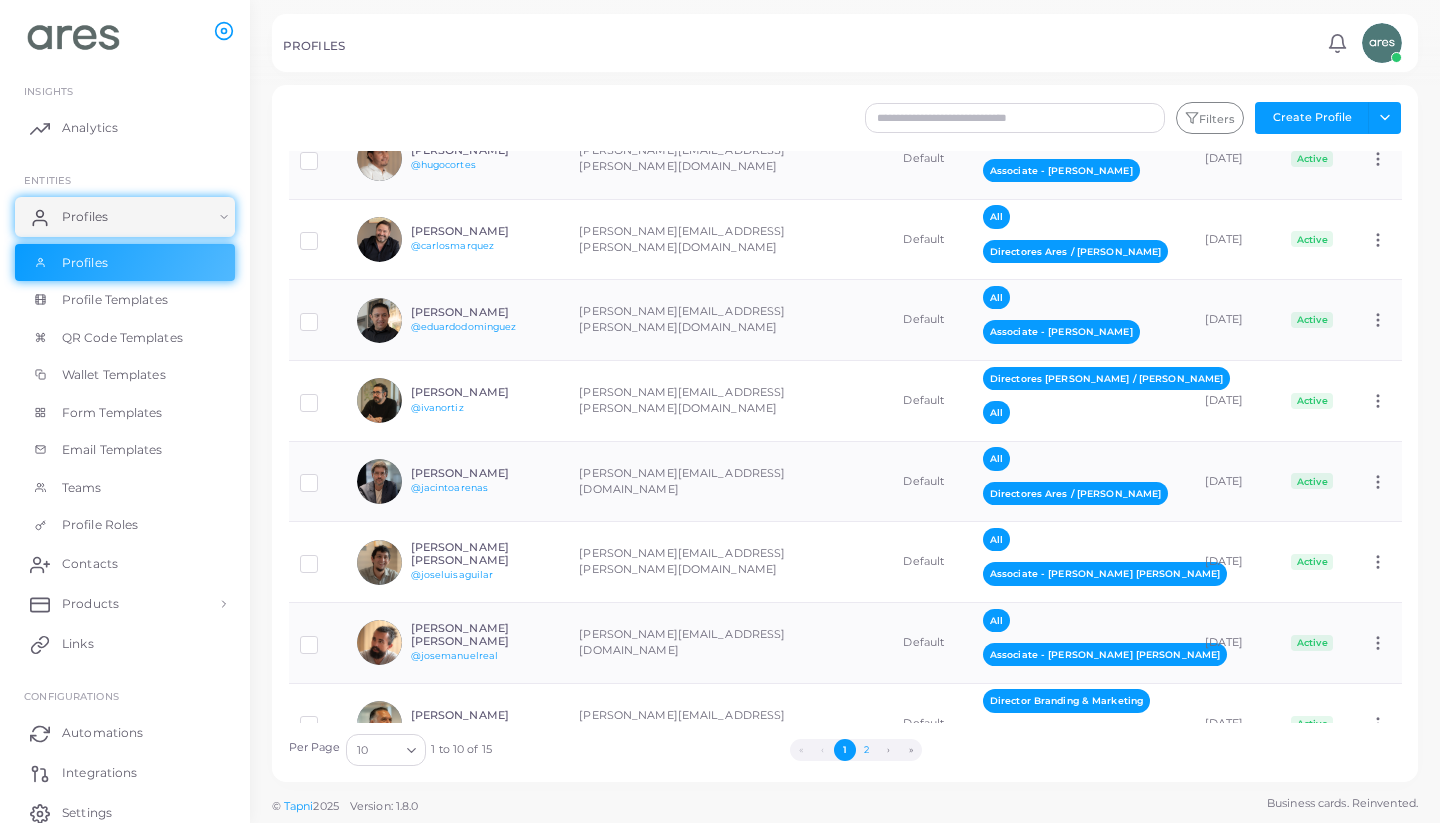 click on "2" at bounding box center (867, 750) 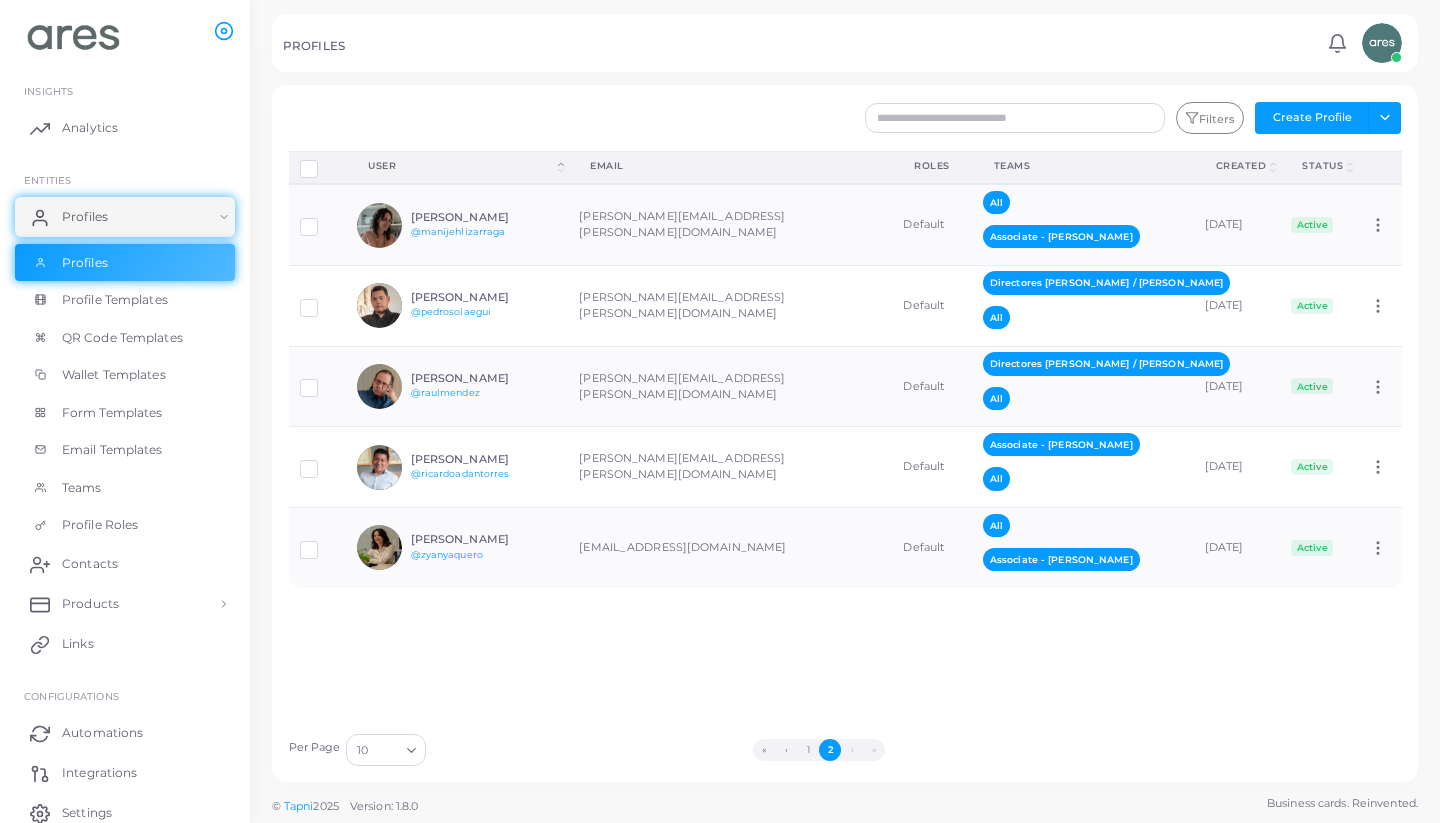 scroll, scrollTop: 0, scrollLeft: 0, axis: both 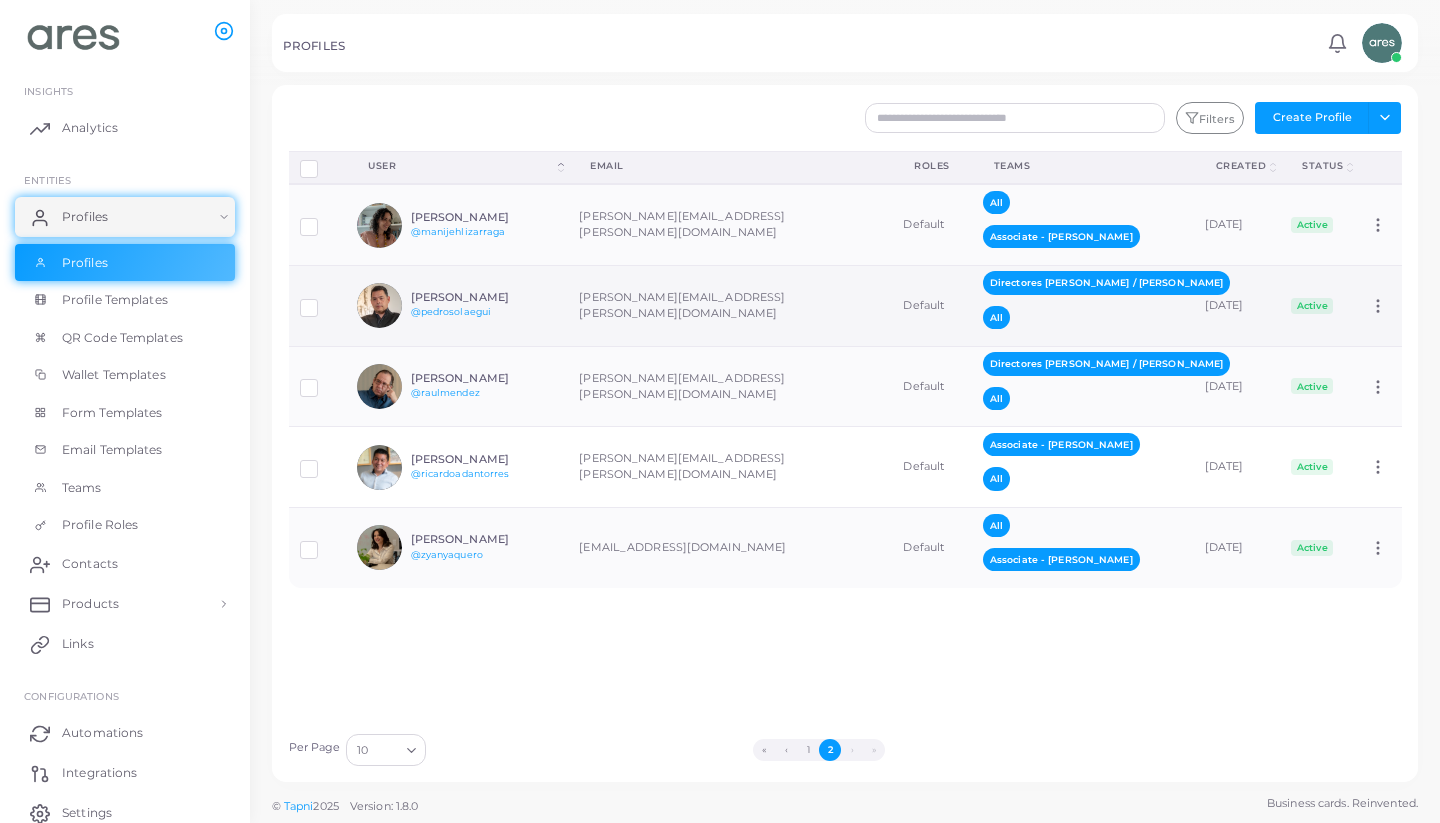 click on "[PERSON_NAME][EMAIL_ADDRESS][PERSON_NAME][DOMAIN_NAME]" at bounding box center [730, 305] 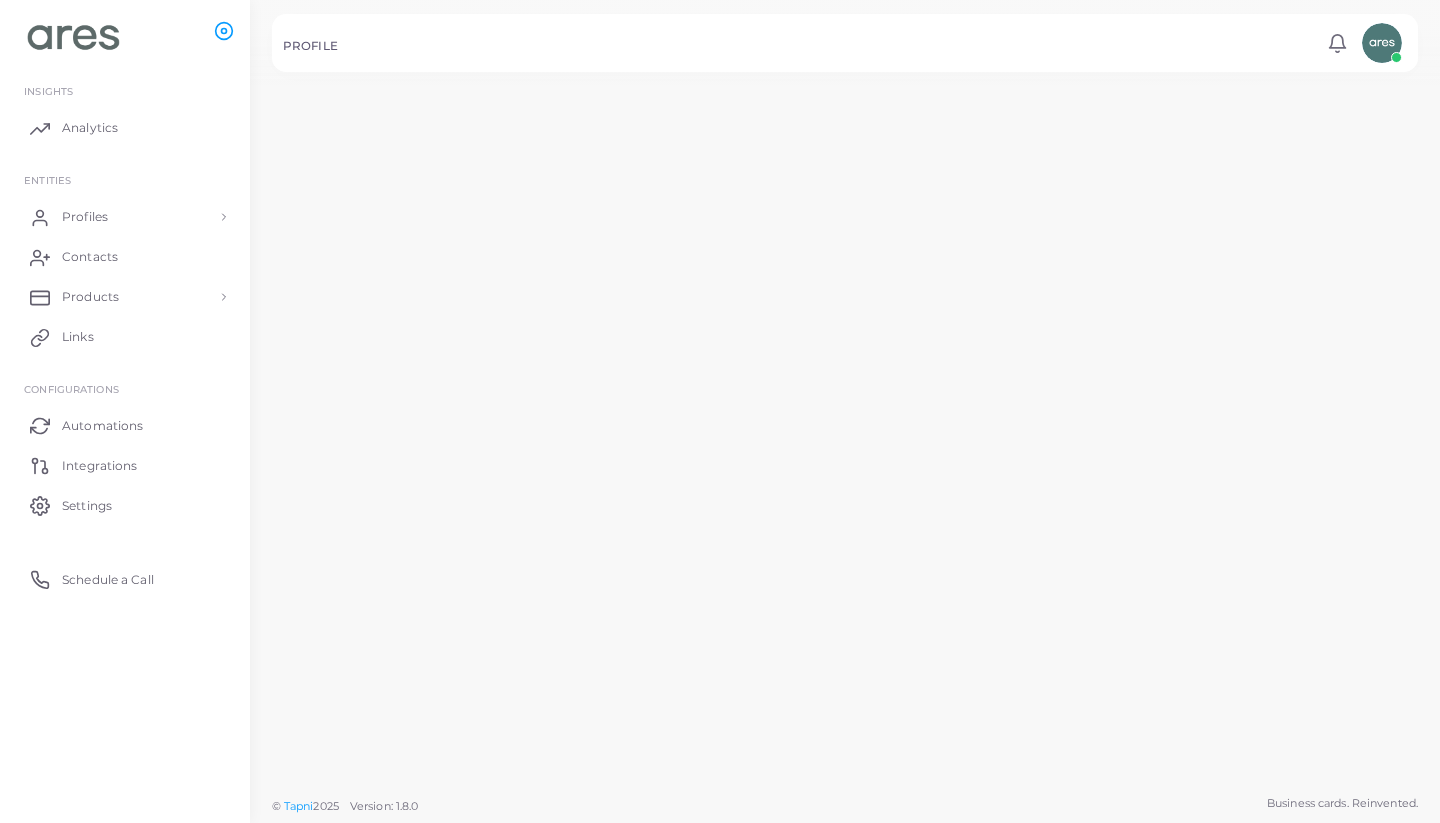 click on "[PERSON_NAME][EMAIL_ADDRESS][PERSON_NAME][DOMAIN_NAME]" at bounding box center (727, 301) 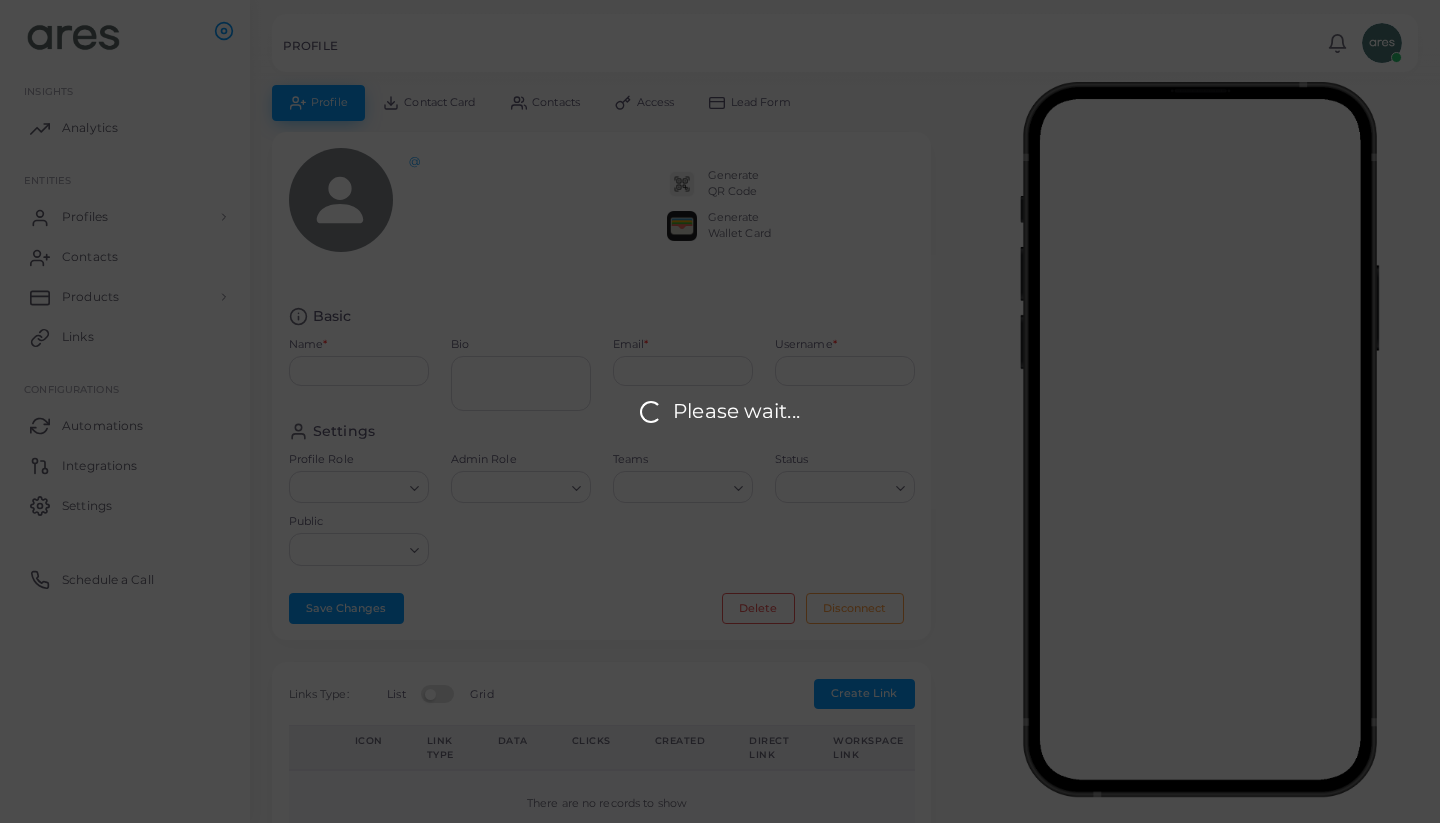 type on "**********" 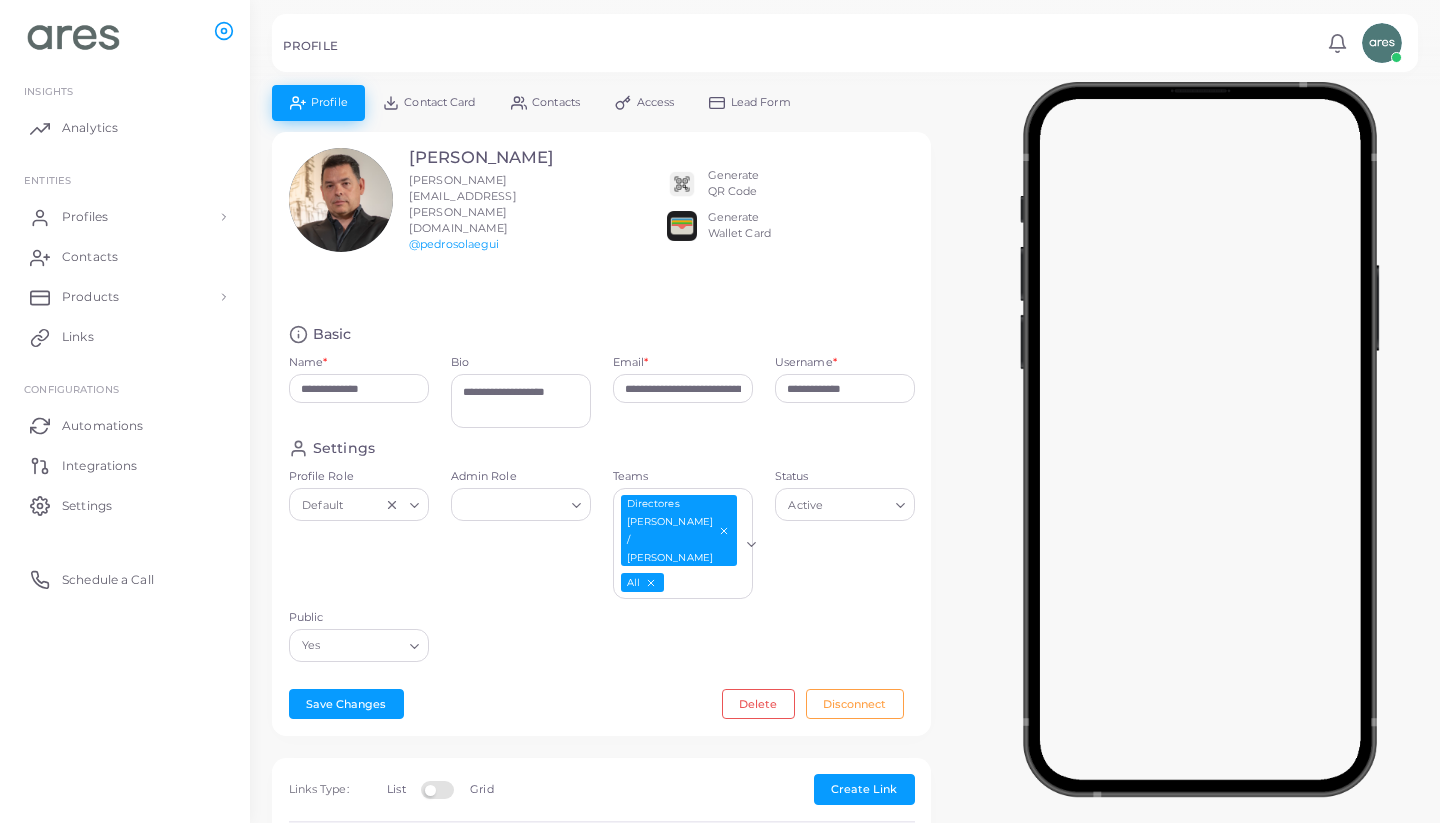 click on "Generate  Wallet Card" at bounding box center [739, 226] 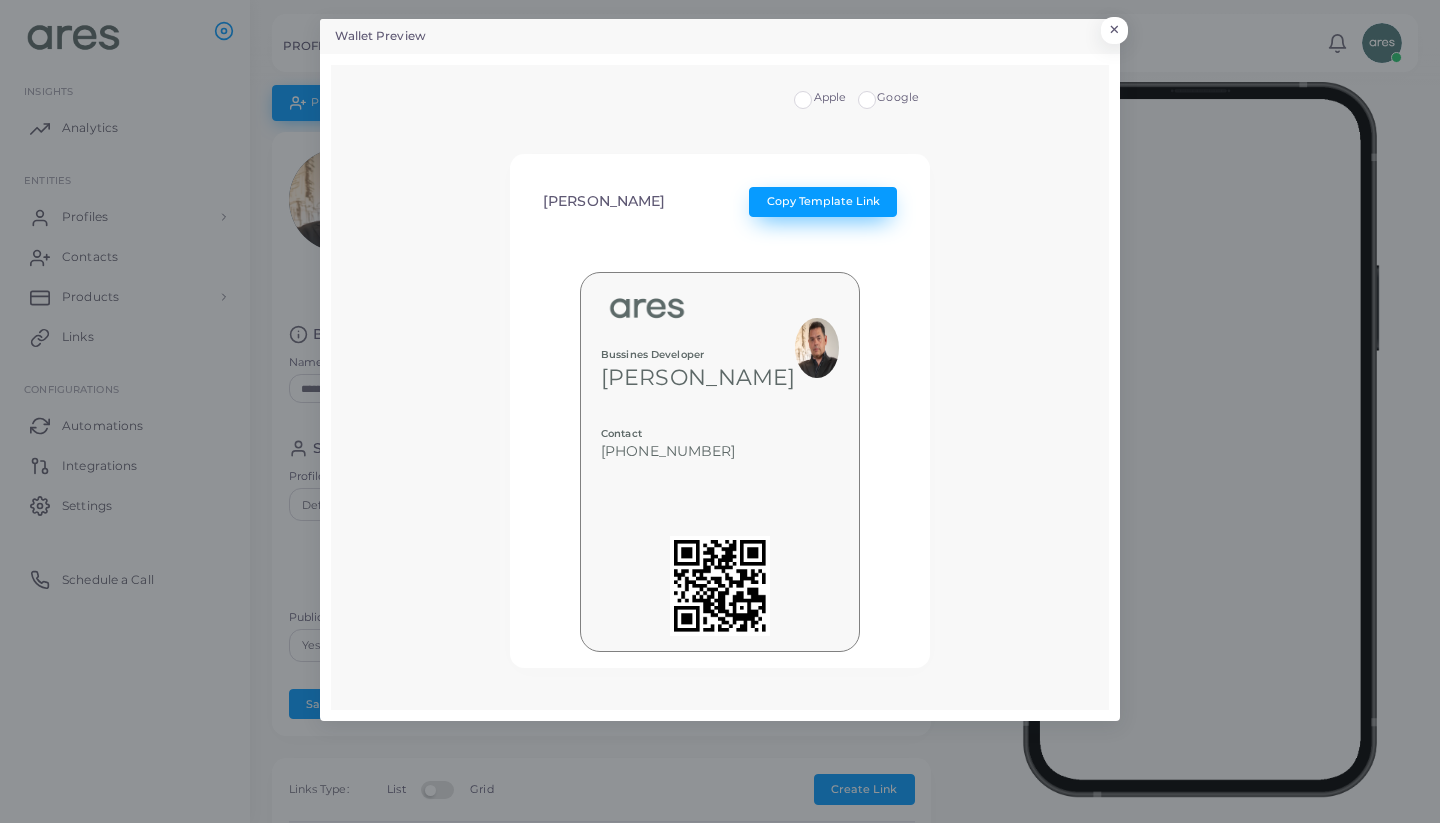 click on "Copy Template Link" at bounding box center [823, 201] 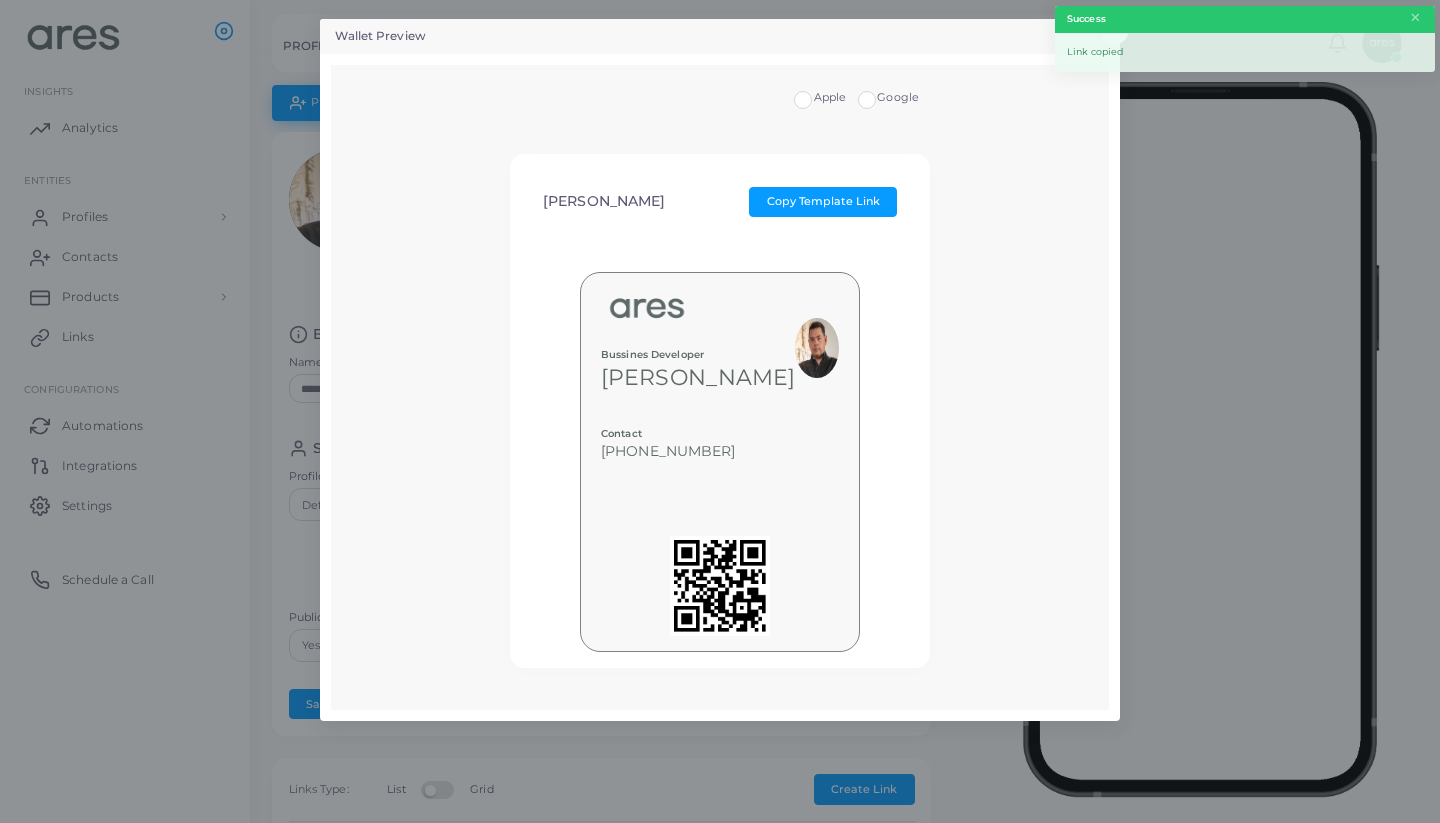 click on "Wallet Preview ×" at bounding box center (720, 36) 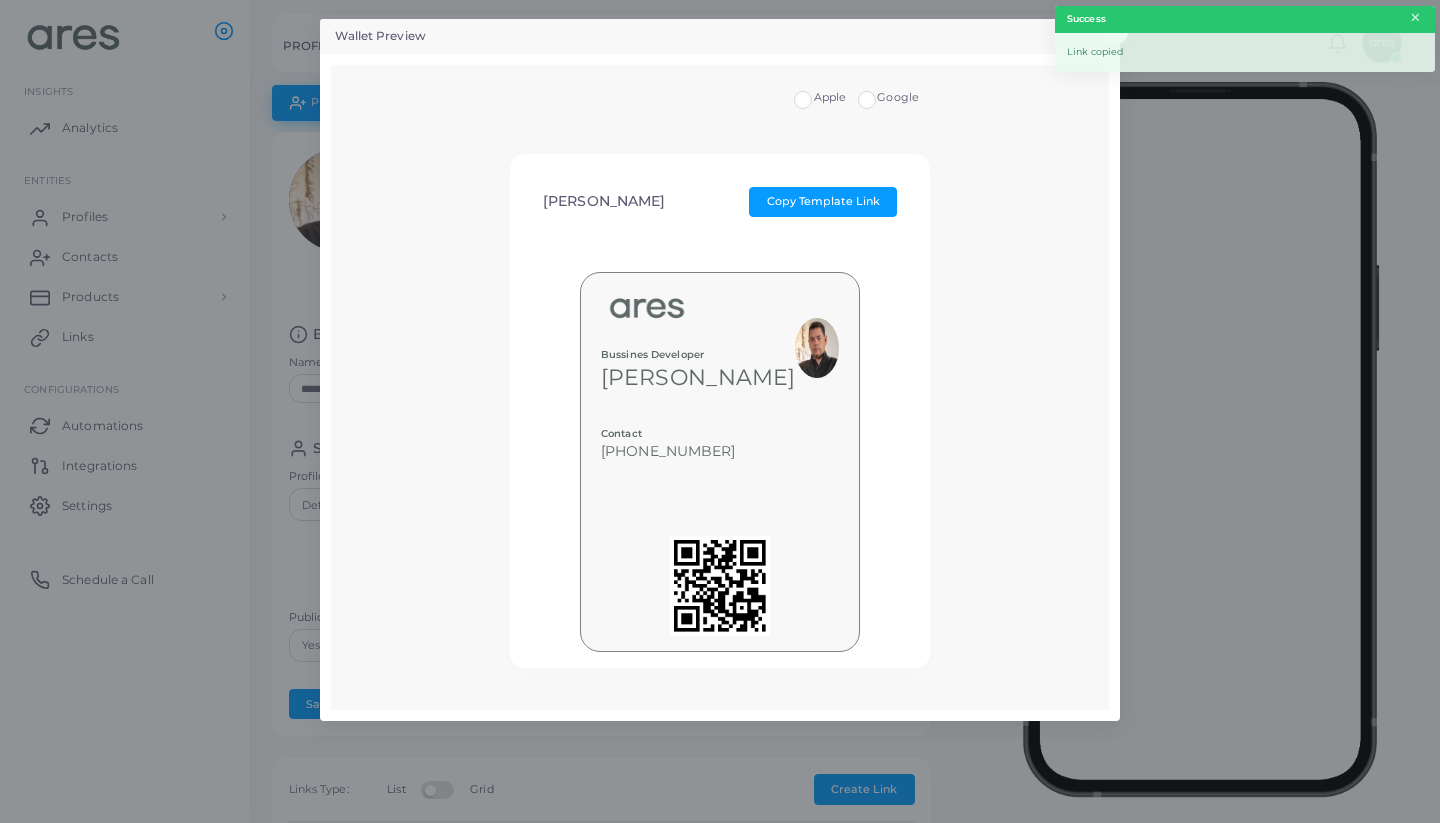 click on "×" at bounding box center [1415, 18] 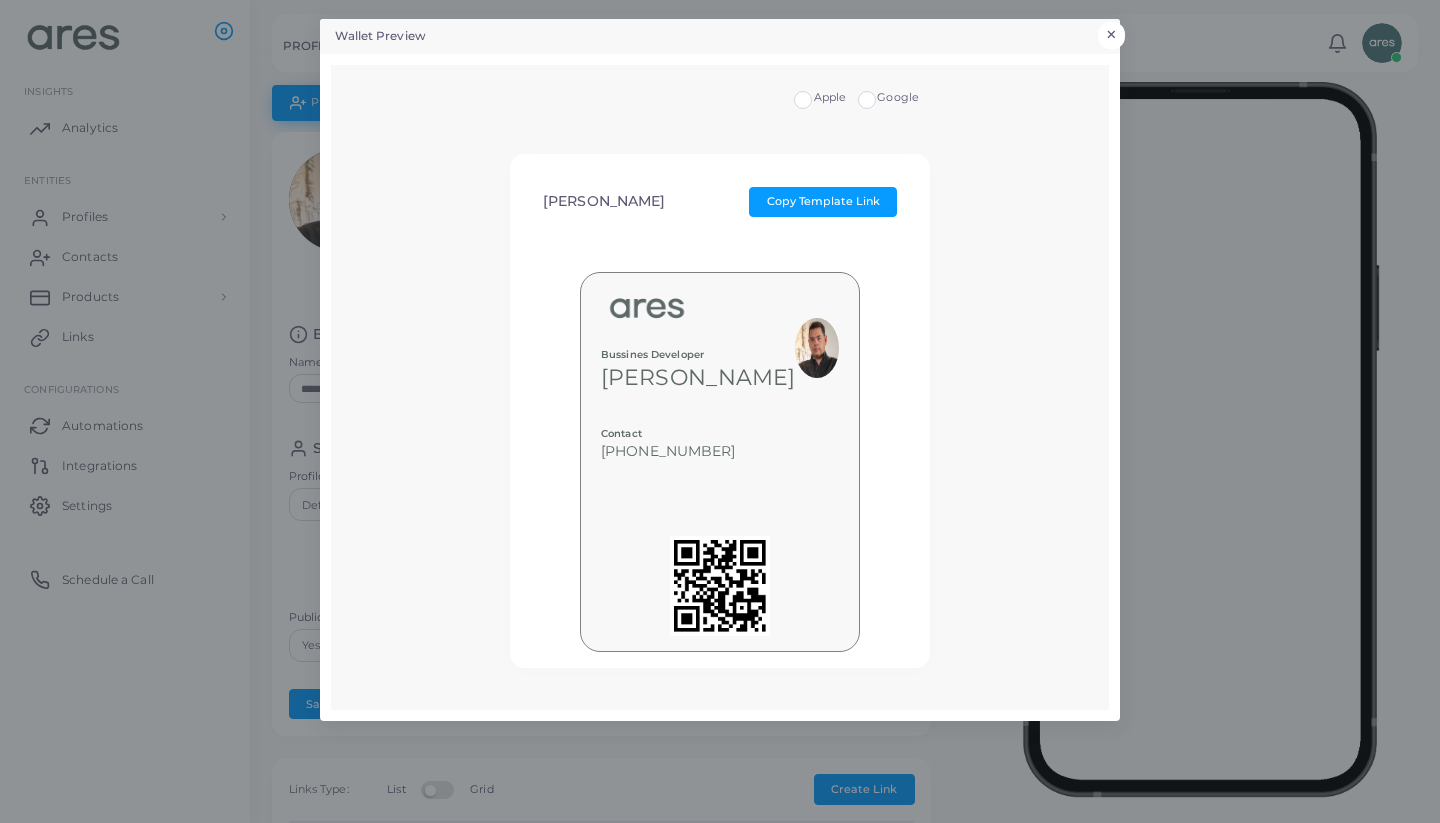 click on "×" at bounding box center (1111, 35) 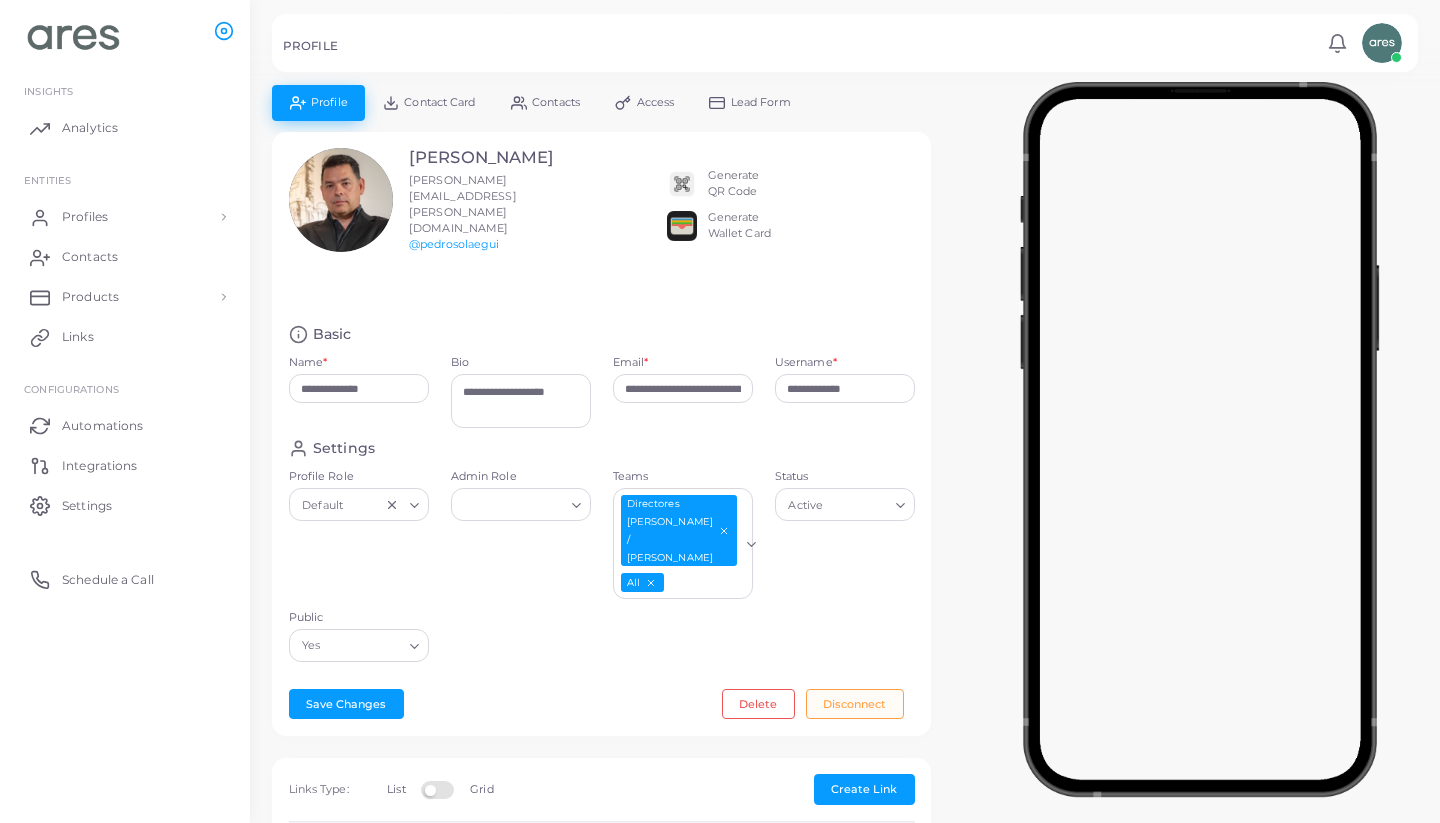 scroll, scrollTop: 0, scrollLeft: 0, axis: both 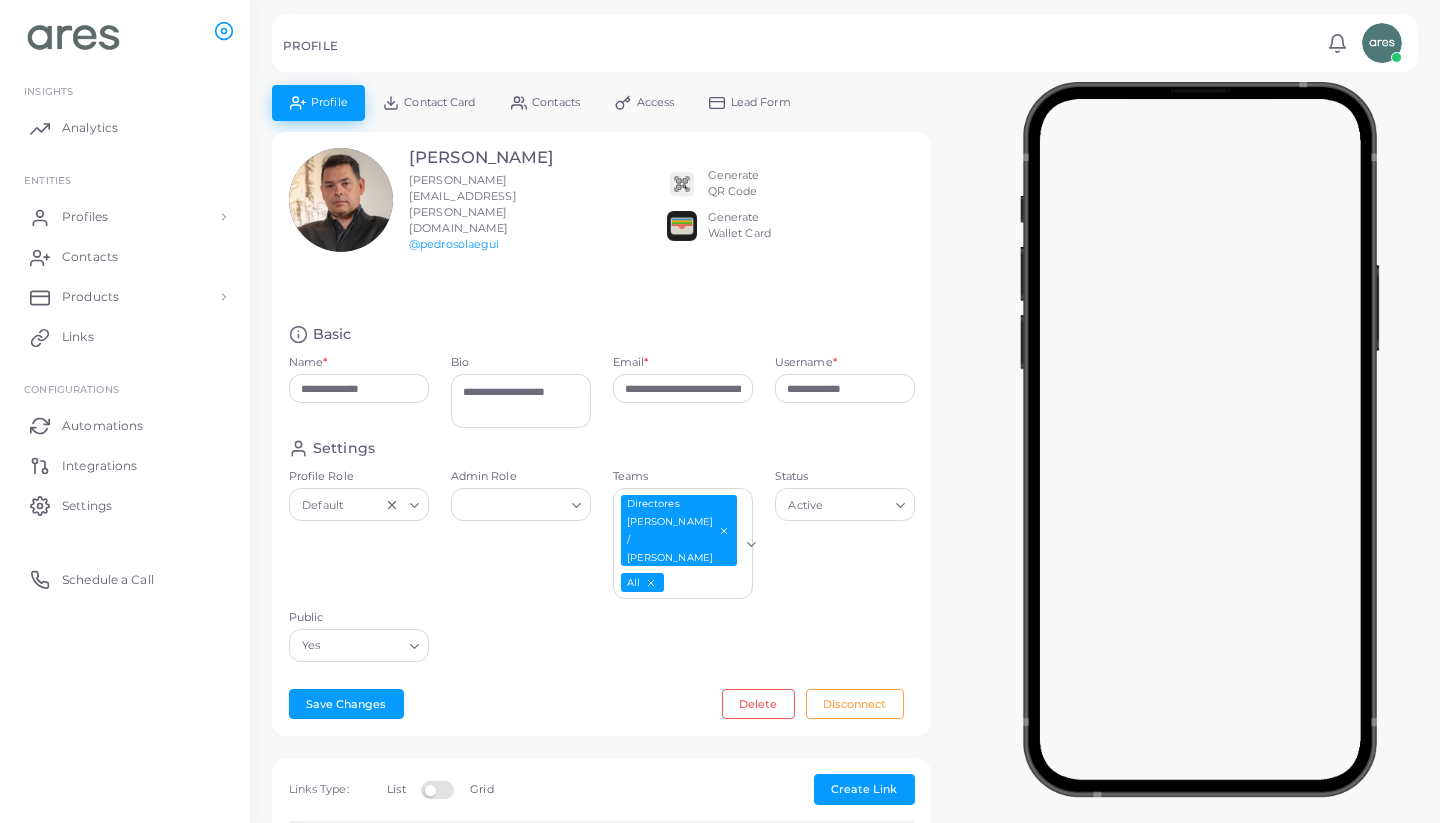 click on "Contact Card" at bounding box center (439, 102) 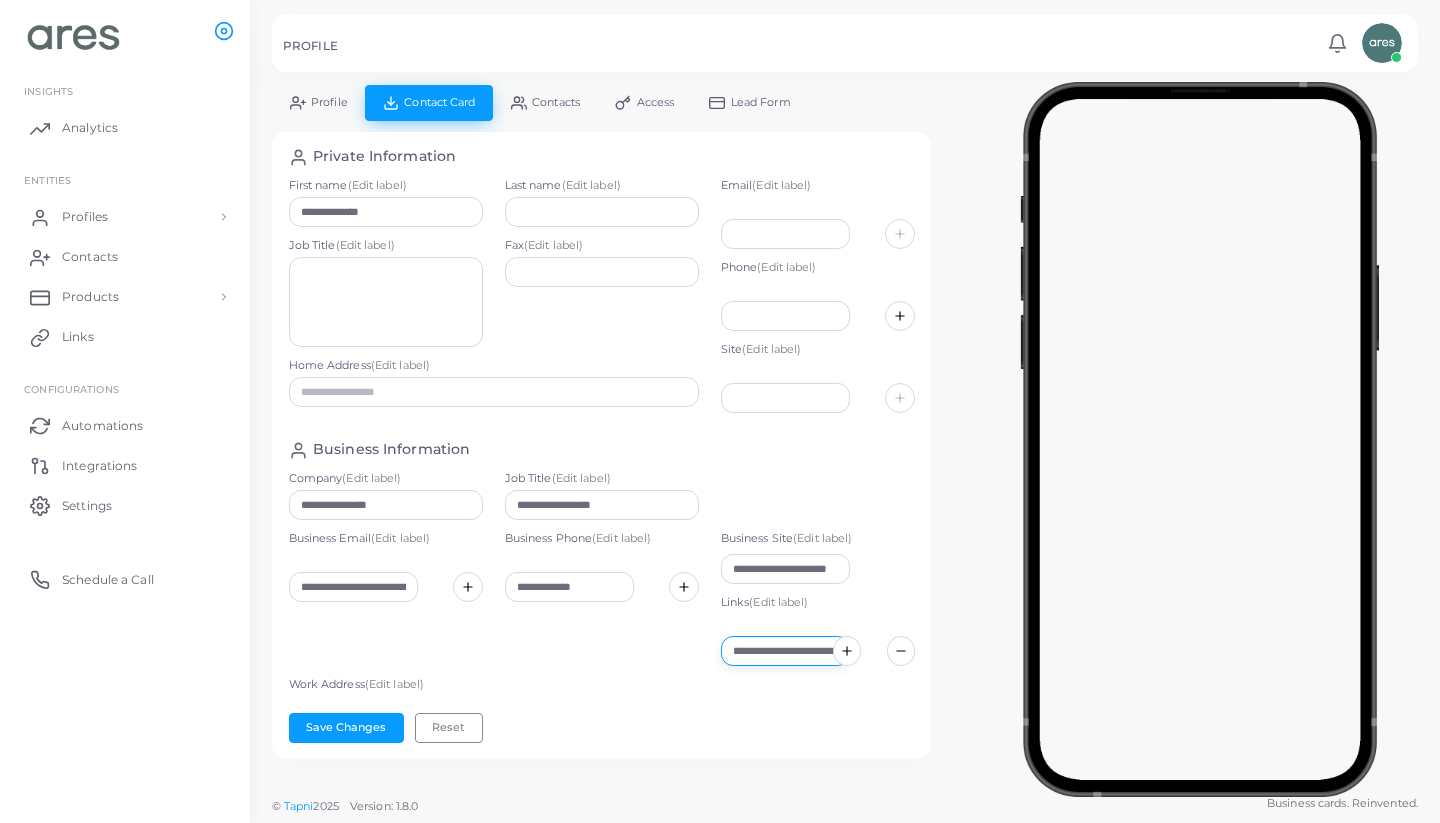 click on "**********" at bounding box center (785, 651) 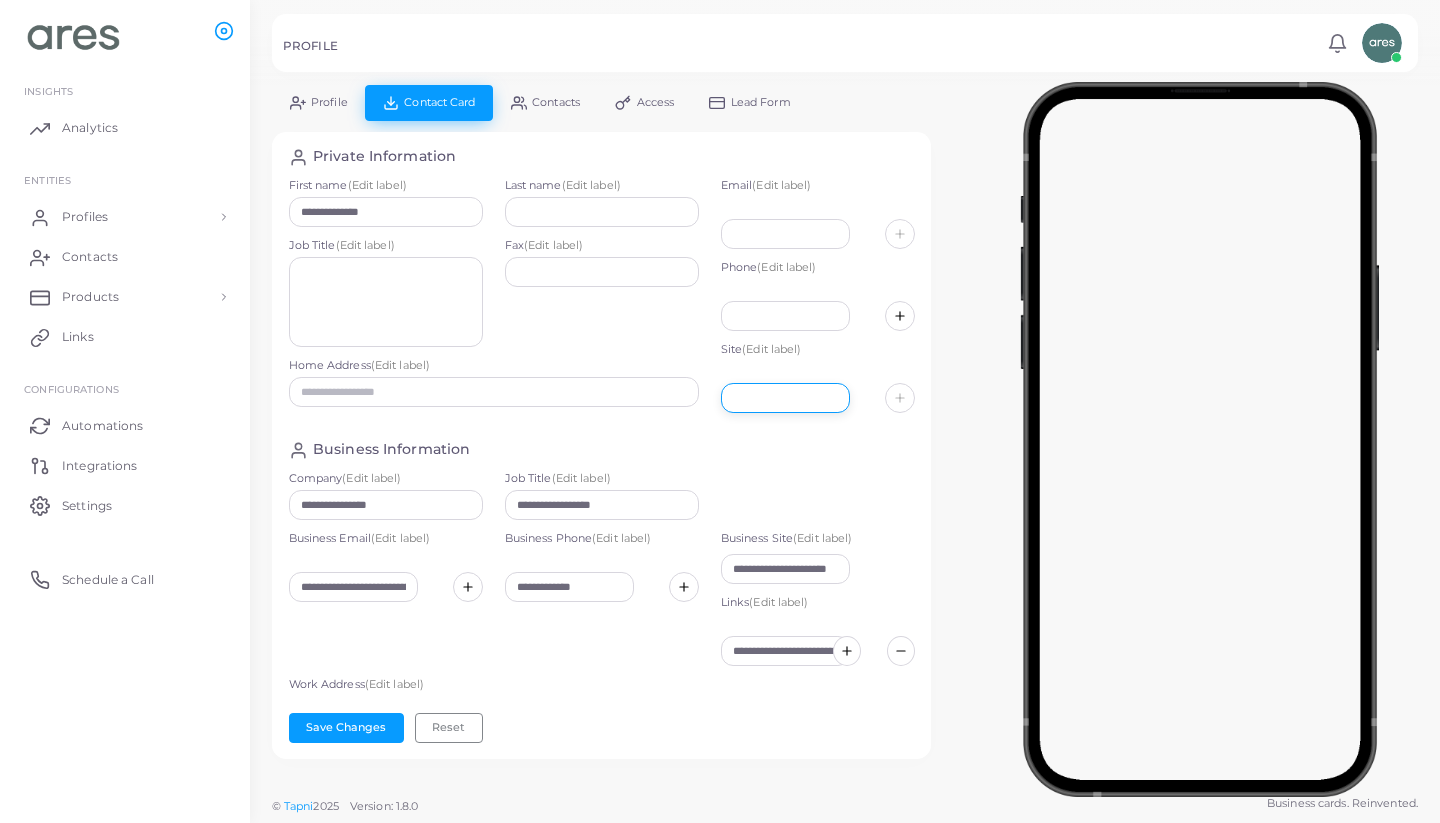 click at bounding box center [785, 398] 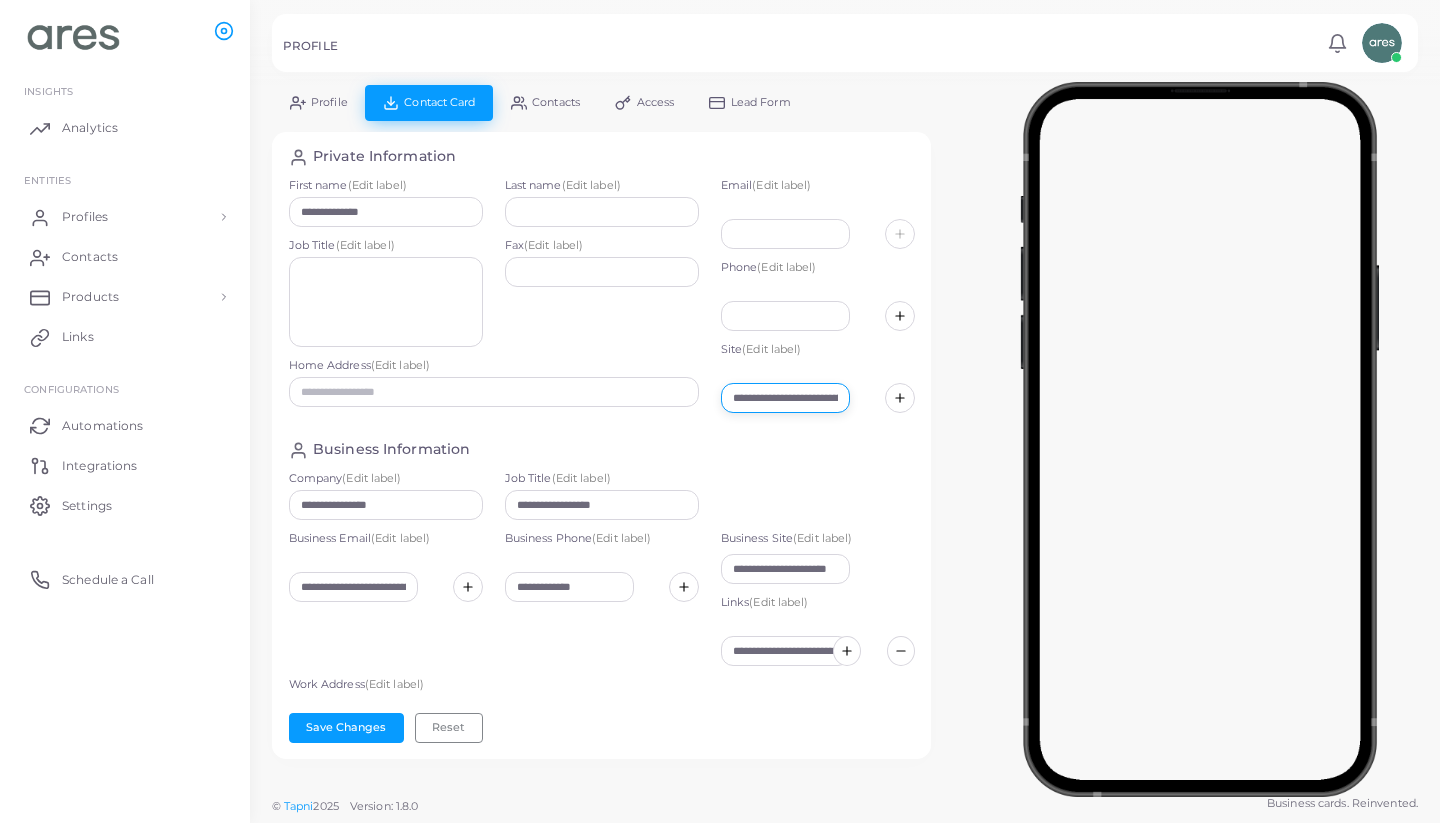 type on "**********" 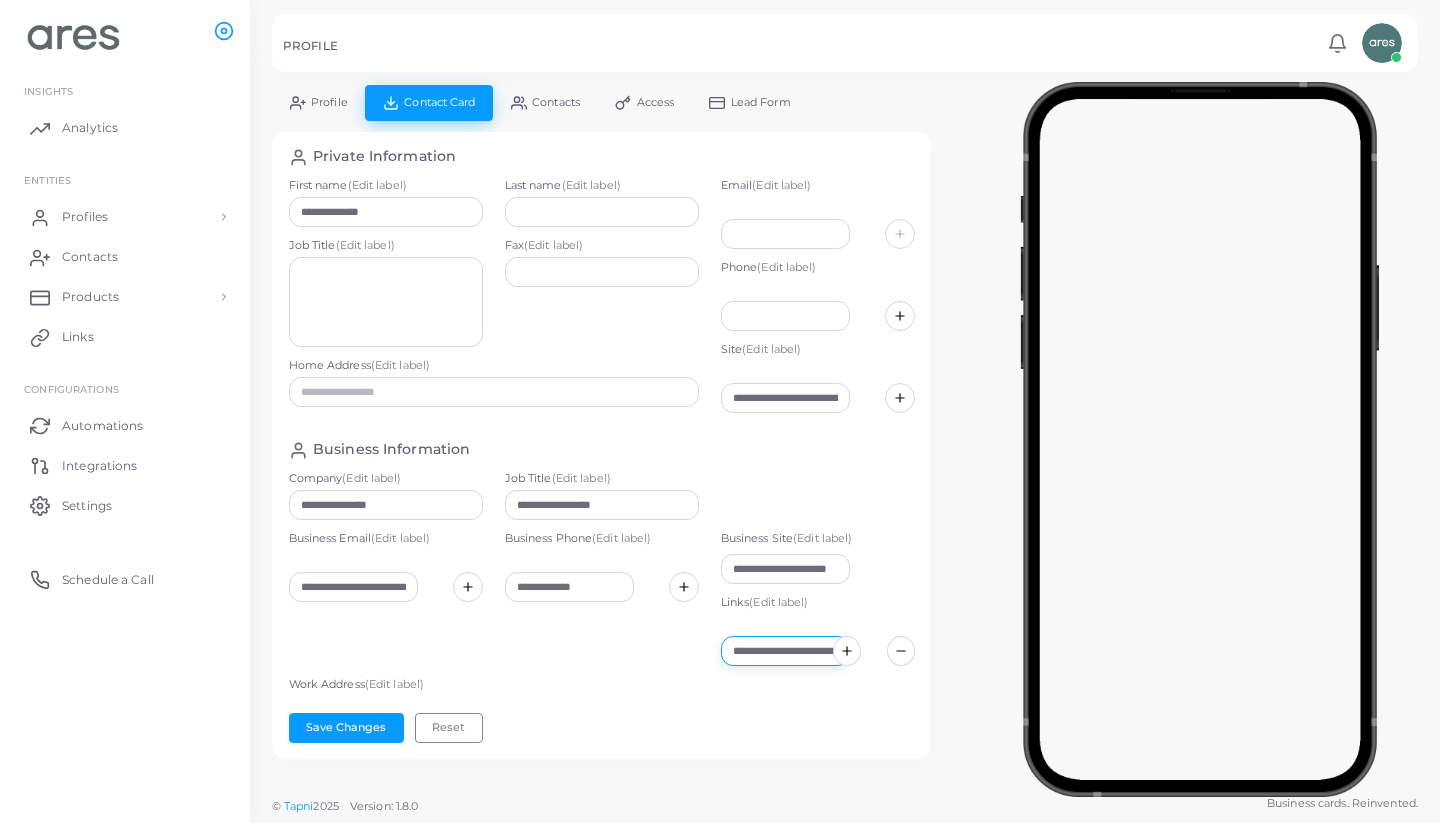 click on "**********" at bounding box center (785, 651) 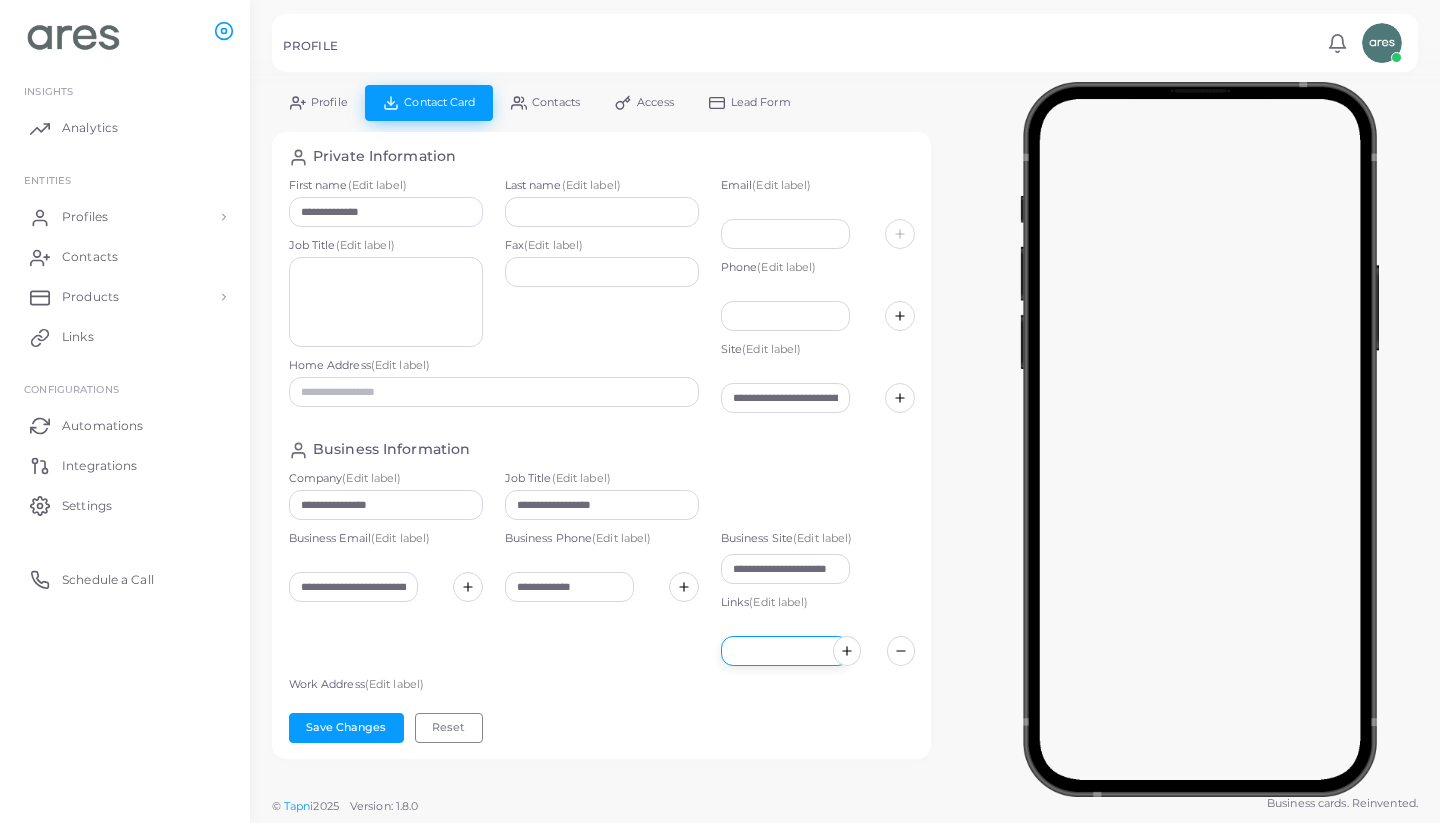 type 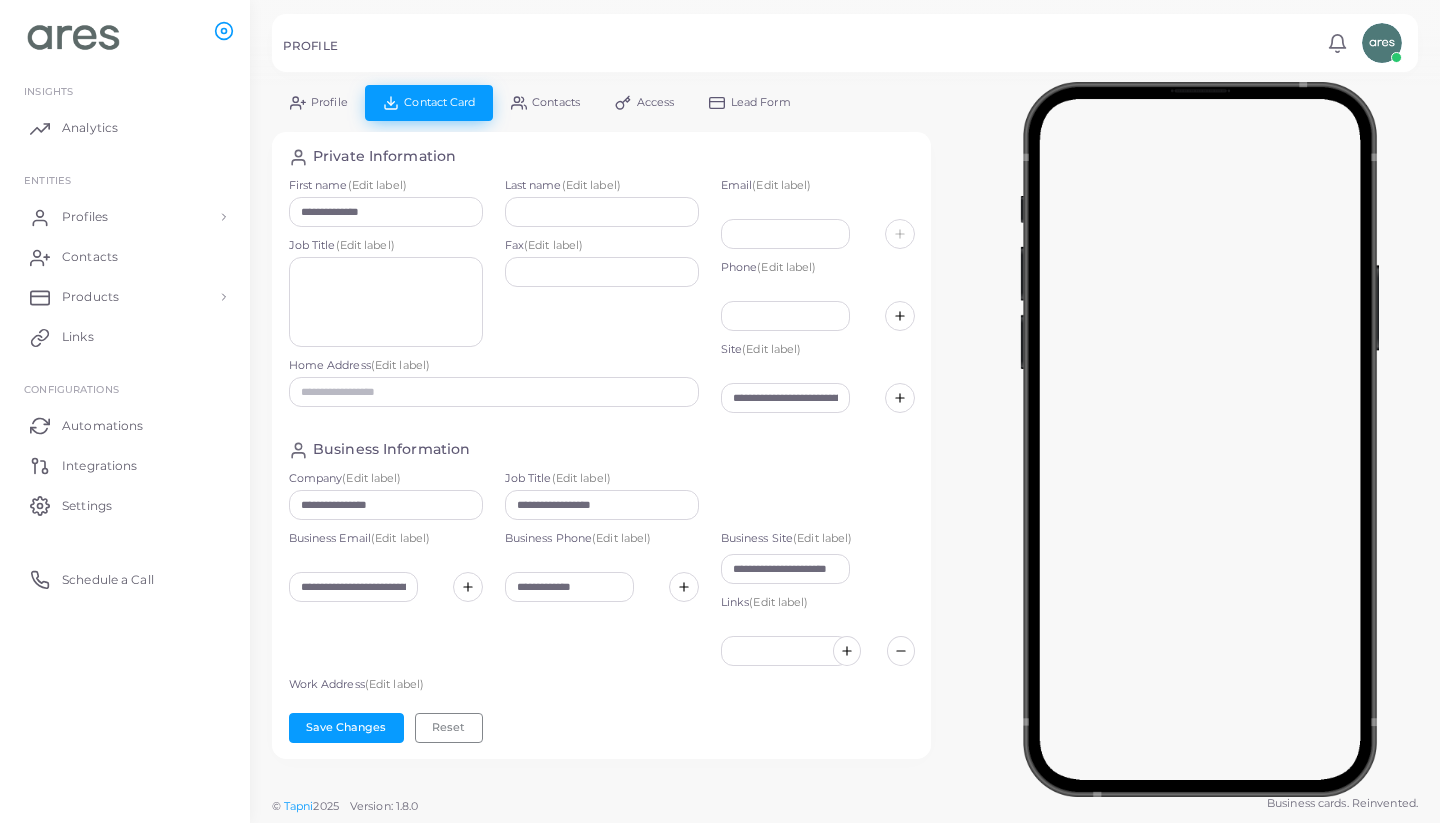 click at bounding box center (901, 651) 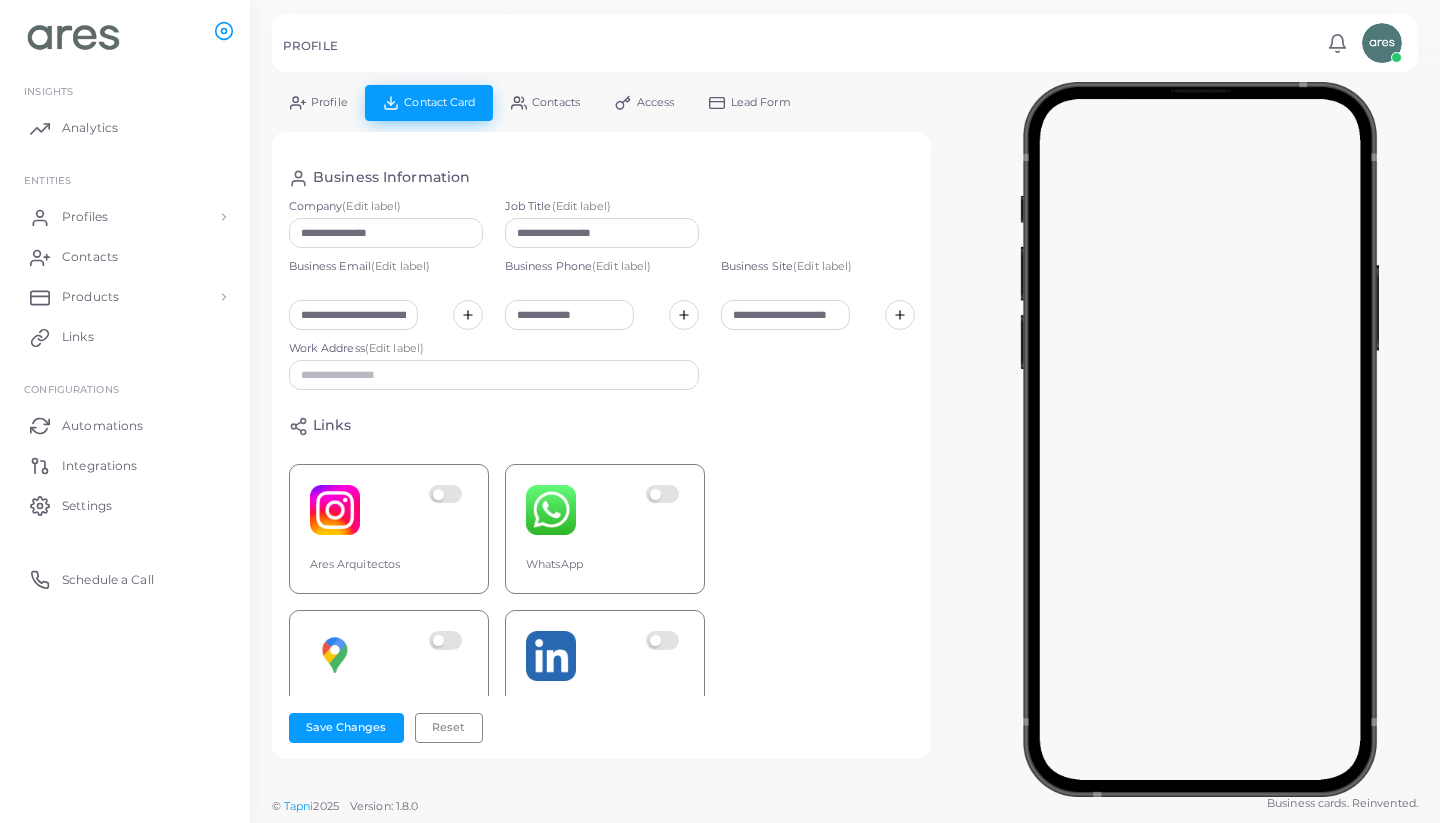 scroll, scrollTop: 419, scrollLeft: 0, axis: vertical 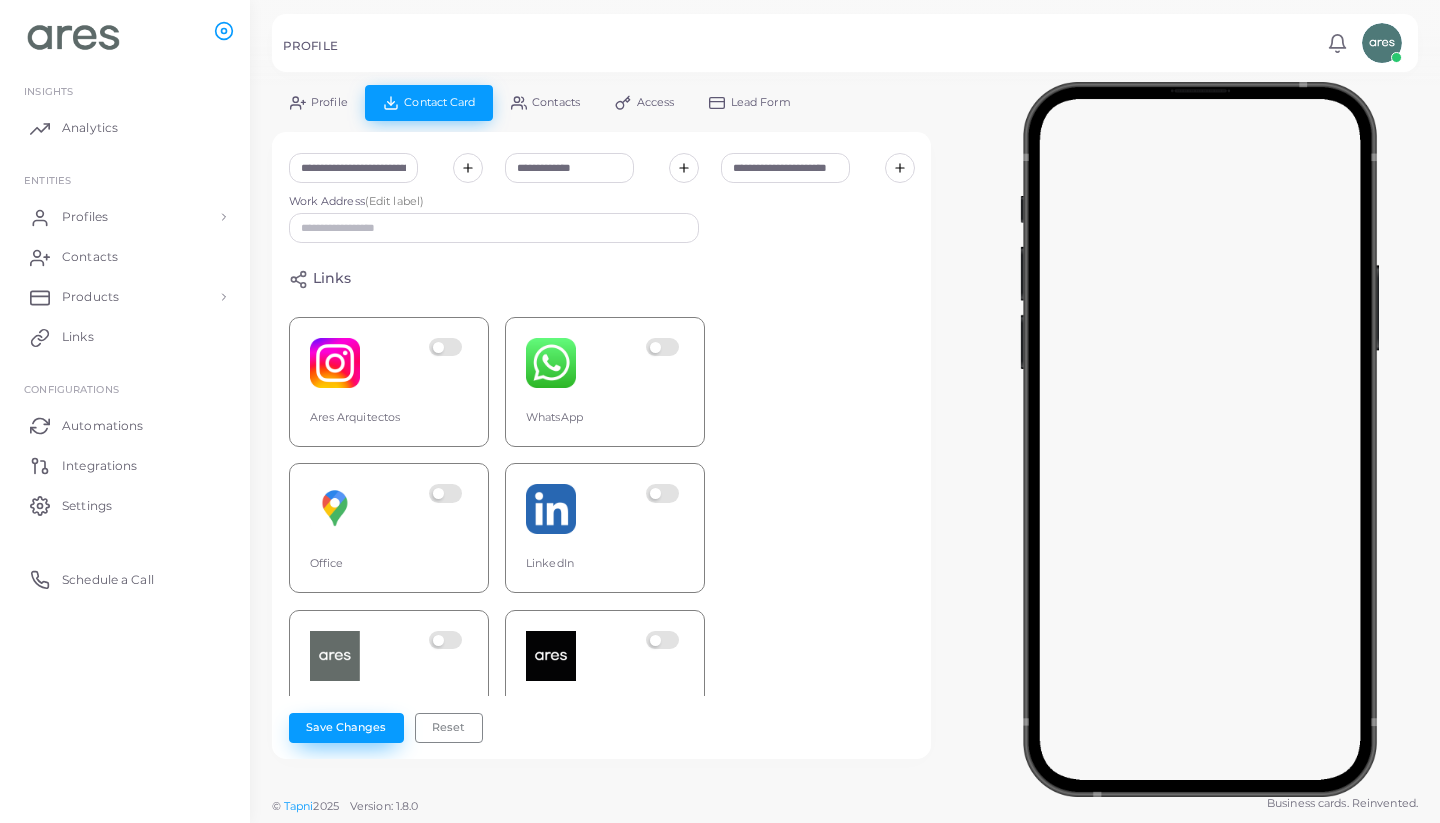 click on "Save Changes" at bounding box center [346, 728] 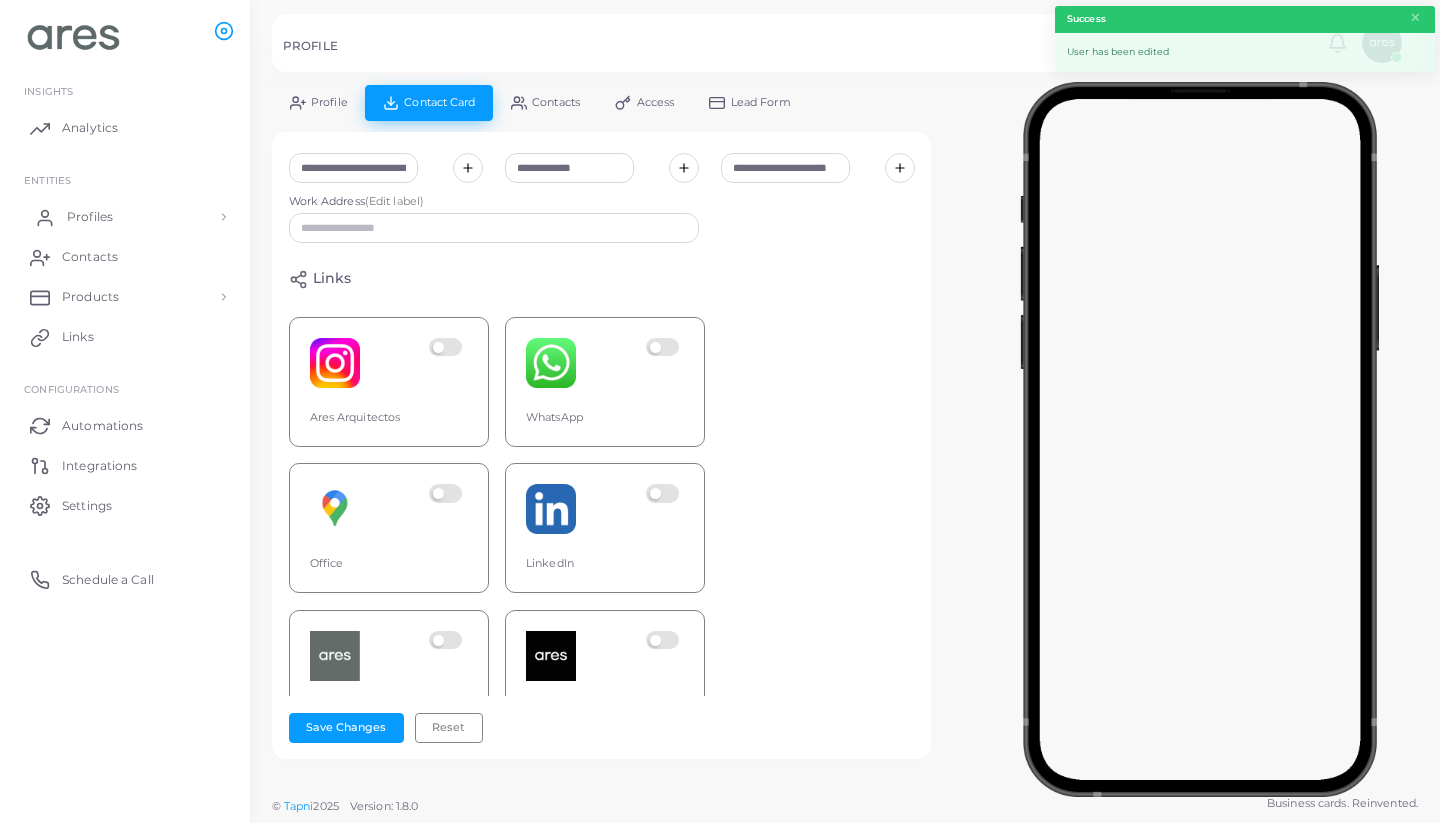 click on "Profiles" at bounding box center (90, 217) 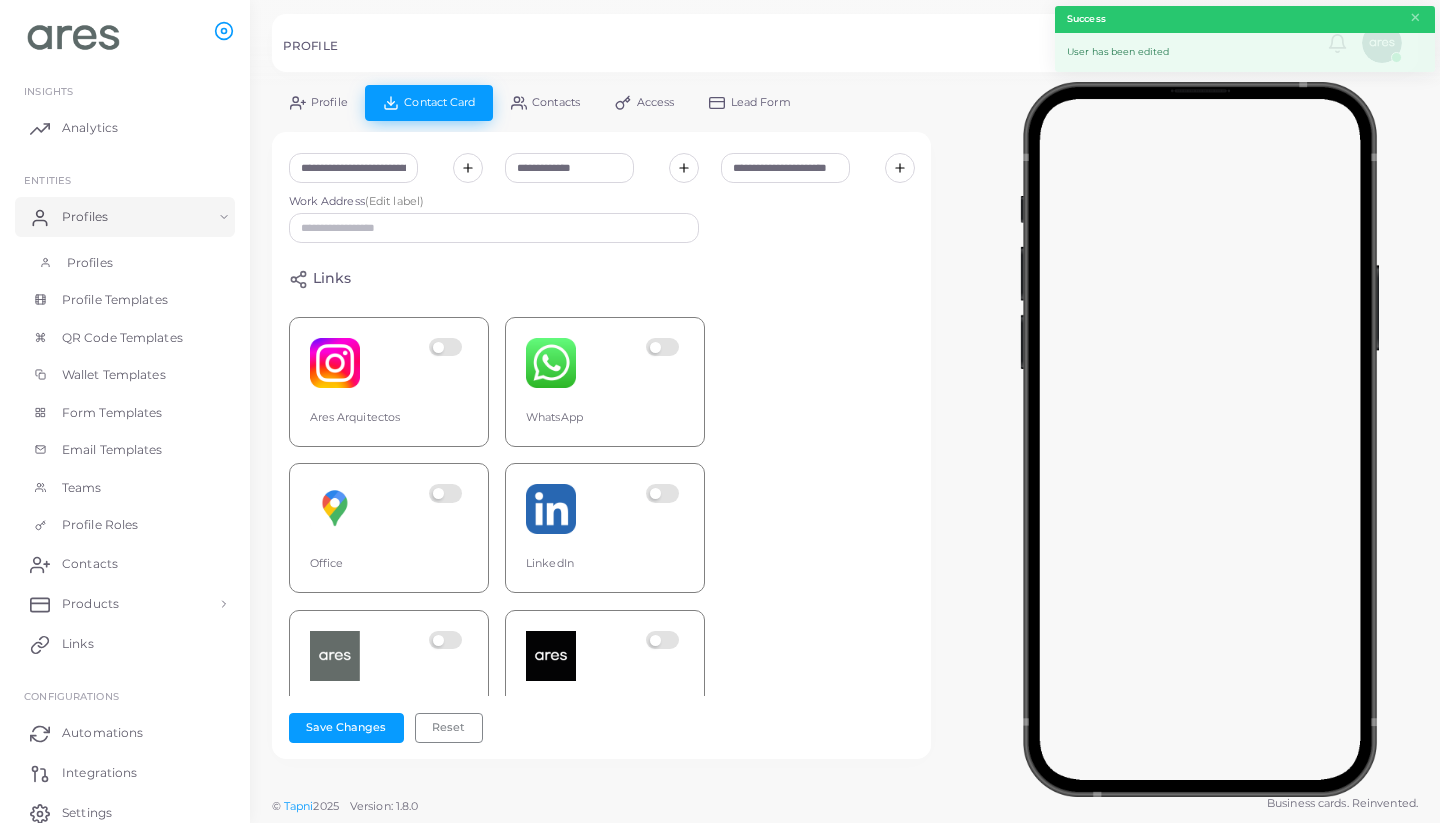click on "Profiles" at bounding box center [125, 263] 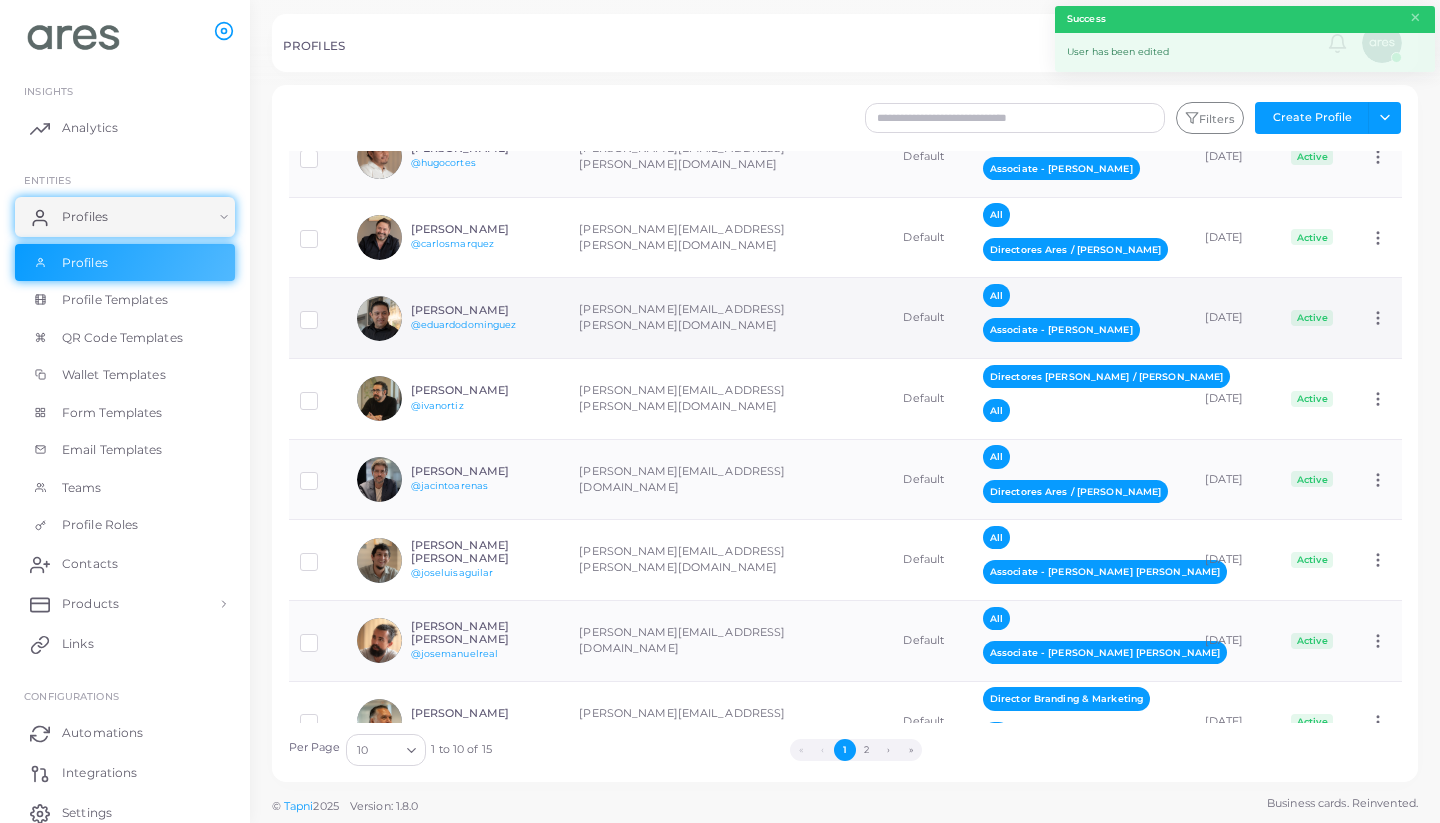 scroll, scrollTop: 204, scrollLeft: 0, axis: vertical 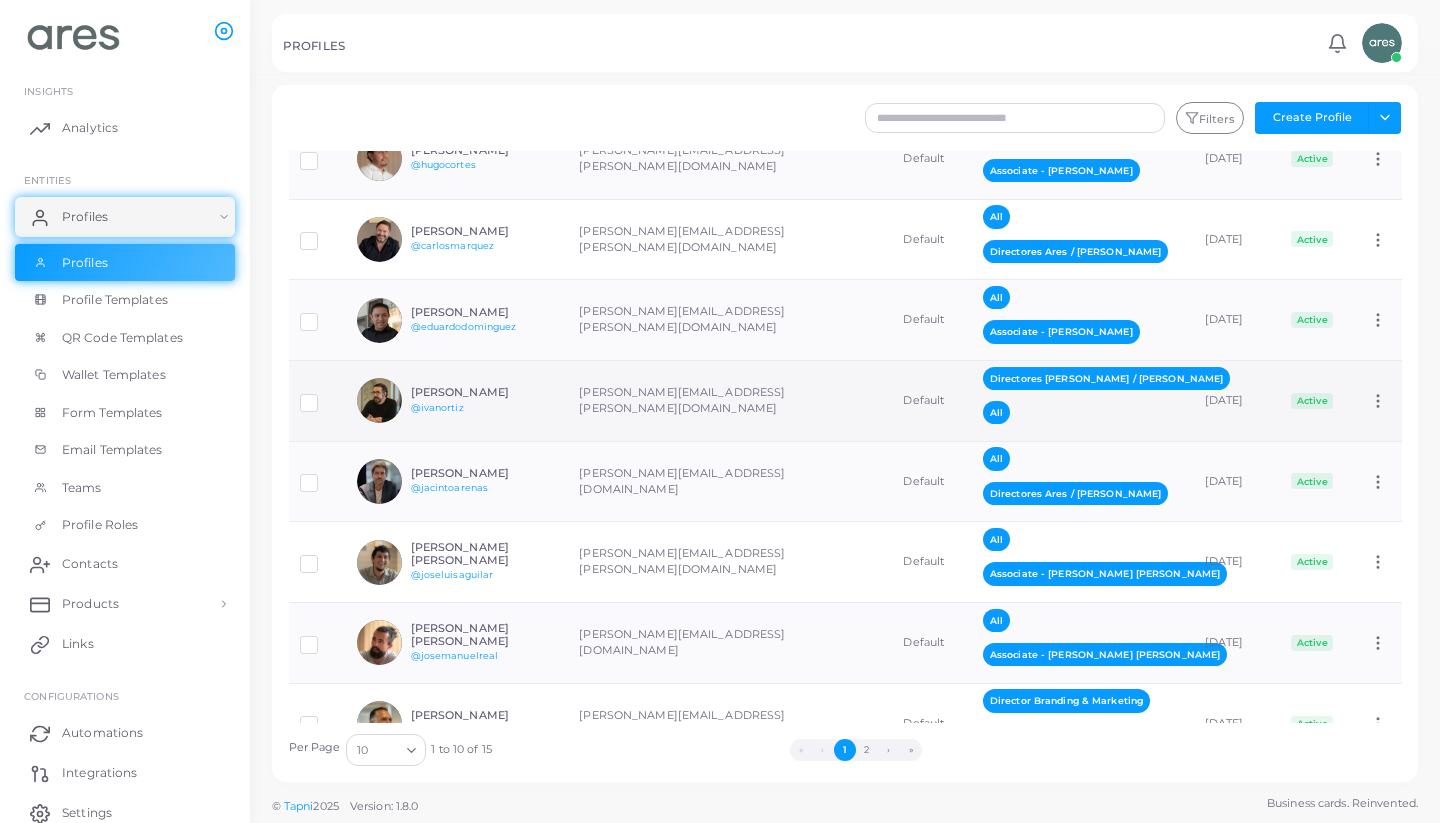 click on "[PERSON_NAME][EMAIL_ADDRESS][PERSON_NAME][DOMAIN_NAME]" at bounding box center (730, 401) 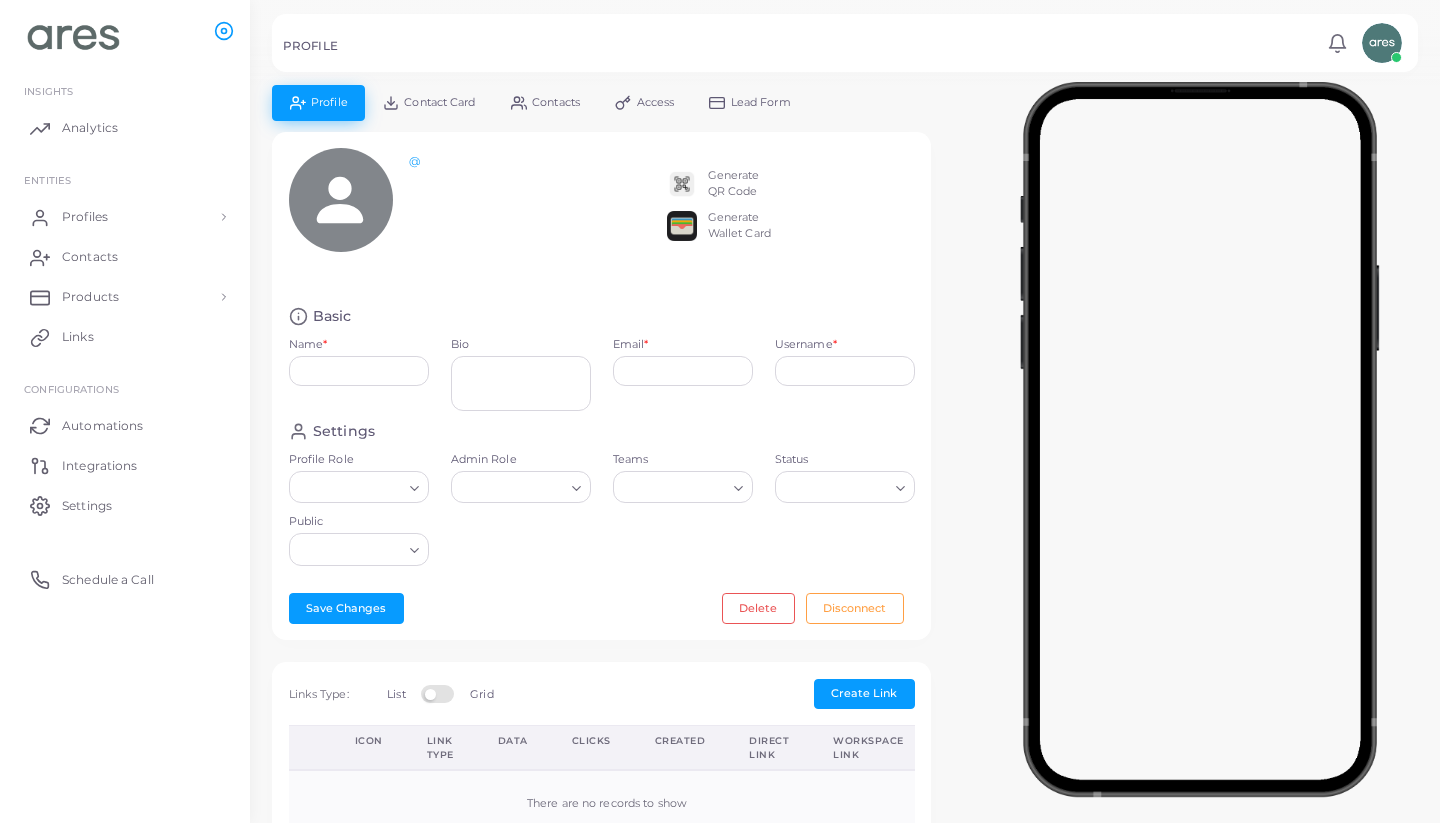 type on "**********" 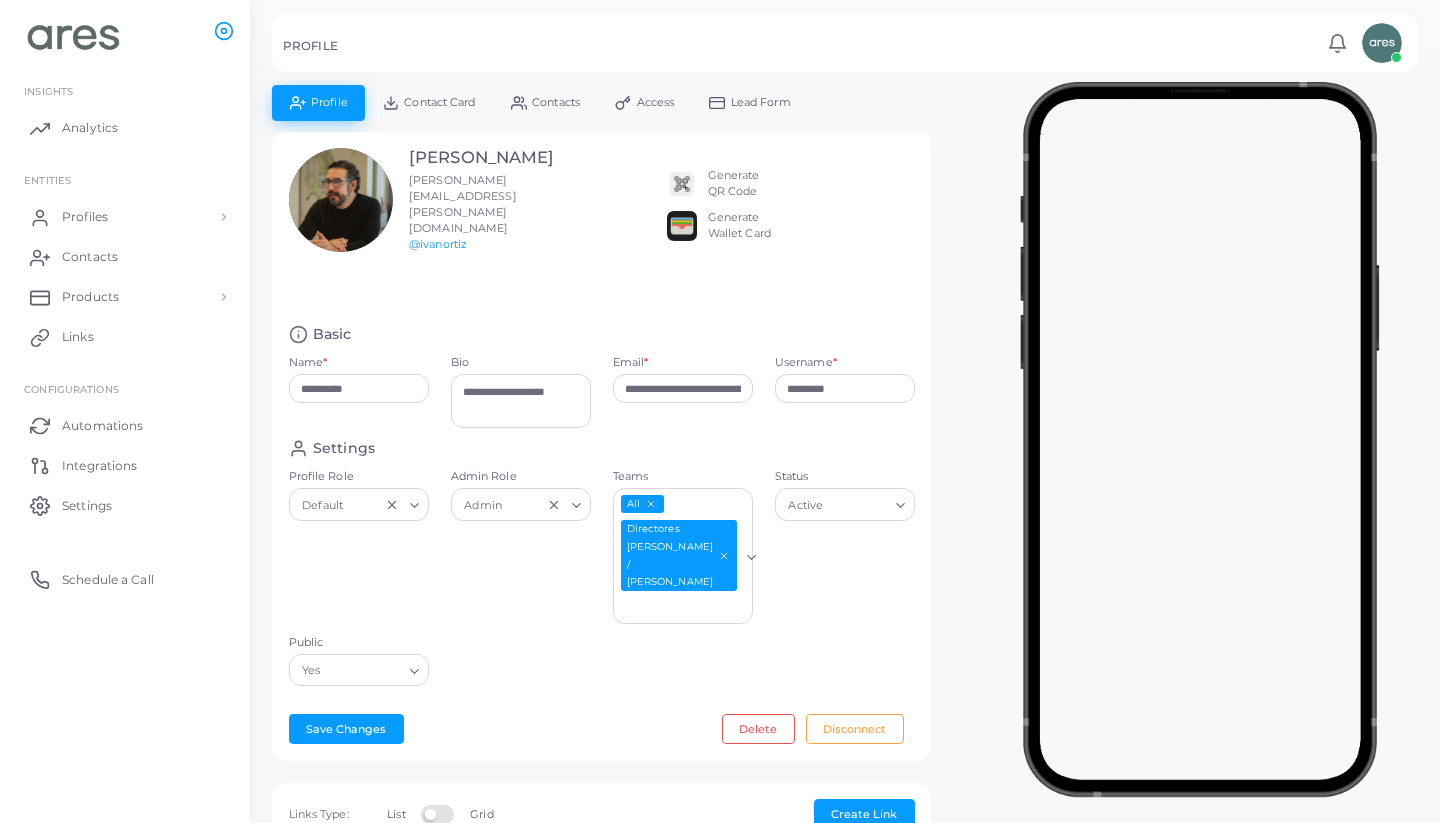 click on "Contact Card" at bounding box center [439, 102] 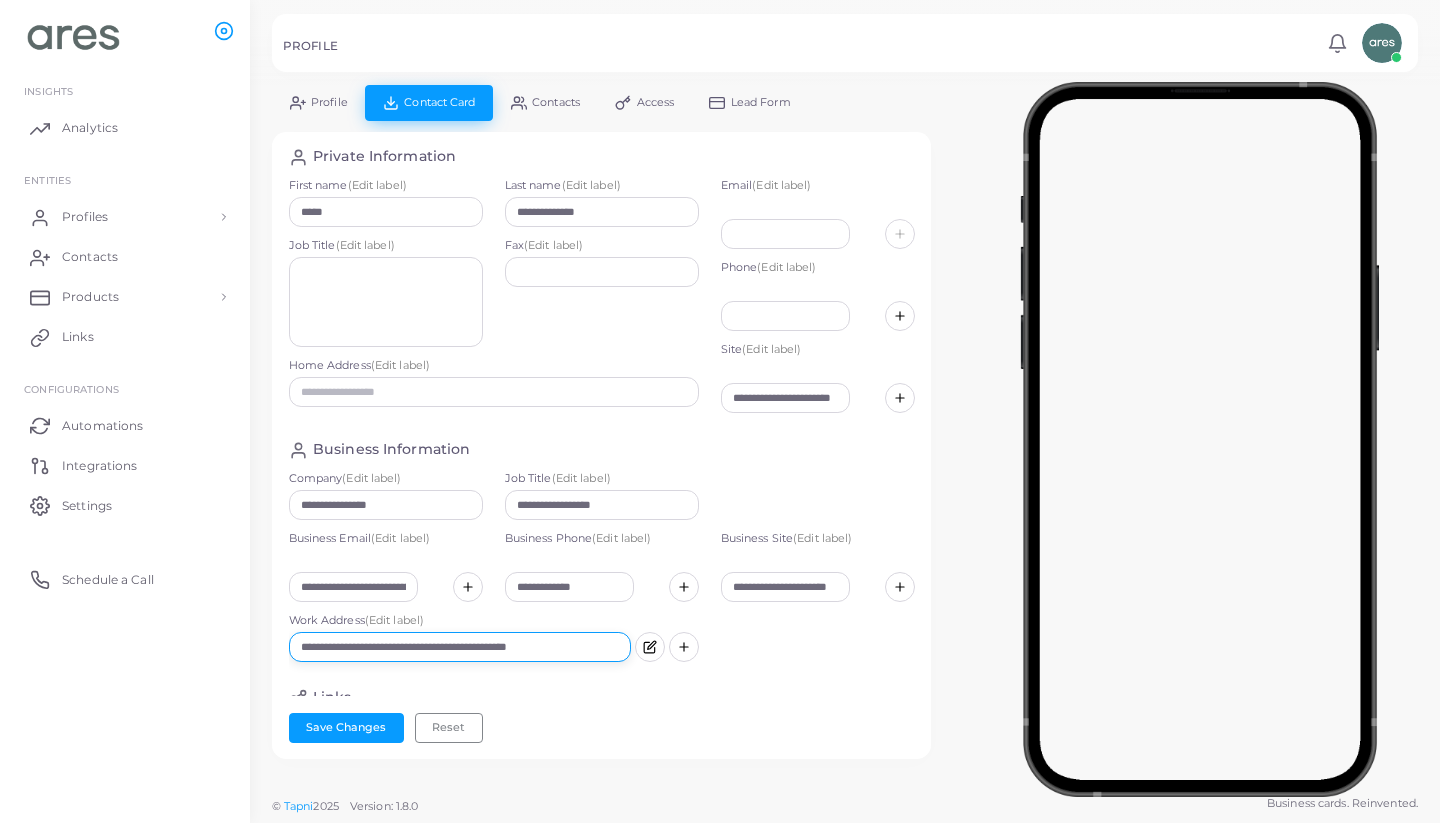 click on "**********" at bounding box center (460, 647) 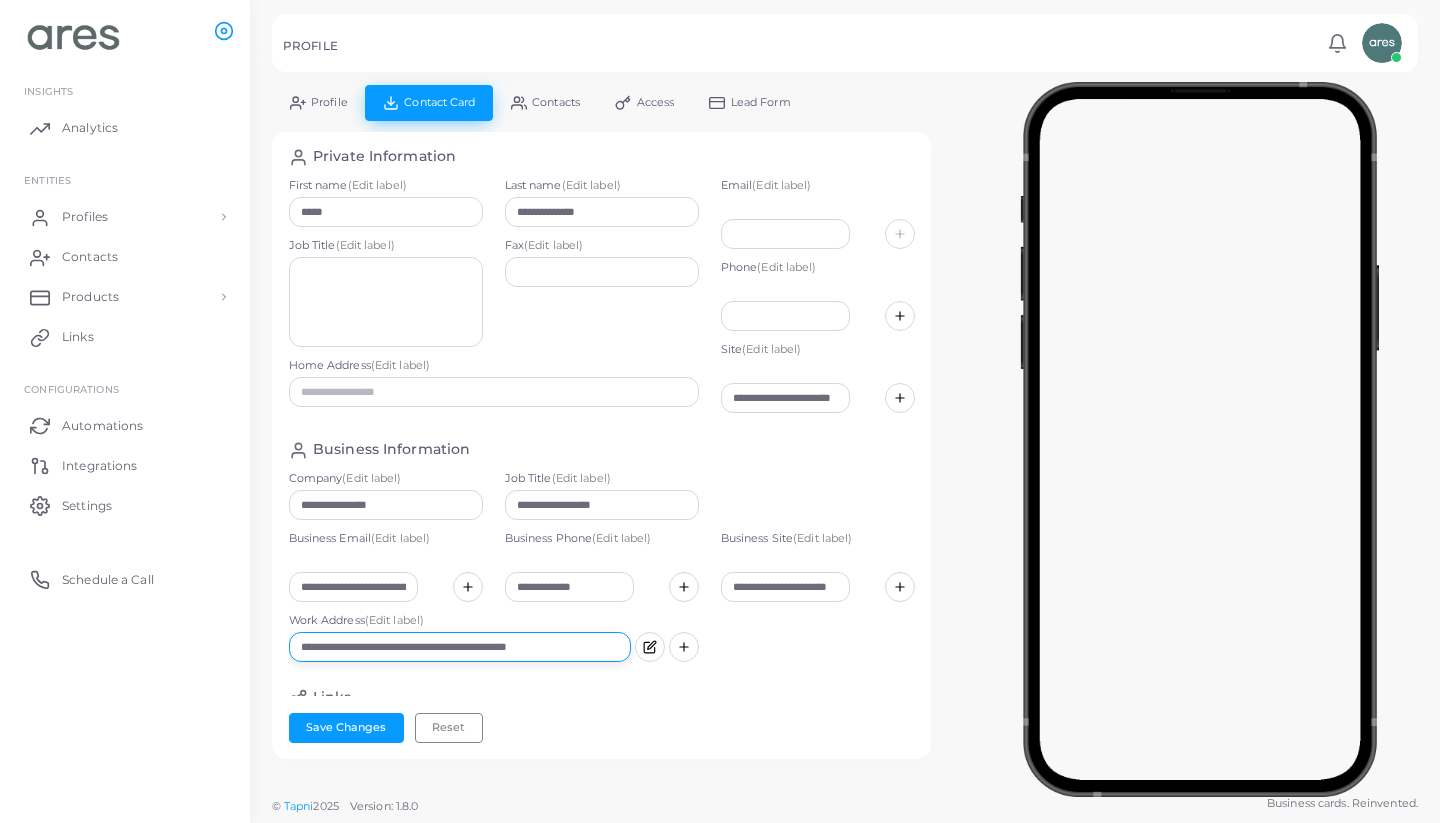 click on "**********" at bounding box center (460, 647) 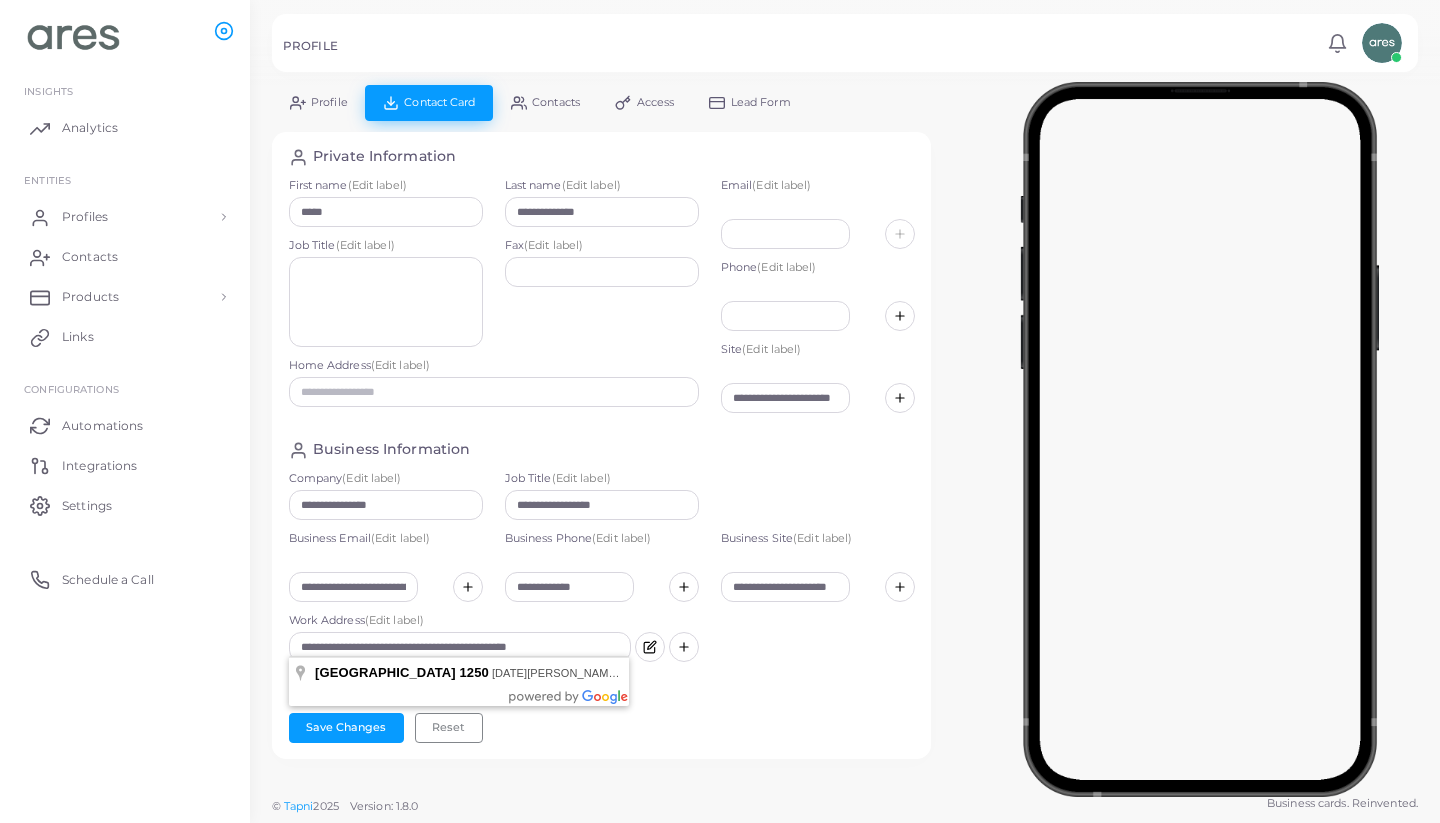 click on "**********" at bounding box center [602, 445] 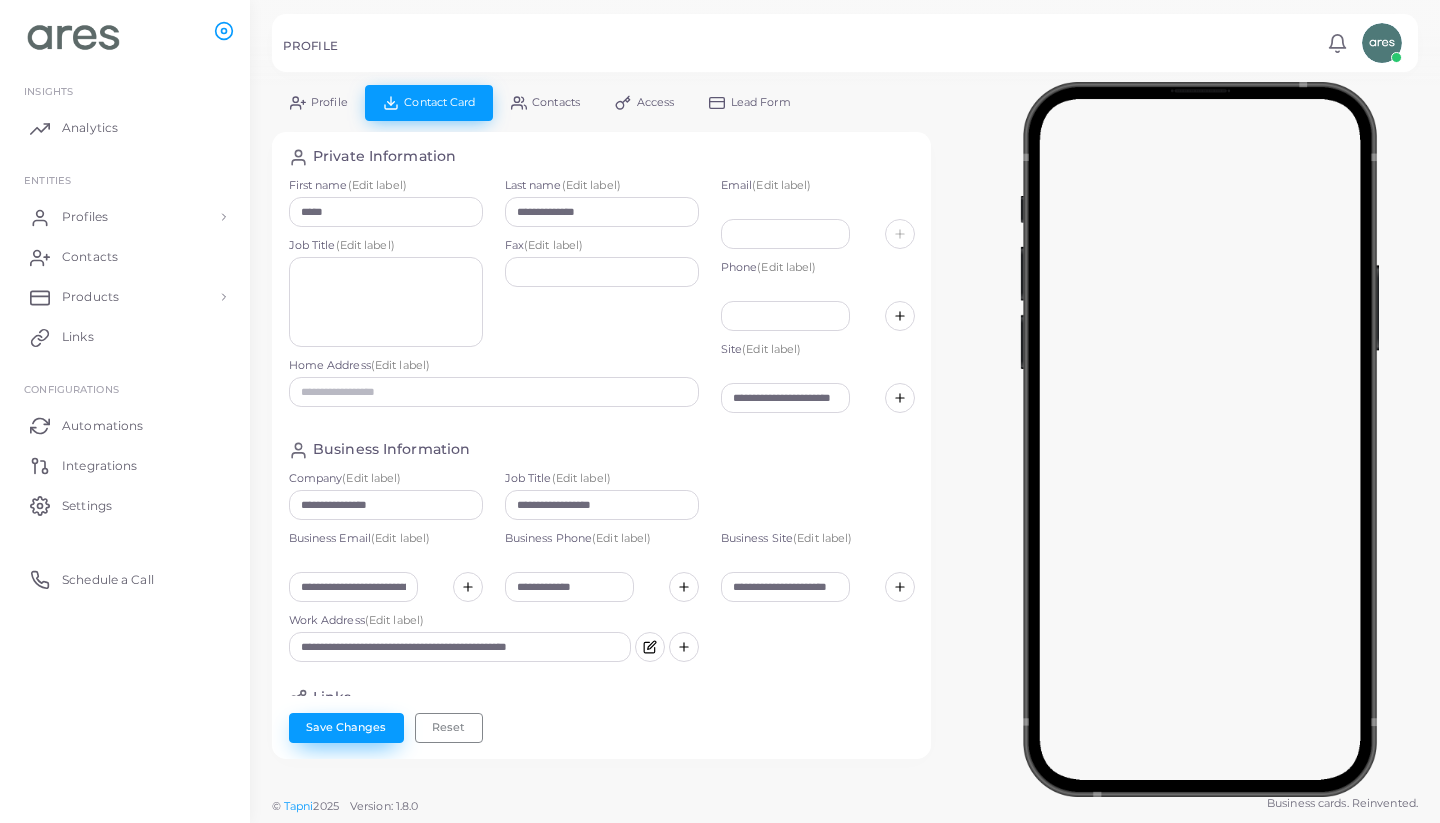 click on "Save Changes" at bounding box center (346, 728) 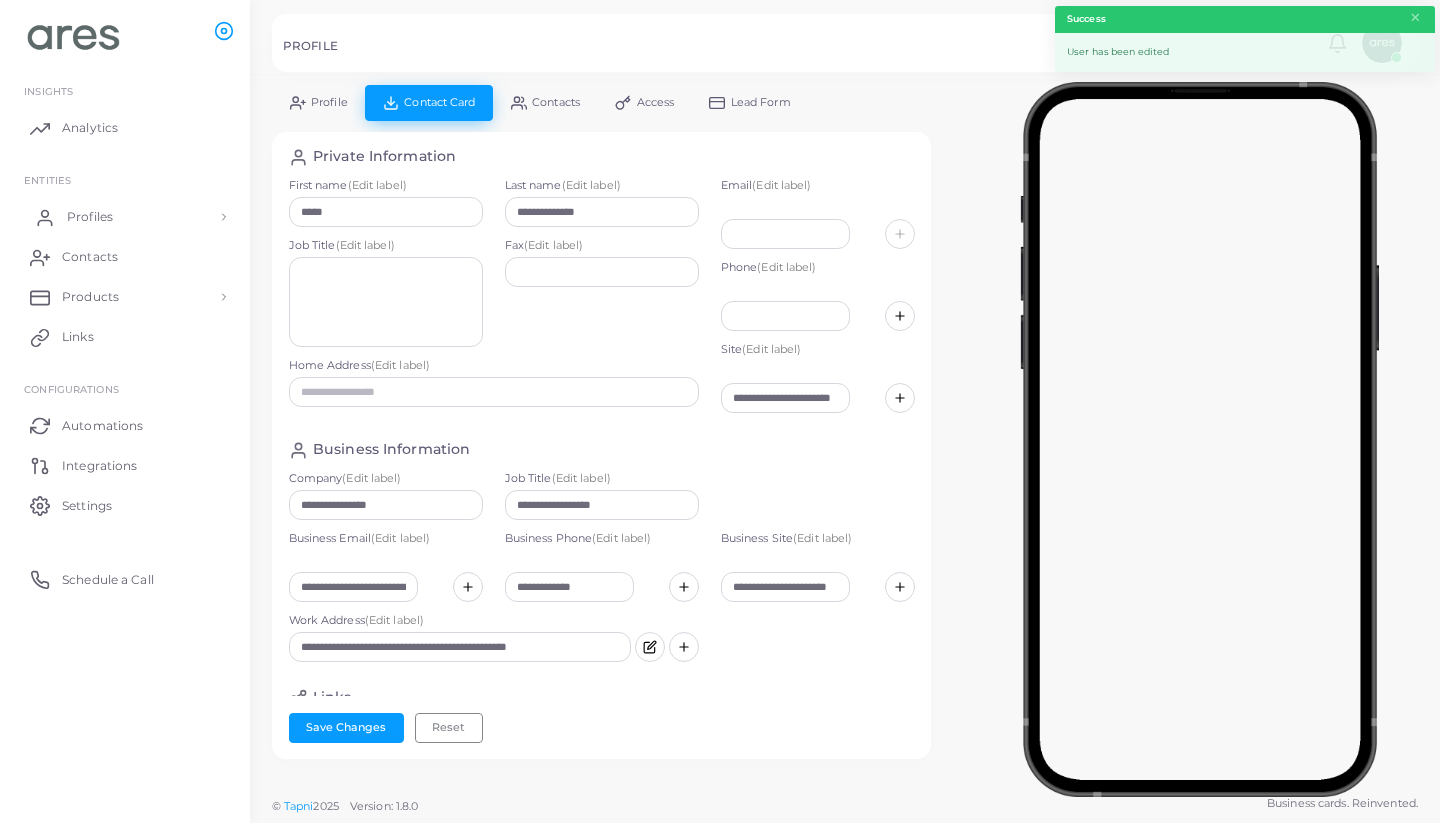 click on "Profiles" at bounding box center (125, 217) 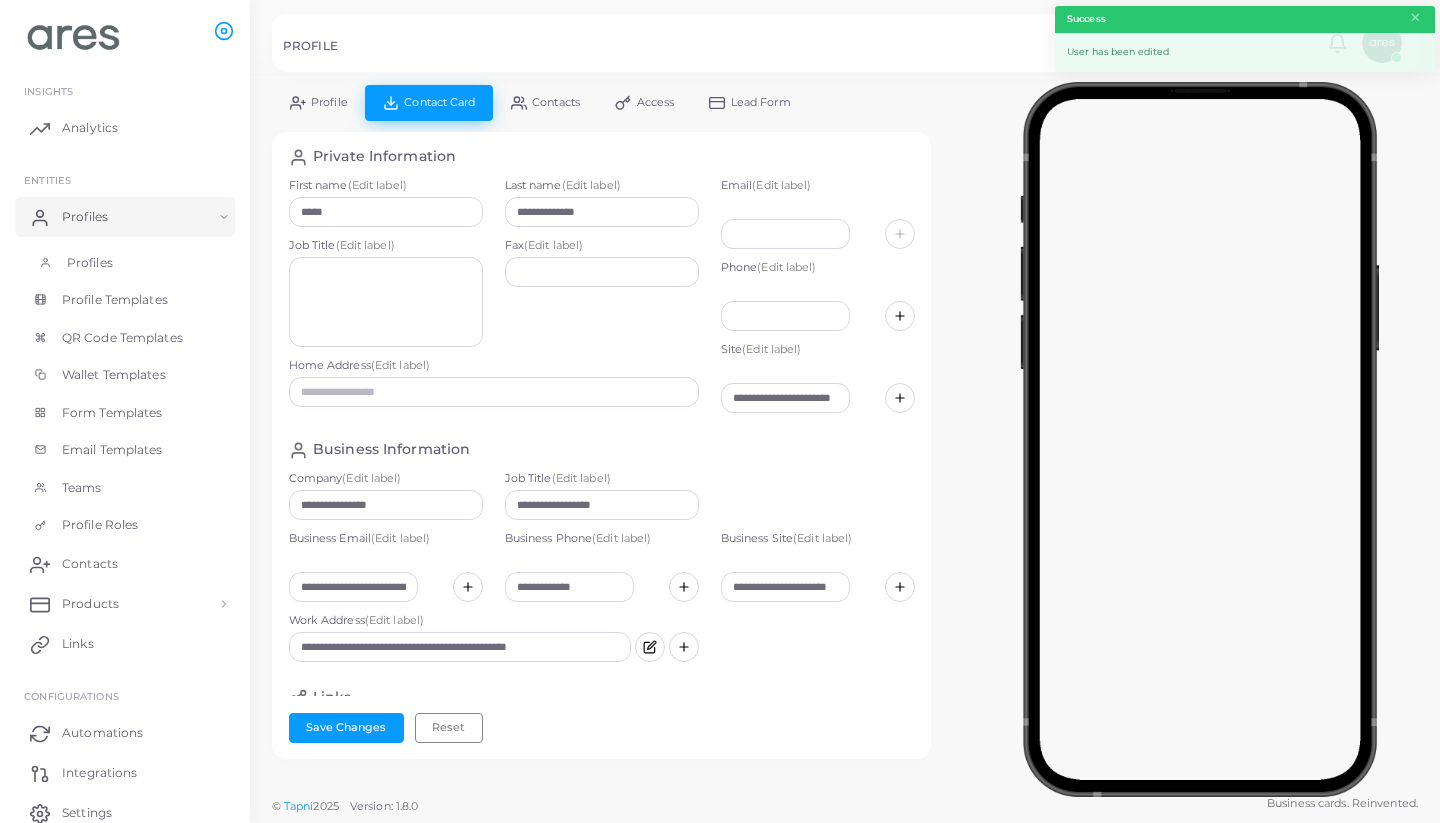 click on "Profiles" at bounding box center (125, 263) 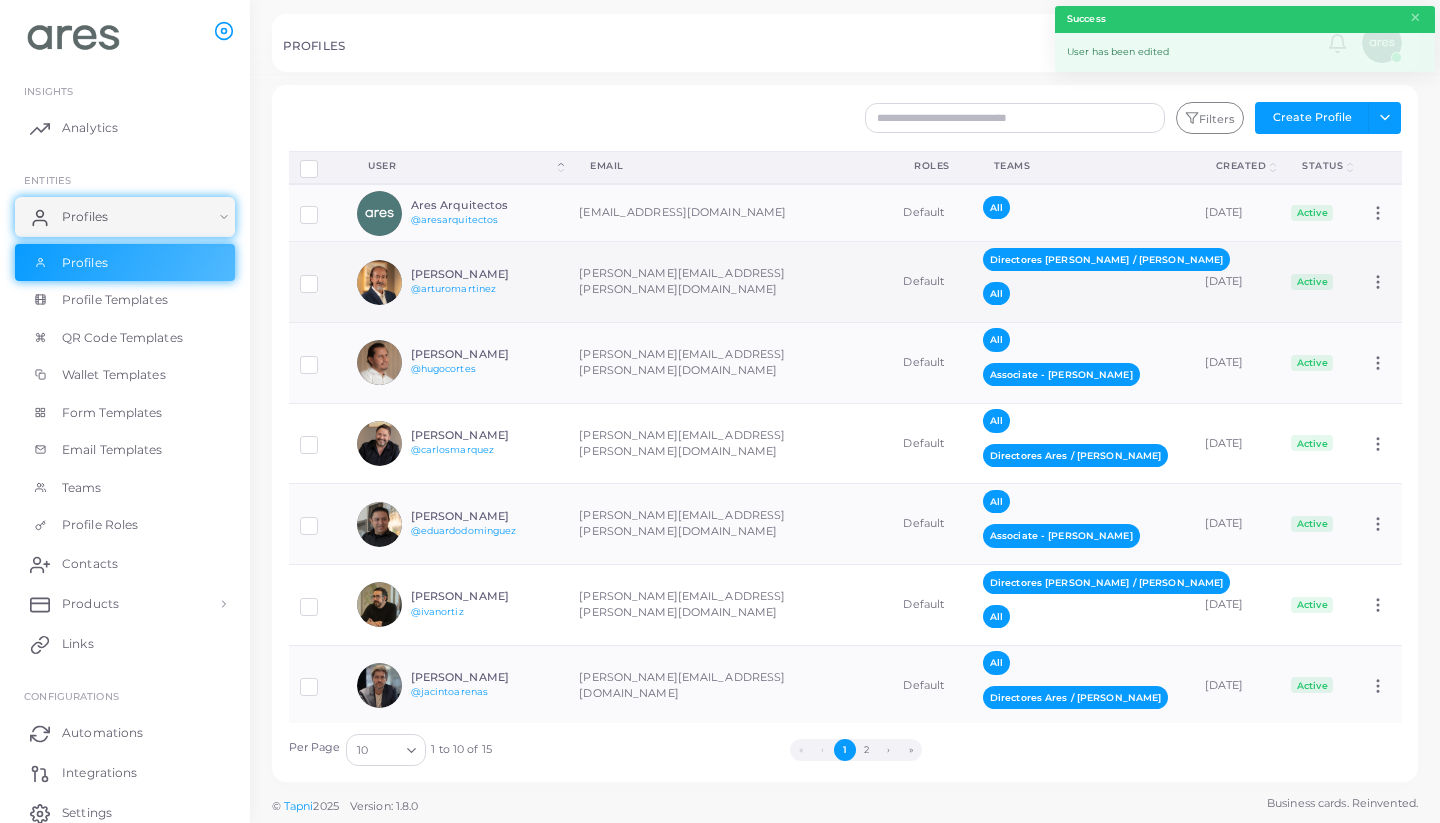 scroll, scrollTop: 0, scrollLeft: 0, axis: both 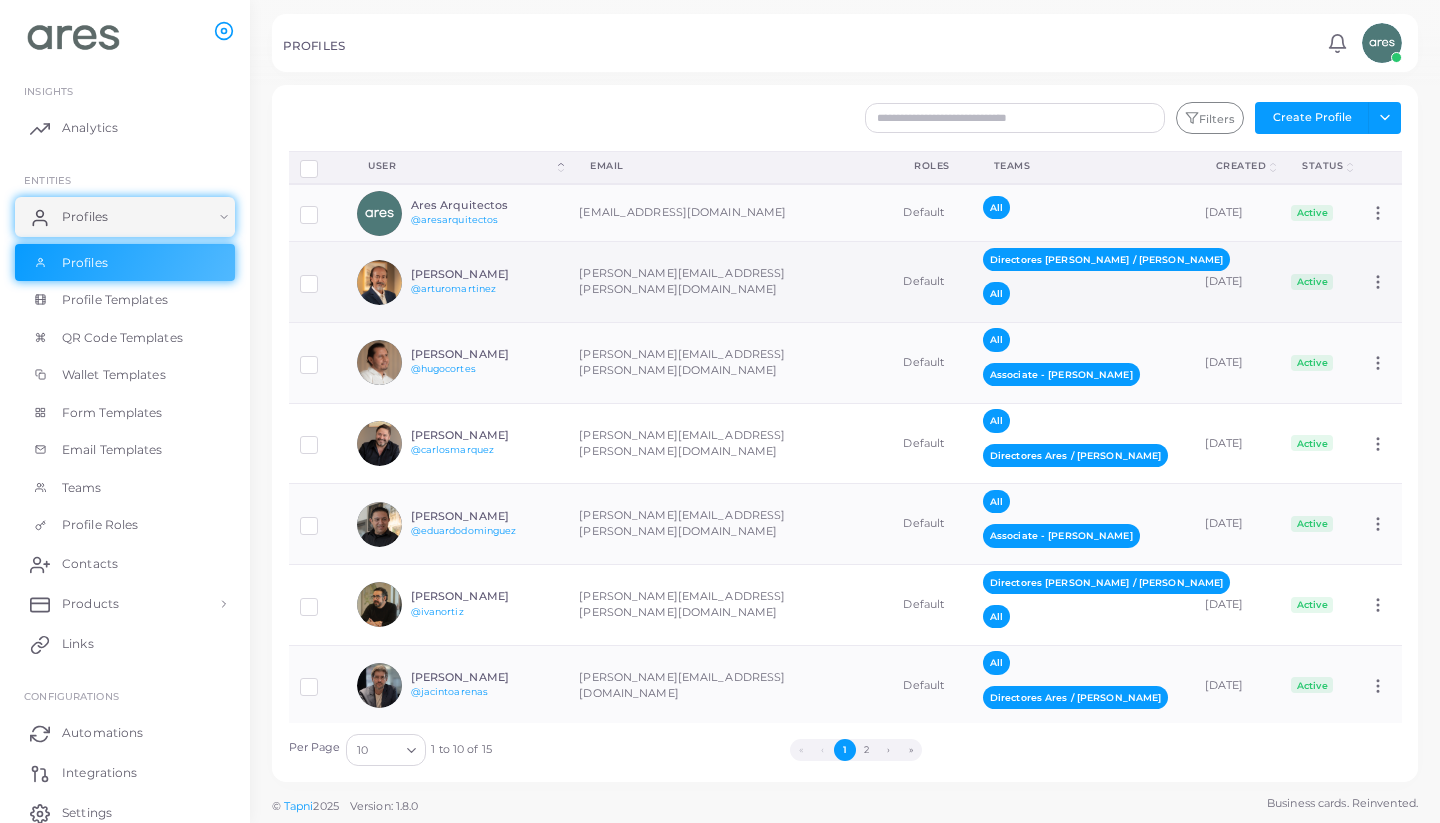 click on "[PERSON_NAME][EMAIL_ADDRESS][PERSON_NAME][DOMAIN_NAME]" at bounding box center [730, 282] 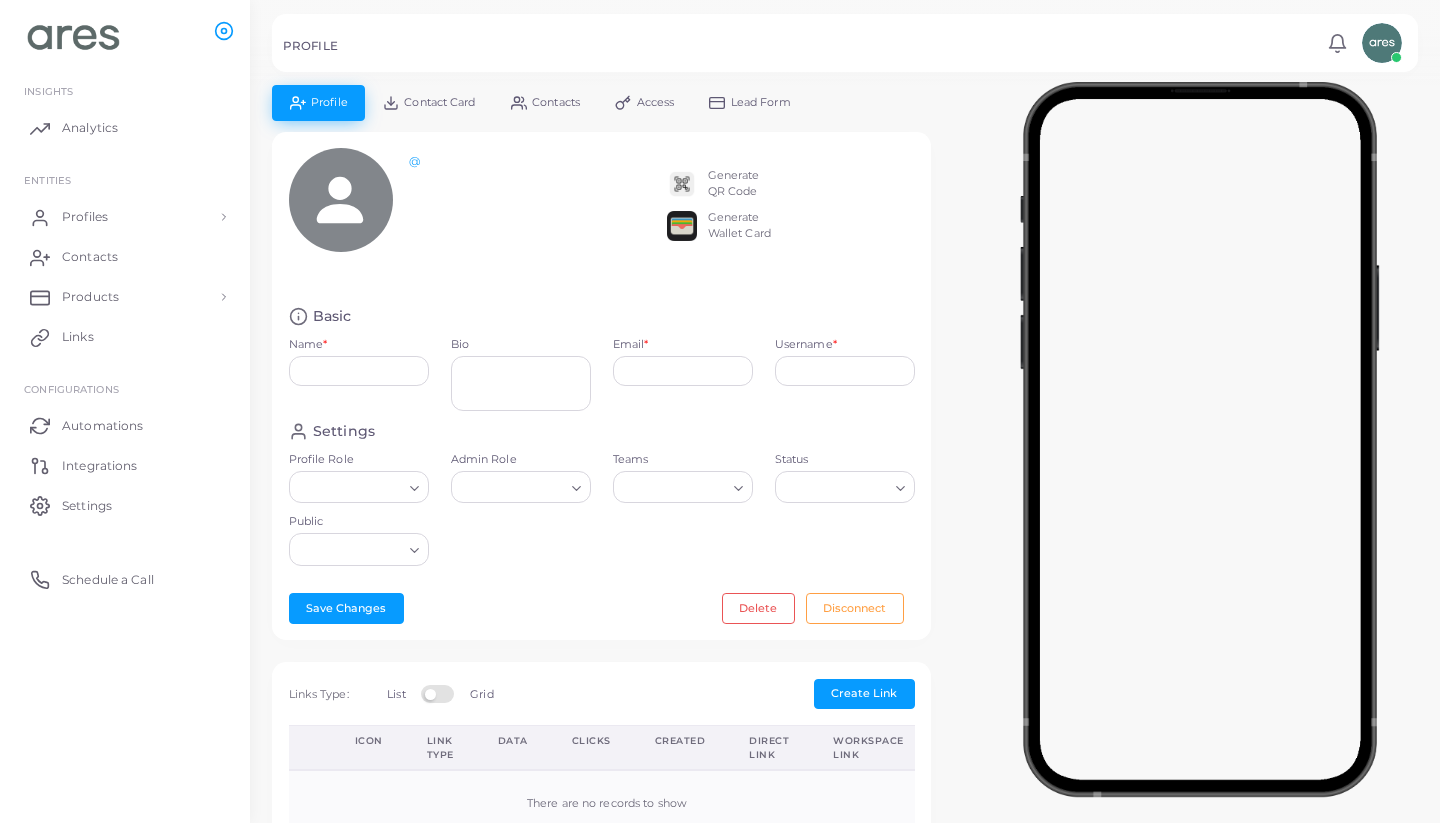 type on "**********" 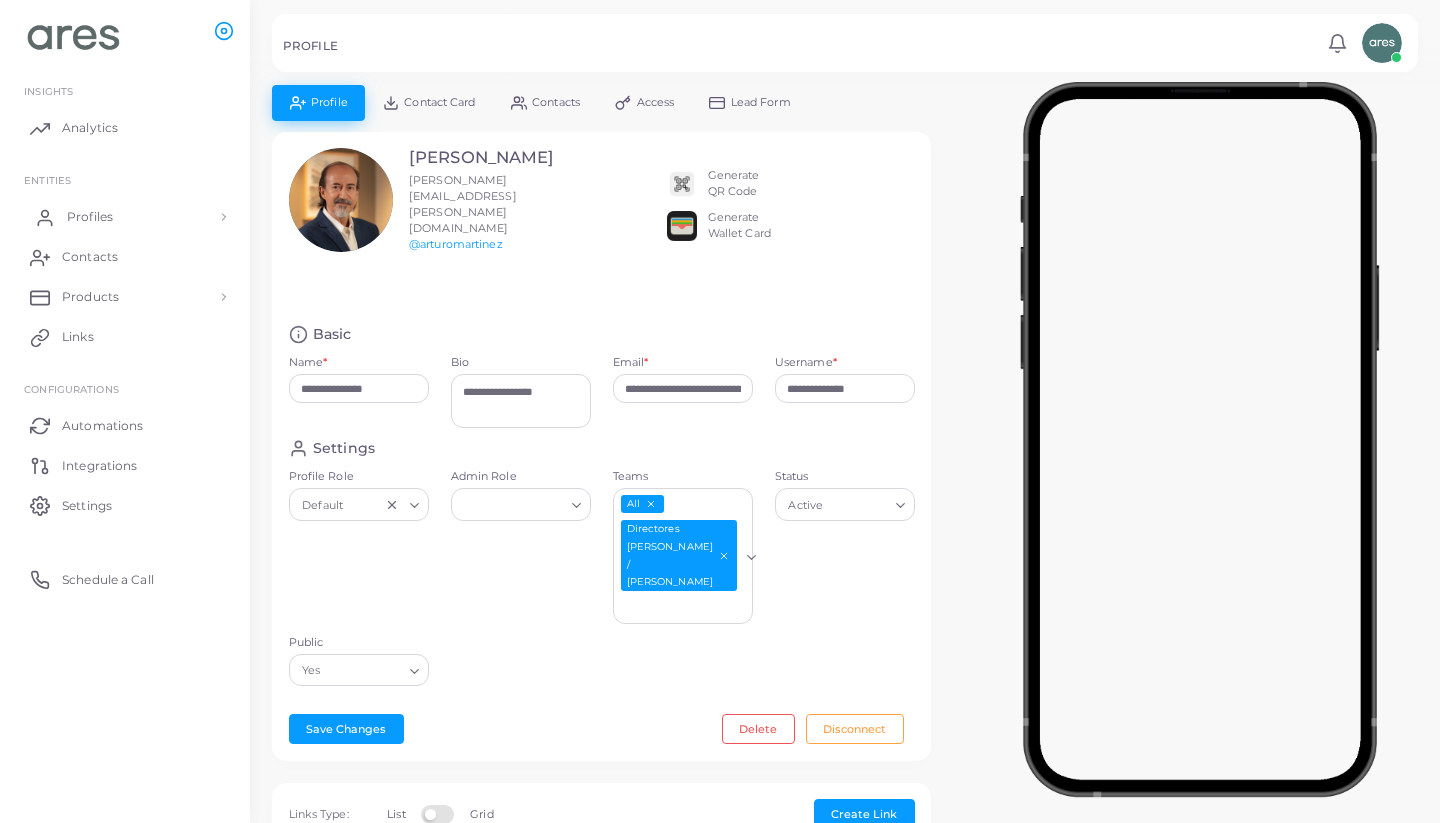 click on "Profiles" at bounding box center [90, 217] 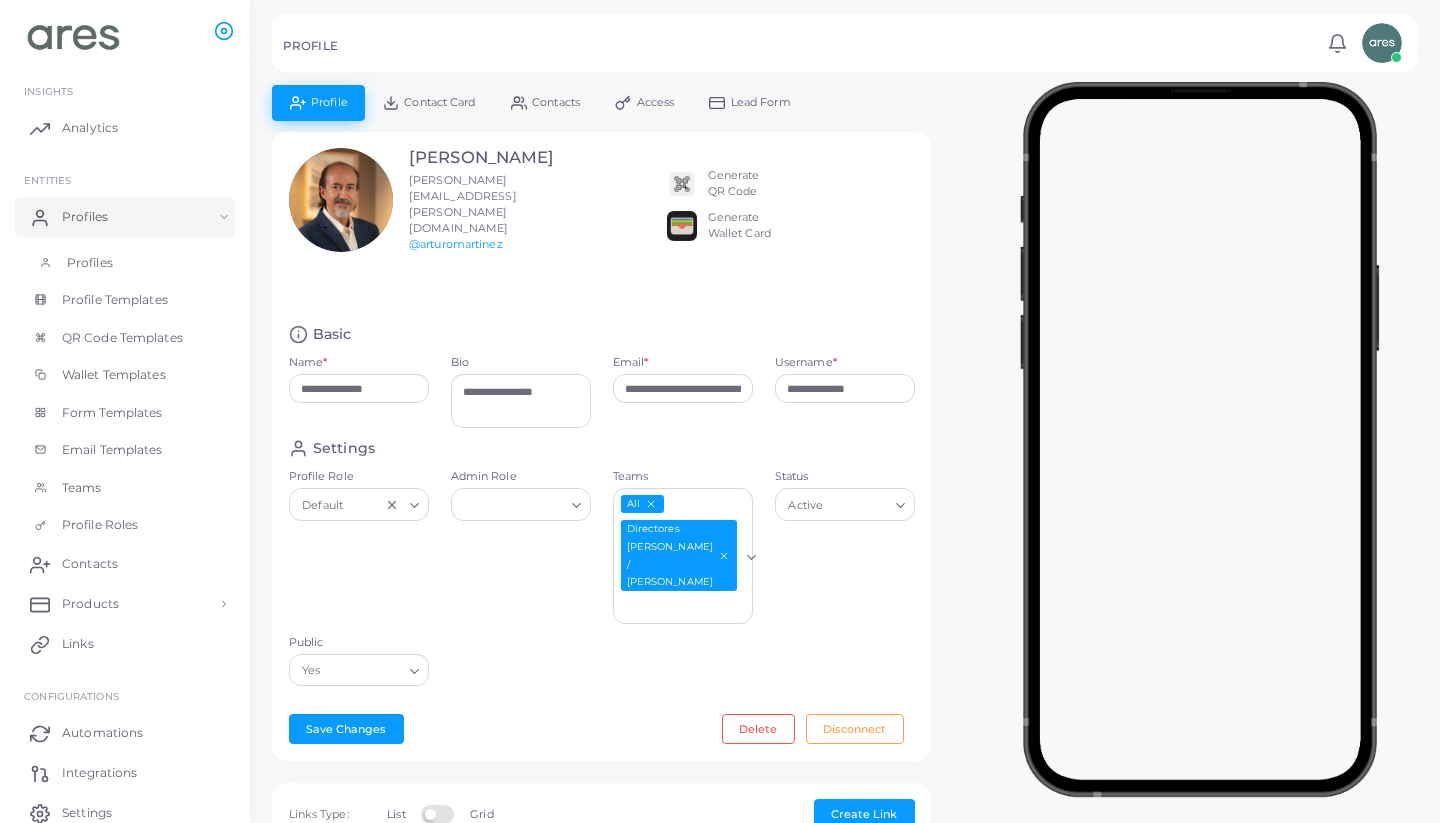 click on "Profiles" at bounding box center [125, 263] 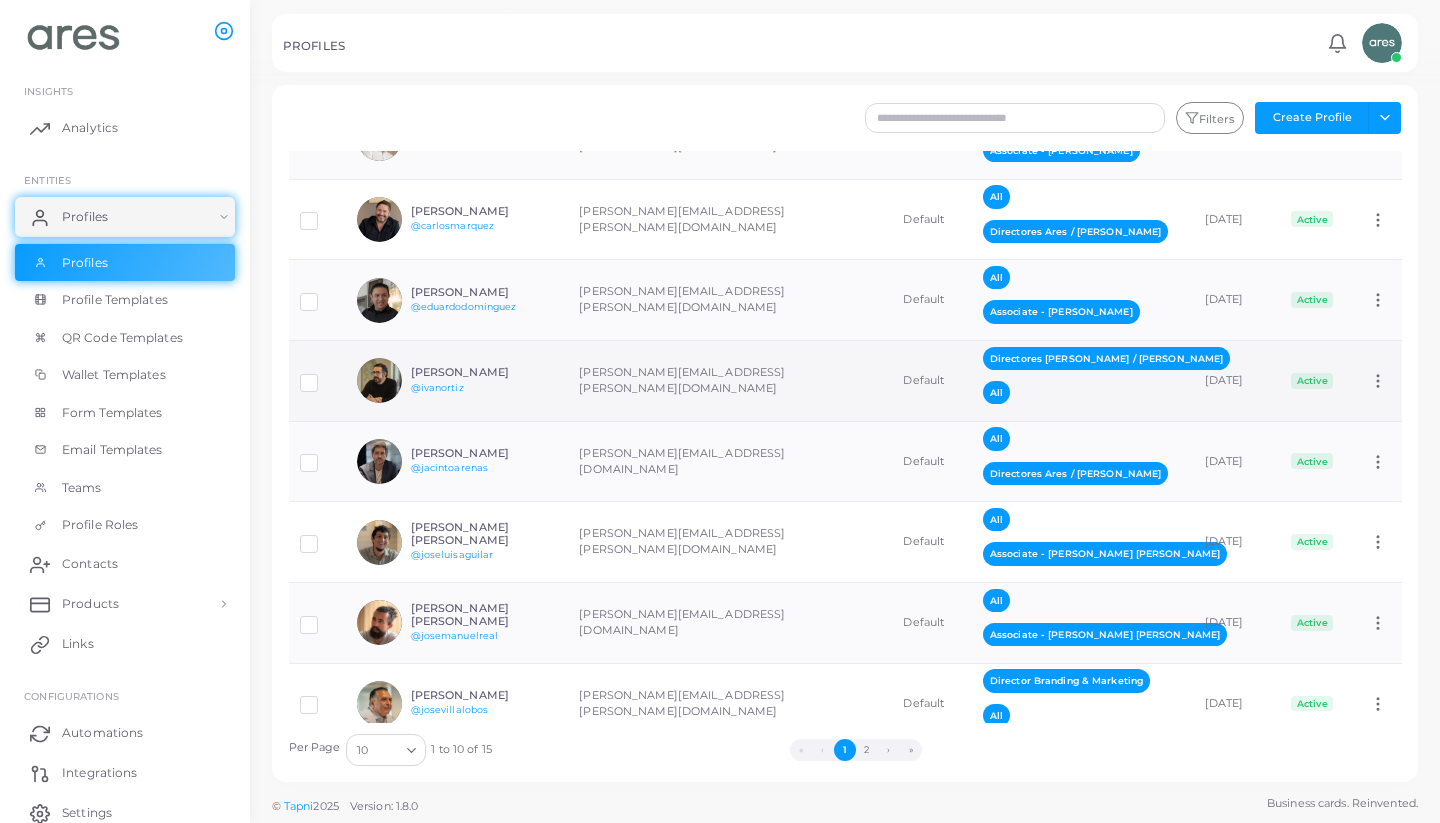 scroll, scrollTop: 204, scrollLeft: 0, axis: vertical 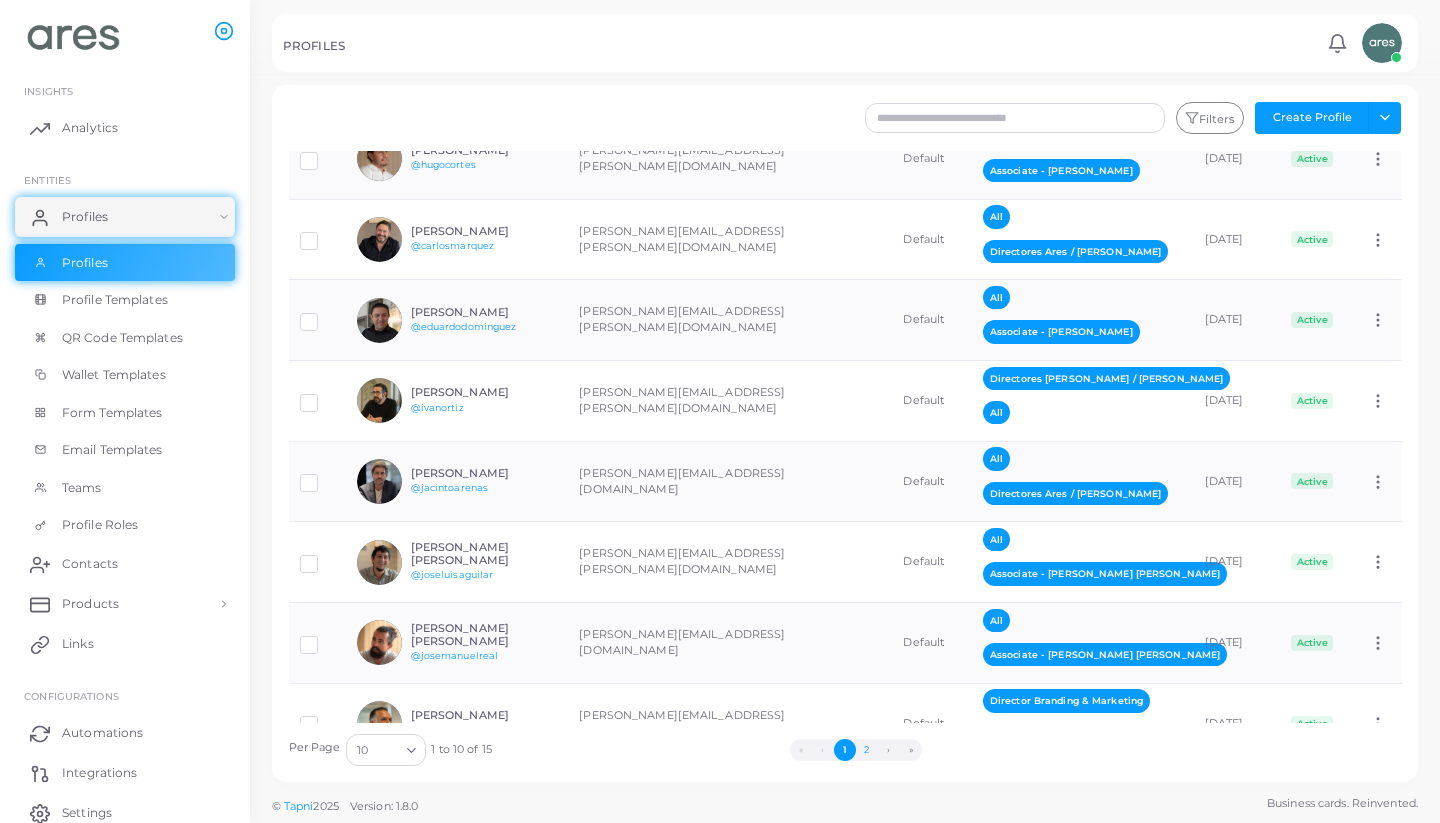 click on "2" at bounding box center (867, 750) 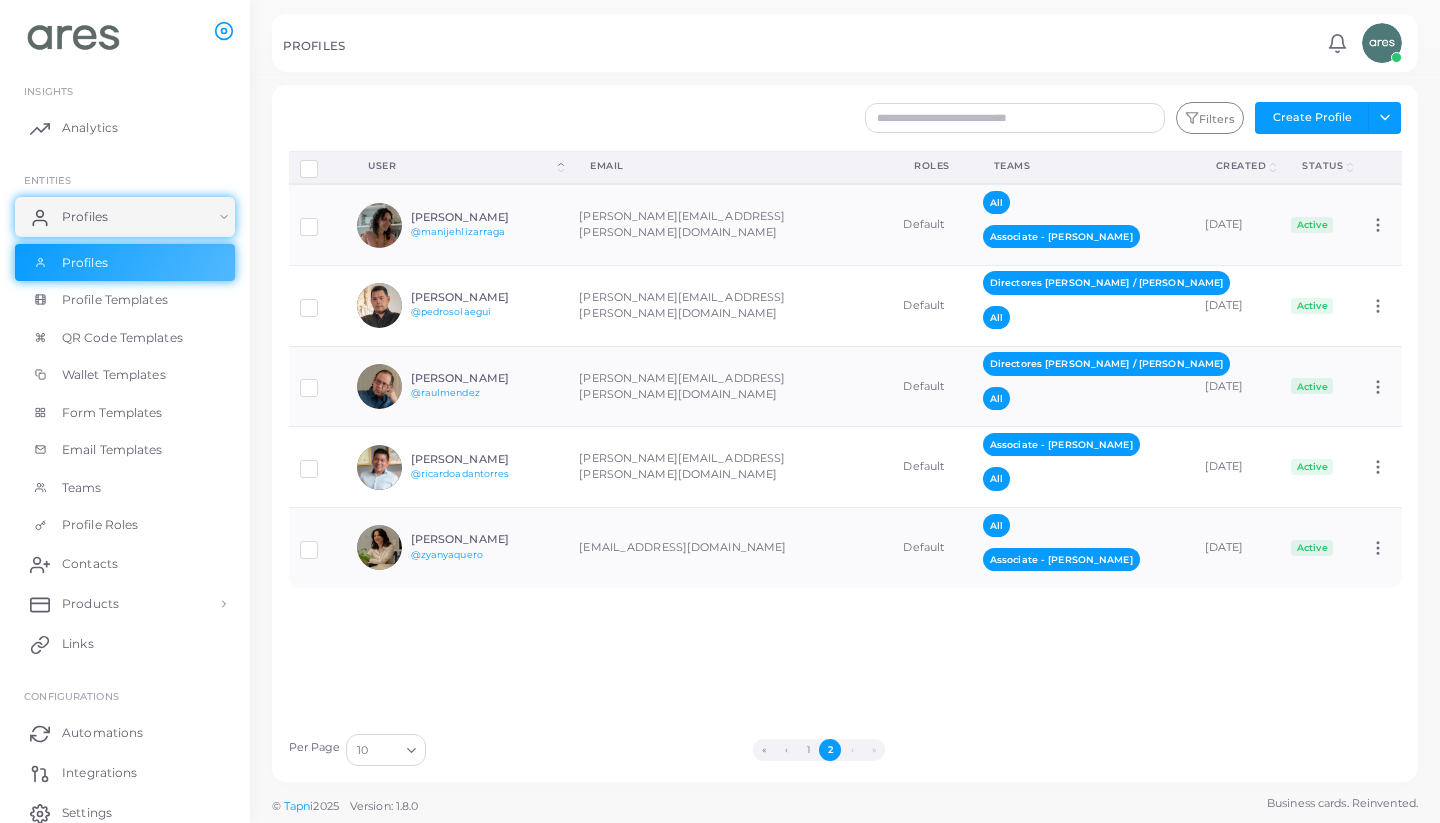 scroll, scrollTop: 0, scrollLeft: 0, axis: both 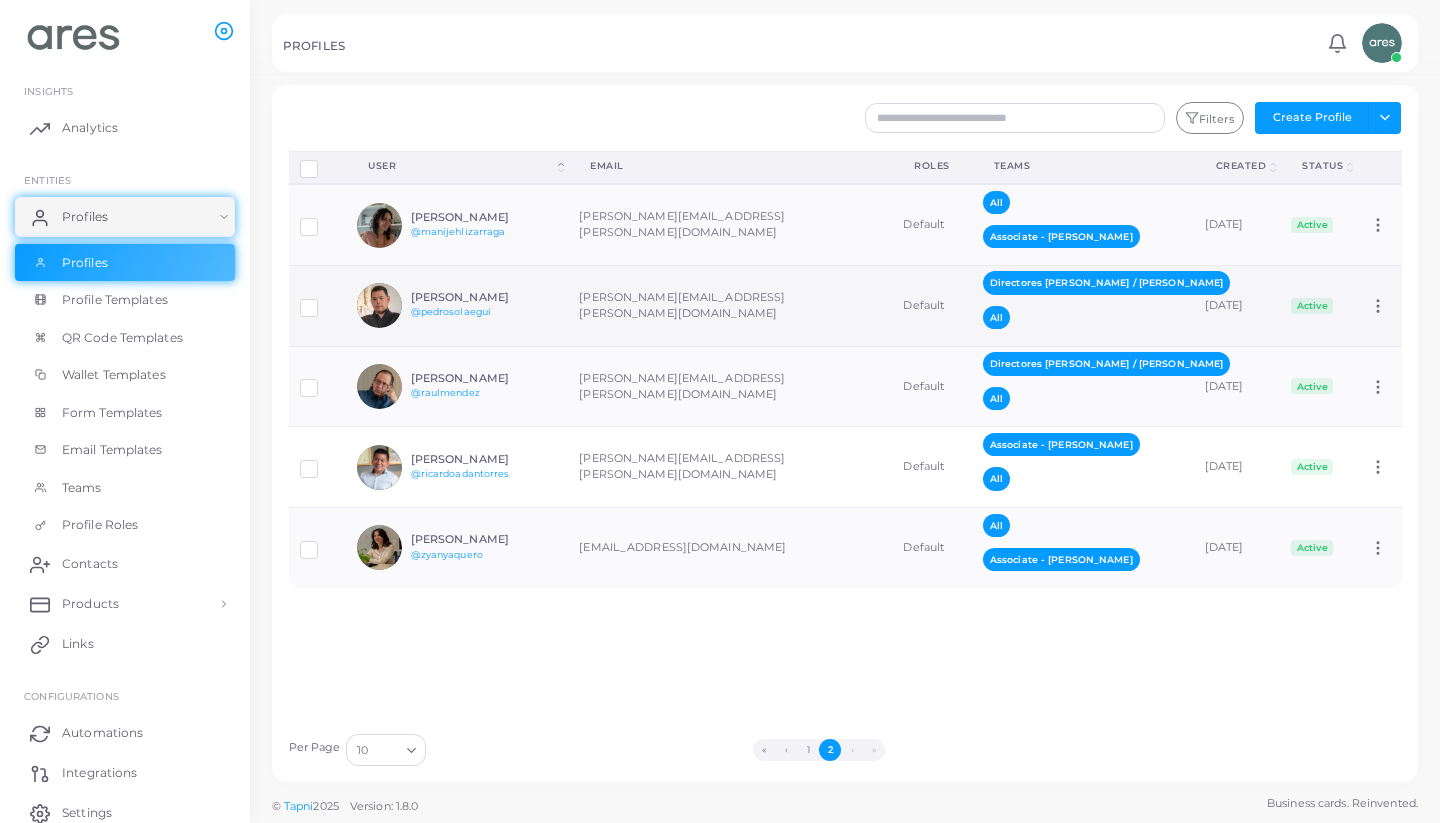 click on "[PERSON_NAME]" at bounding box center (484, 297) 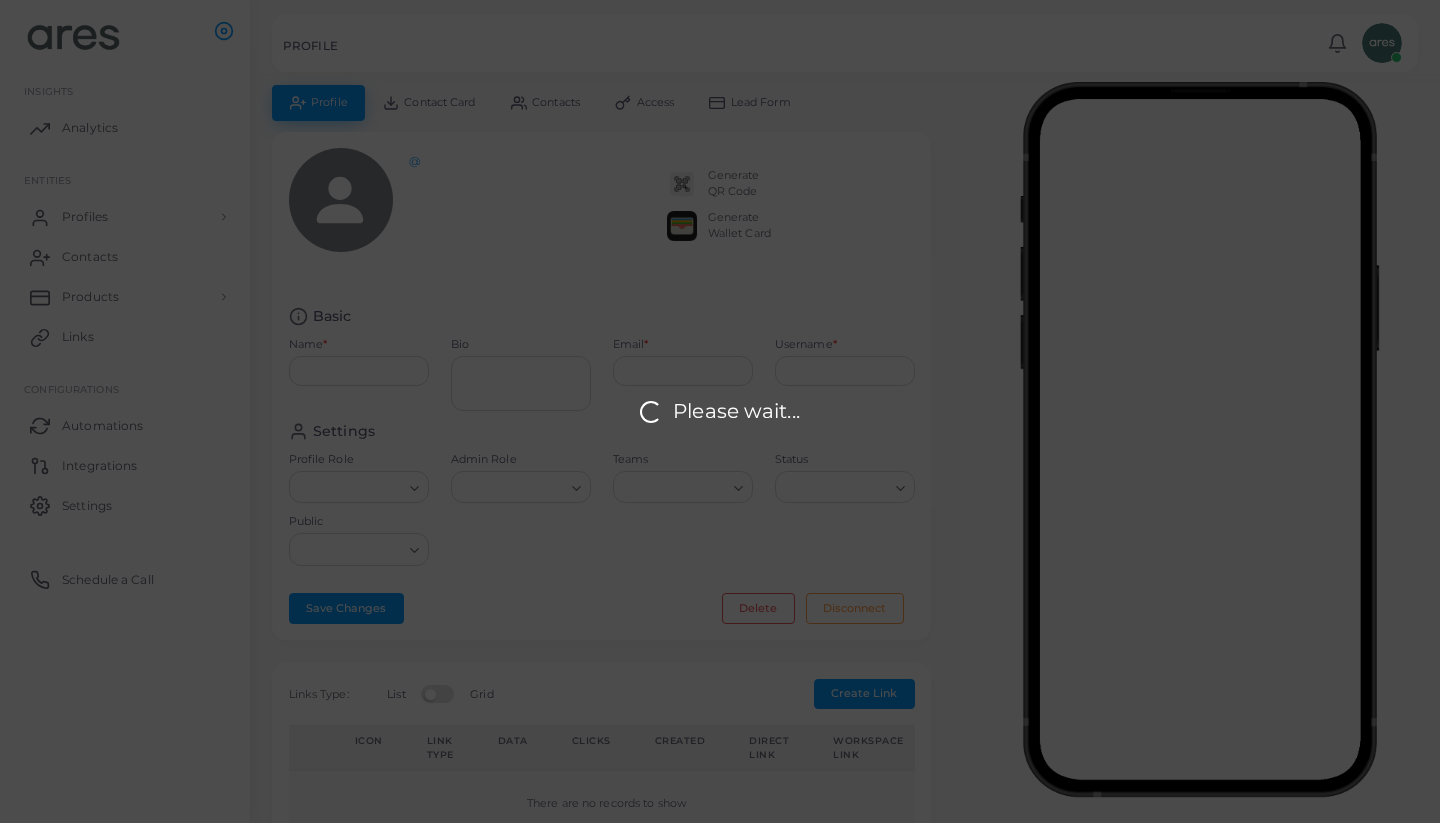 type on "**********" 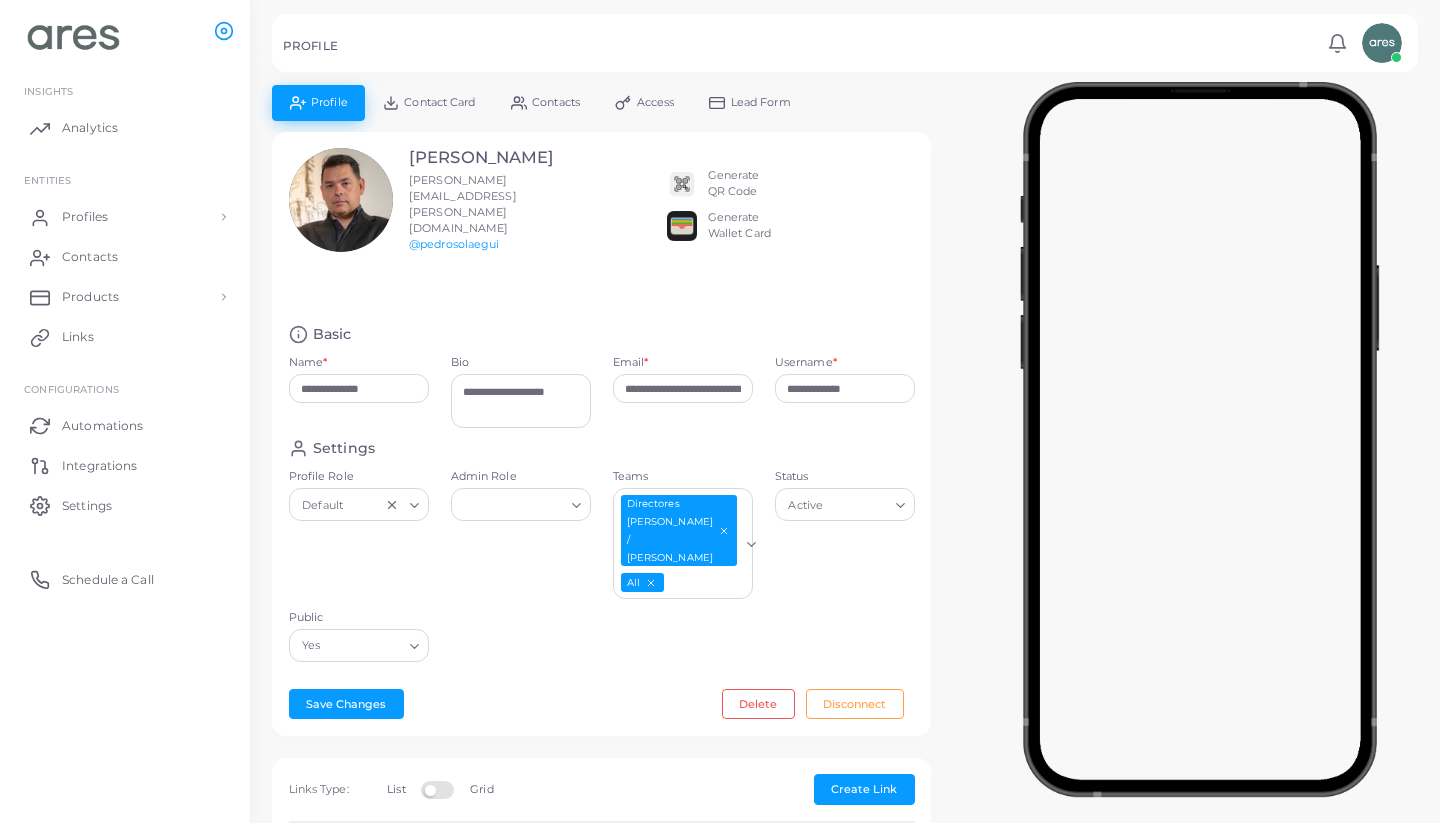 scroll, scrollTop: 0, scrollLeft: 0, axis: both 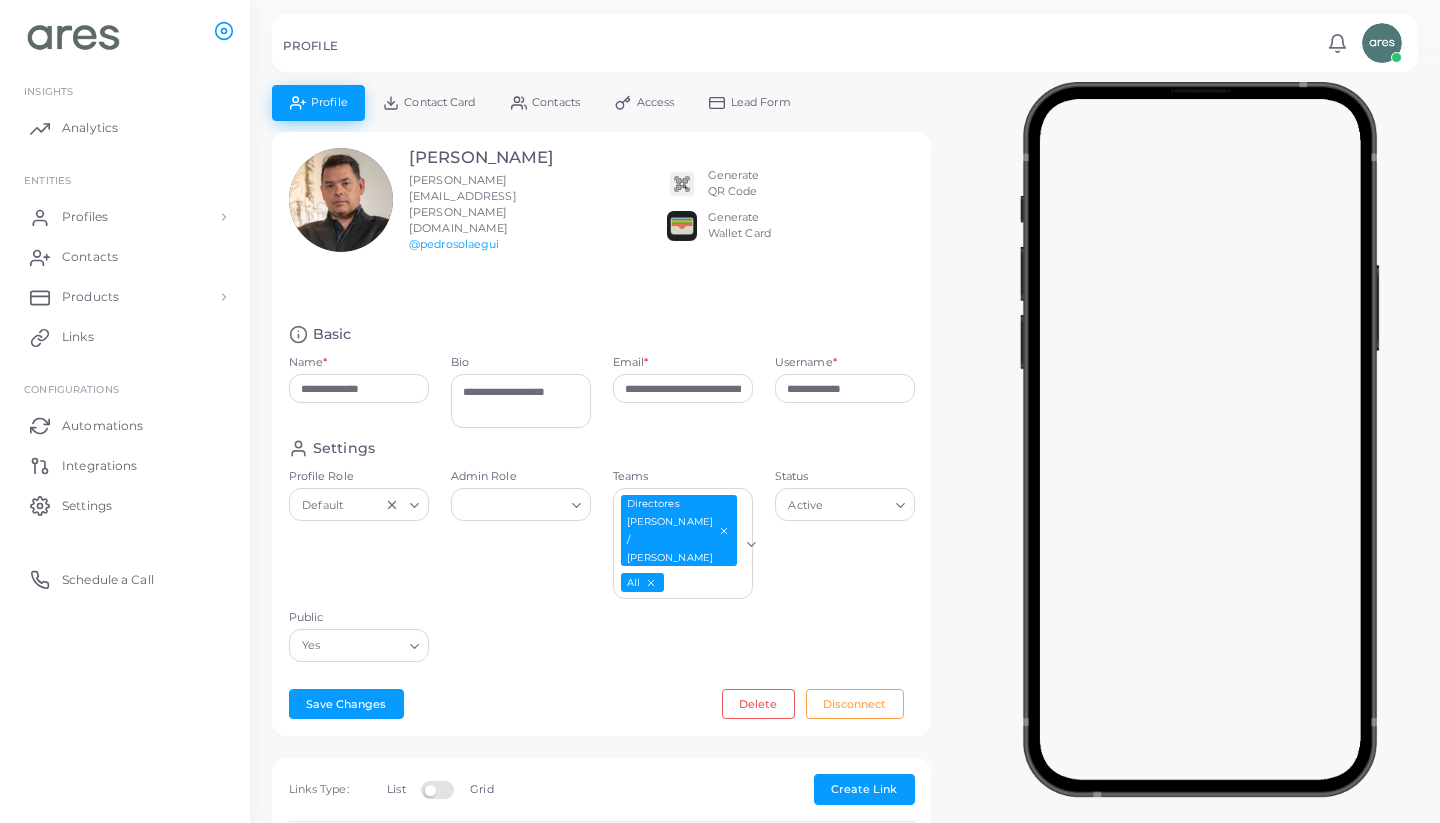 click on "Contact Card" at bounding box center (439, 102) 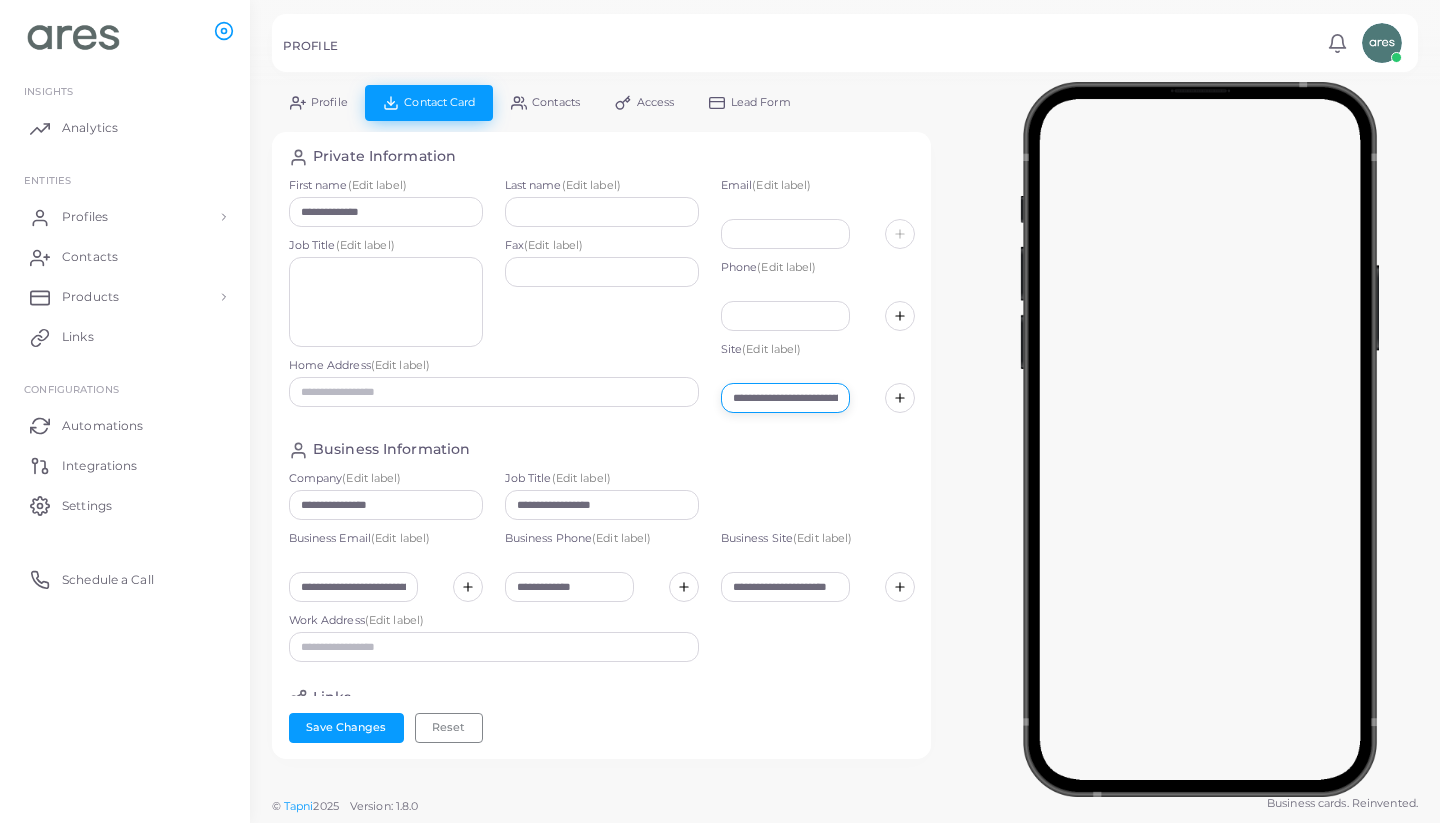 click on "**********" at bounding box center (785, 398) 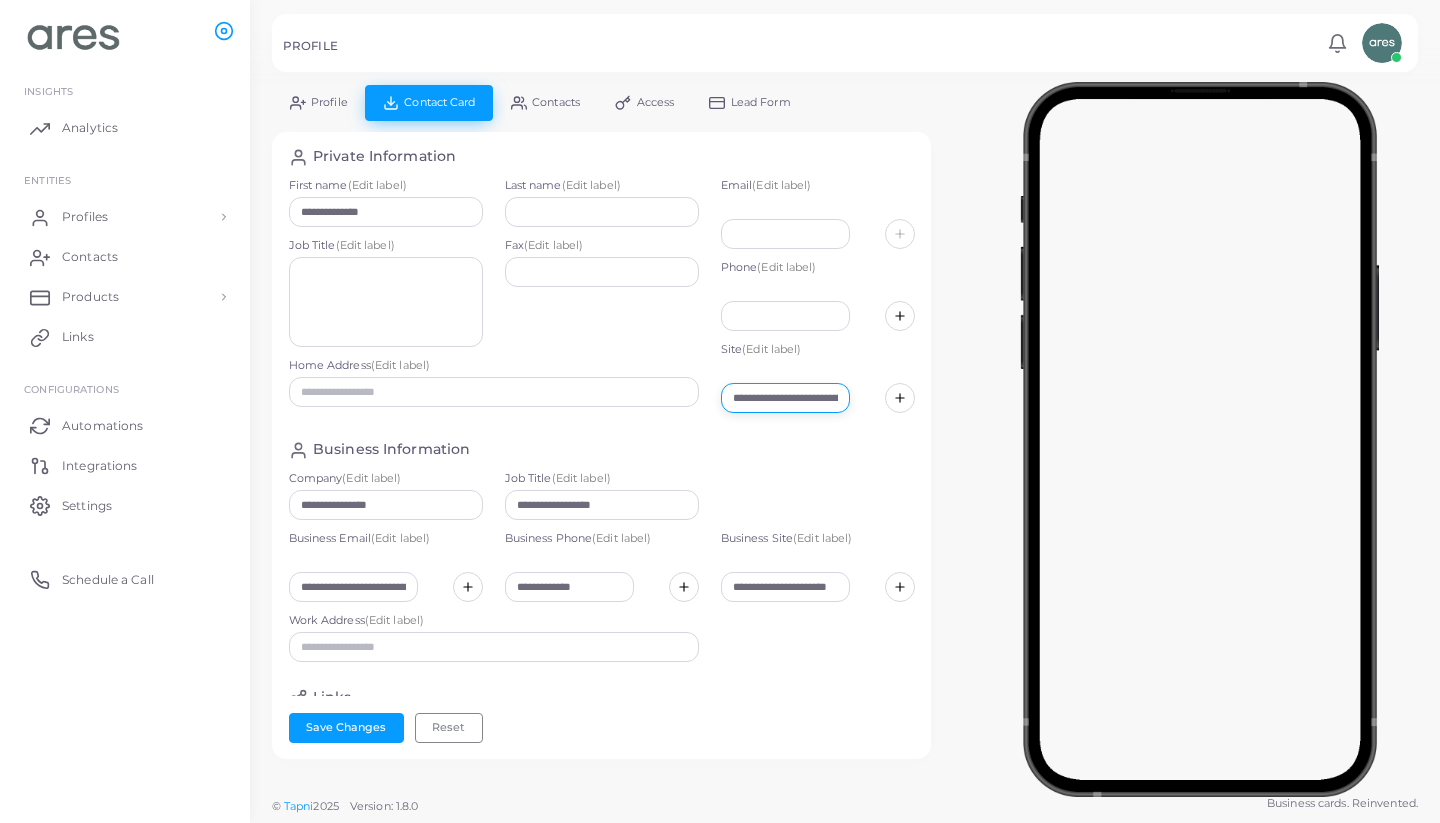 click on "**********" at bounding box center (785, 398) 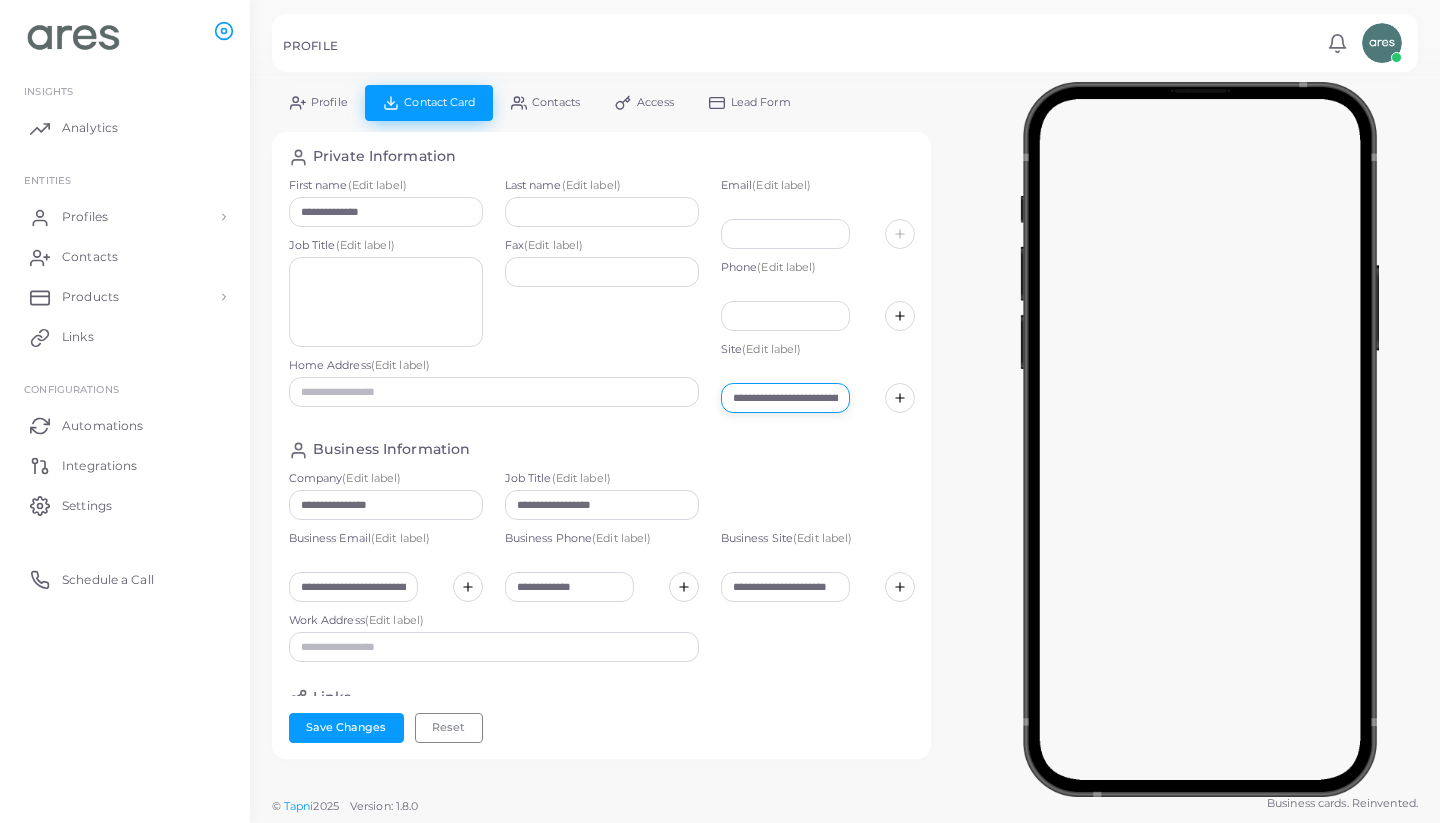 paste on "**********" 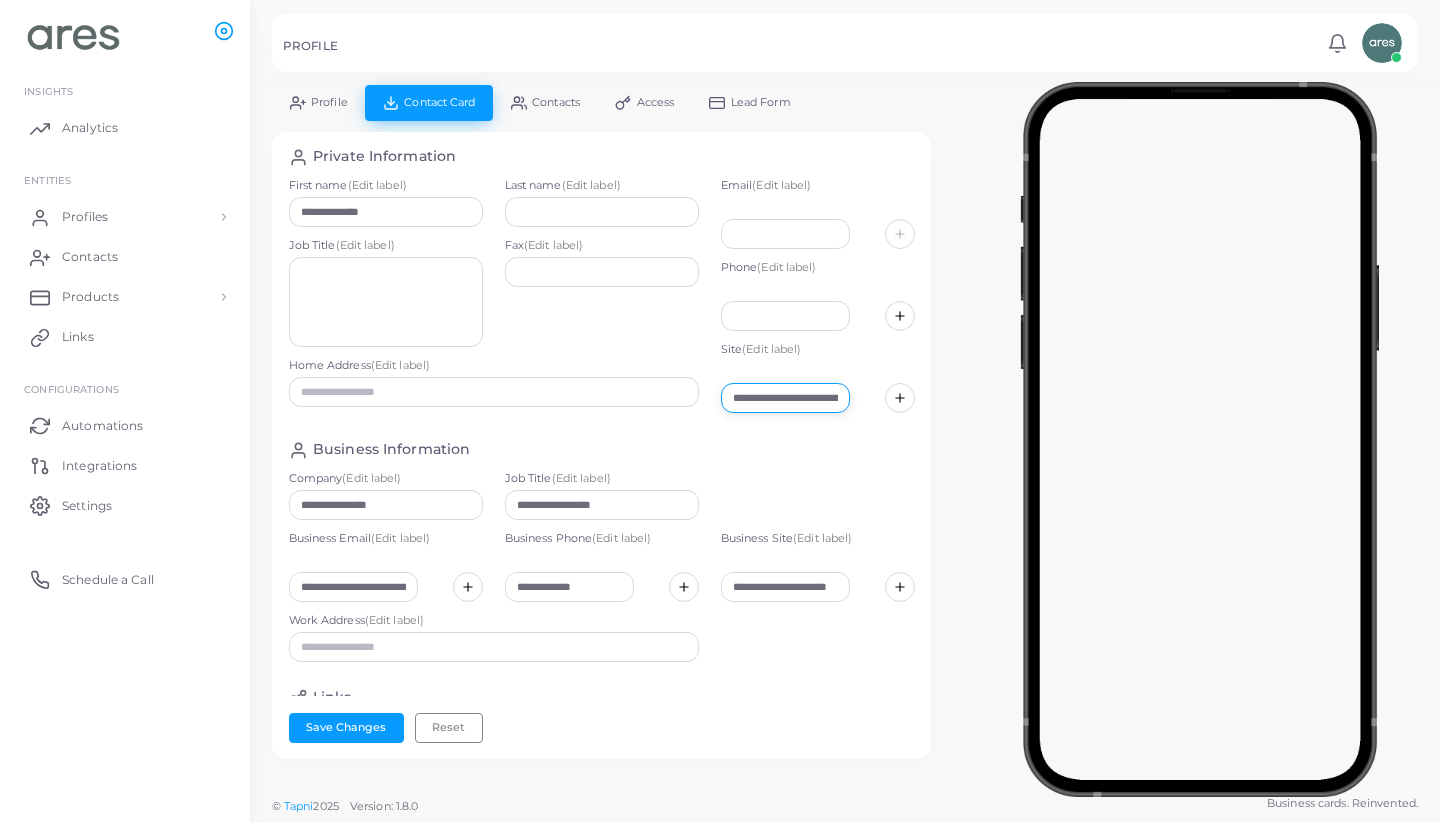 type on "**********" 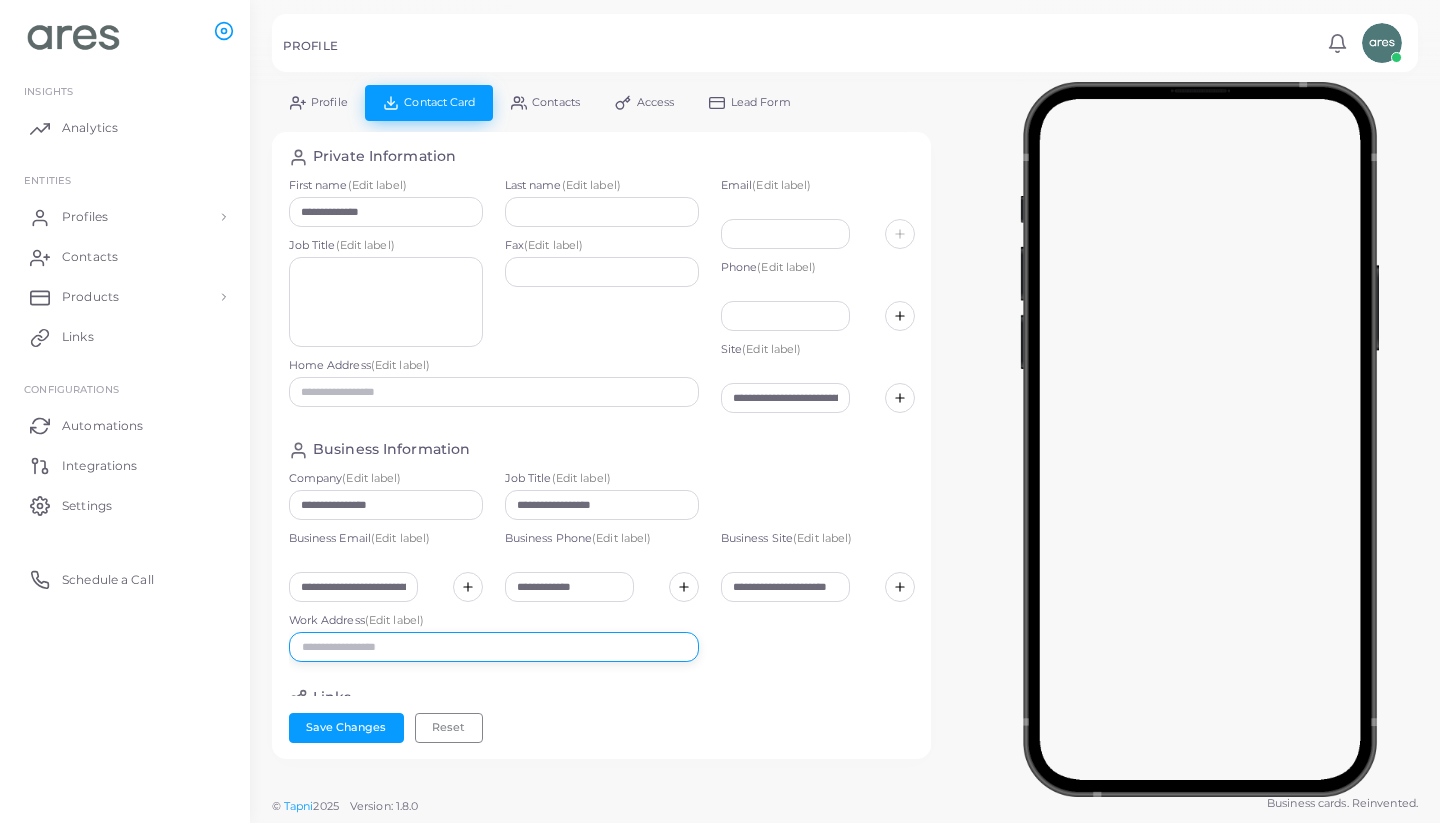 click at bounding box center [494, 647] 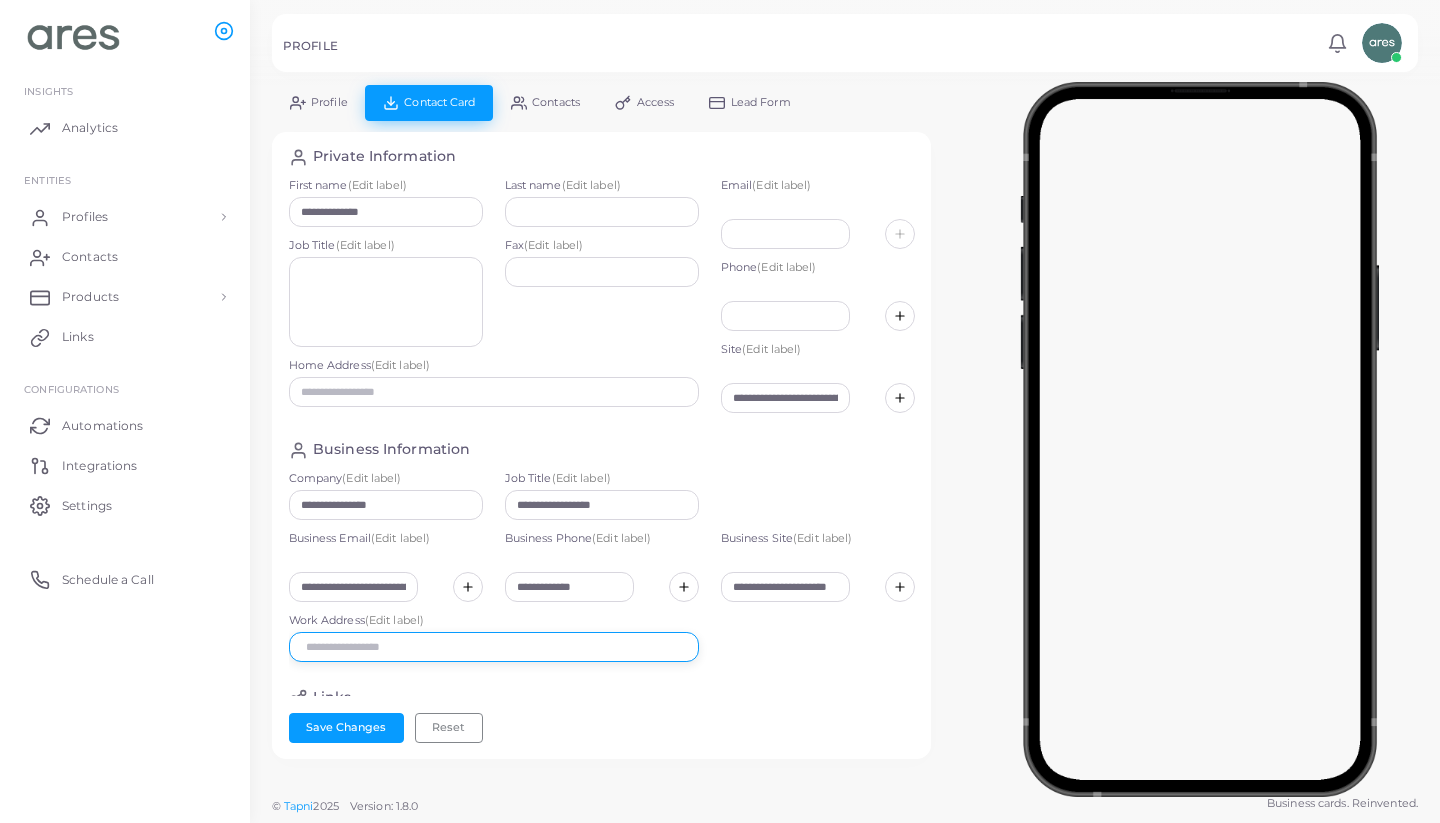 paste on "**********" 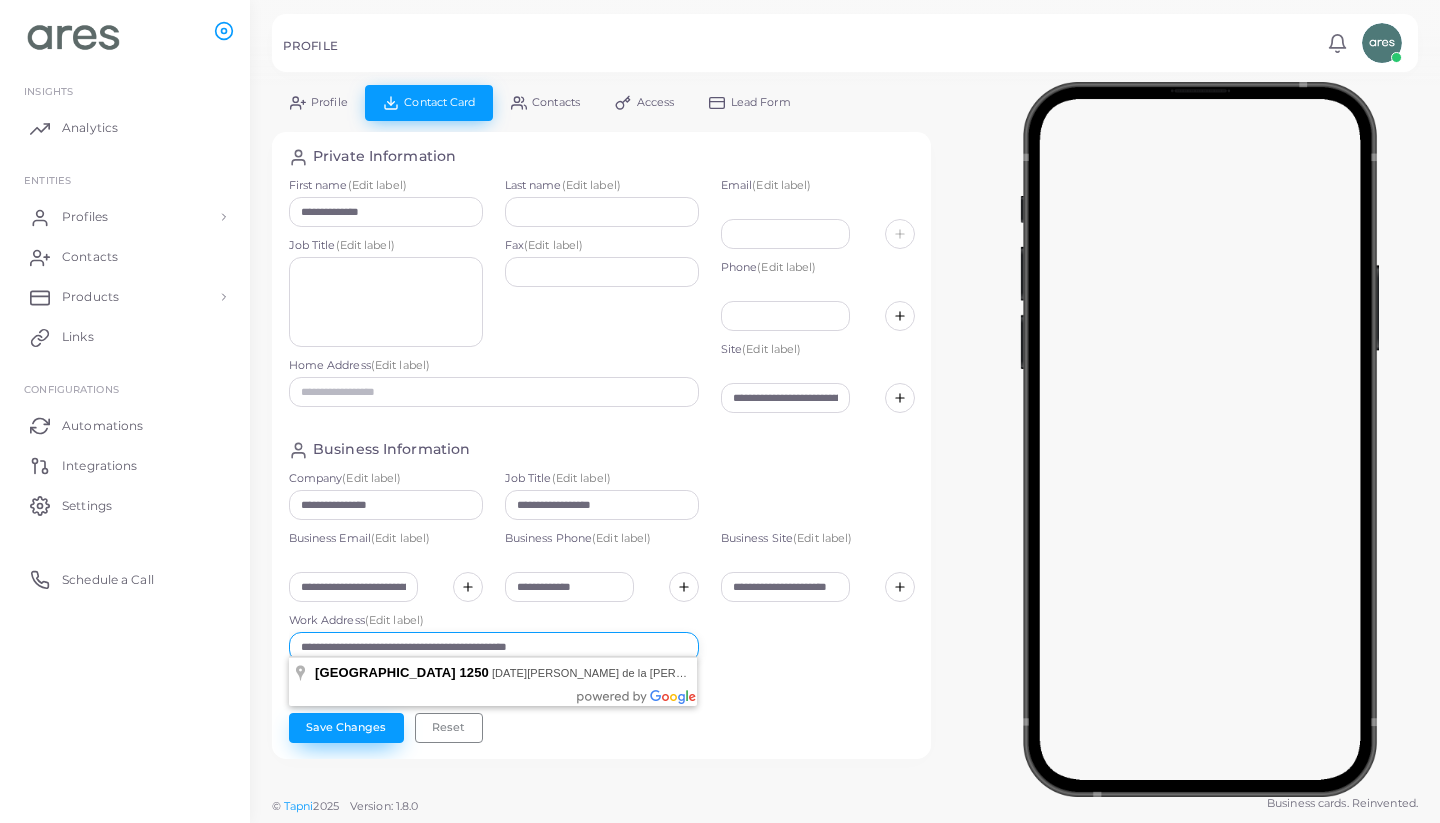 type on "**********" 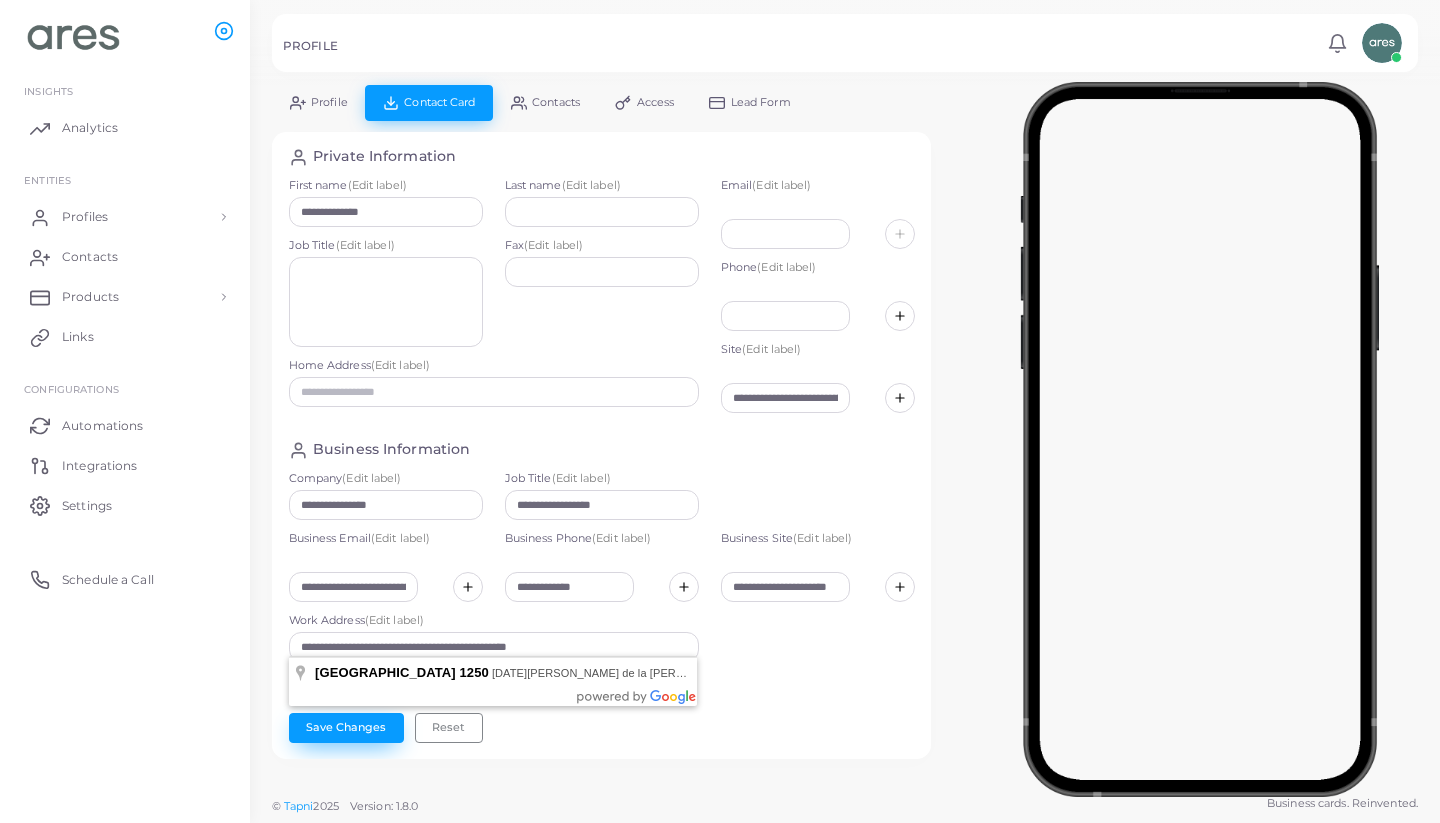 click on "Save Changes" at bounding box center (346, 728) 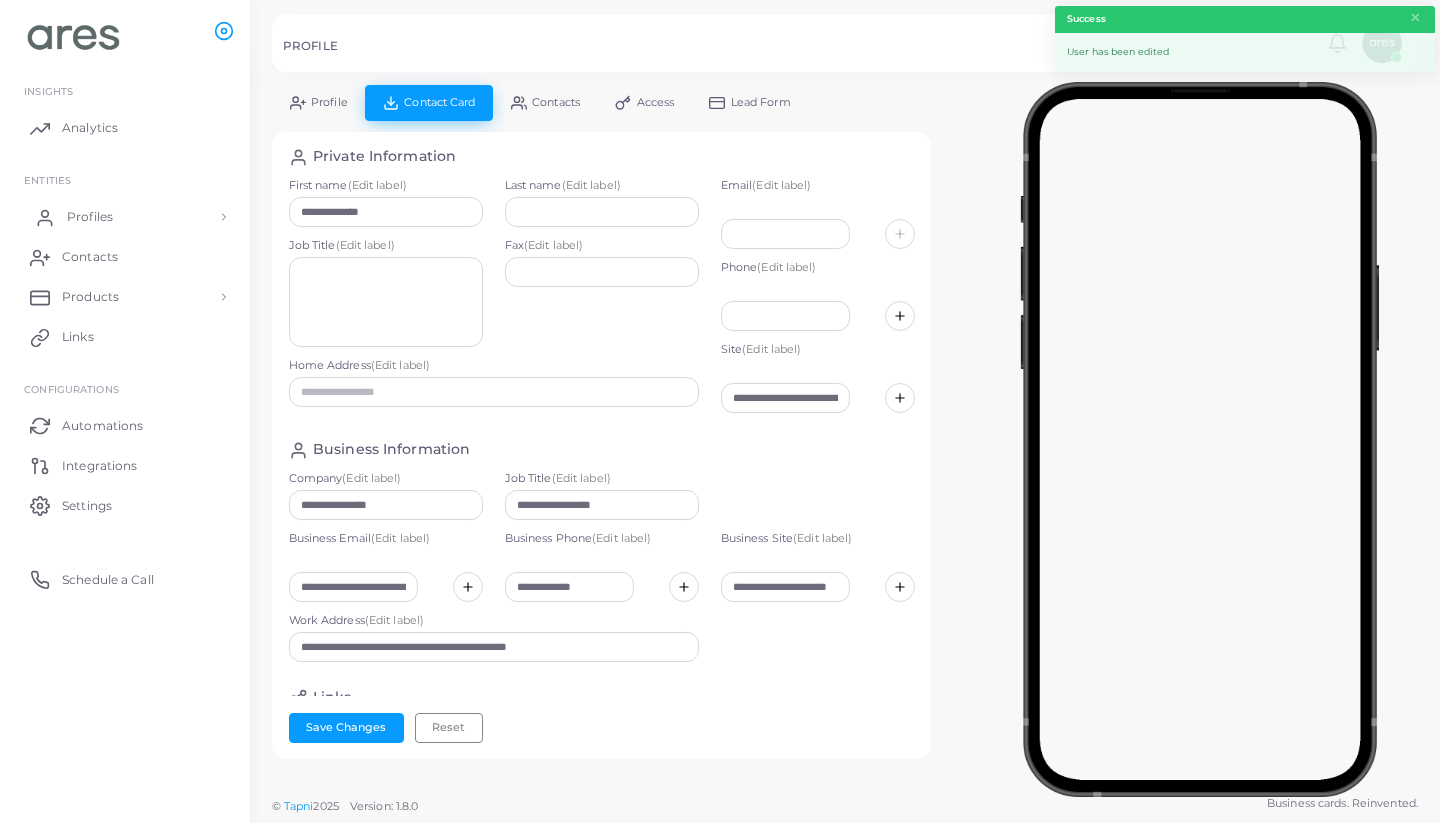 click on "Profiles" at bounding box center [90, 217] 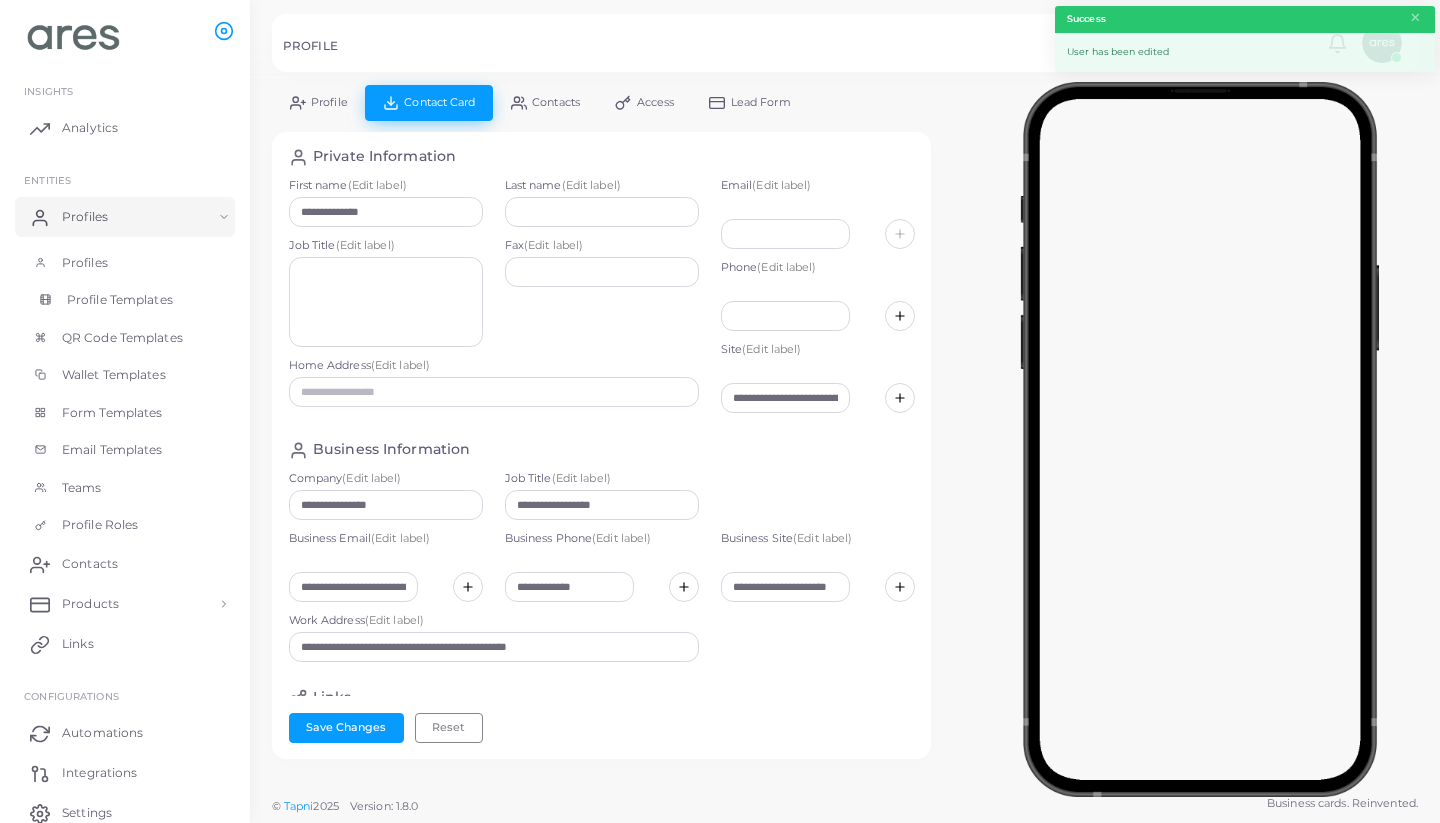 click on "Profile Templates" at bounding box center (120, 300) 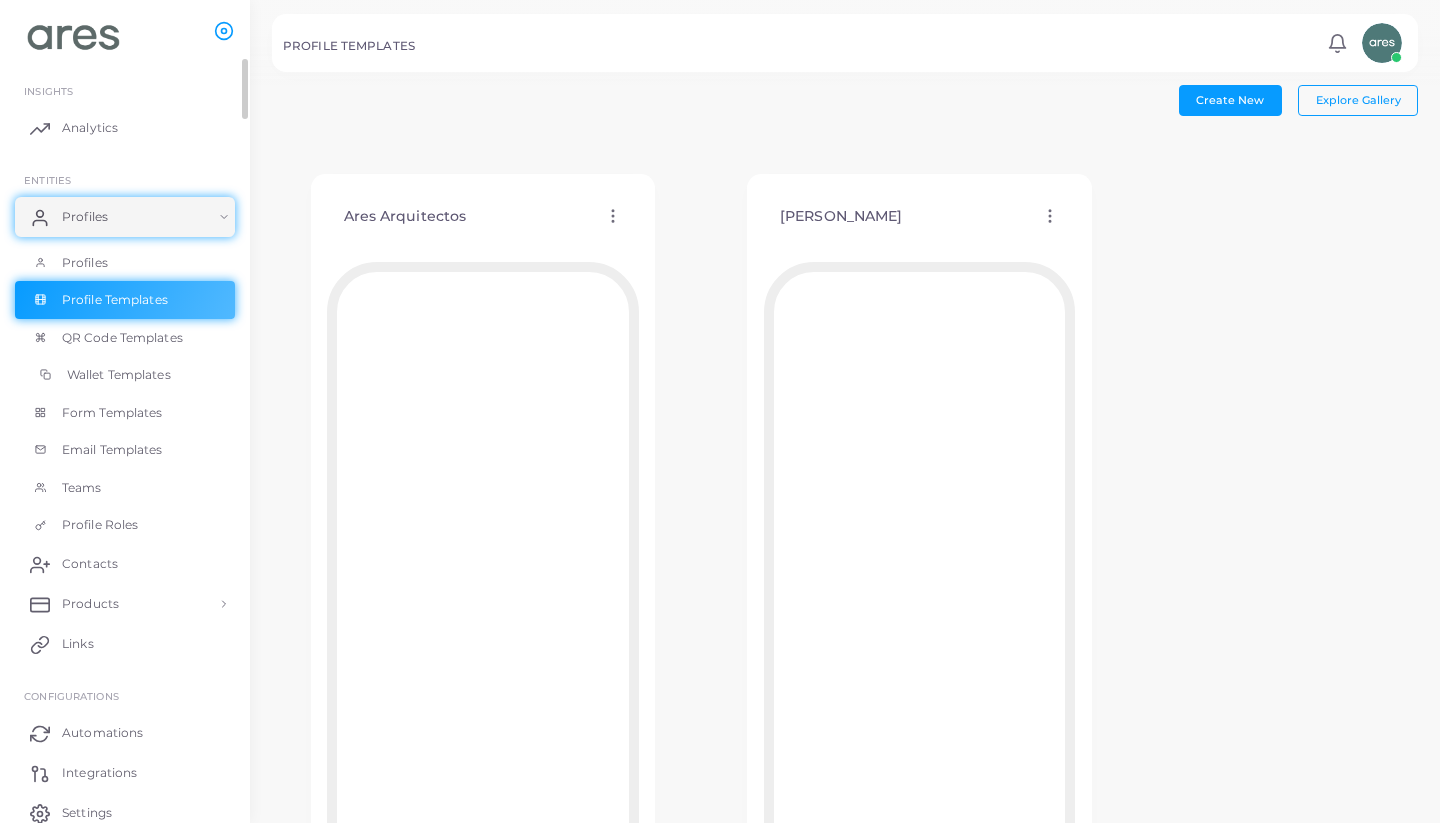 click on "Wallet Templates" at bounding box center [119, 375] 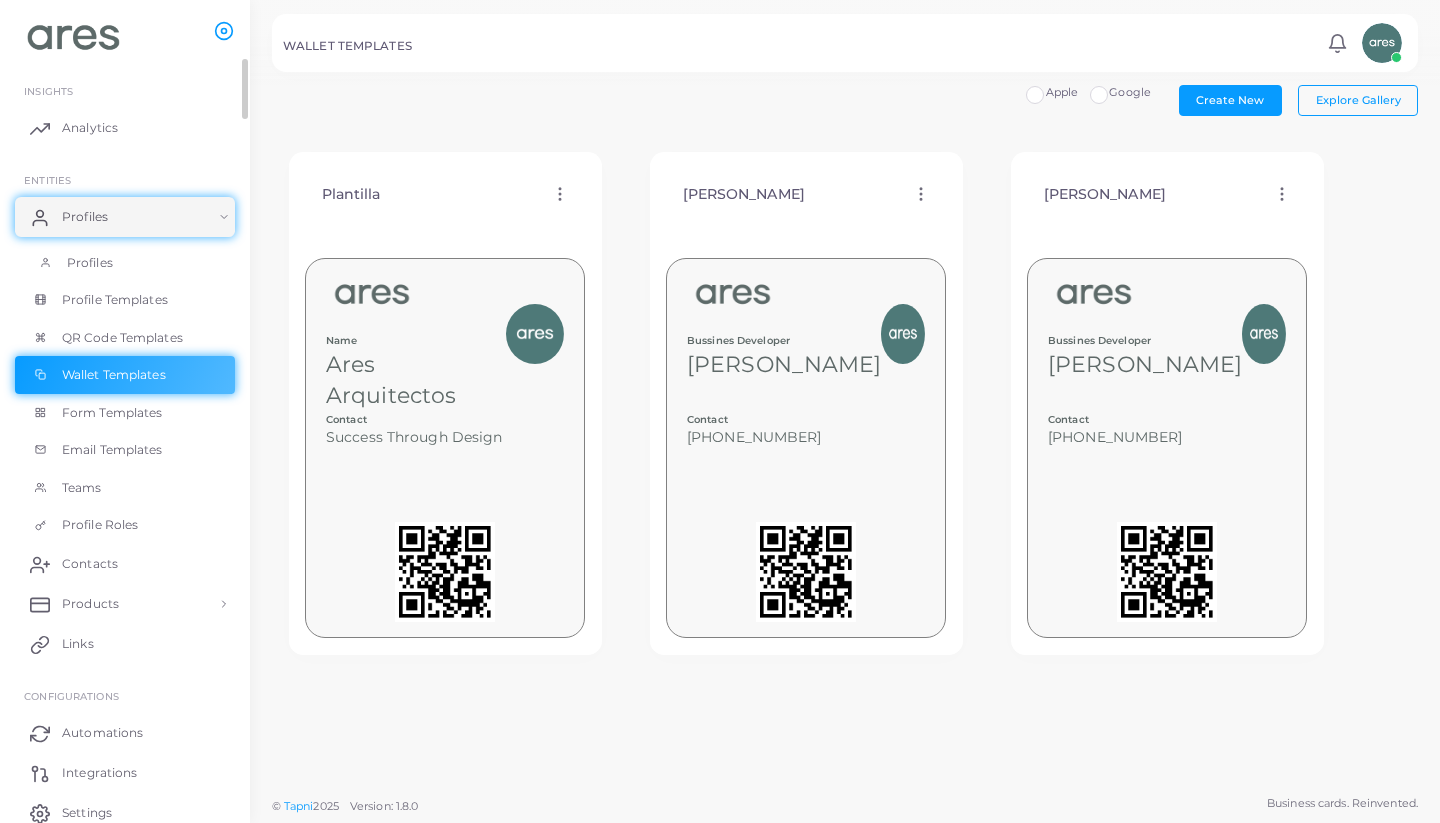 click on "Profiles" at bounding box center (125, 263) 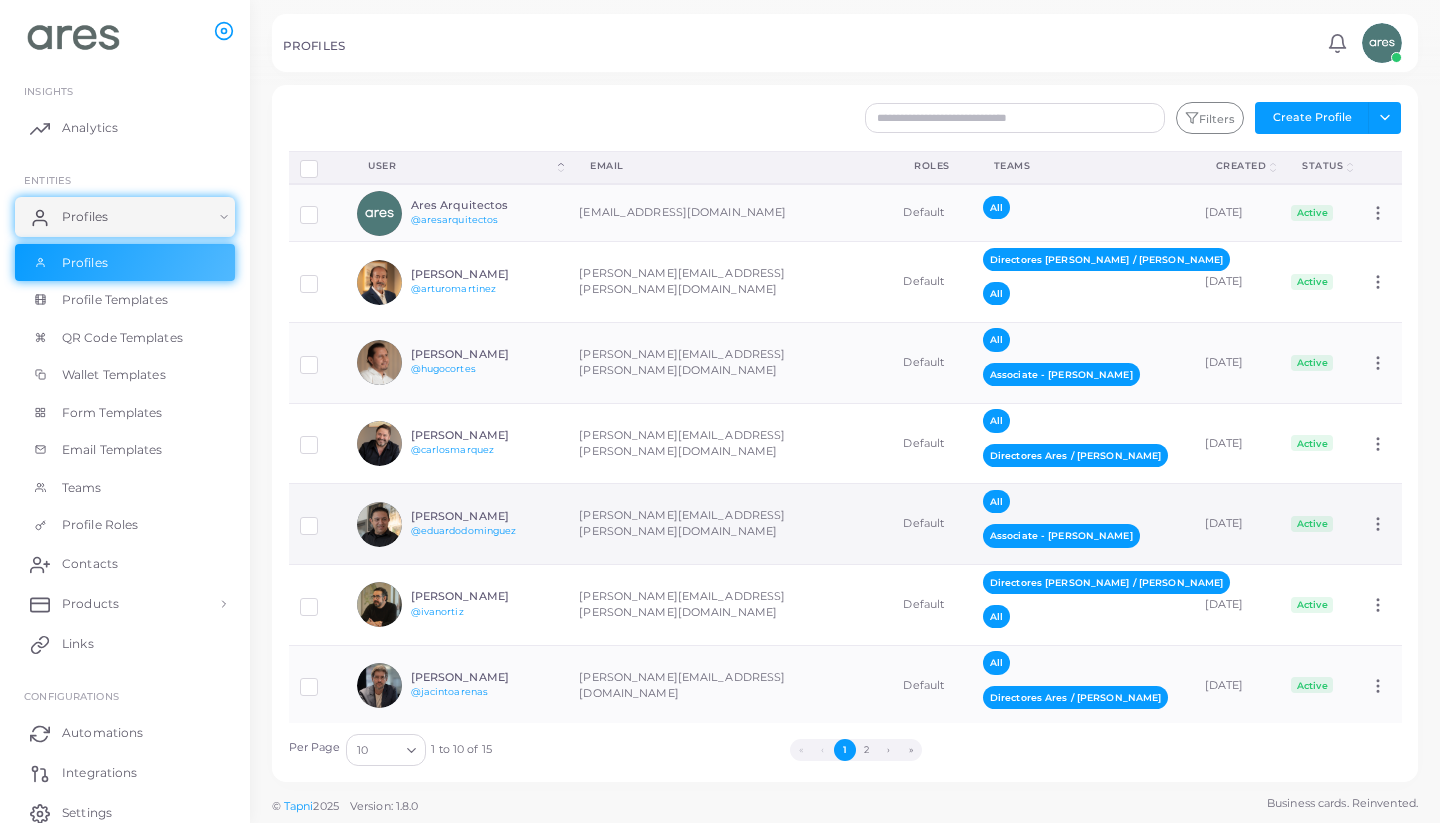 scroll, scrollTop: 0, scrollLeft: 0, axis: both 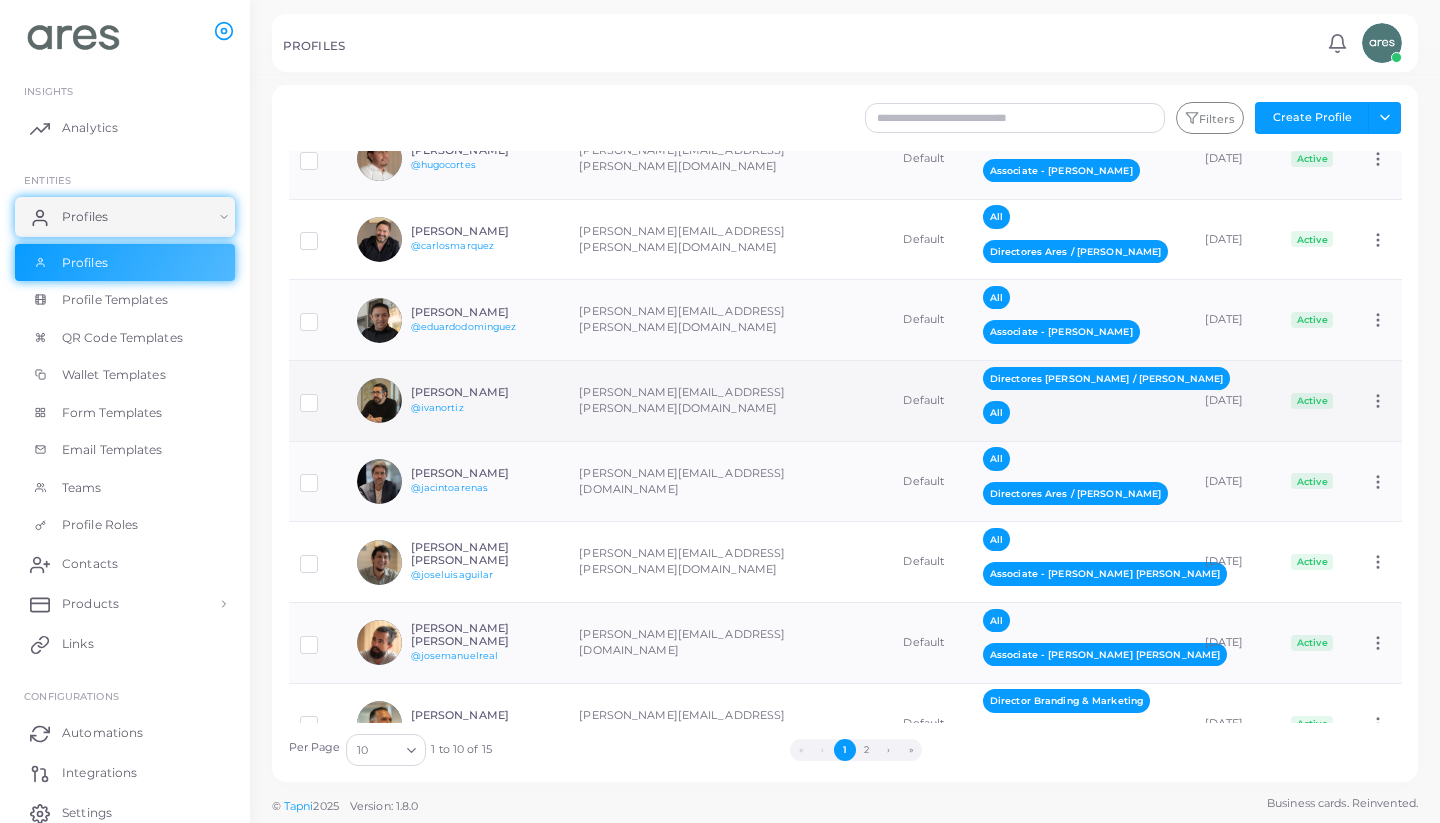 click on "[PERSON_NAME][EMAIL_ADDRESS][PERSON_NAME][DOMAIN_NAME]" at bounding box center [730, 401] 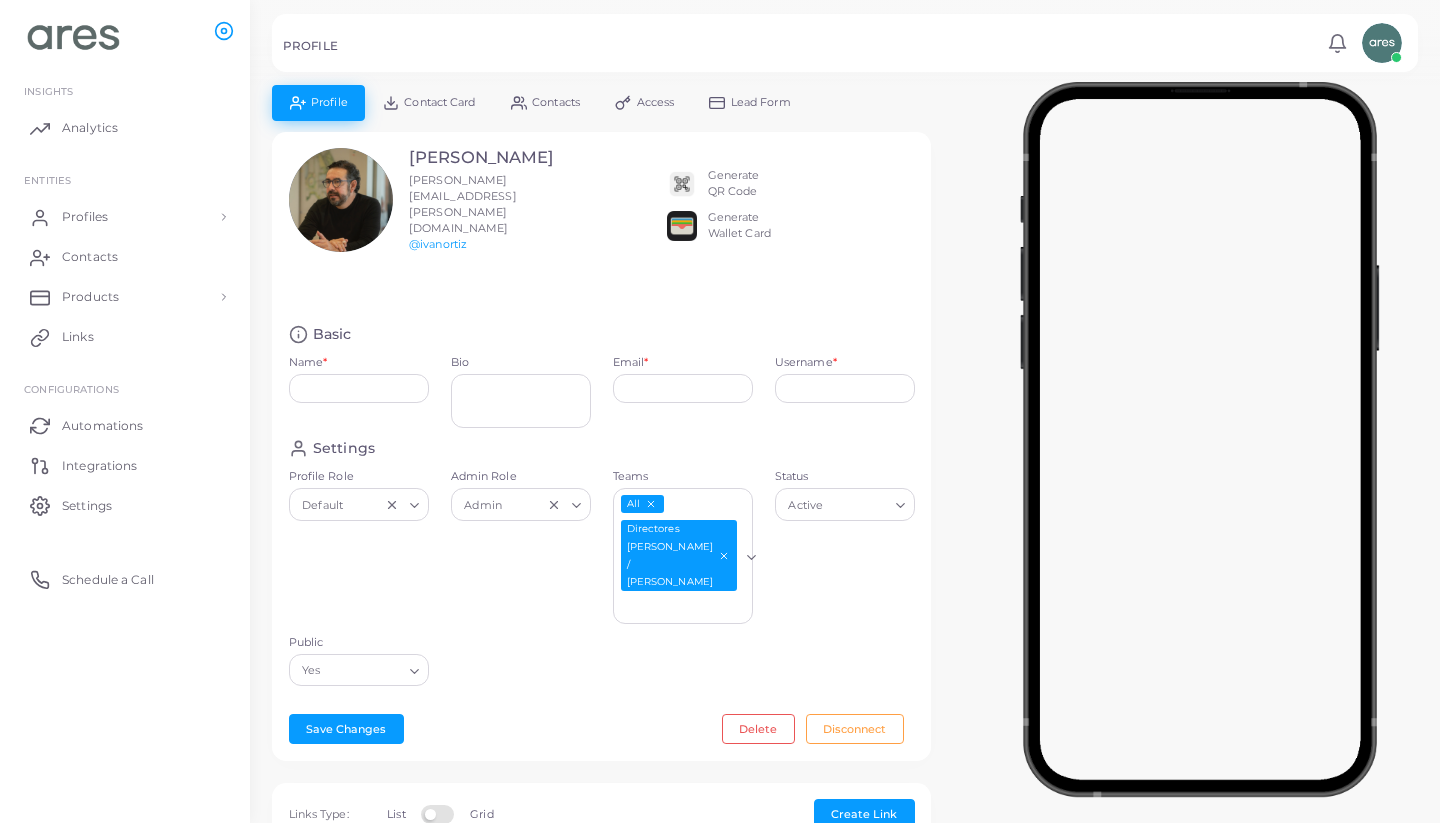 type on "**********" 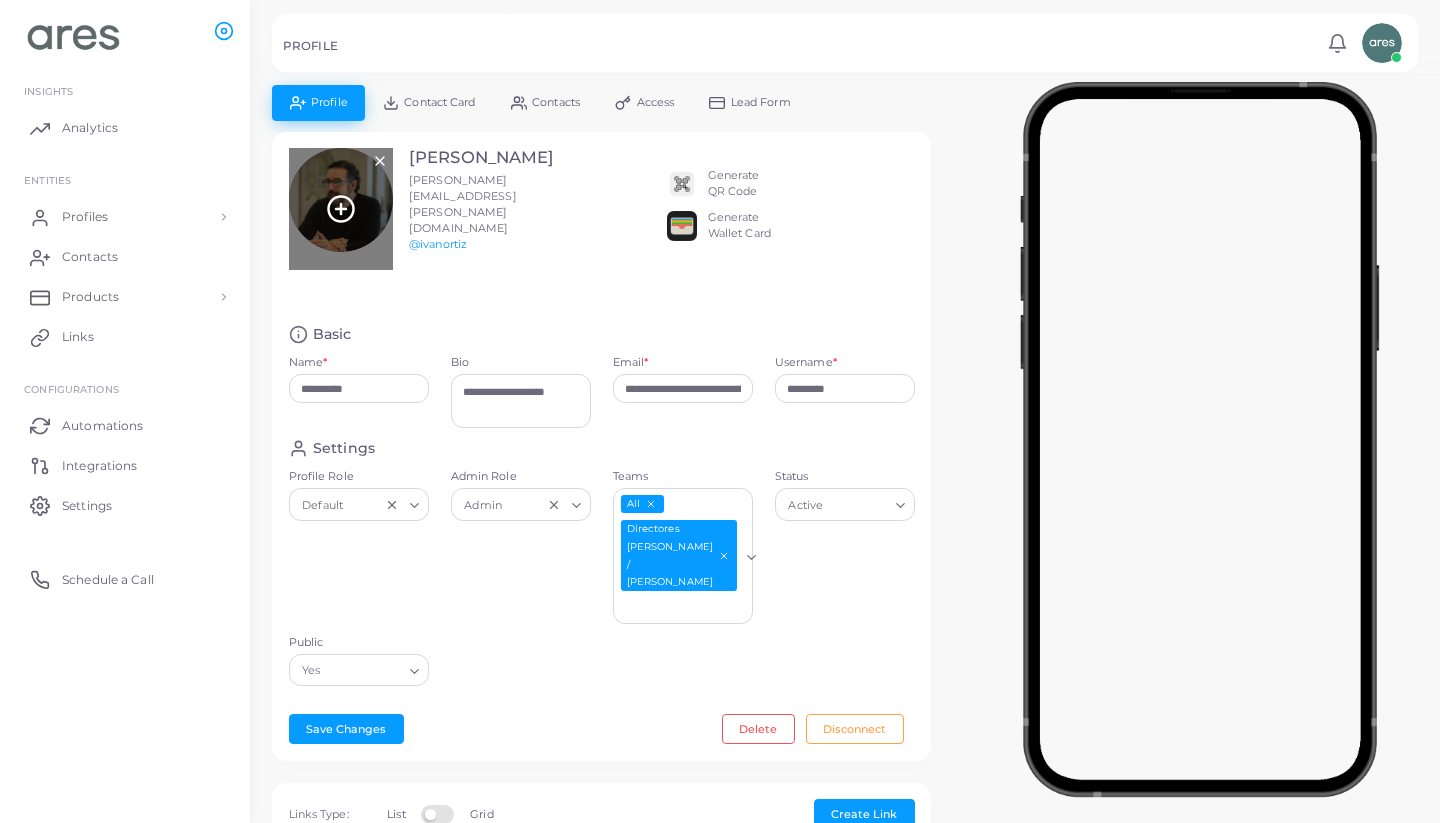scroll, scrollTop: 0, scrollLeft: 0, axis: both 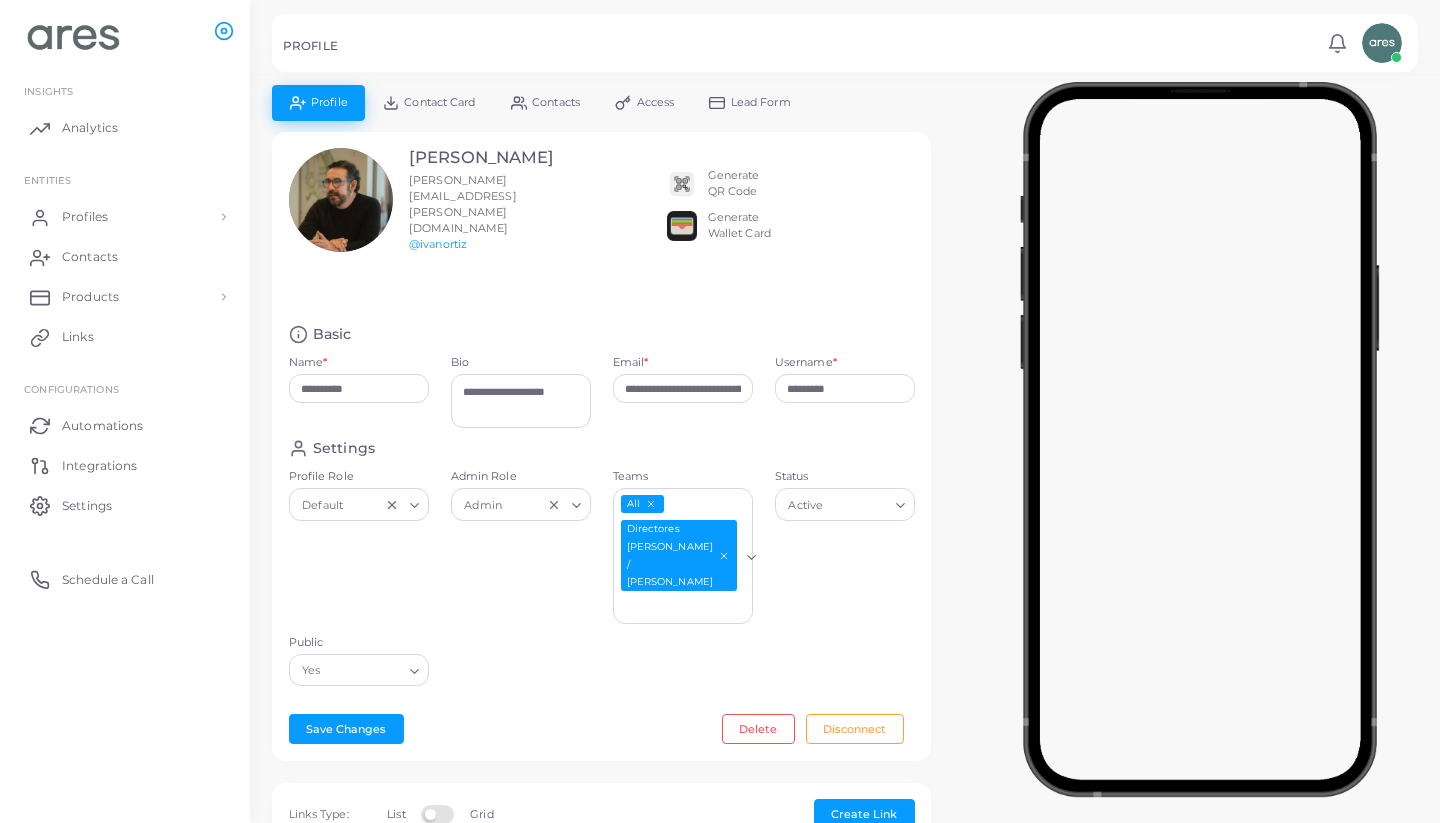 click on "Generate  Wallet Card" at bounding box center [742, 226] 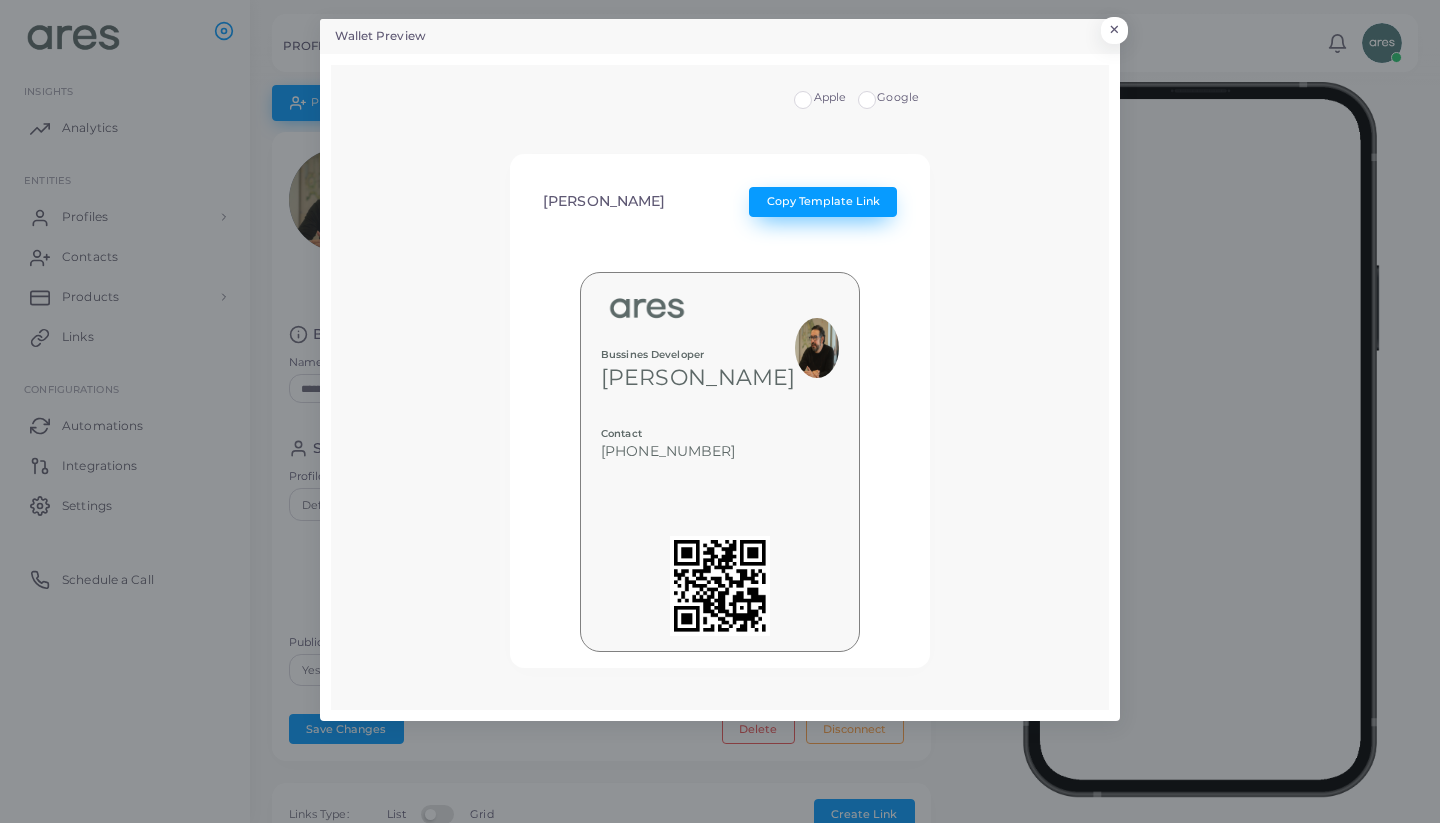 click on "Copy Template Link" at bounding box center [823, 202] 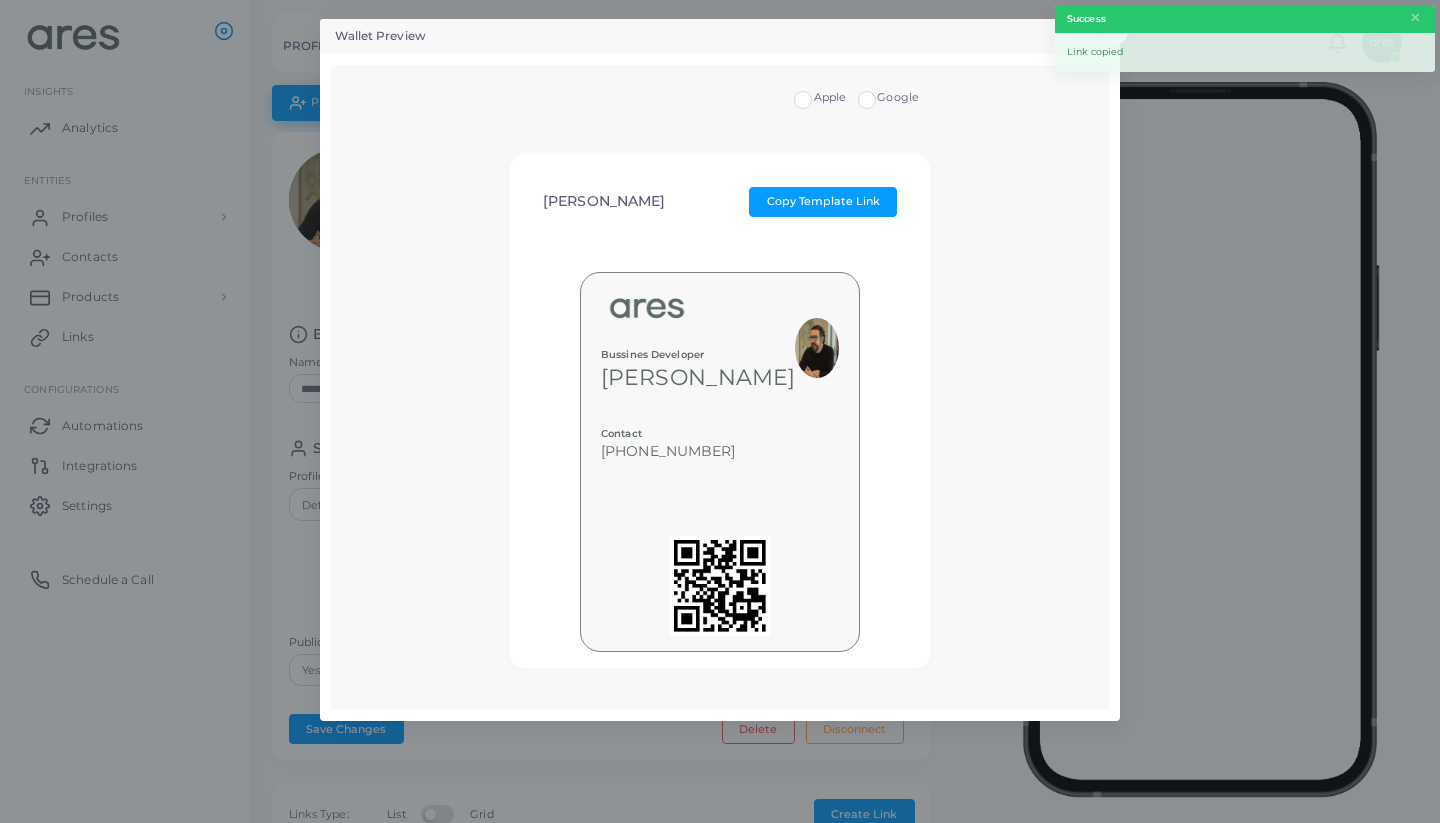 click on "Wallet Preview × Apple Google  [PERSON_NAME]  Copy Template Link Bussines Developer [PERSON_NAME] Contact [PHONE_NUMBER] MORE" at bounding box center [720, 370] 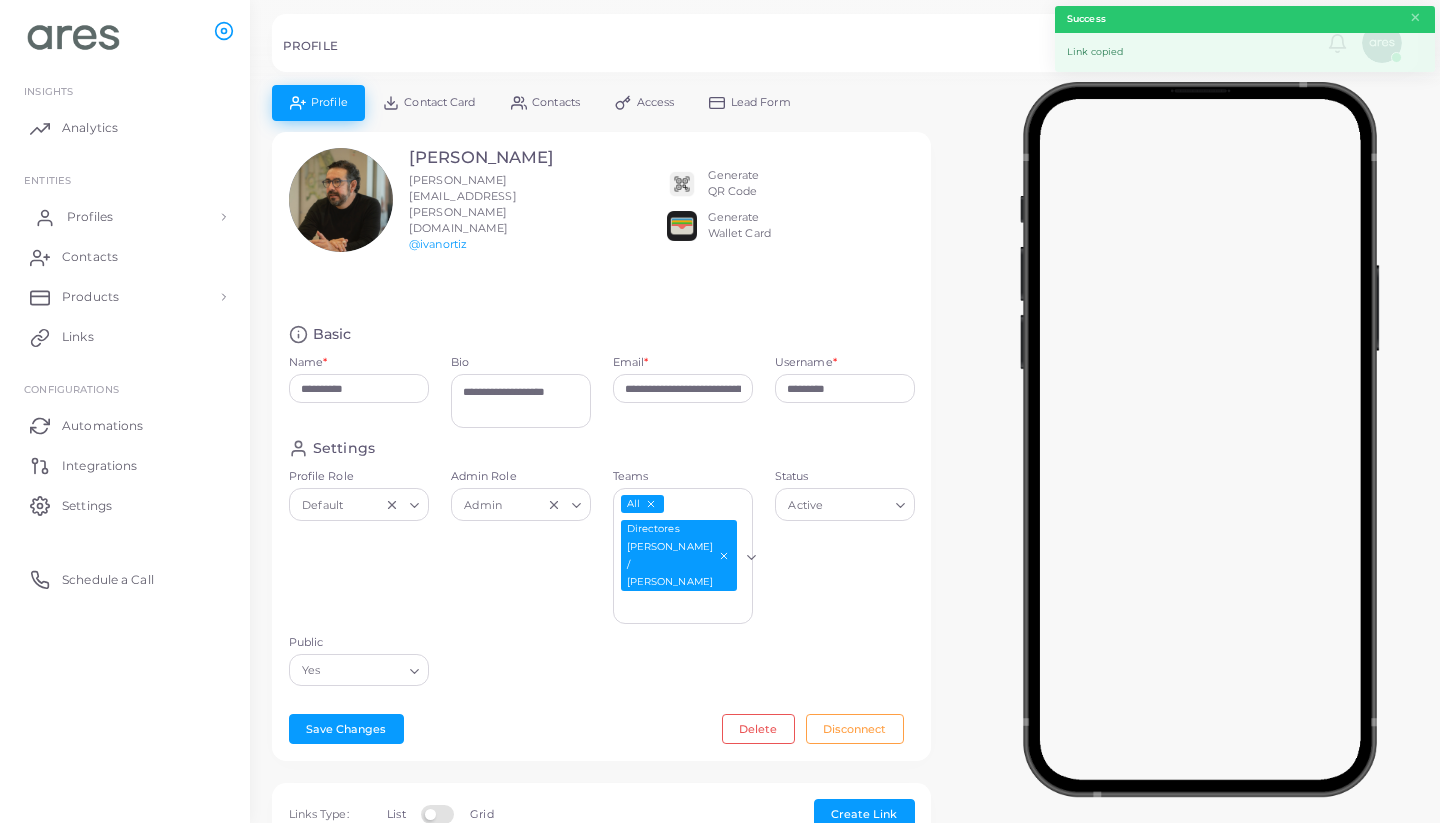 click on "Profiles" at bounding box center [125, 217] 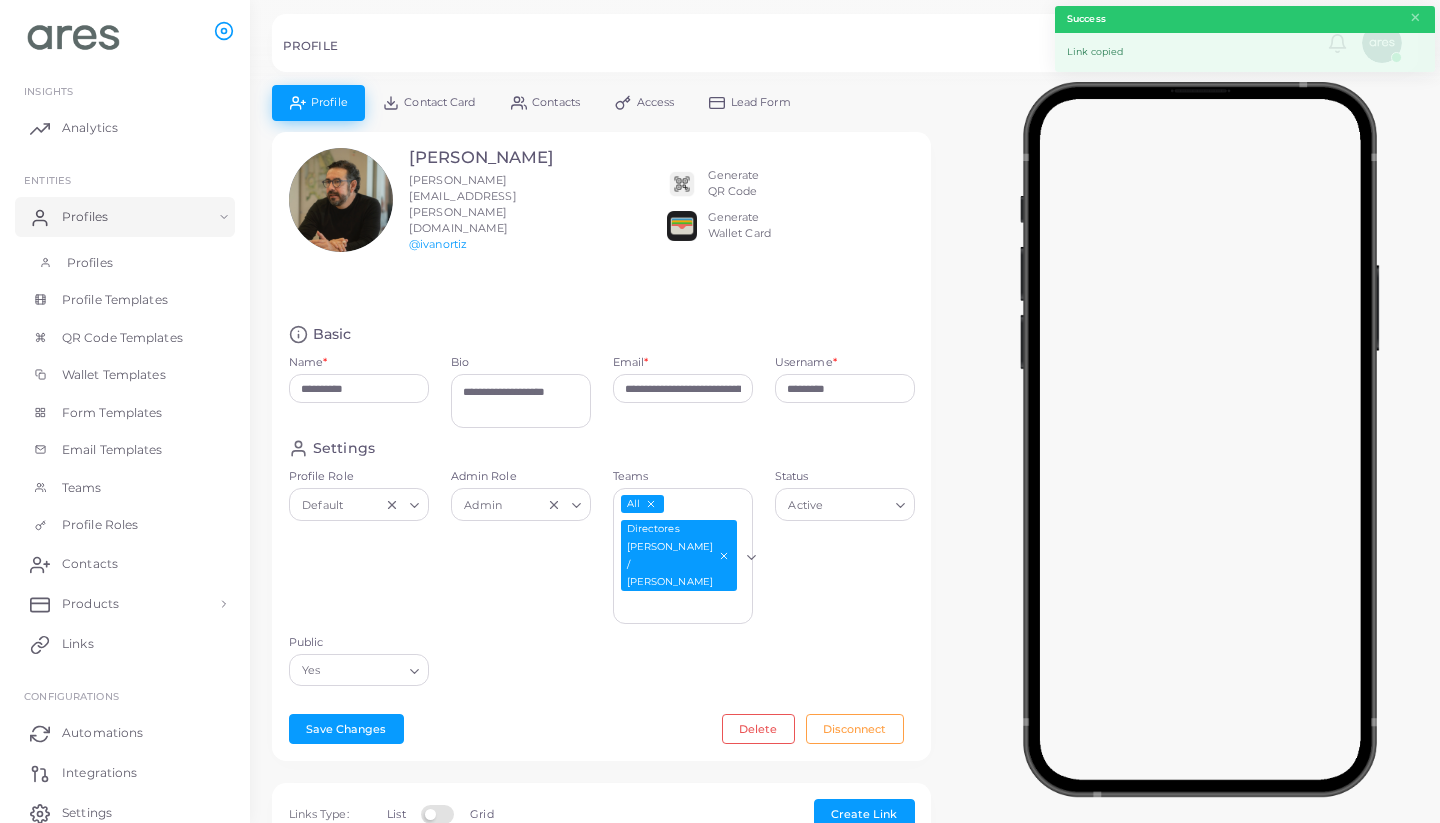 click on "Profiles" at bounding box center [125, 263] 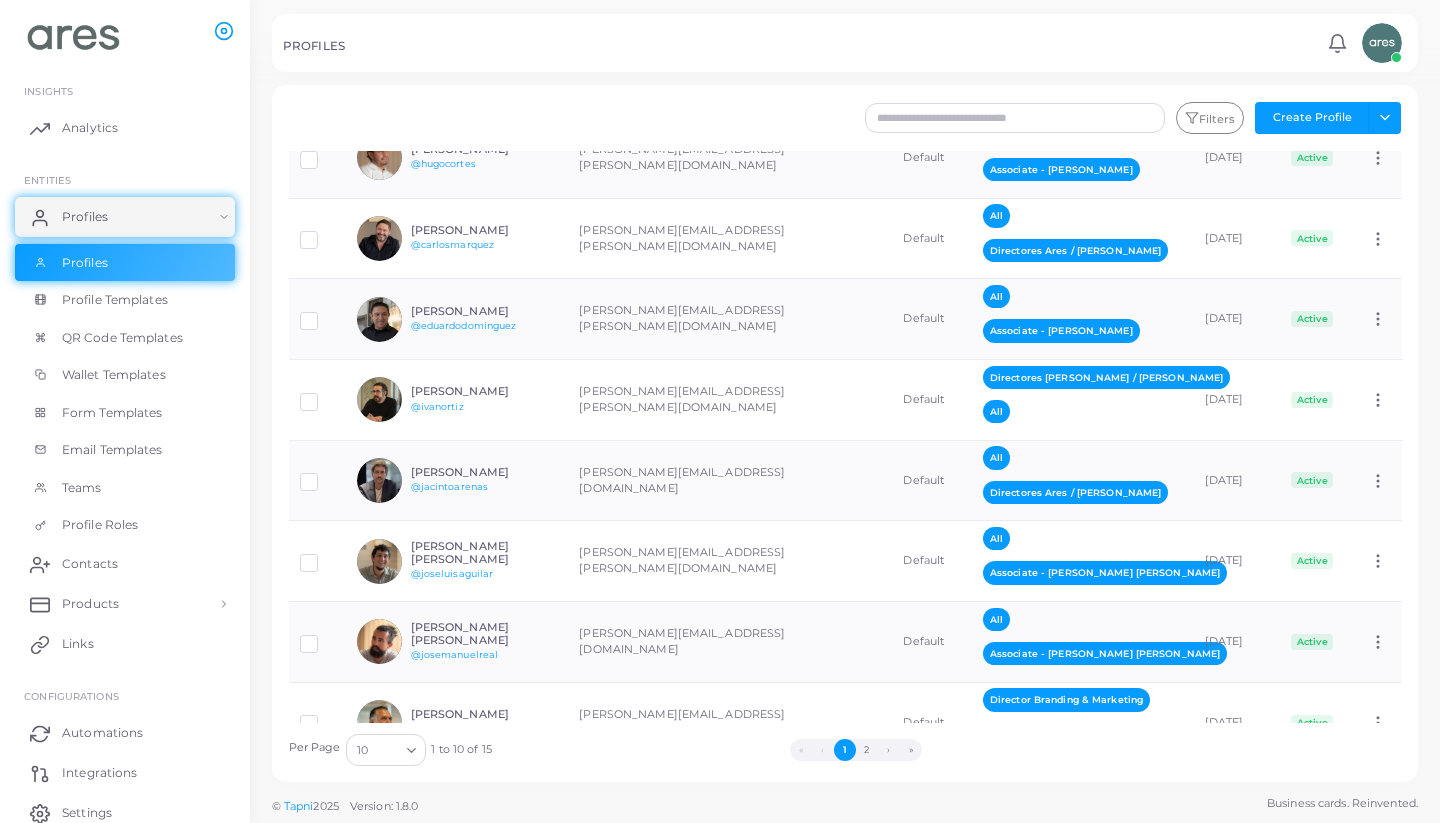 scroll, scrollTop: 204, scrollLeft: 0, axis: vertical 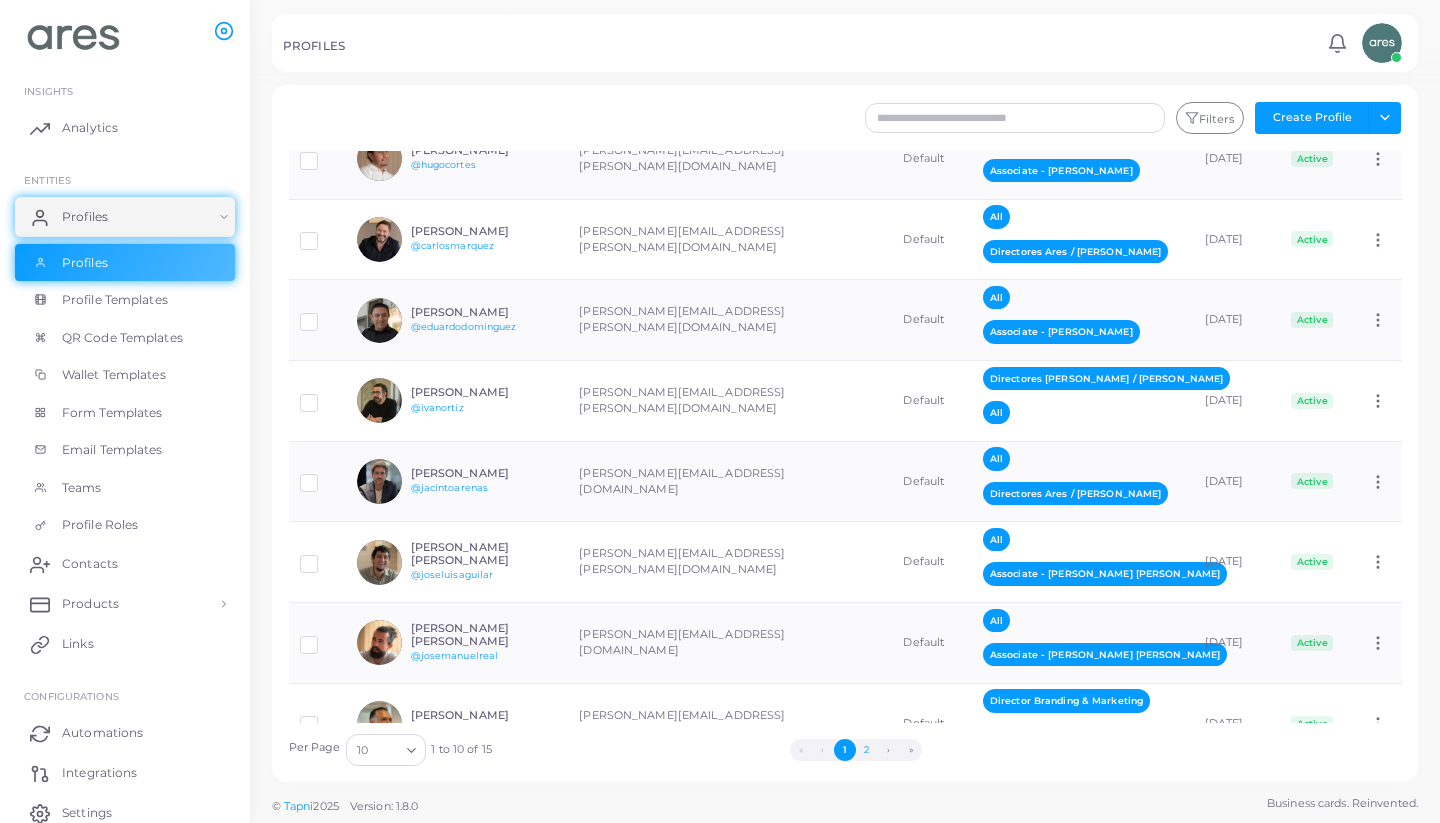 click on "2" at bounding box center [867, 750] 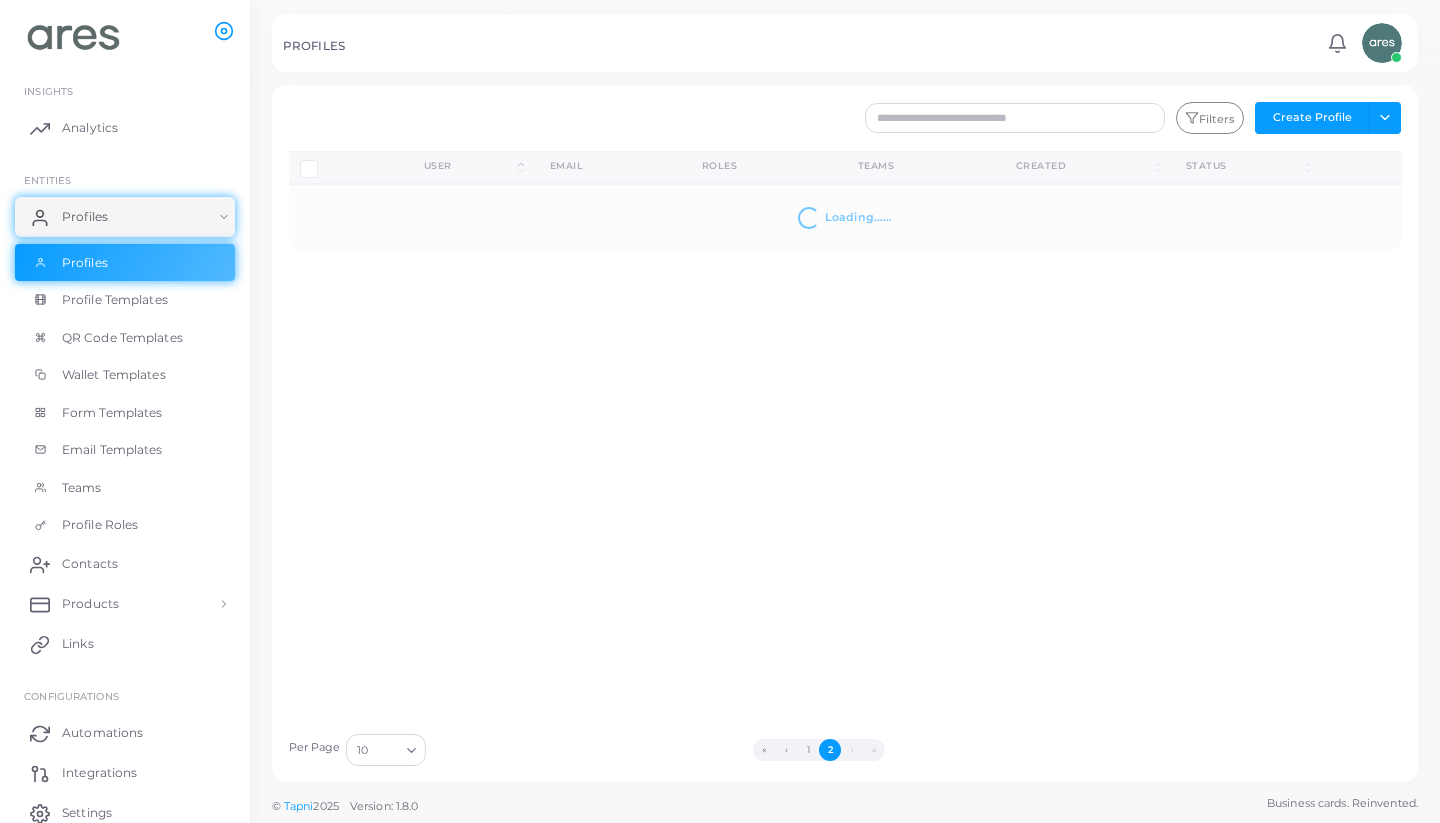 scroll, scrollTop: 0, scrollLeft: 0, axis: both 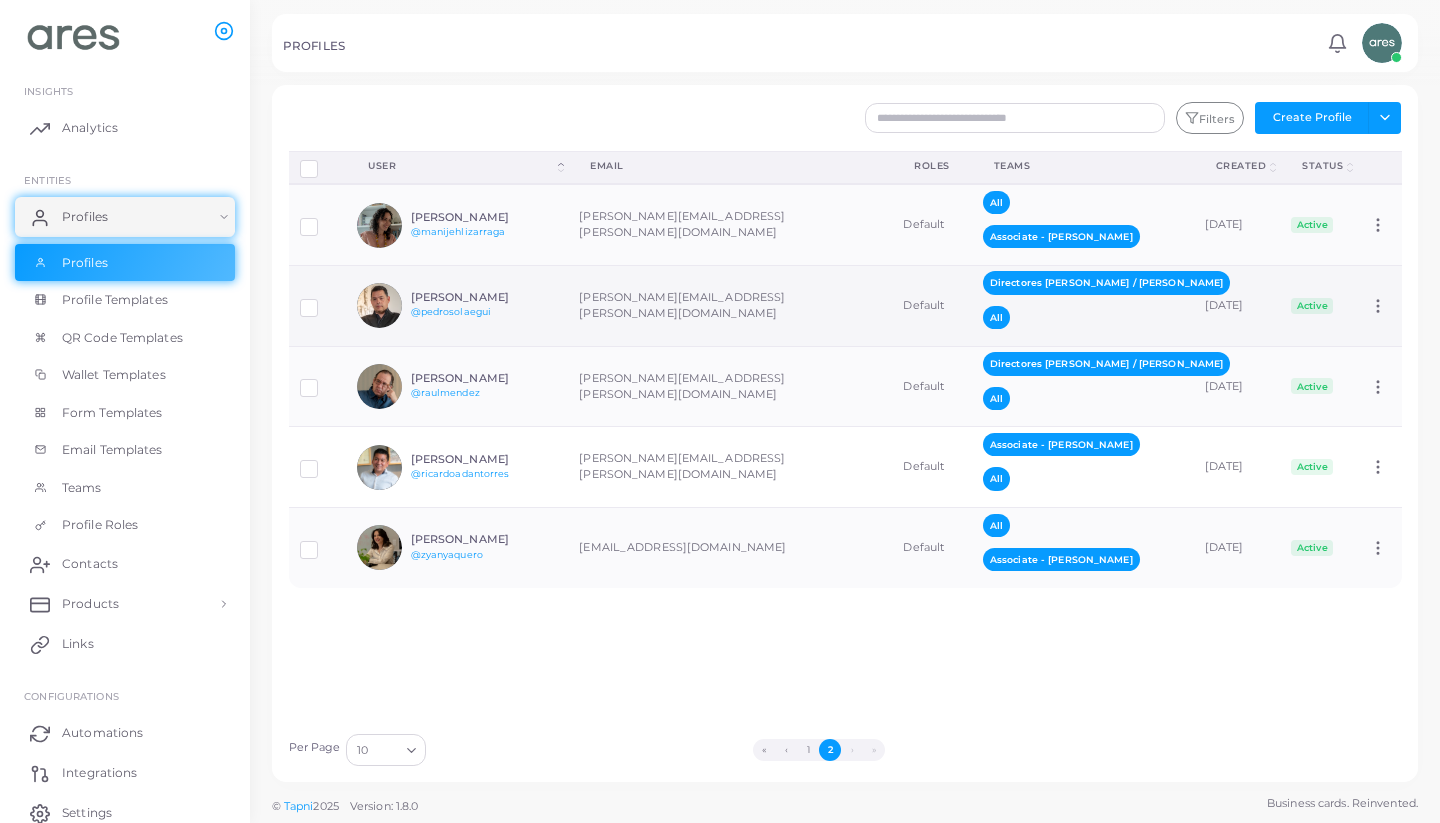 click on "[PERSON_NAME]  @pedrosolaegui" at bounding box center (484, 305) 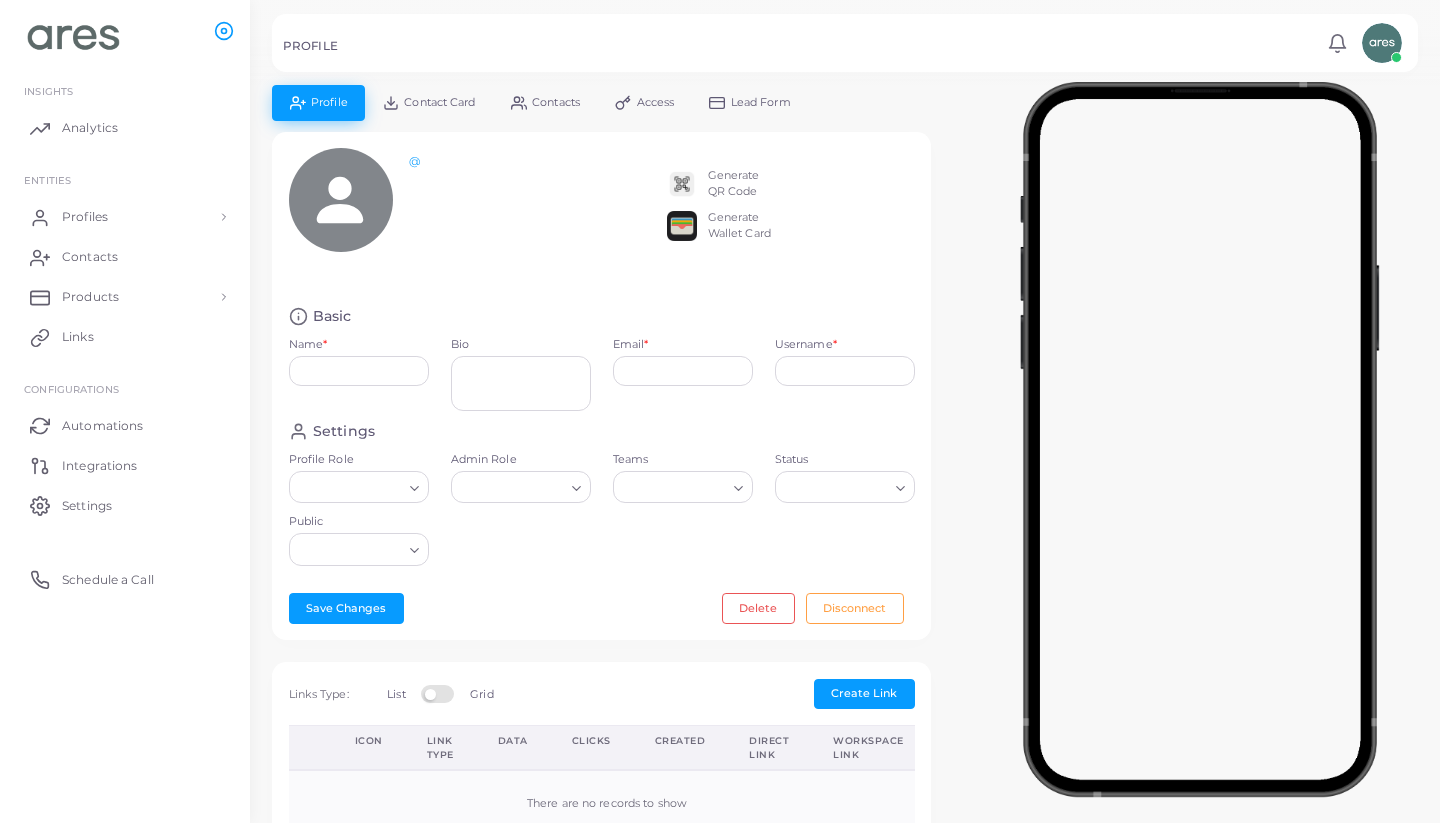 type on "**********" 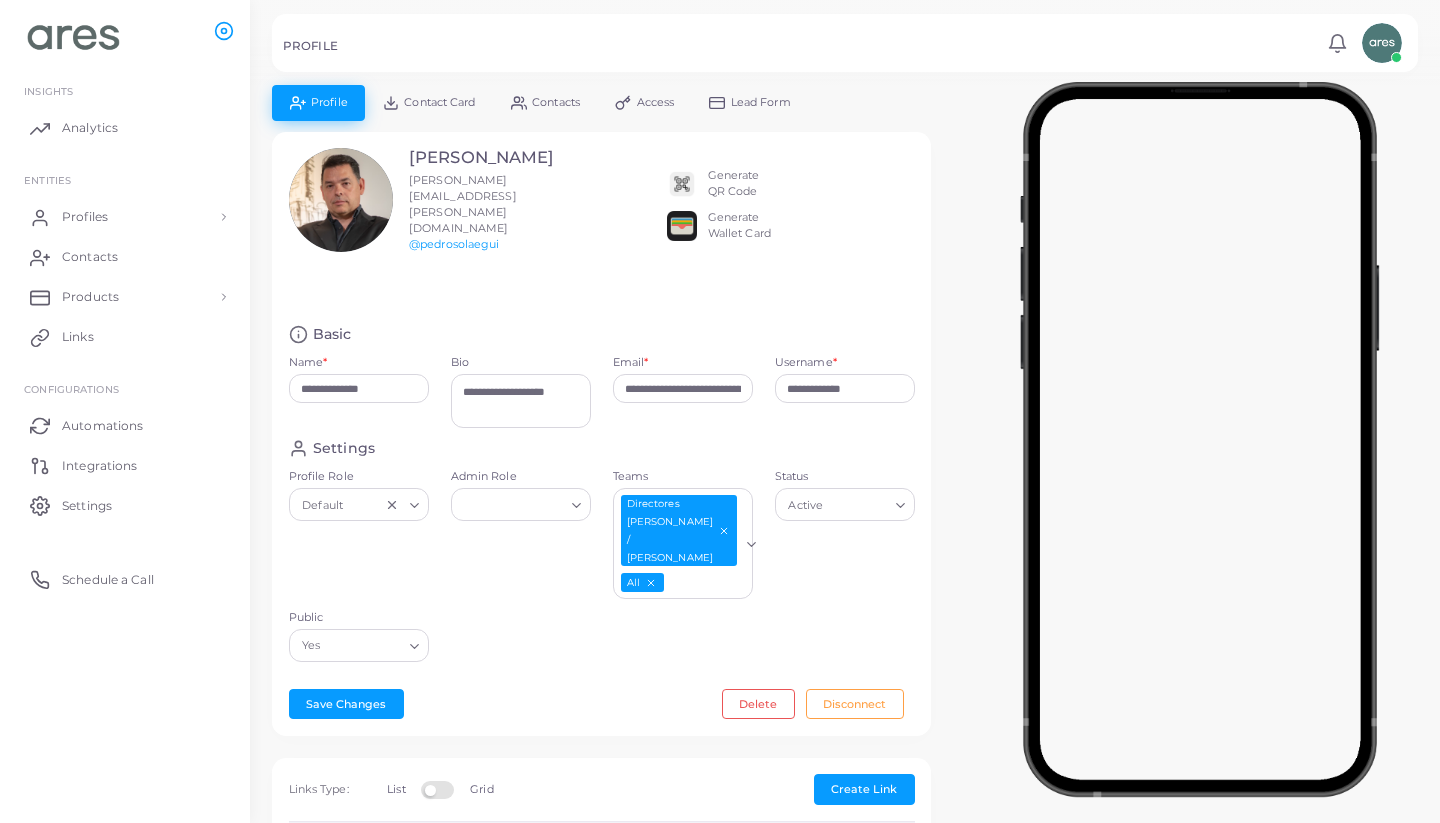 scroll, scrollTop: 0, scrollLeft: 0, axis: both 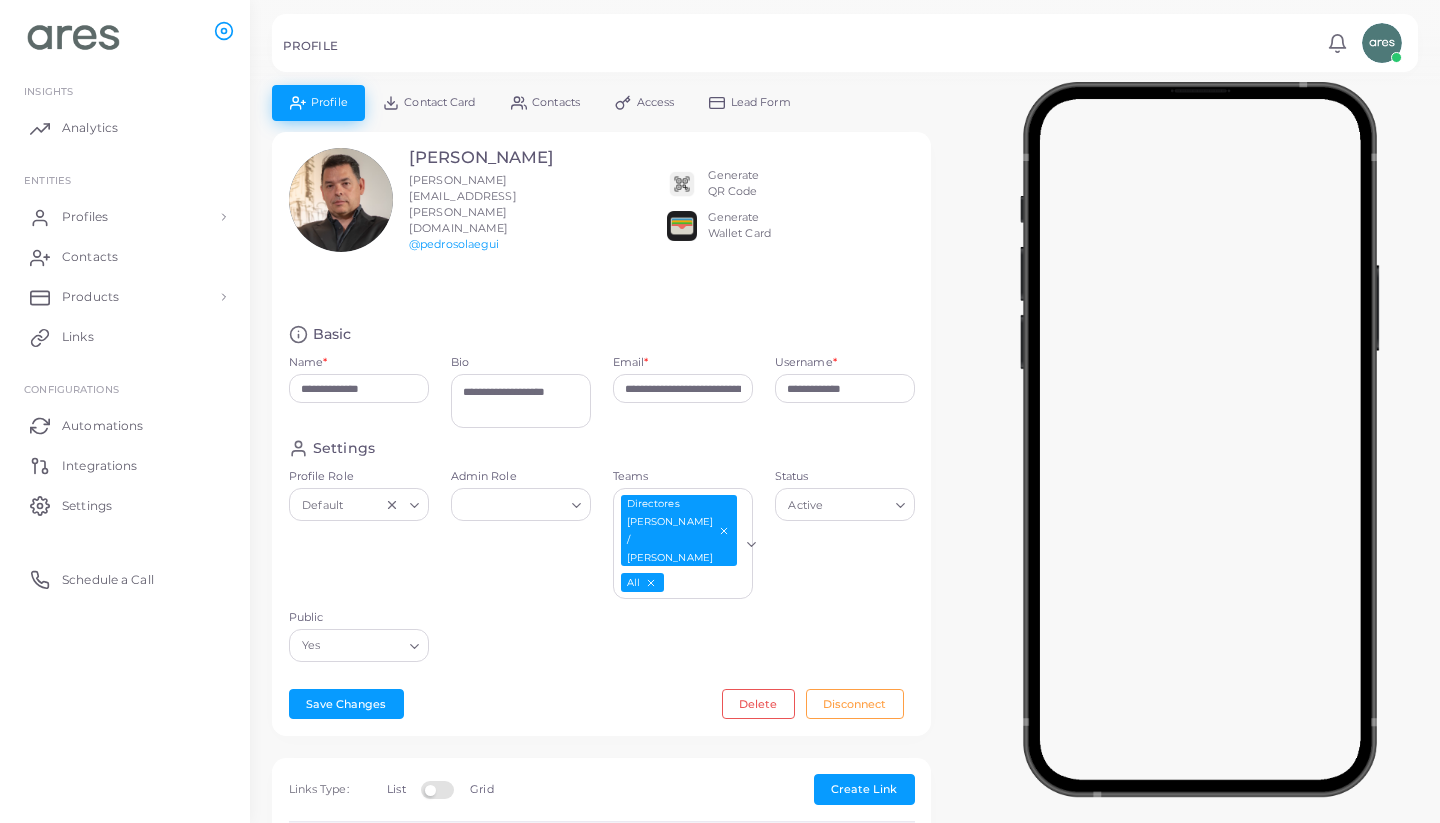 click on "Generate  Wallet Card" at bounding box center (742, 226) 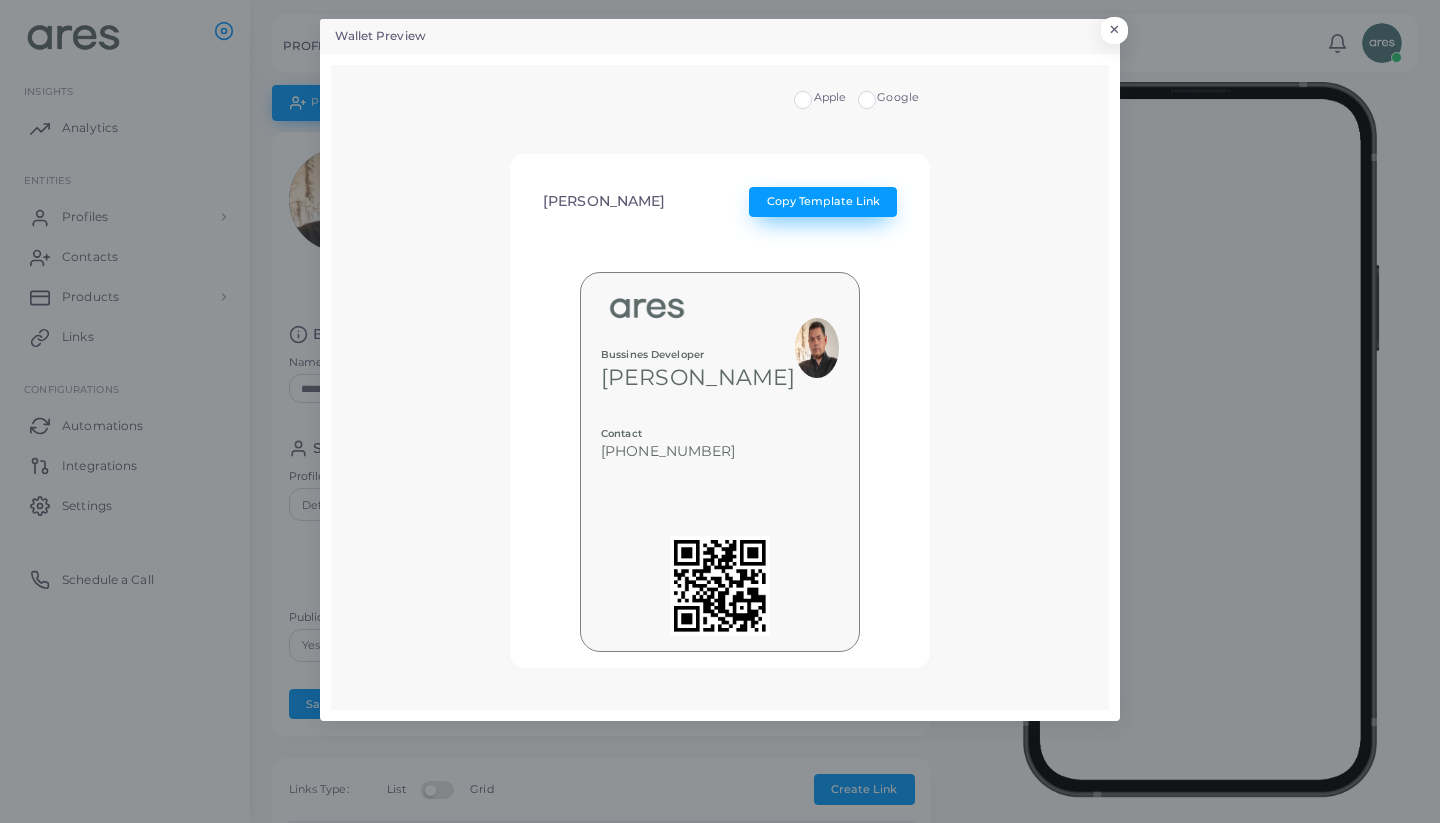 click on "Copy Template Link" at bounding box center [823, 201] 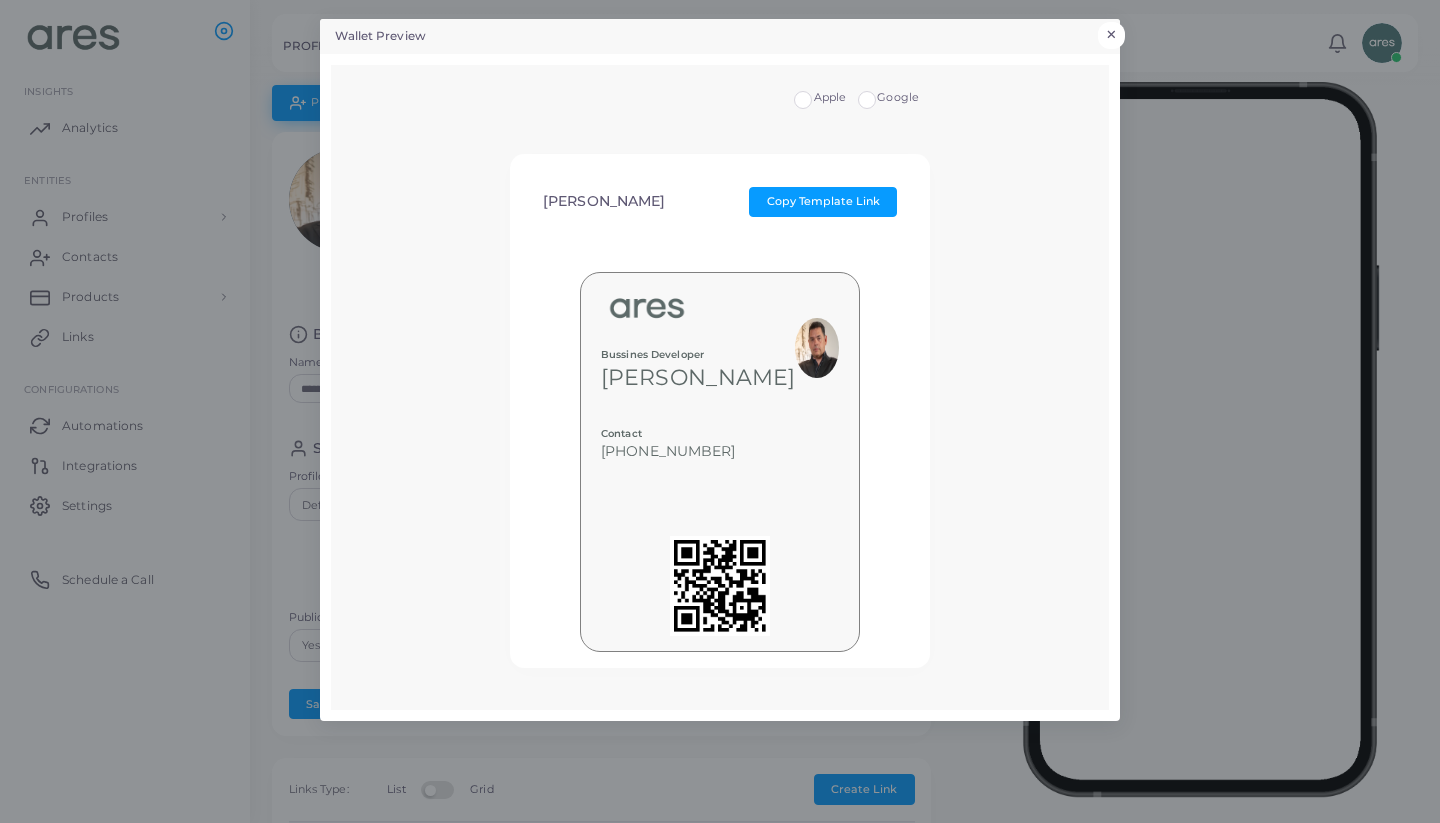 click on "×" at bounding box center (1111, 35) 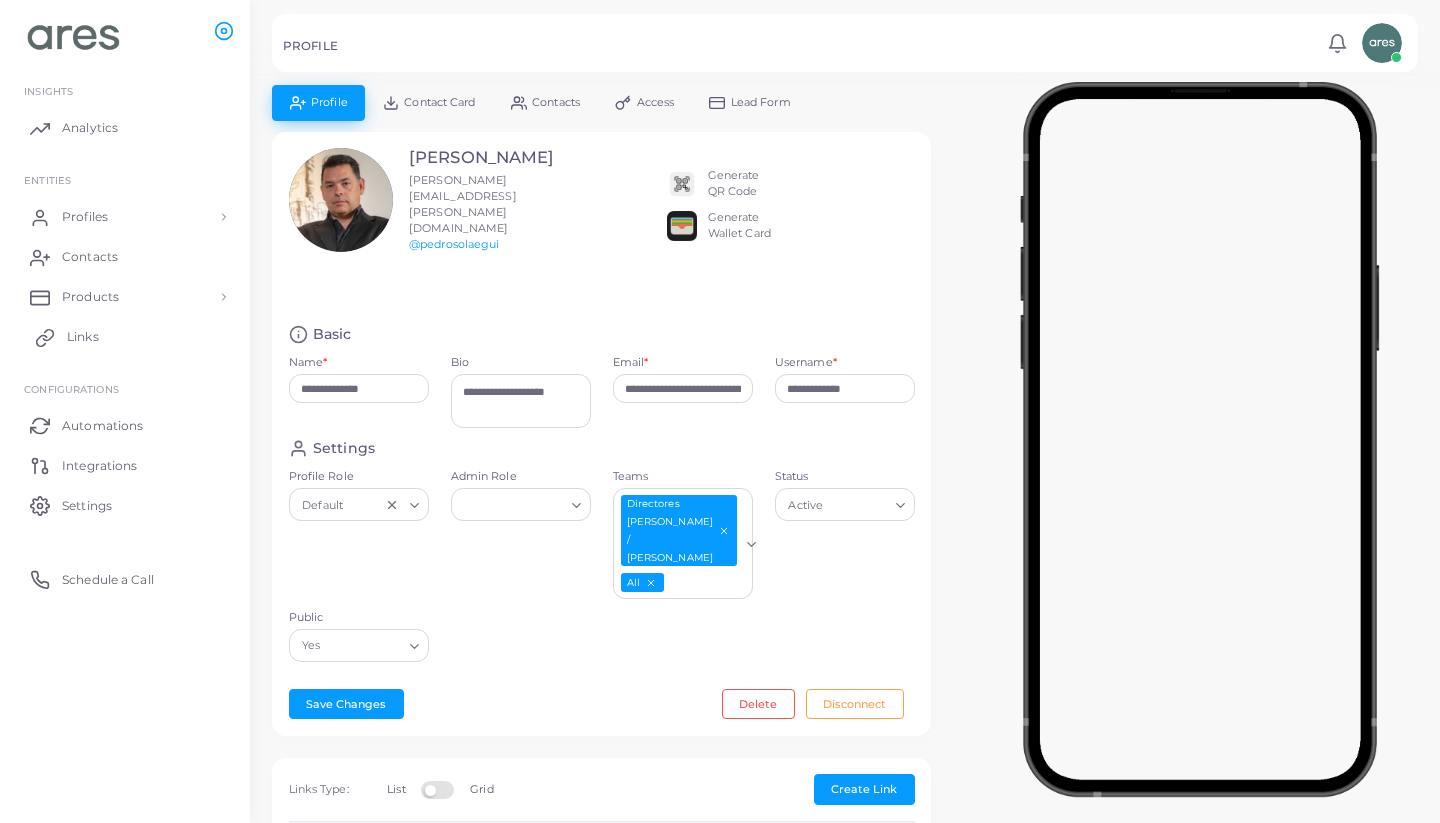 click on "Links" at bounding box center [125, 337] 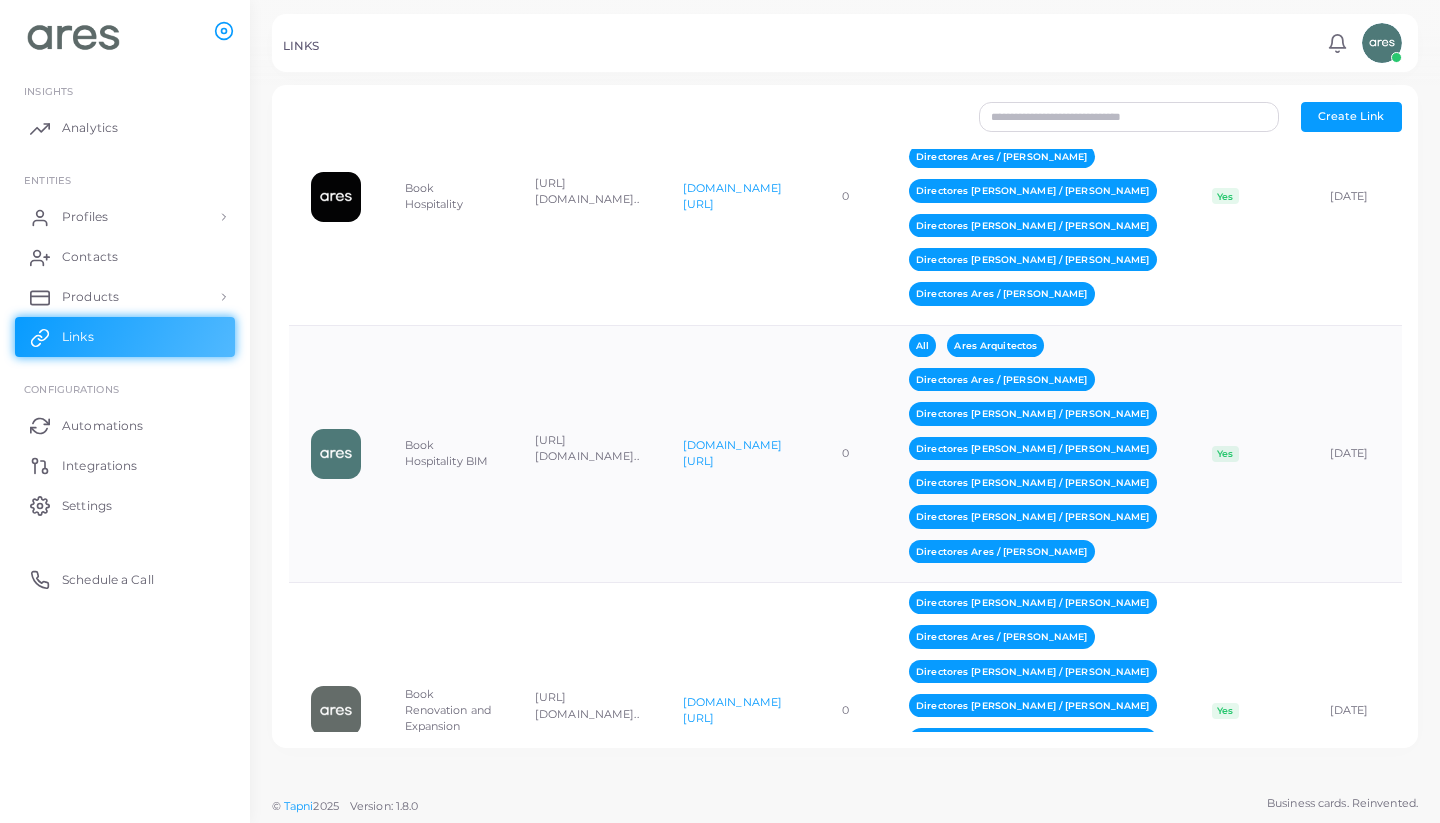scroll, scrollTop: 3524, scrollLeft: 0, axis: vertical 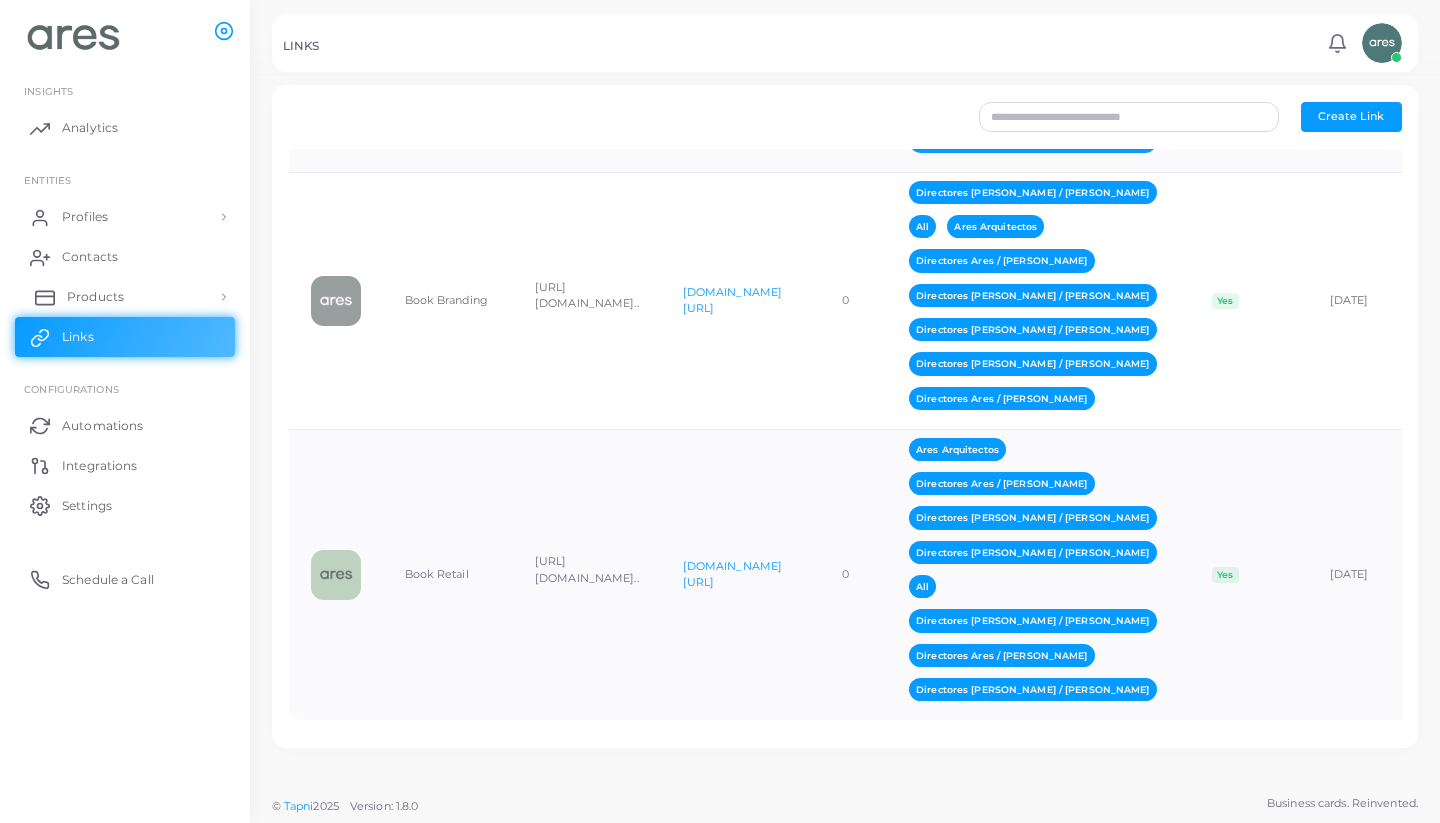 click on "Products" at bounding box center (95, 297) 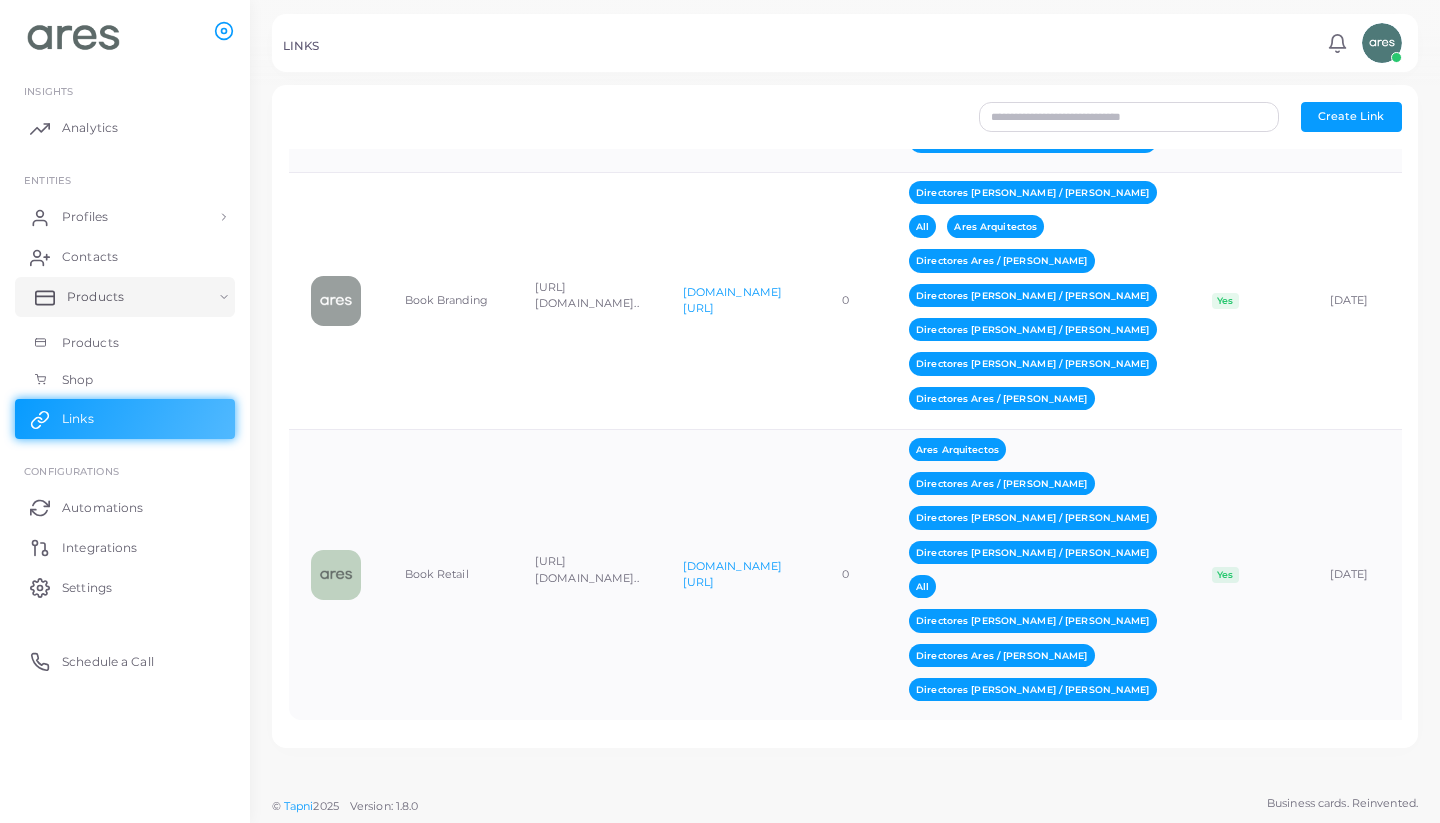 click on "Products" at bounding box center [95, 297] 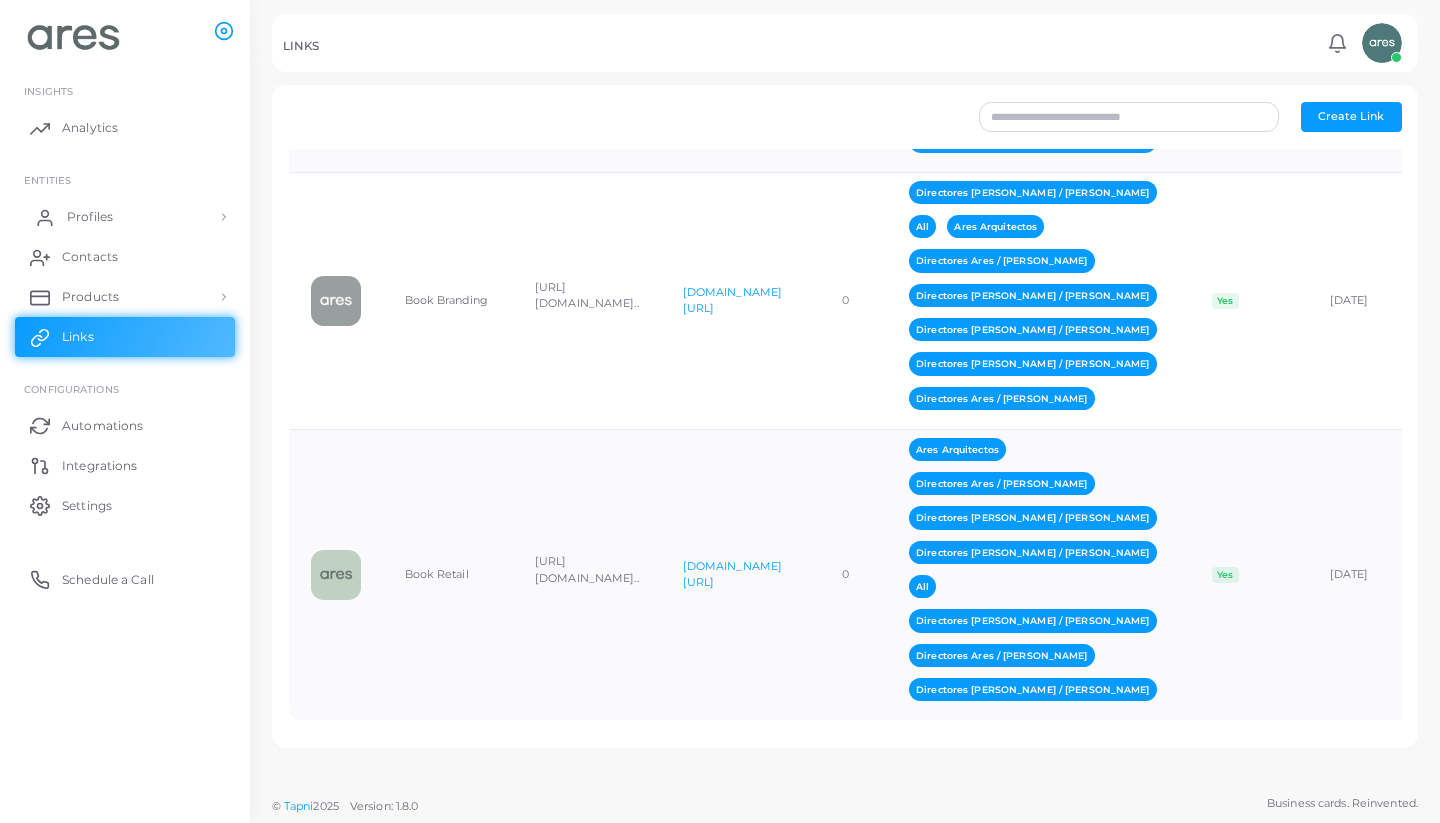 click on "Profiles" at bounding box center (90, 217) 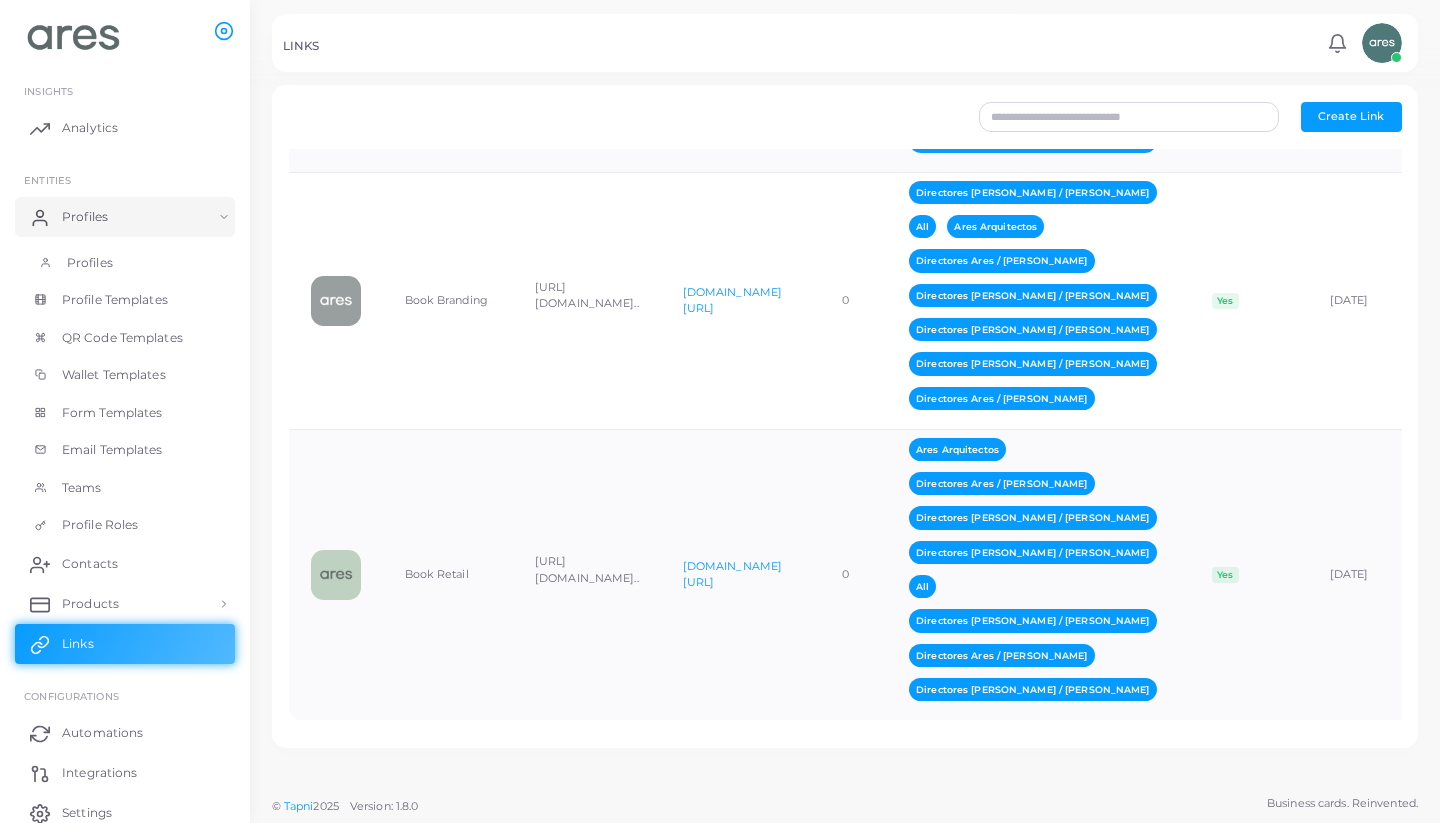click on "Profiles" at bounding box center [125, 263] 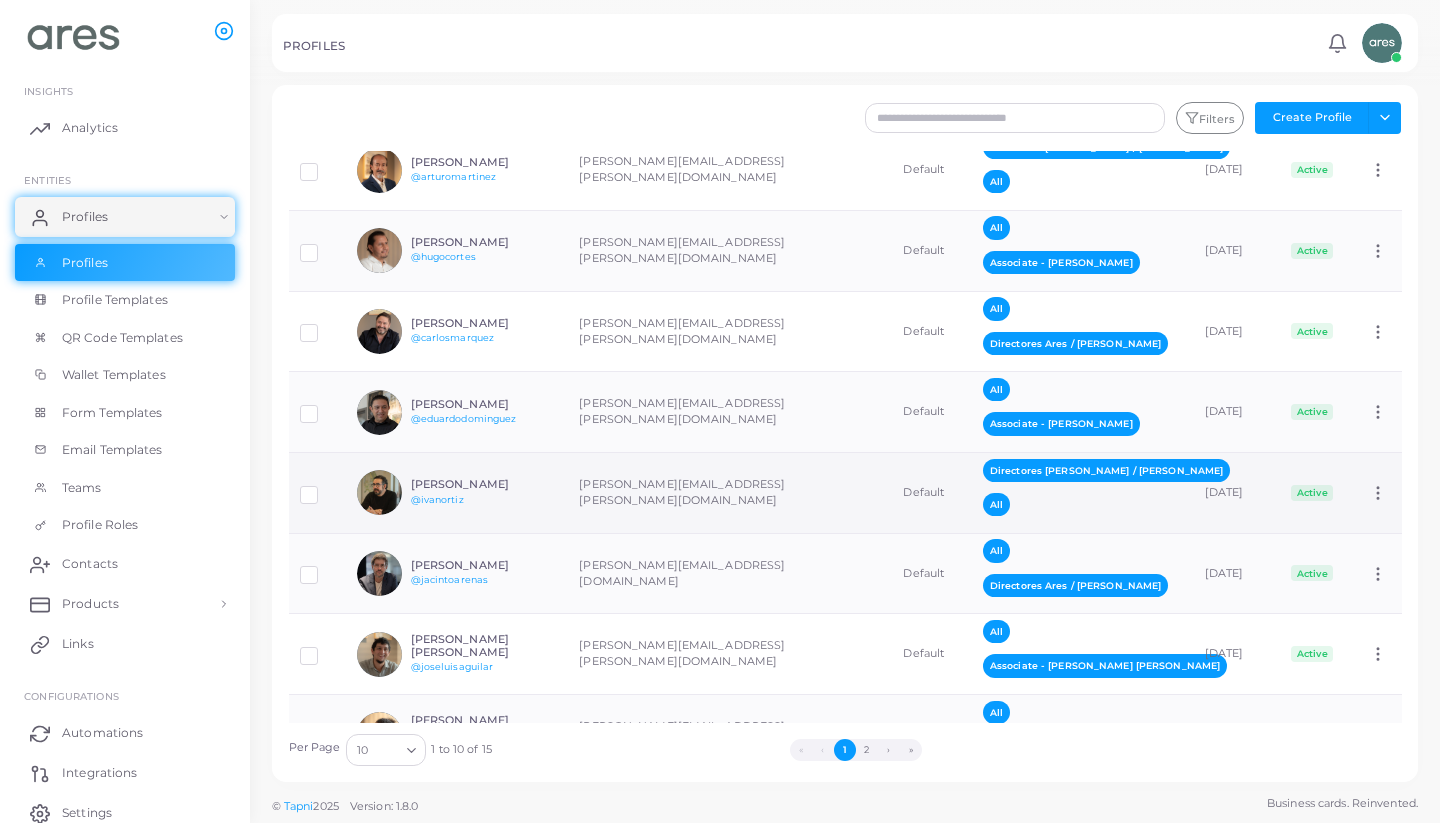 scroll, scrollTop: 124, scrollLeft: 0, axis: vertical 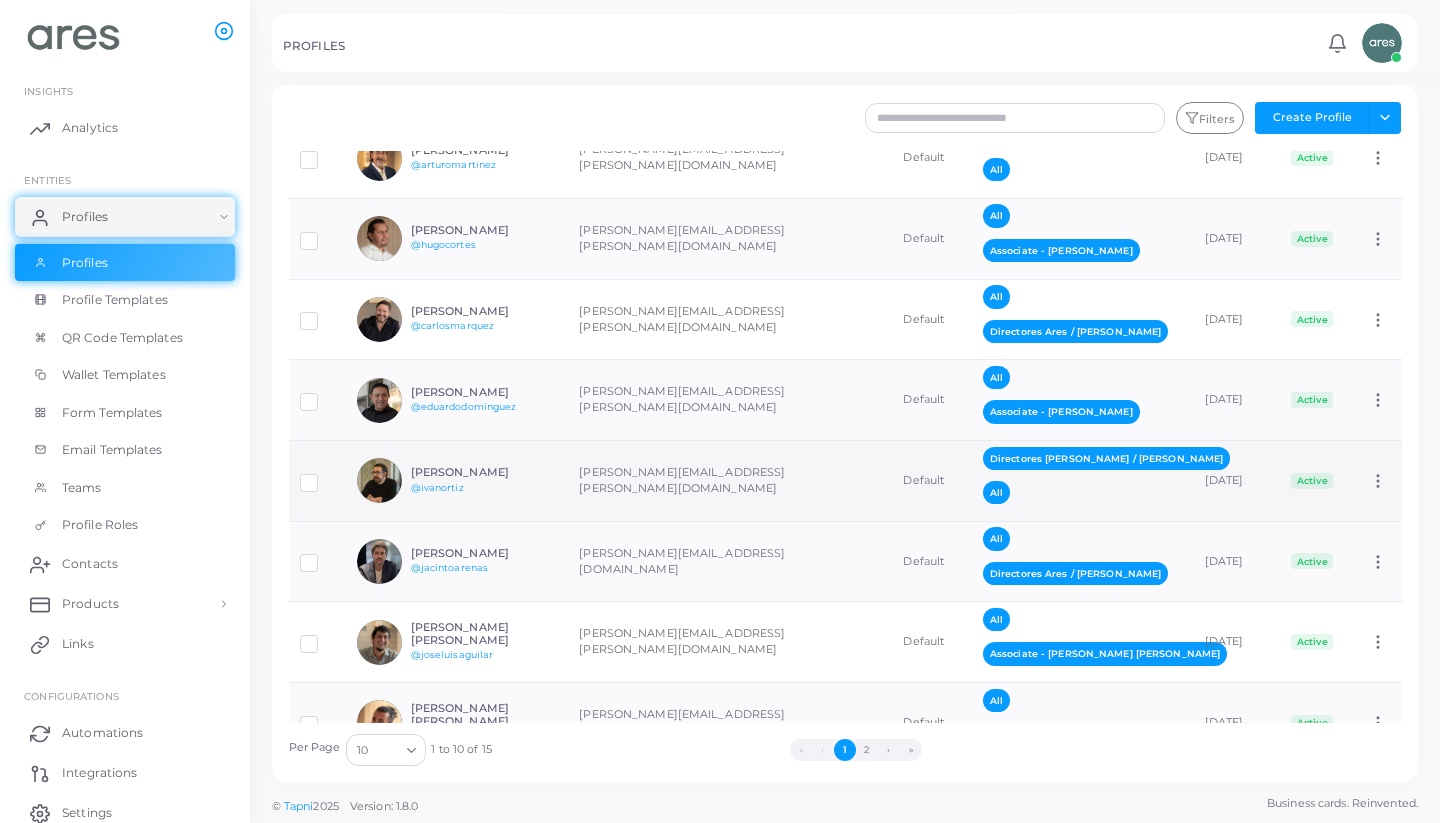 click on "[PERSON_NAME][EMAIL_ADDRESS][PERSON_NAME][DOMAIN_NAME]" at bounding box center [730, 481] 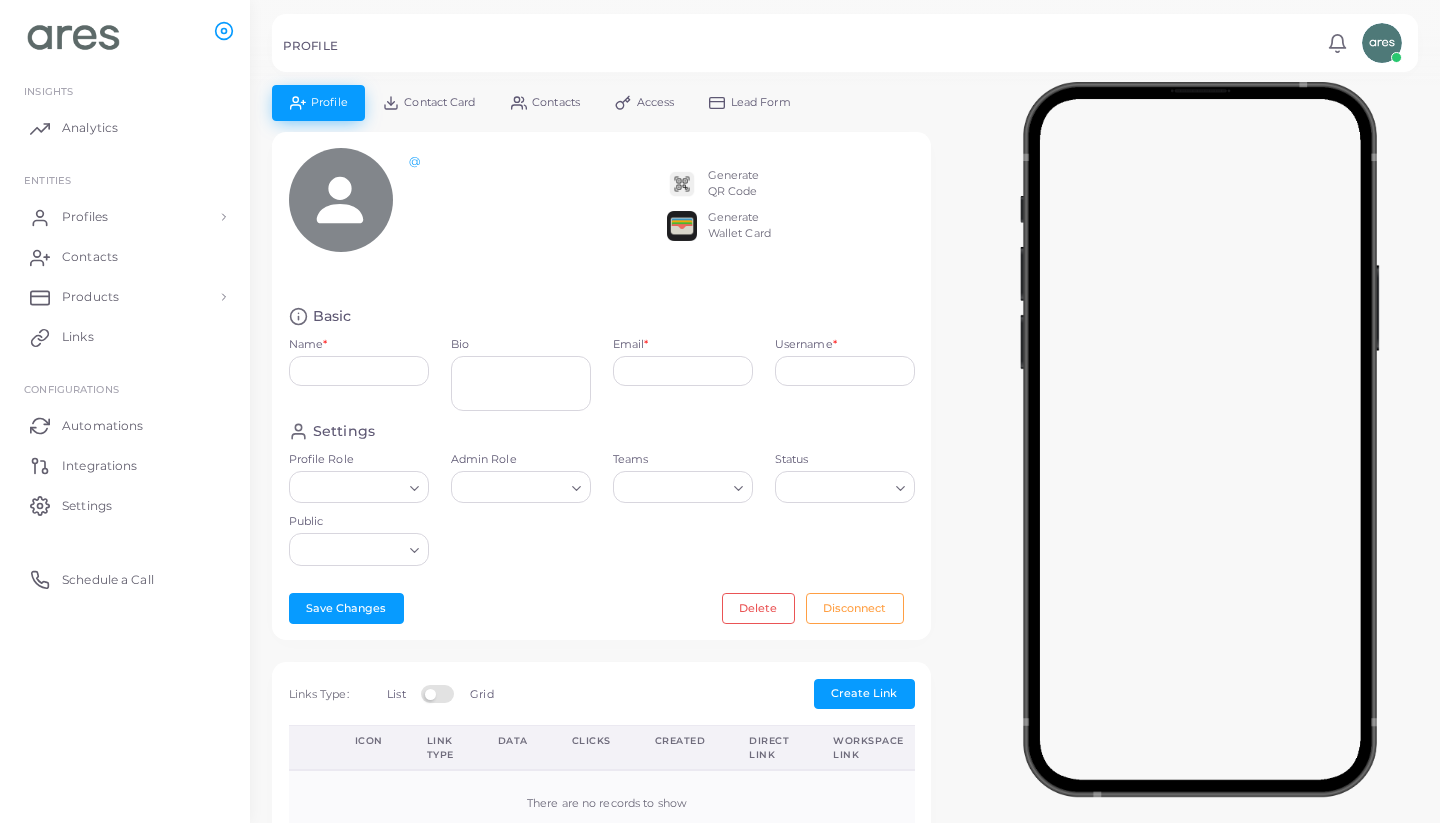 type on "**********" 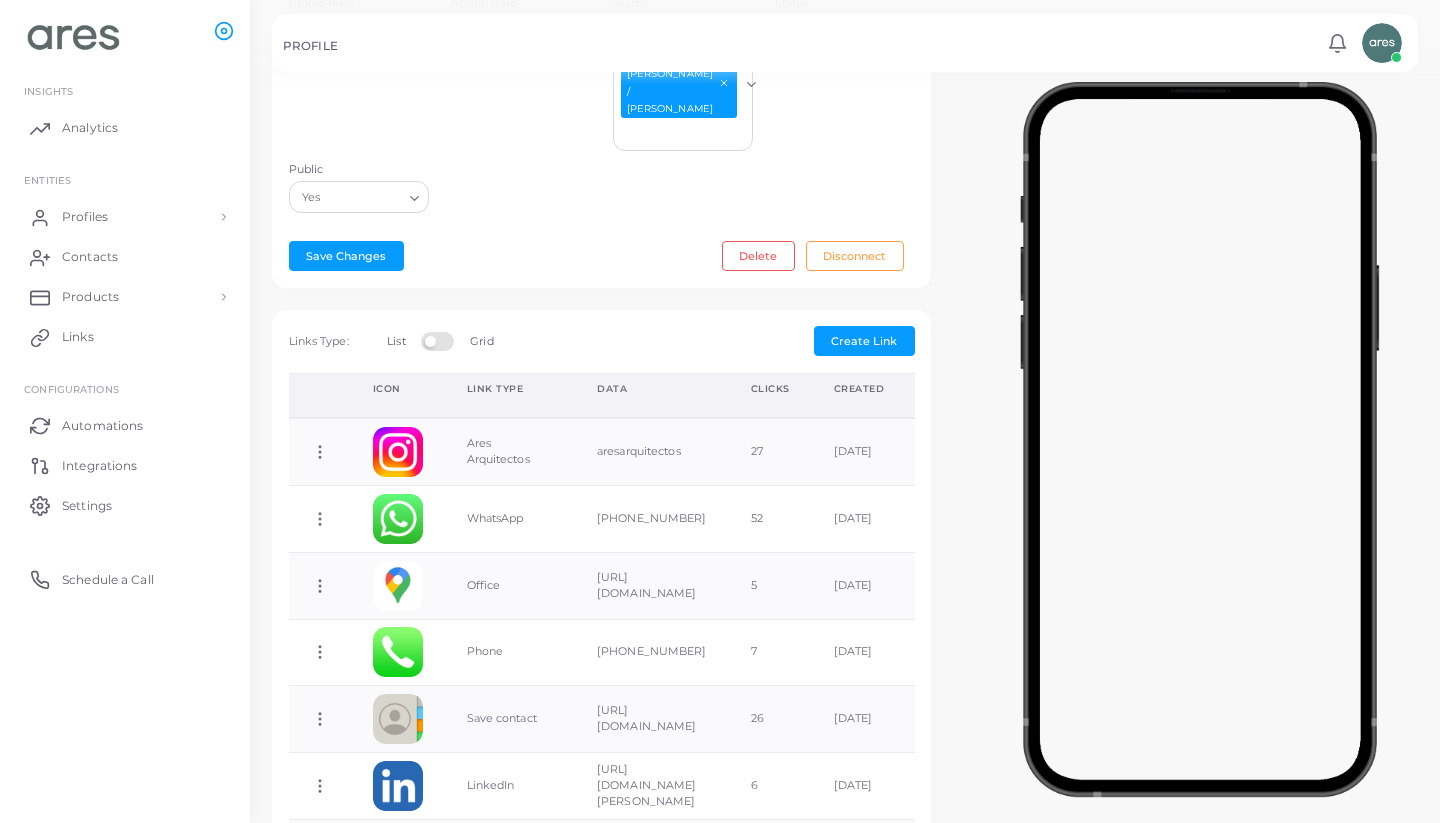 scroll, scrollTop: 547, scrollLeft: 0, axis: vertical 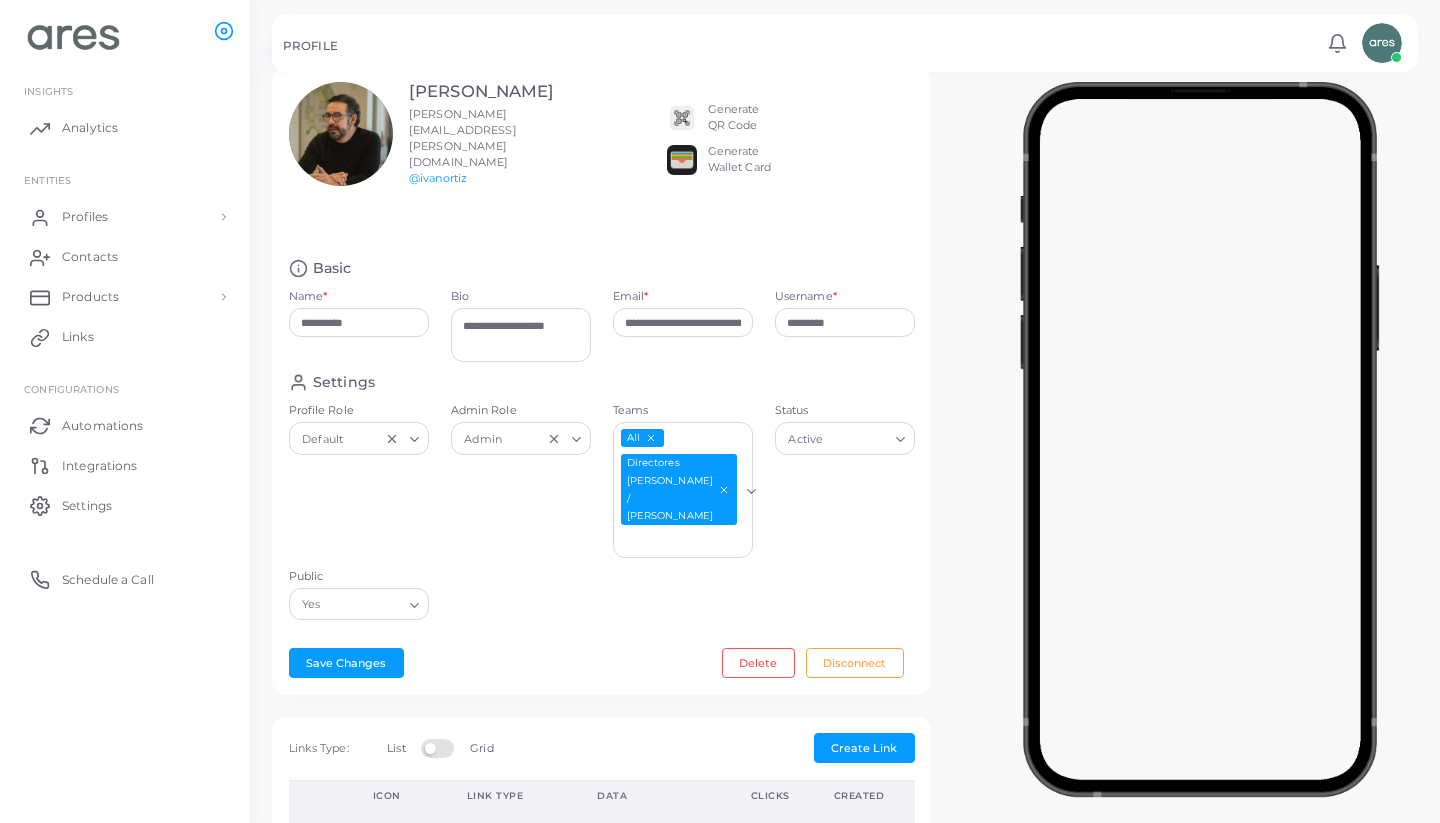 click on "Generate  Wallet Card" at bounding box center (739, 160) 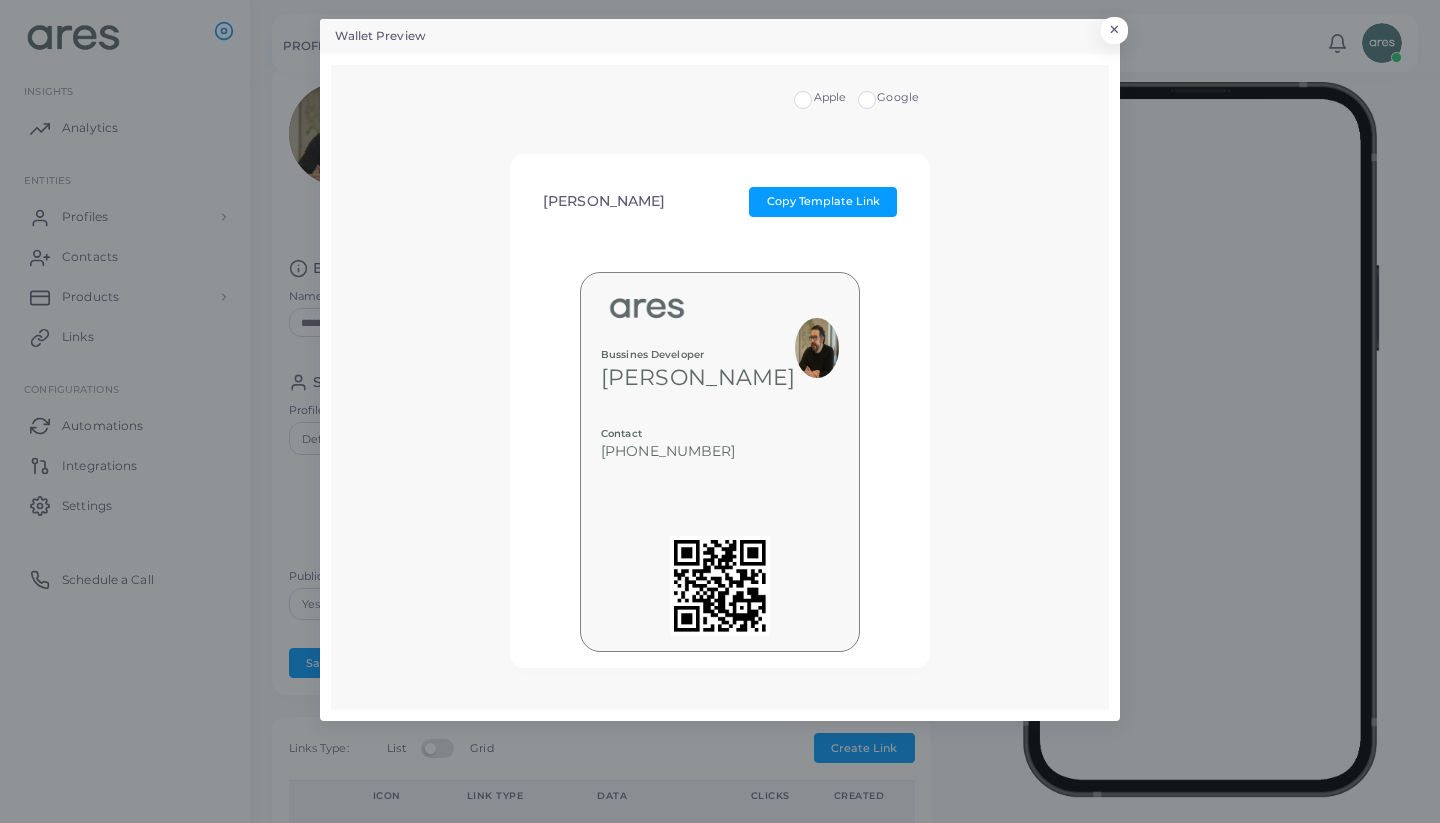 click on "Google" at bounding box center [898, 98] 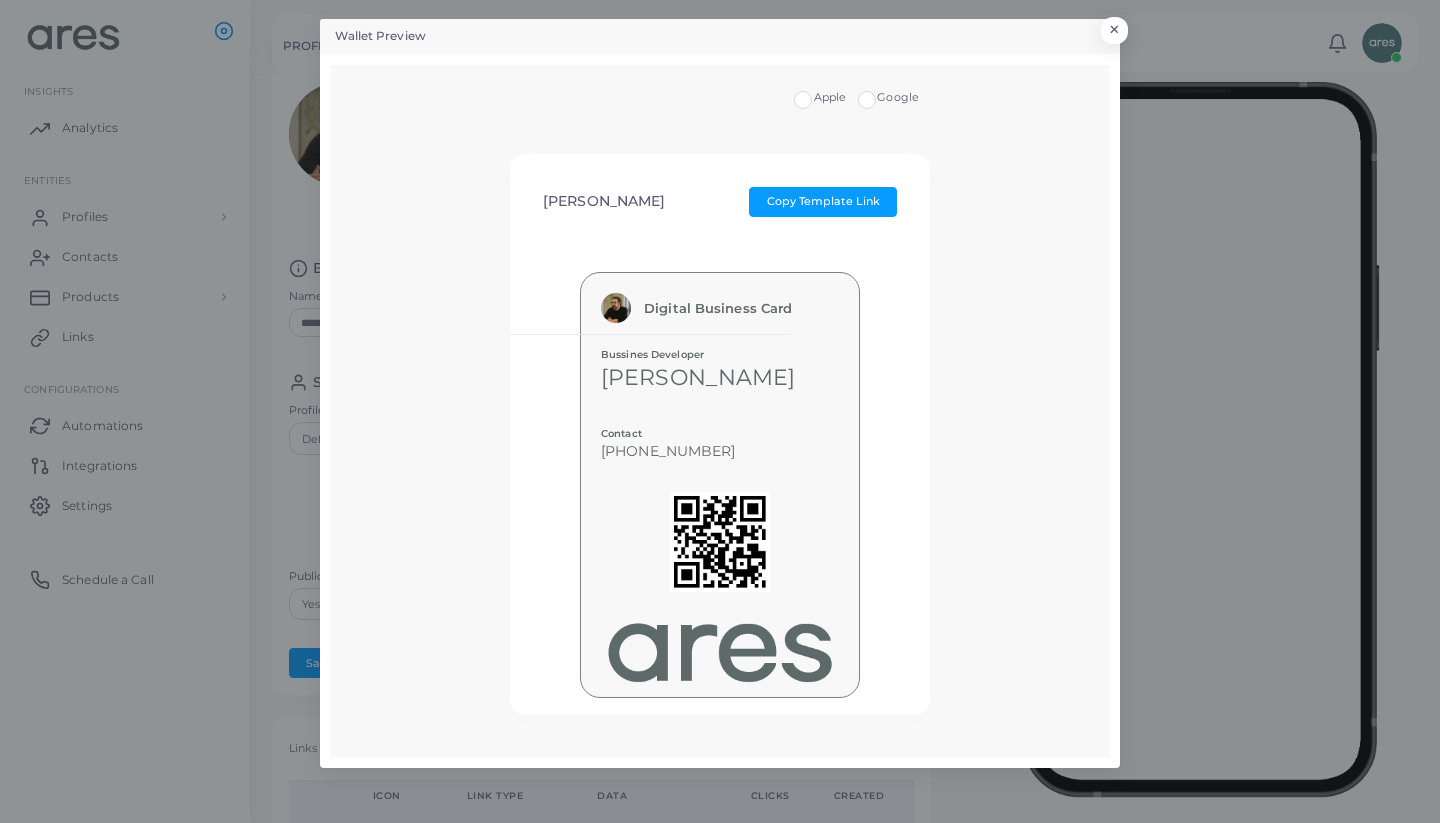 click on "Apple" at bounding box center (830, 98) 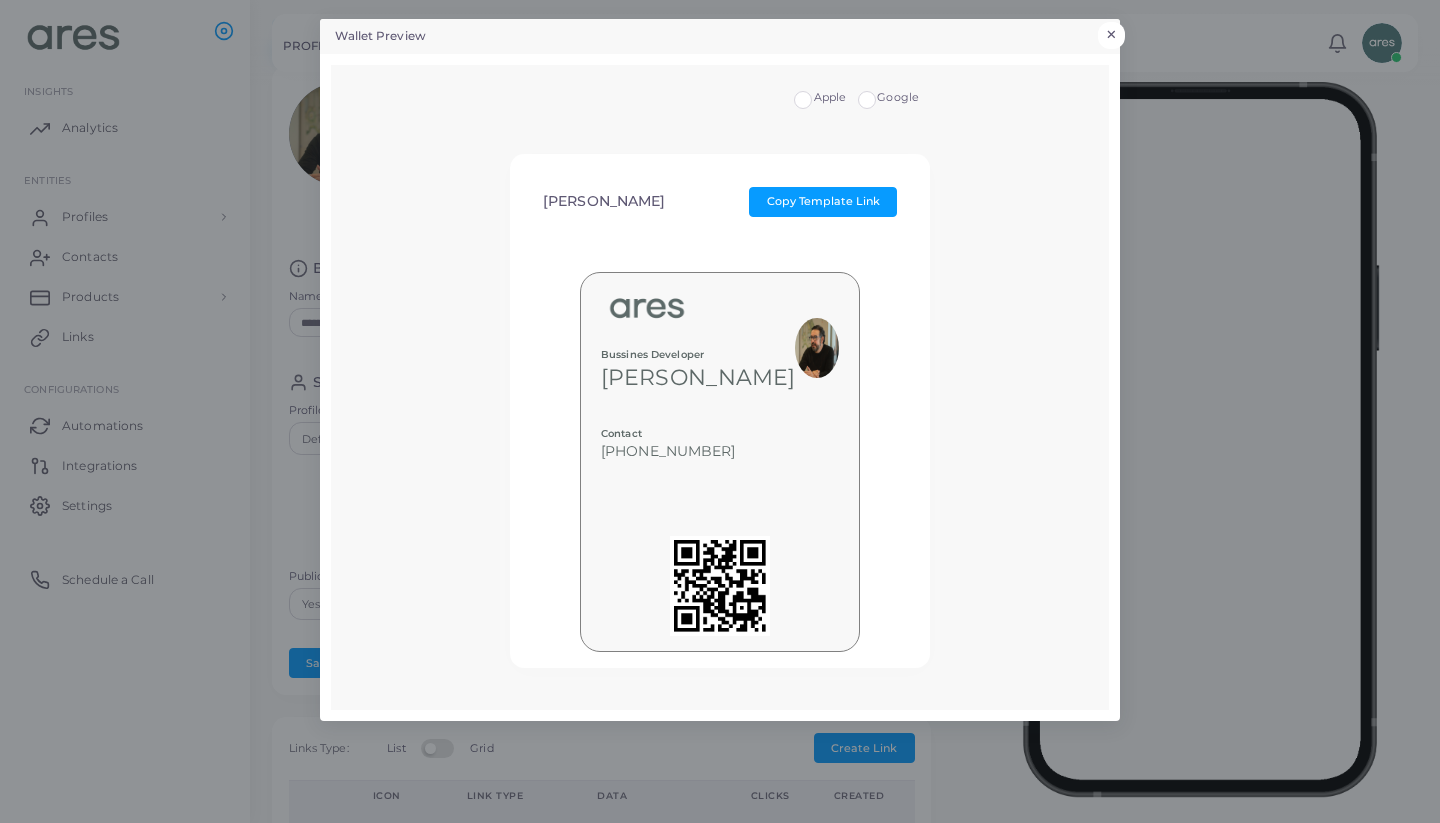 click on "×" at bounding box center [1111, 35] 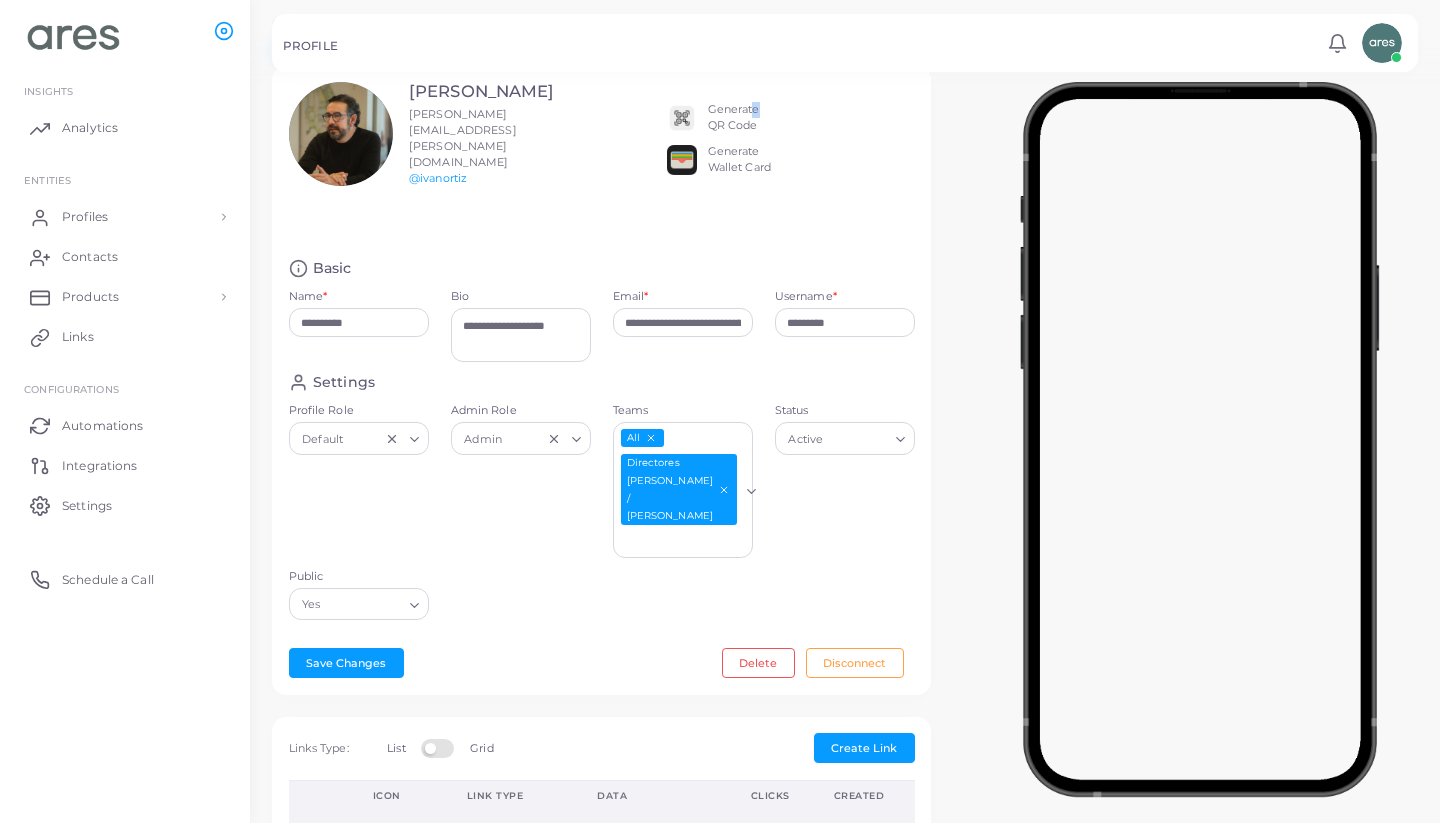 click on "Generate  QR Code" at bounding box center [734, 118] 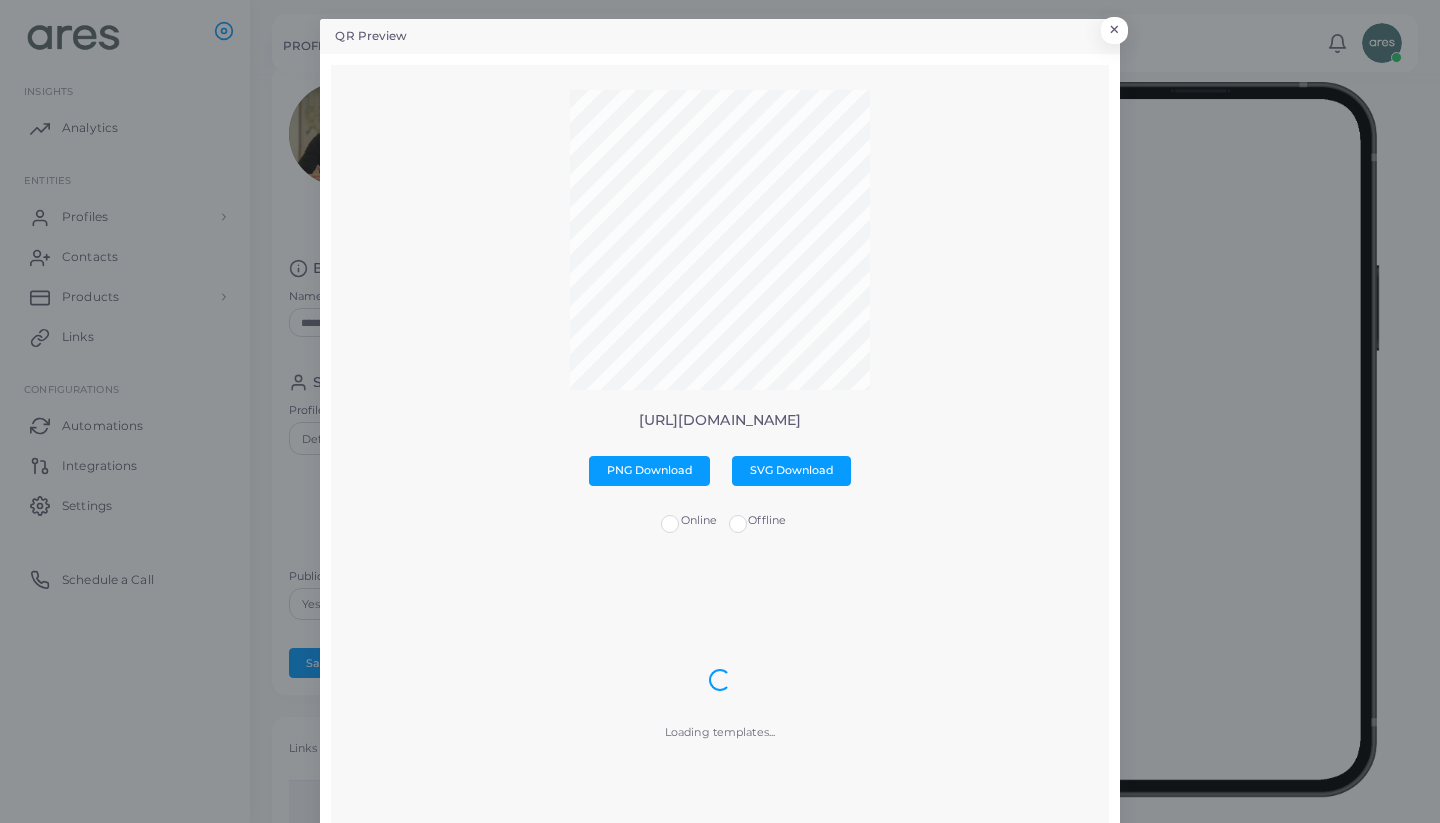 scroll, scrollTop: 7, scrollLeft: 0, axis: vertical 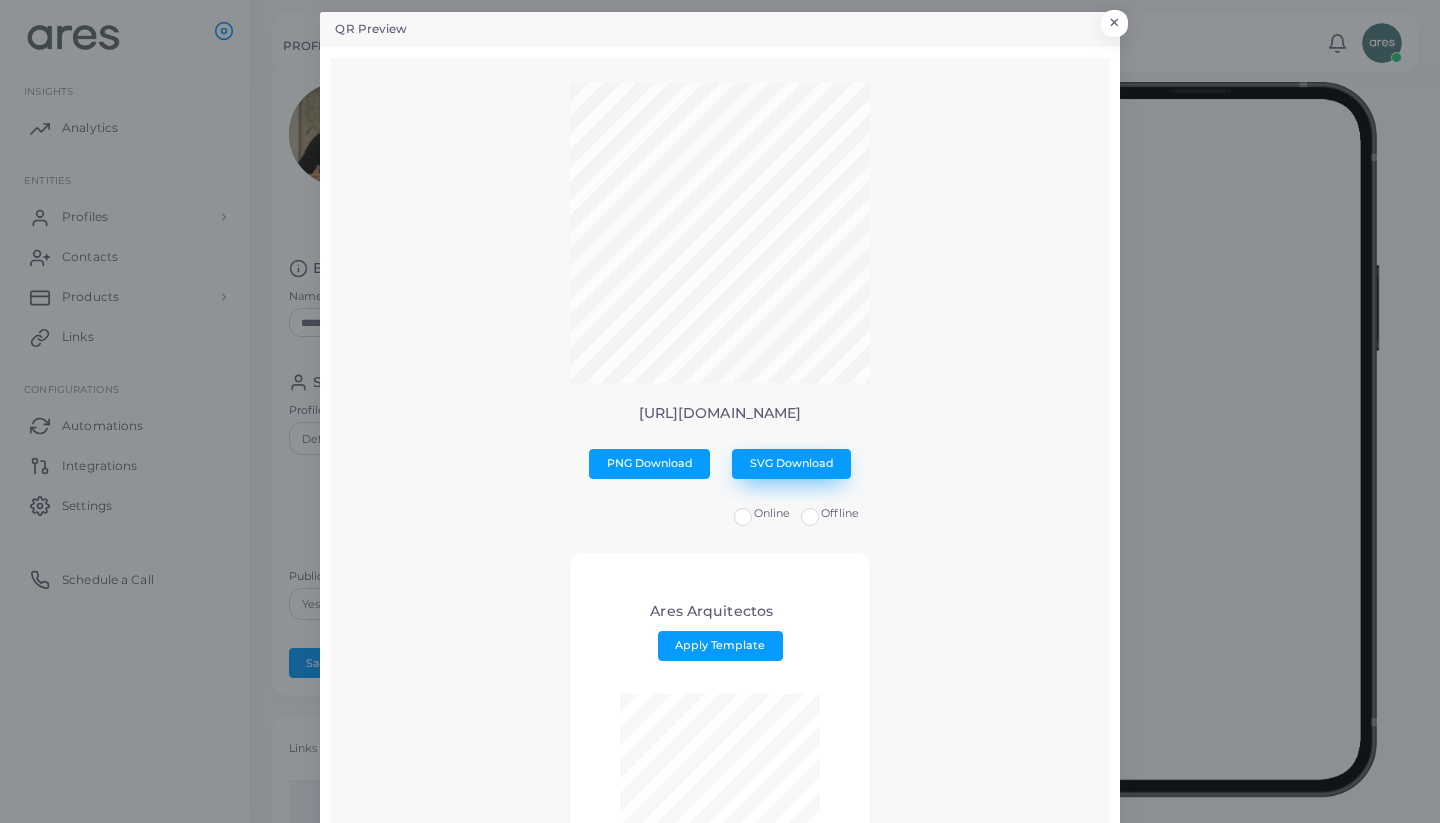 click on "SVG Download" at bounding box center [792, 463] 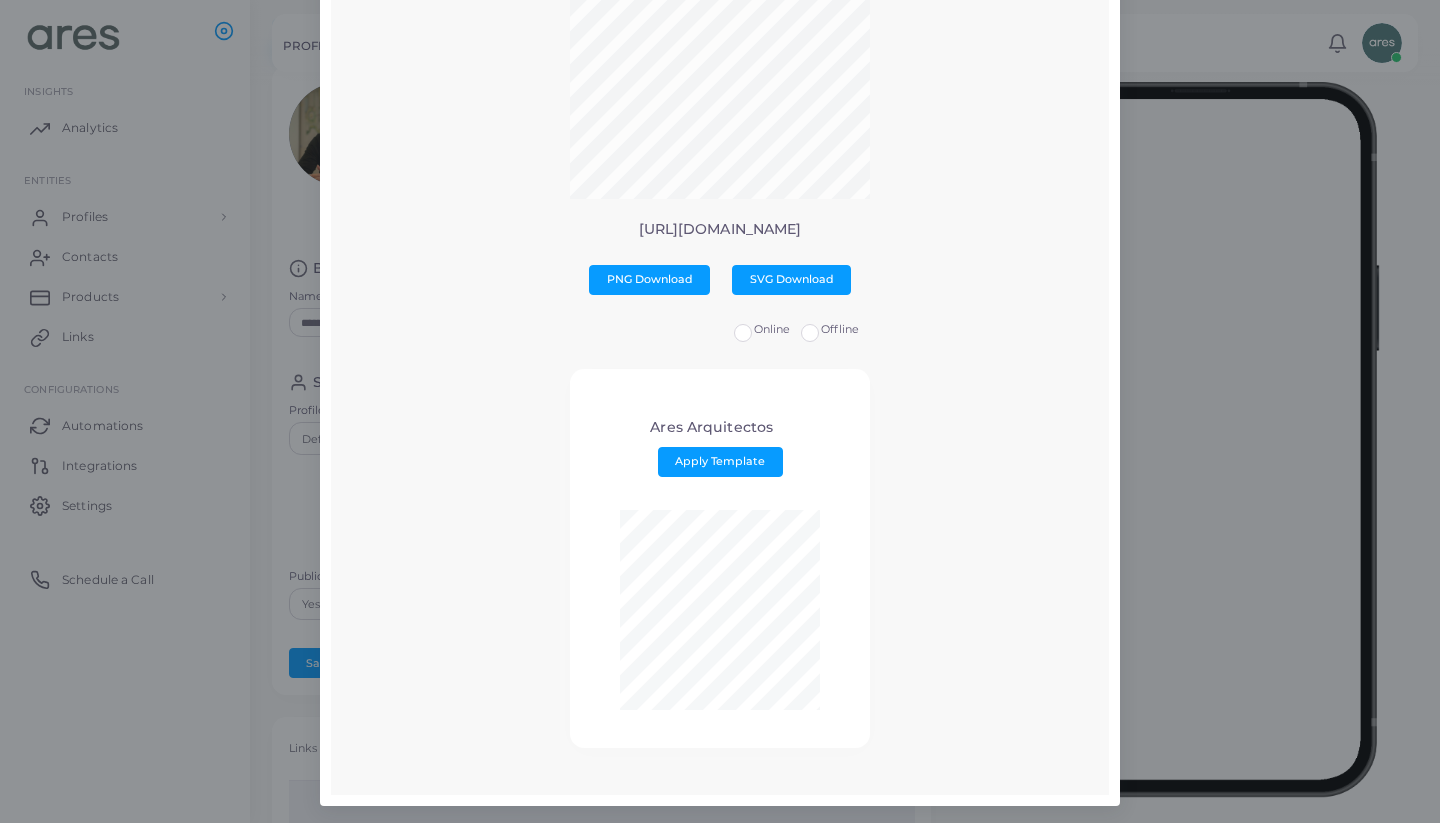 scroll, scrollTop: 190, scrollLeft: 0, axis: vertical 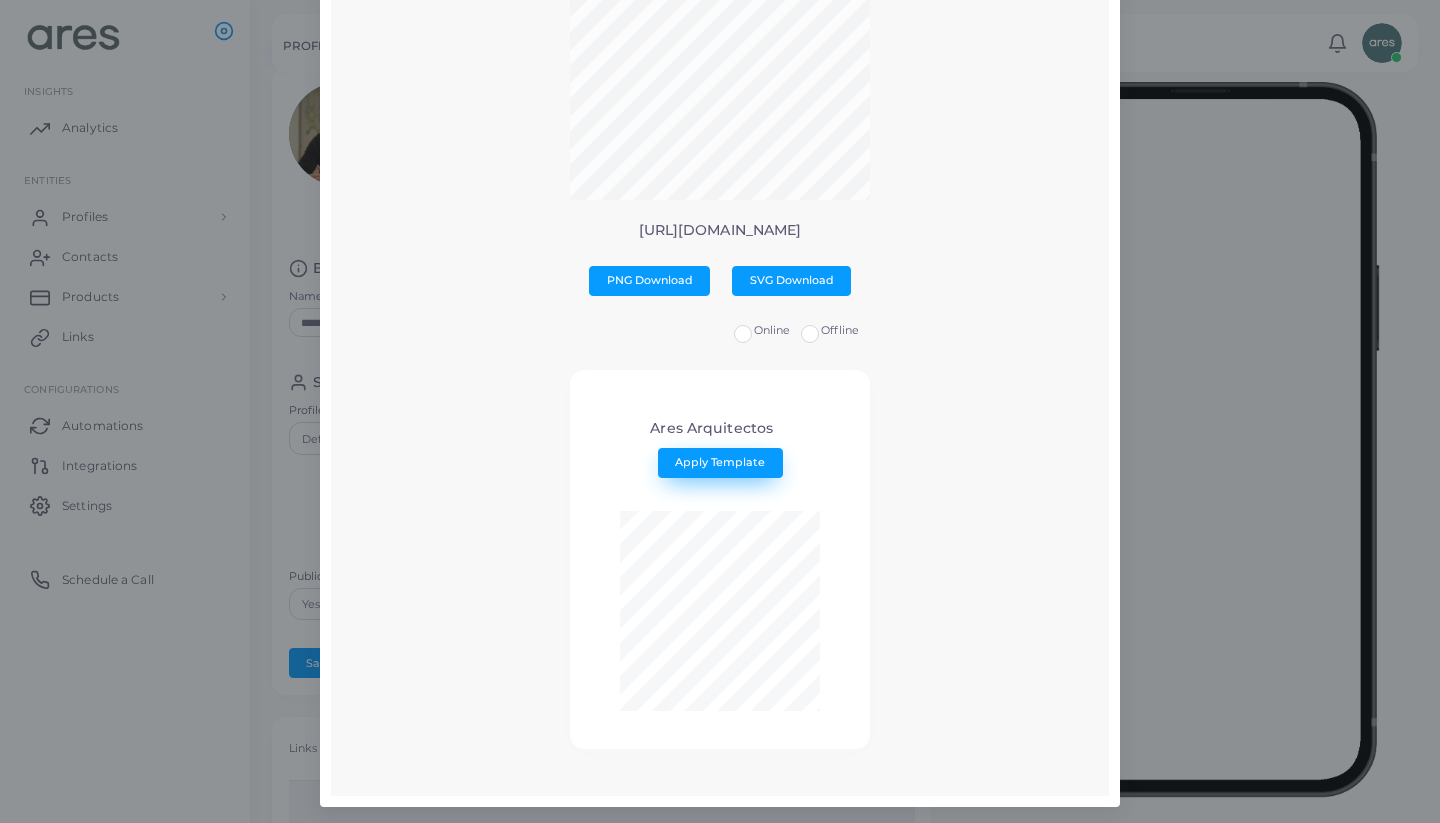 click on "Apply Template" at bounding box center (720, 462) 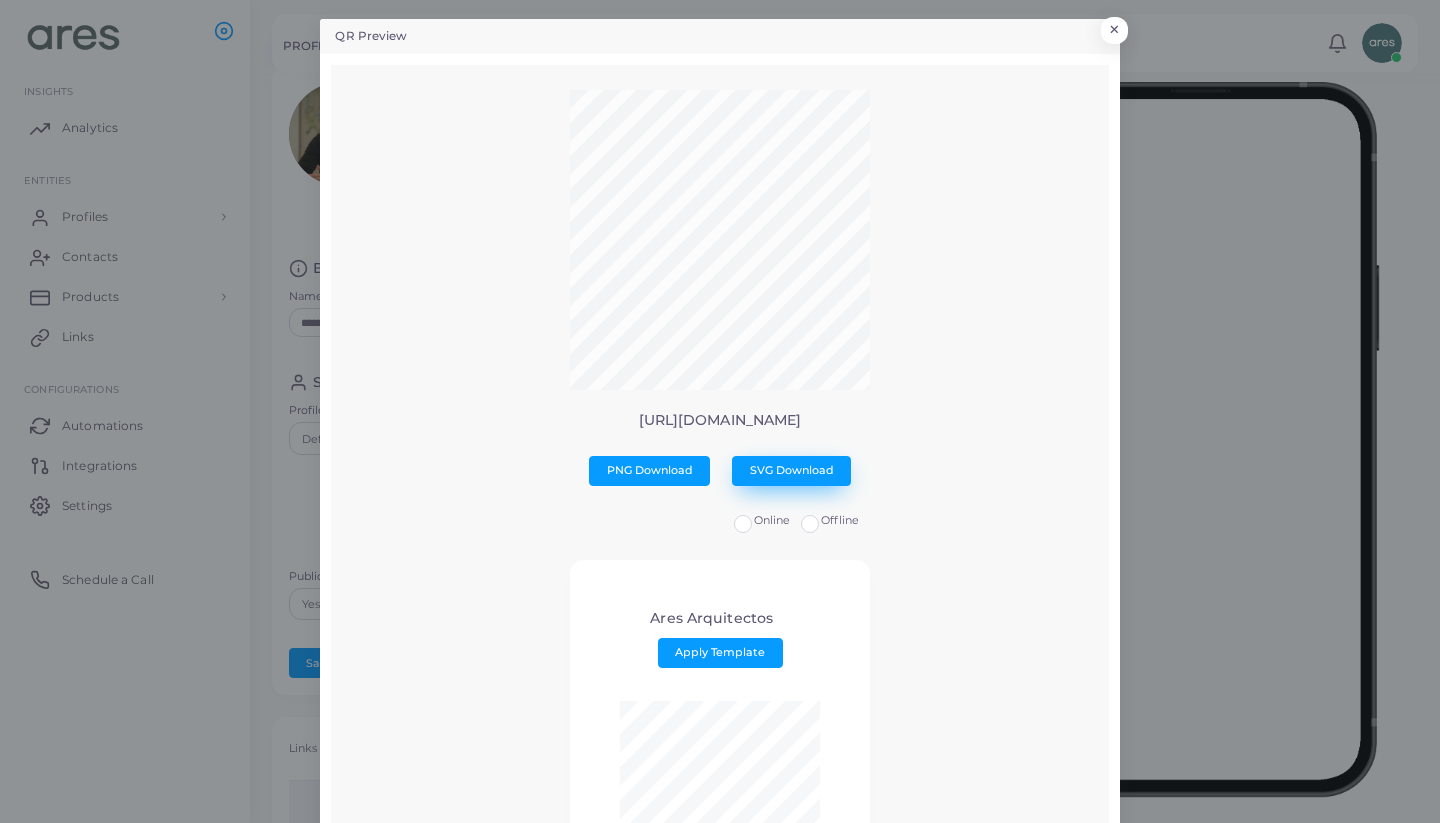 click on "SVG Download" at bounding box center [792, 470] 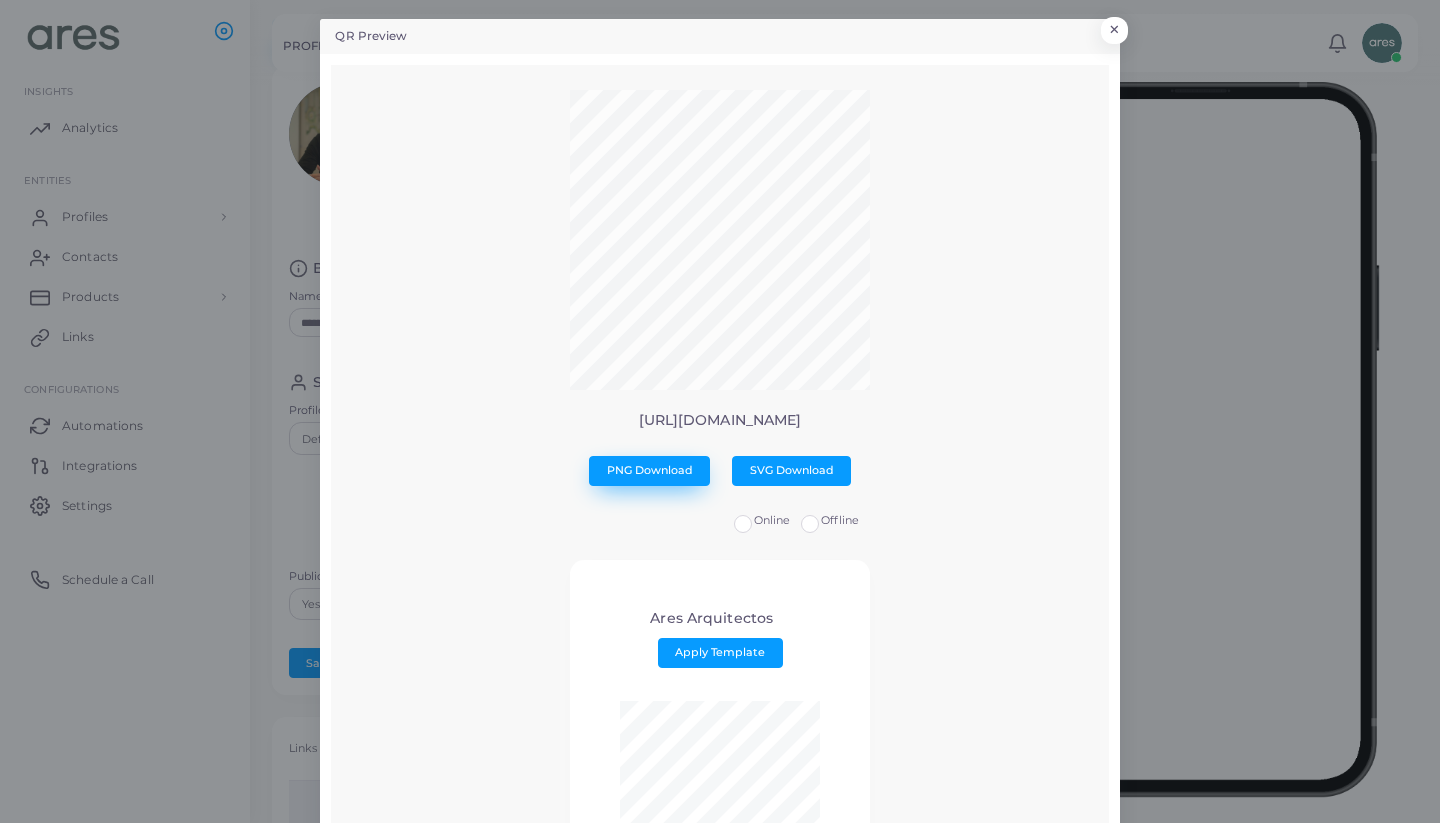 click on "PNG Download" at bounding box center (650, 470) 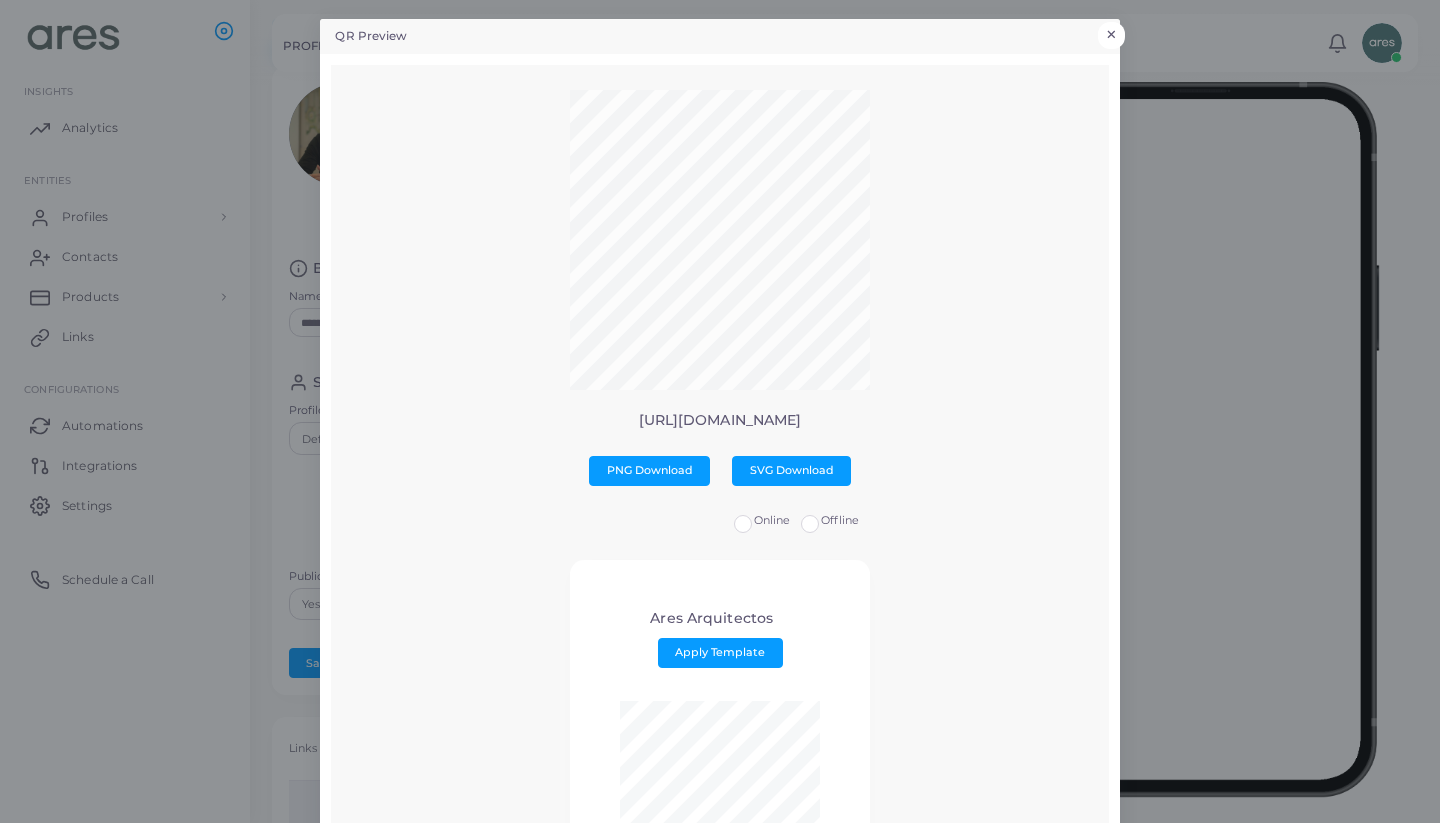 click on "×" at bounding box center [1111, 35] 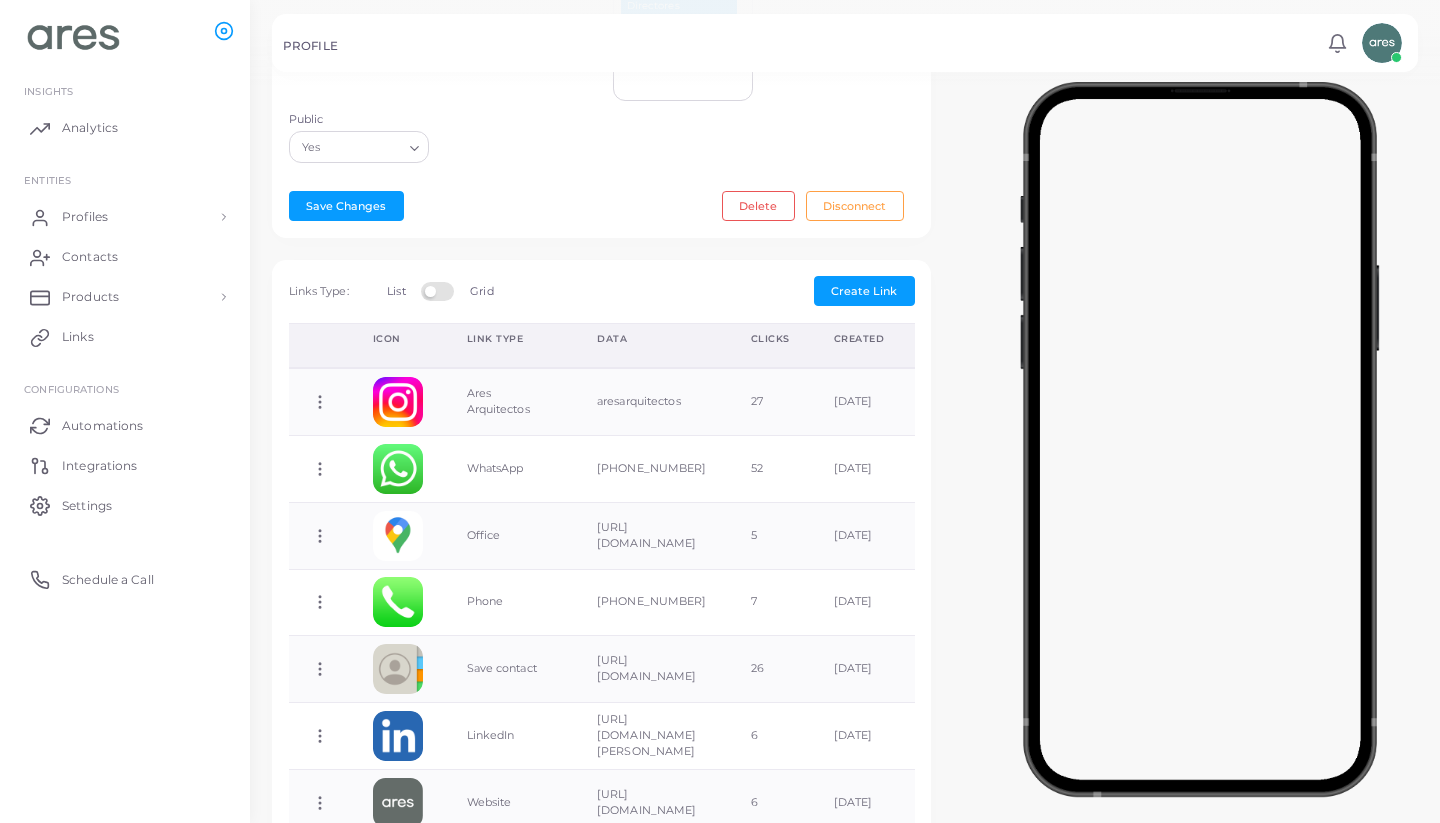 scroll, scrollTop: 357, scrollLeft: 0, axis: vertical 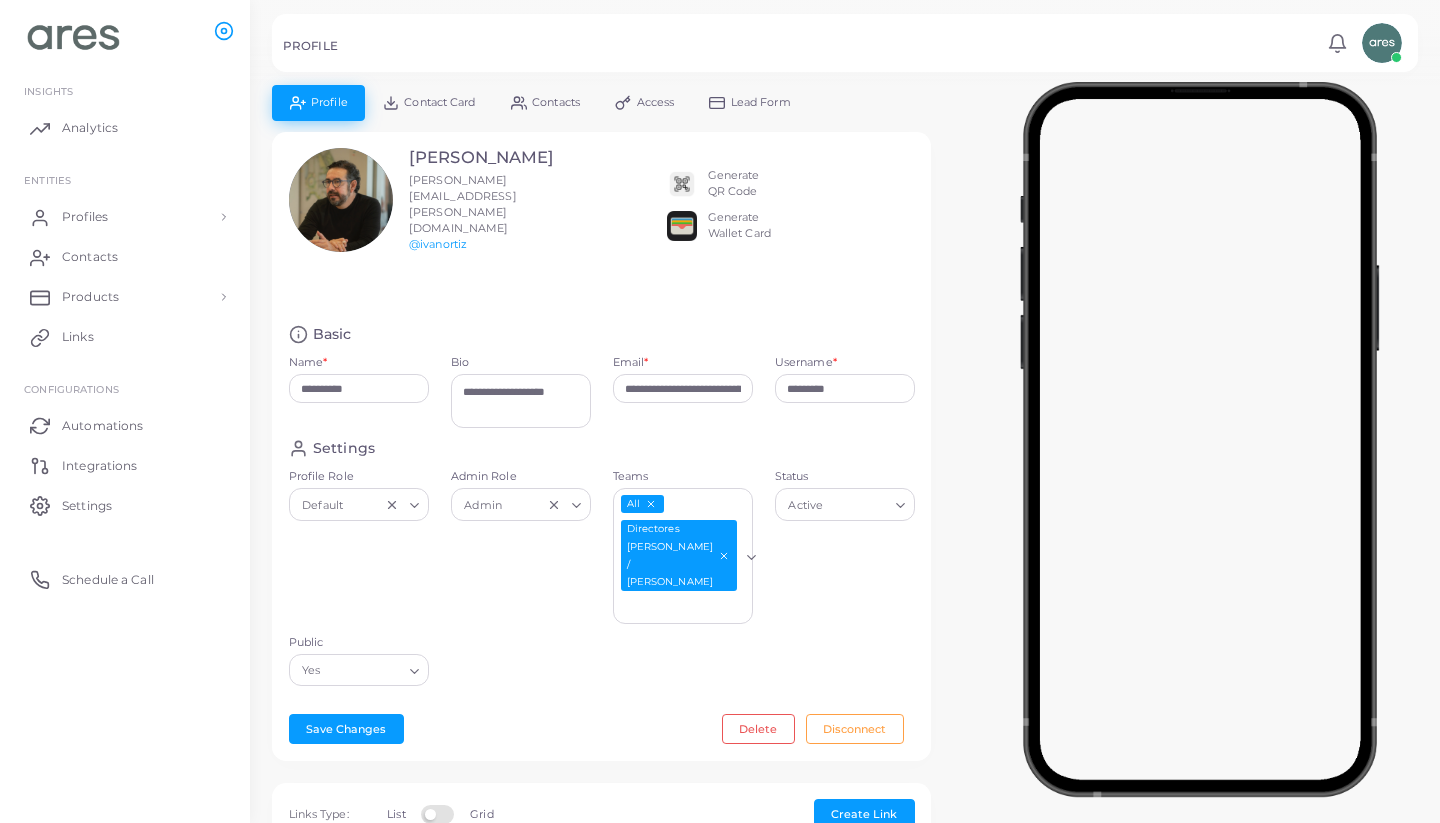 click on "Generate  Wallet Card" at bounding box center (739, 226) 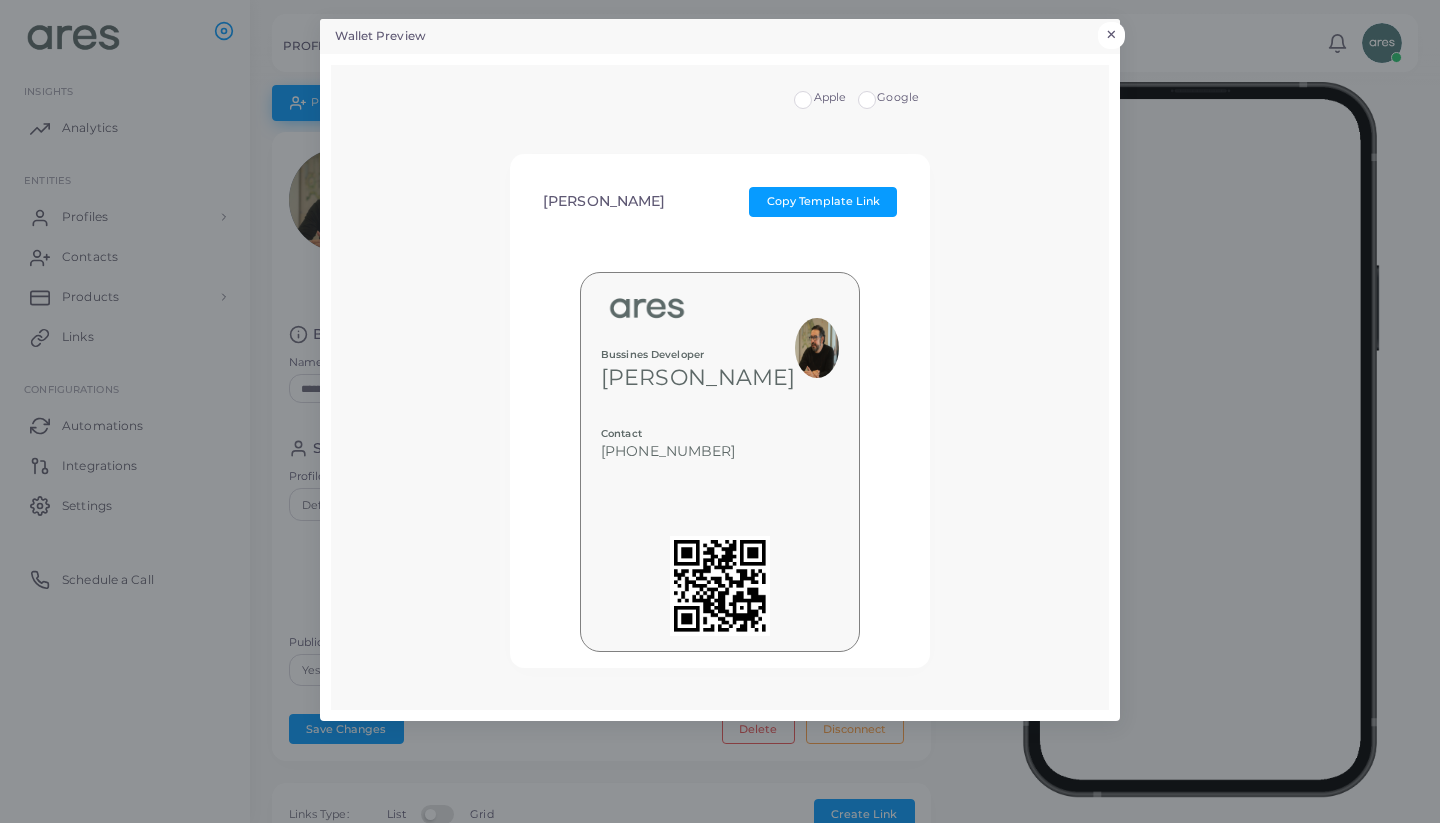 click on "×" at bounding box center [1111, 35] 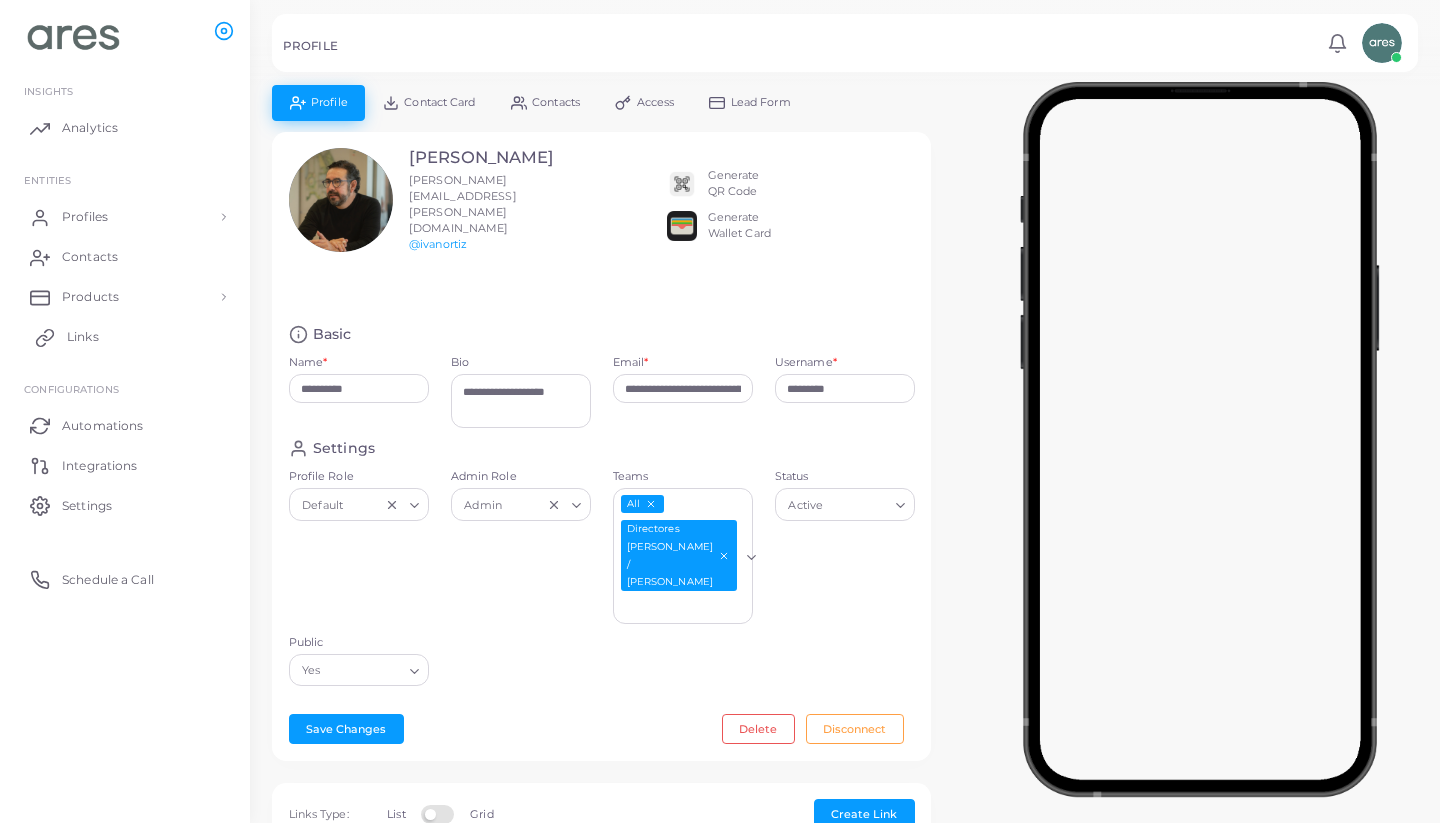 click on "Links" at bounding box center (83, 337) 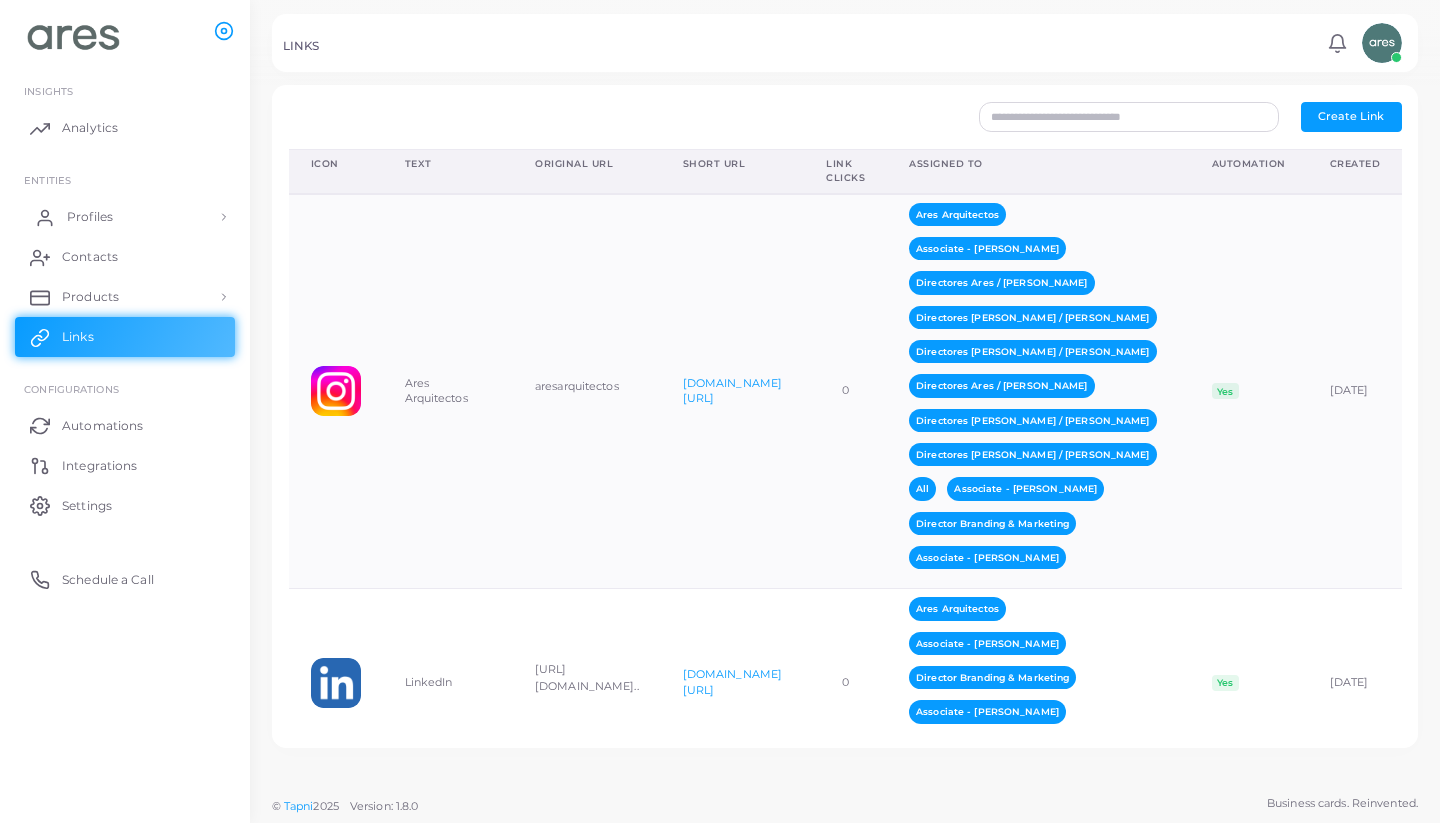 click on "Profiles" at bounding box center (125, 217) 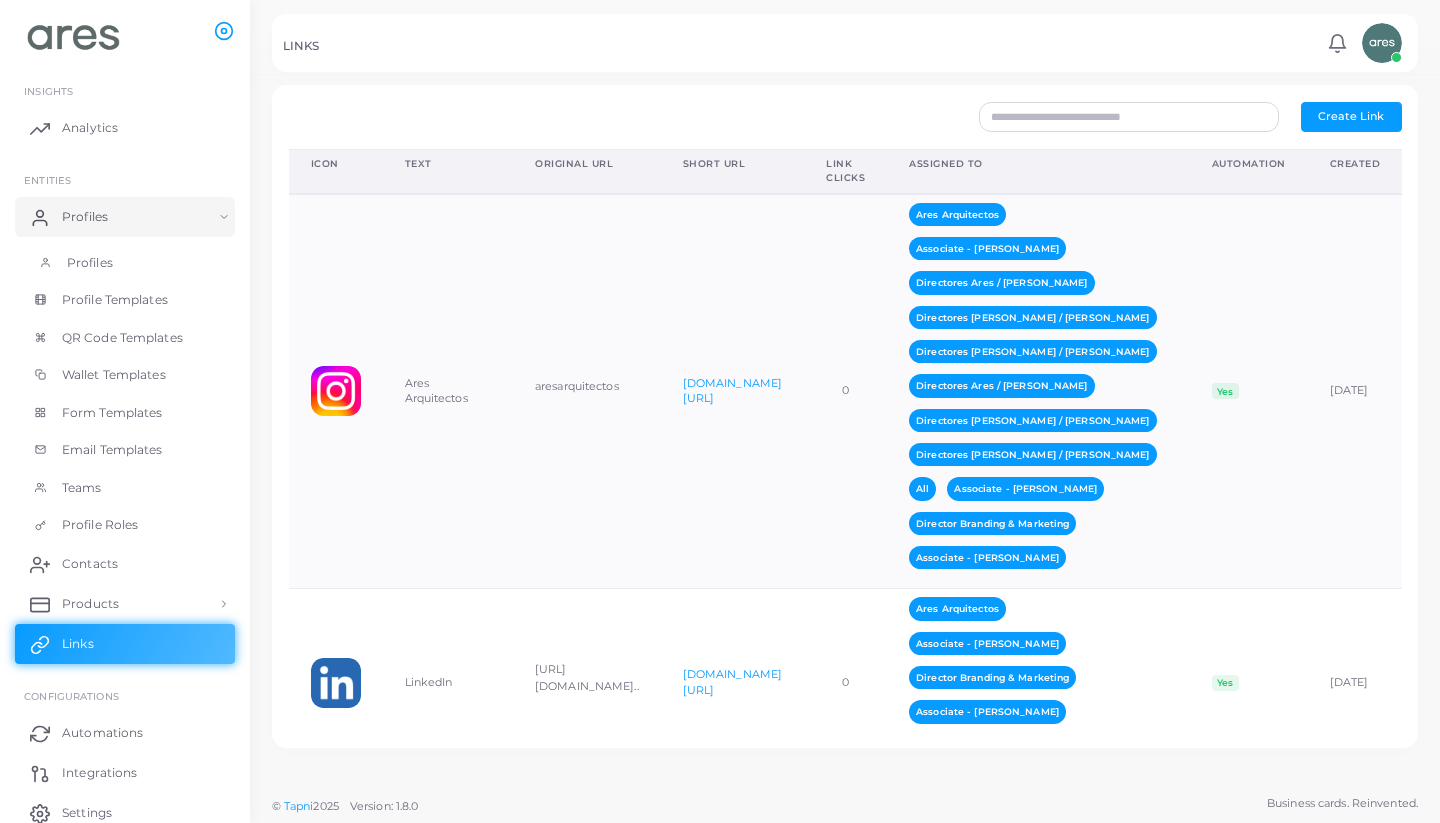click on "Profiles" at bounding box center [125, 263] 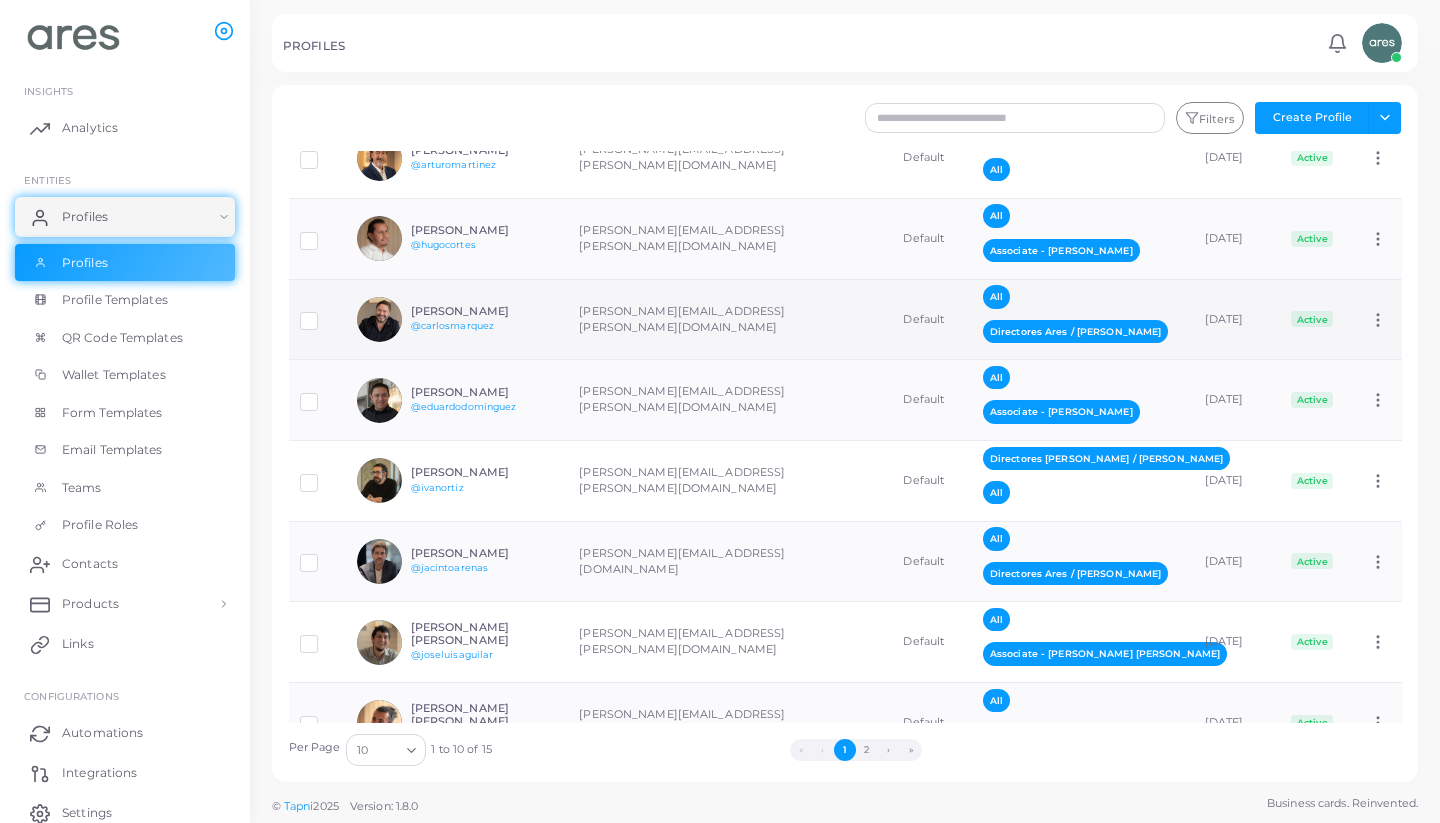 scroll, scrollTop: 135, scrollLeft: 0, axis: vertical 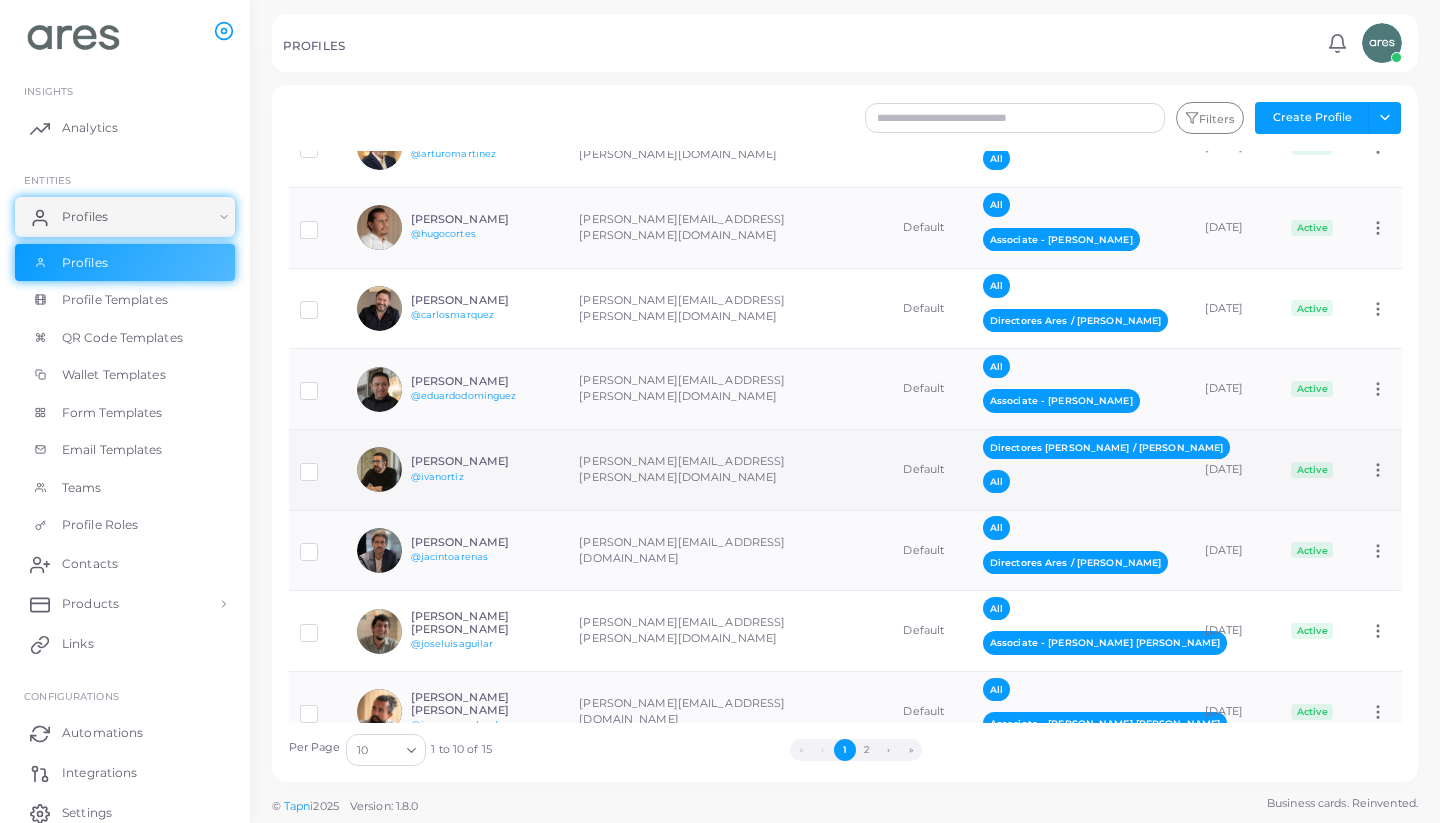 click on "[PERSON_NAME][EMAIL_ADDRESS][PERSON_NAME][DOMAIN_NAME]" at bounding box center (730, 470) 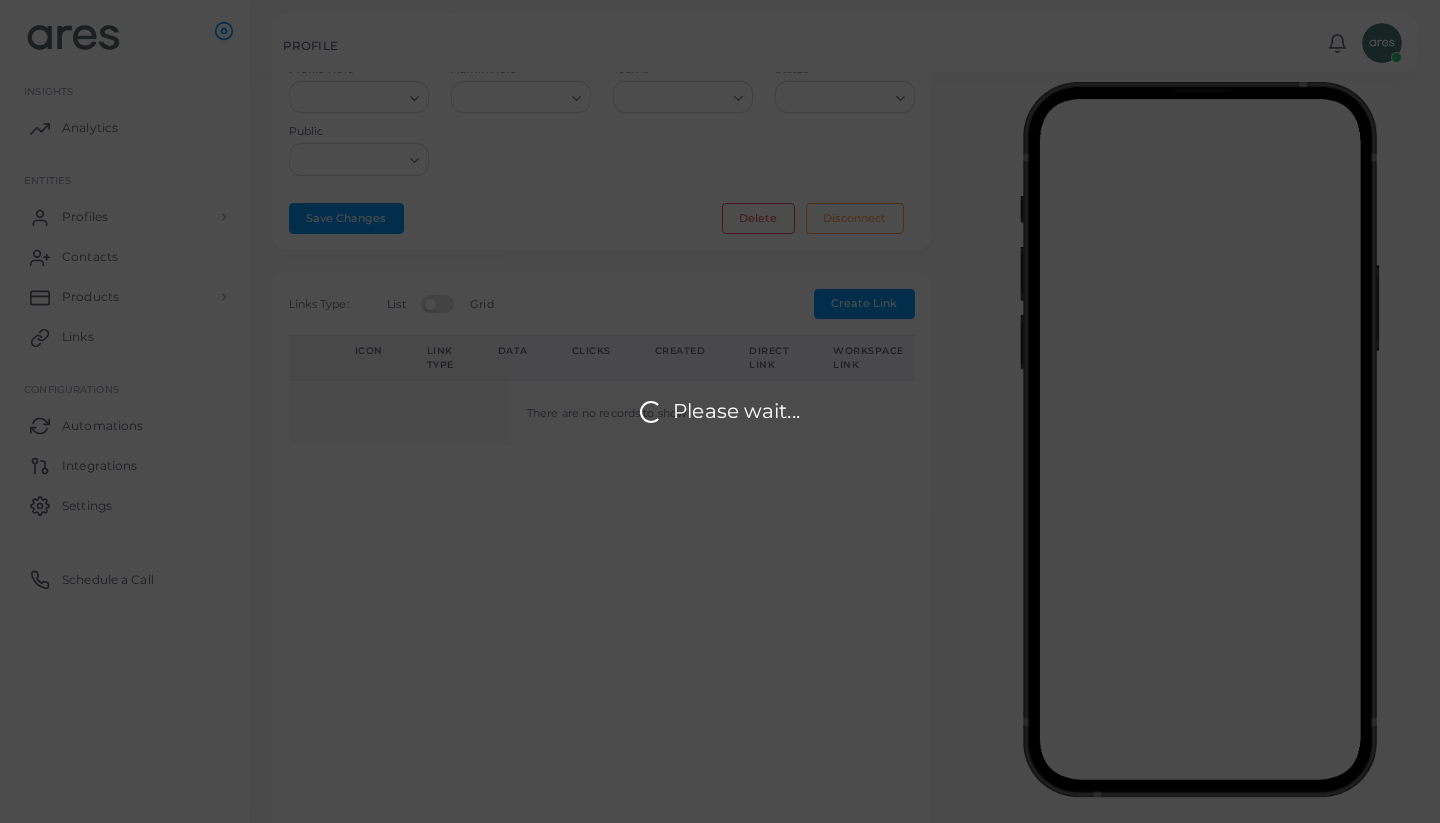 type on "**********" 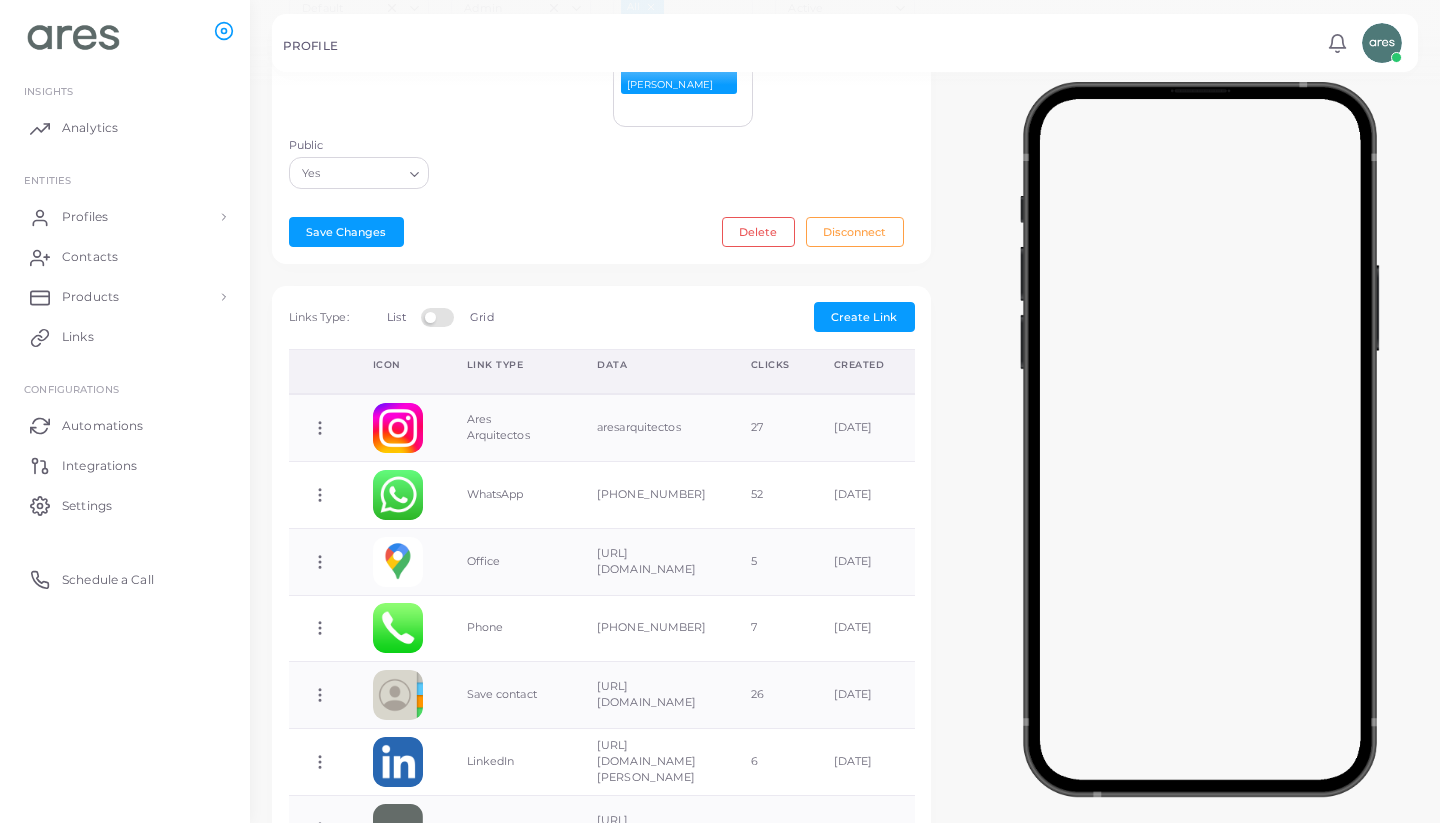 scroll, scrollTop: 540, scrollLeft: 0, axis: vertical 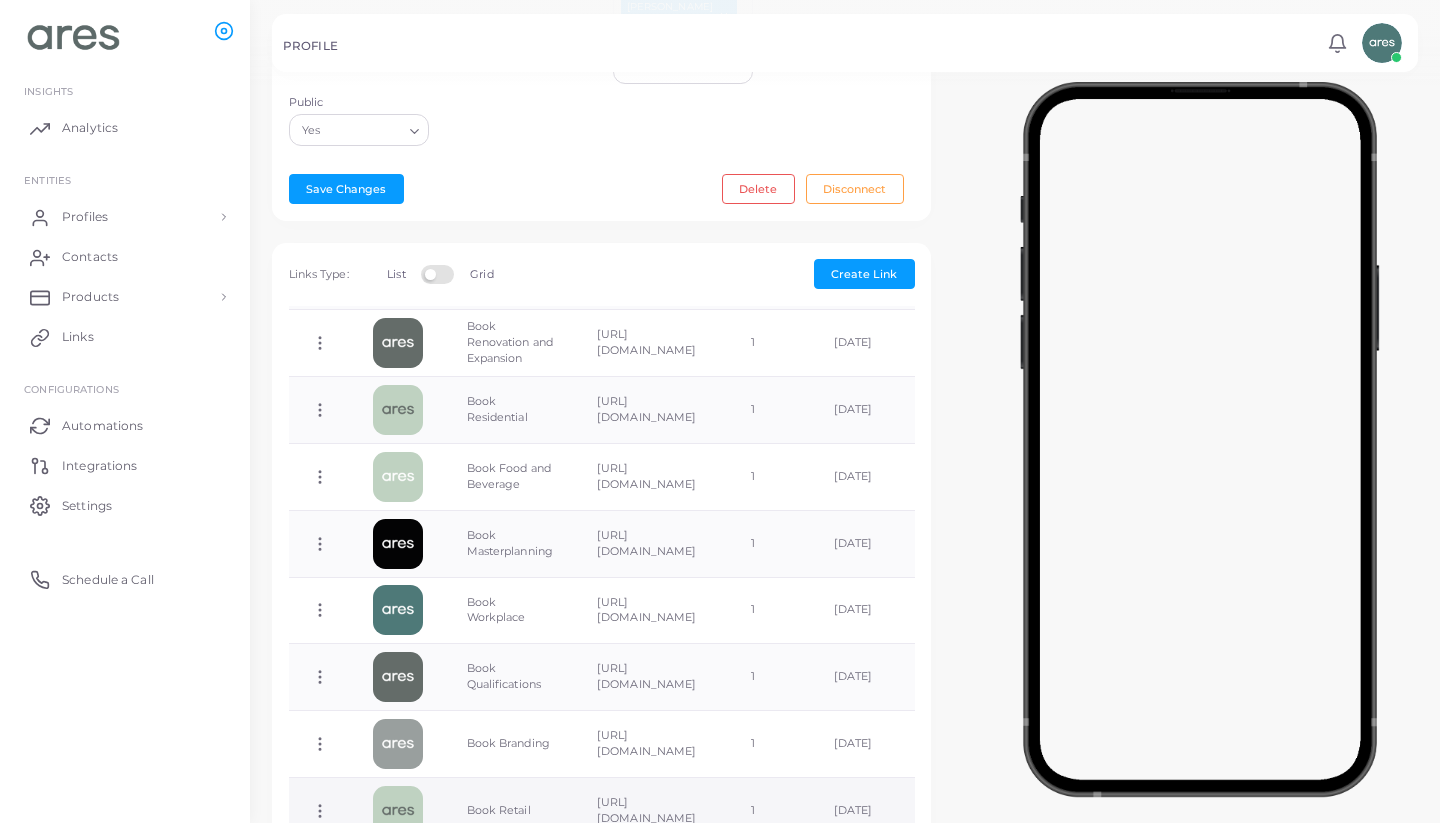 click on "Copy Link Edit Link Delete Link Toggle Direct Link" at bounding box center (320, 810) 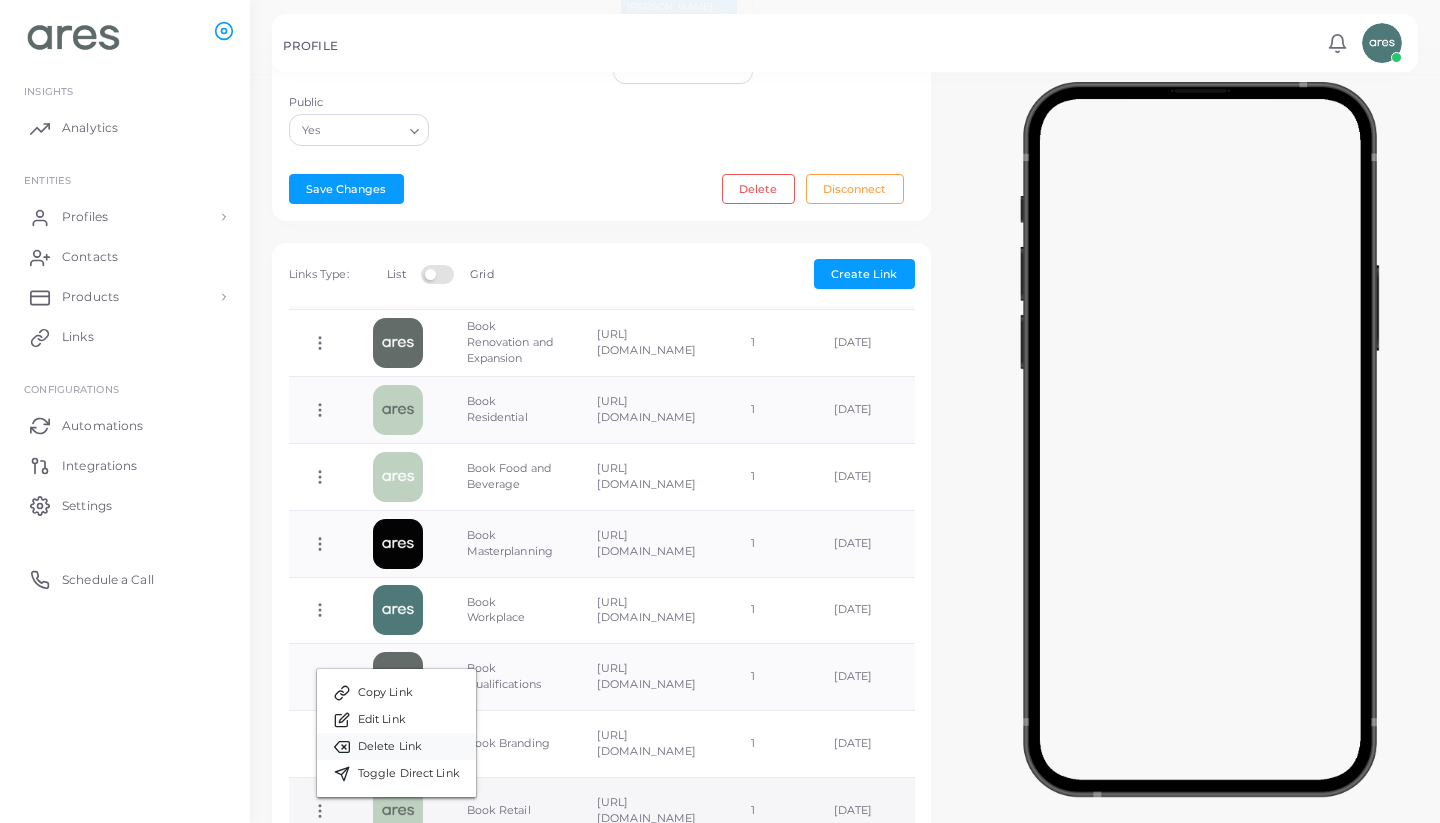 click on "Delete Link" at bounding box center (390, 747) 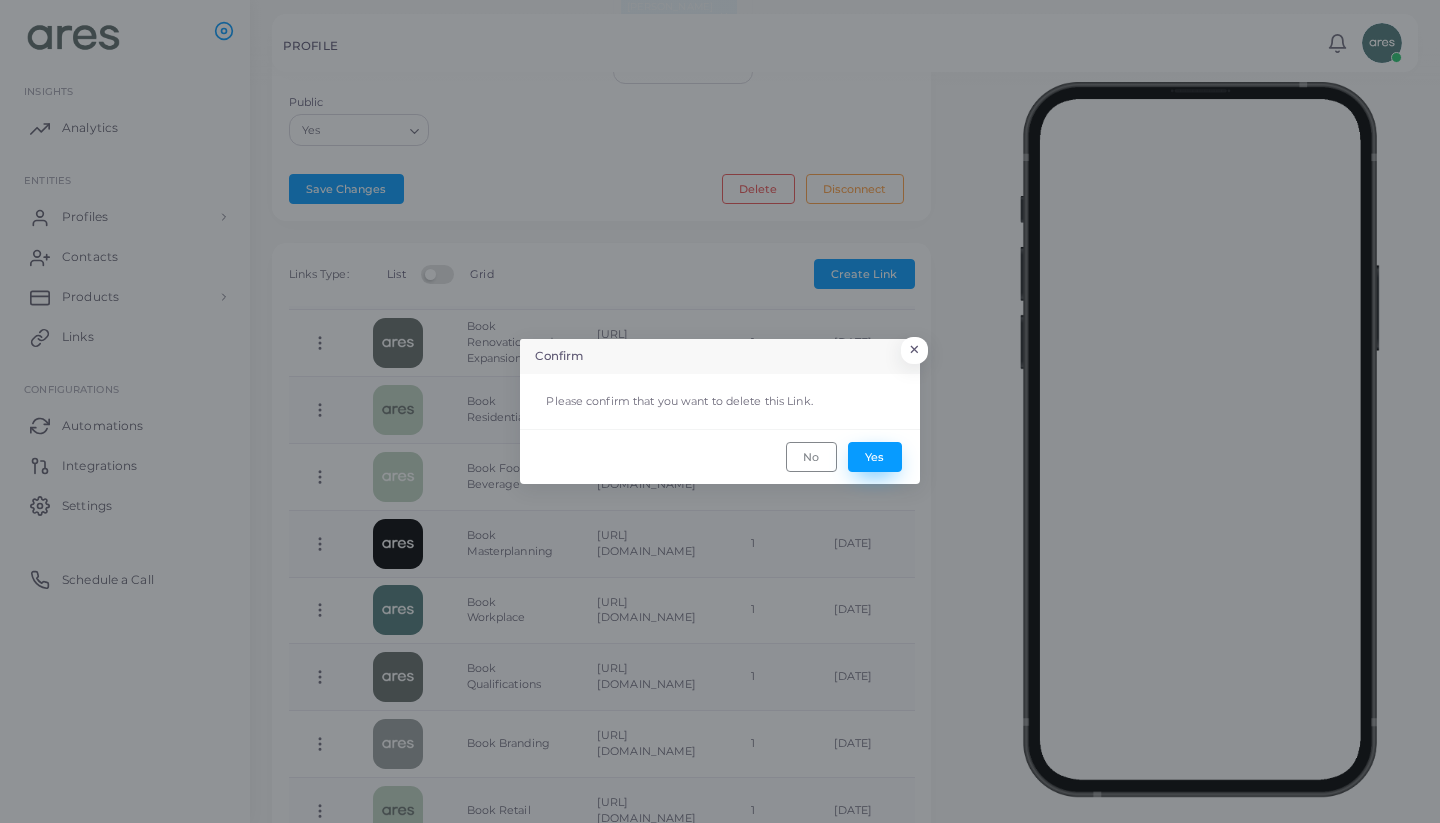 click on "Yes" at bounding box center (875, 457) 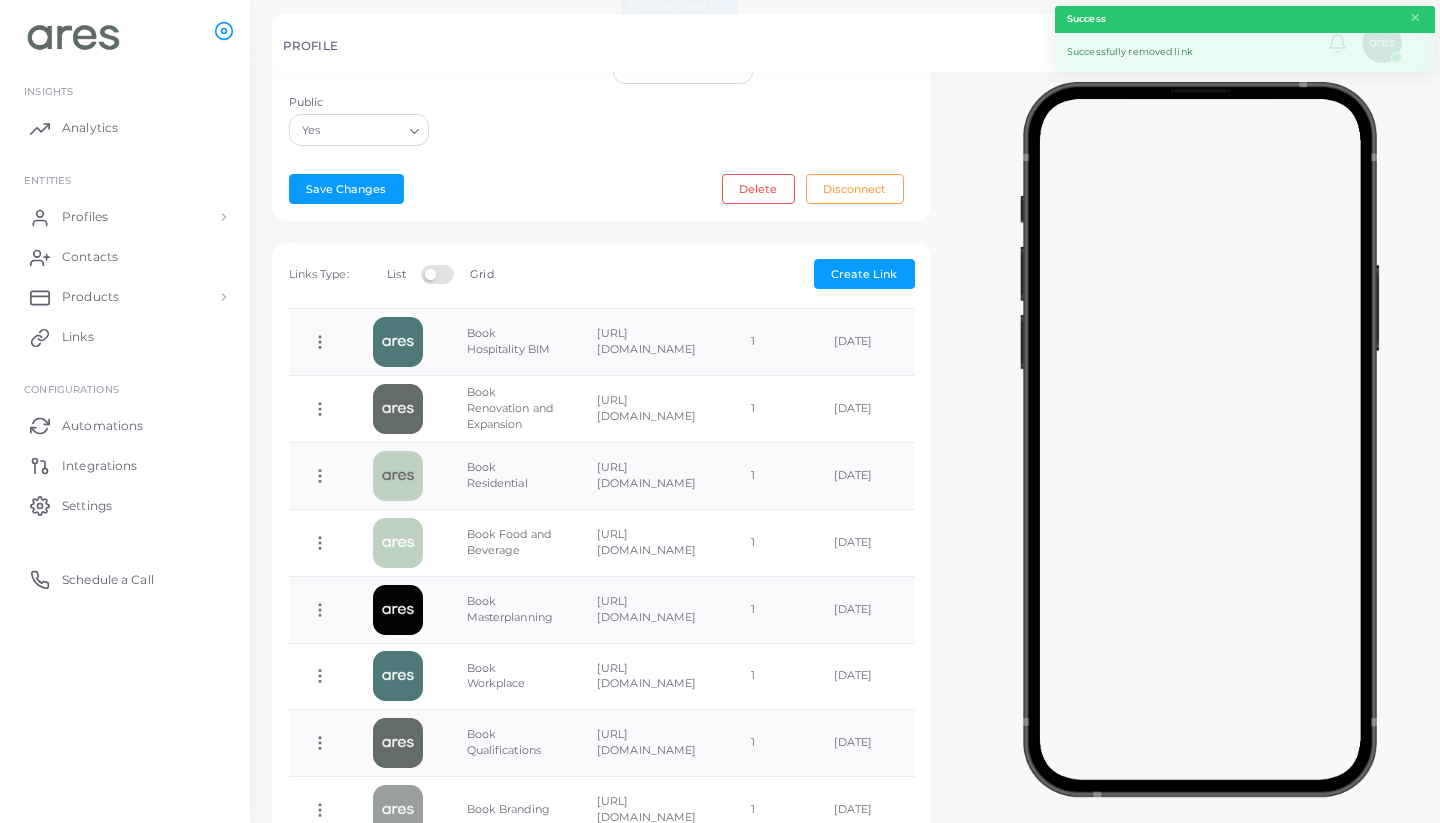 scroll, scrollTop: 980, scrollLeft: 0, axis: vertical 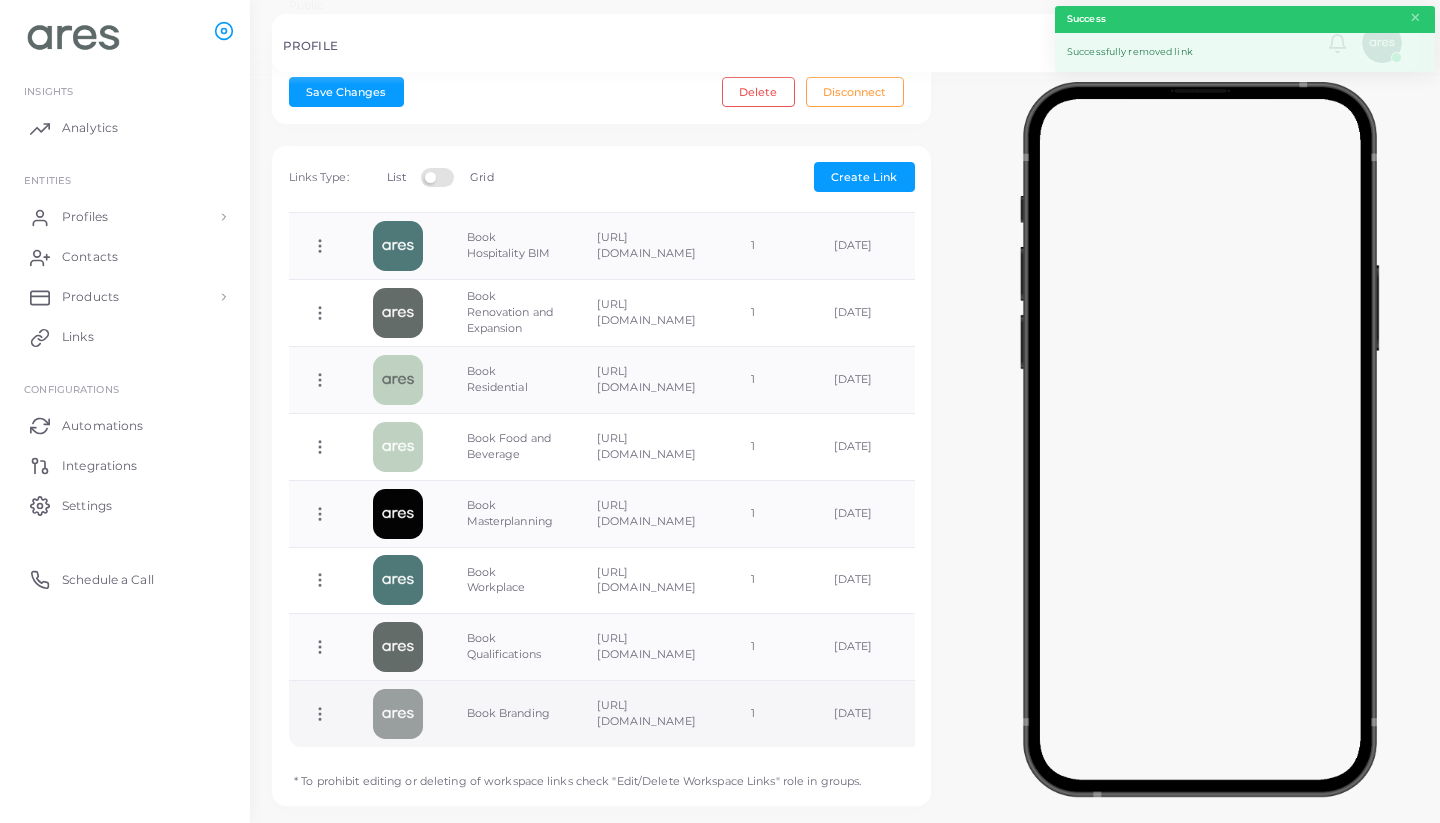 click 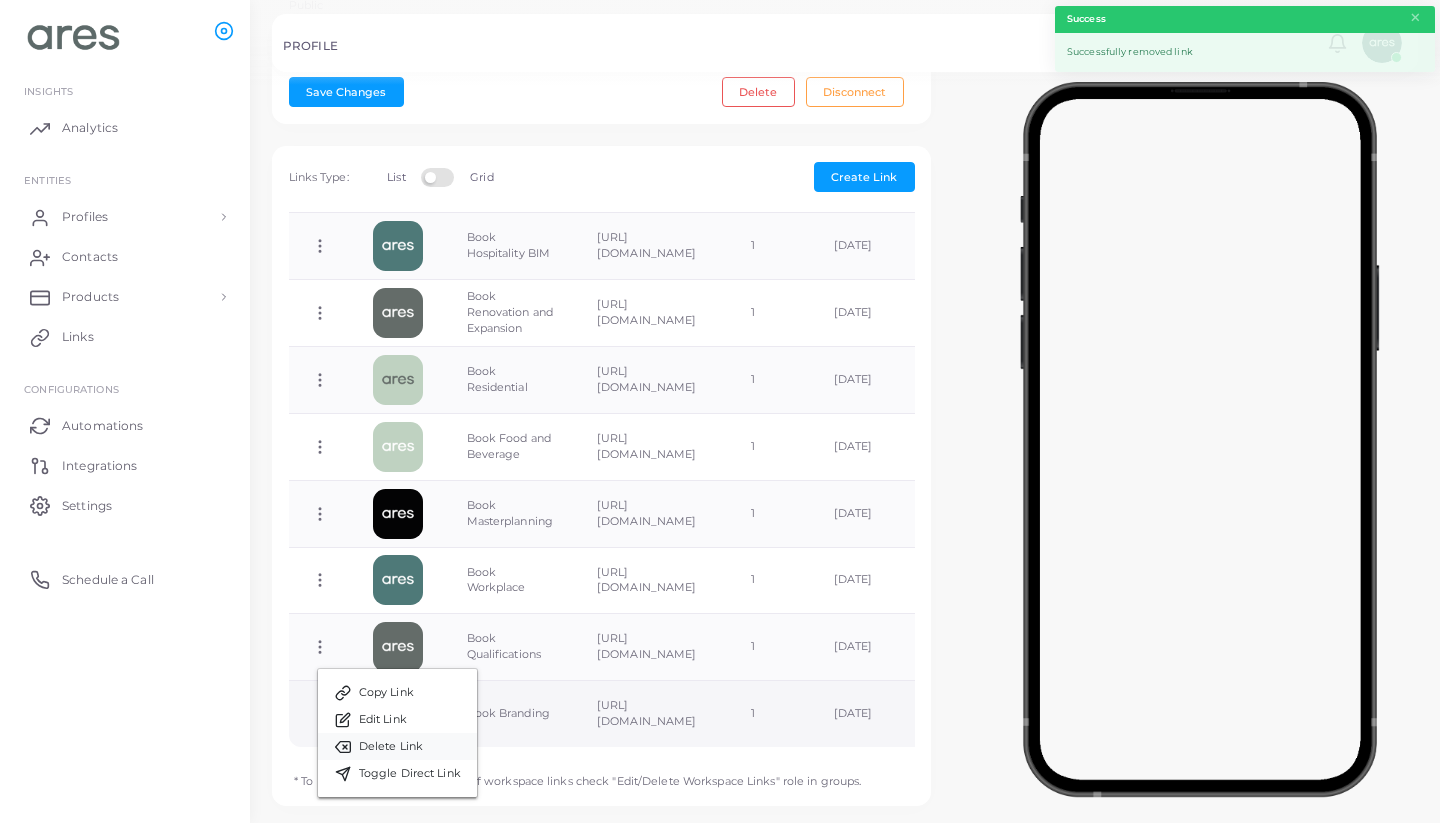 click on "Delete Link" at bounding box center [391, 747] 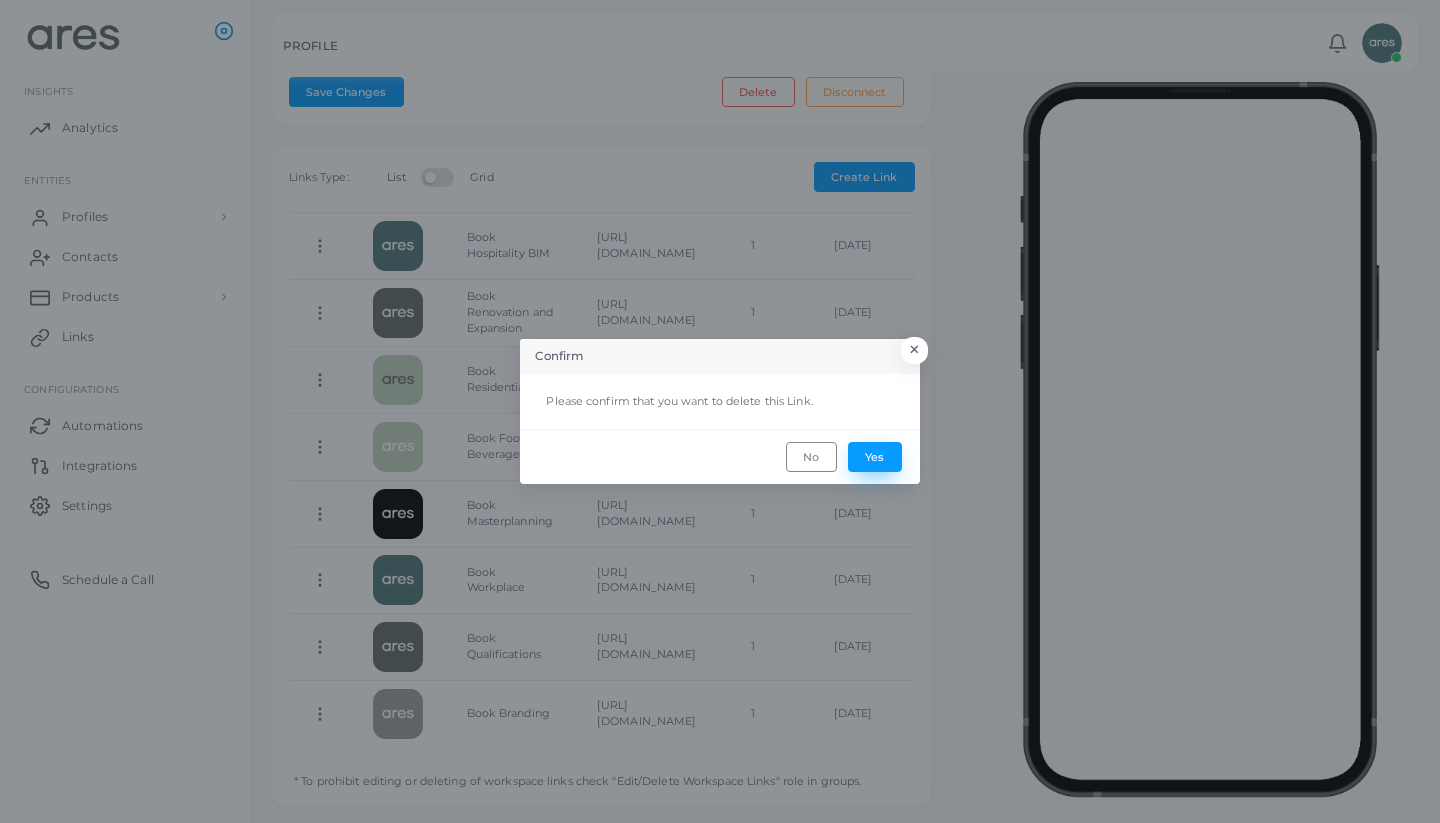 click on "Yes" at bounding box center [875, 457] 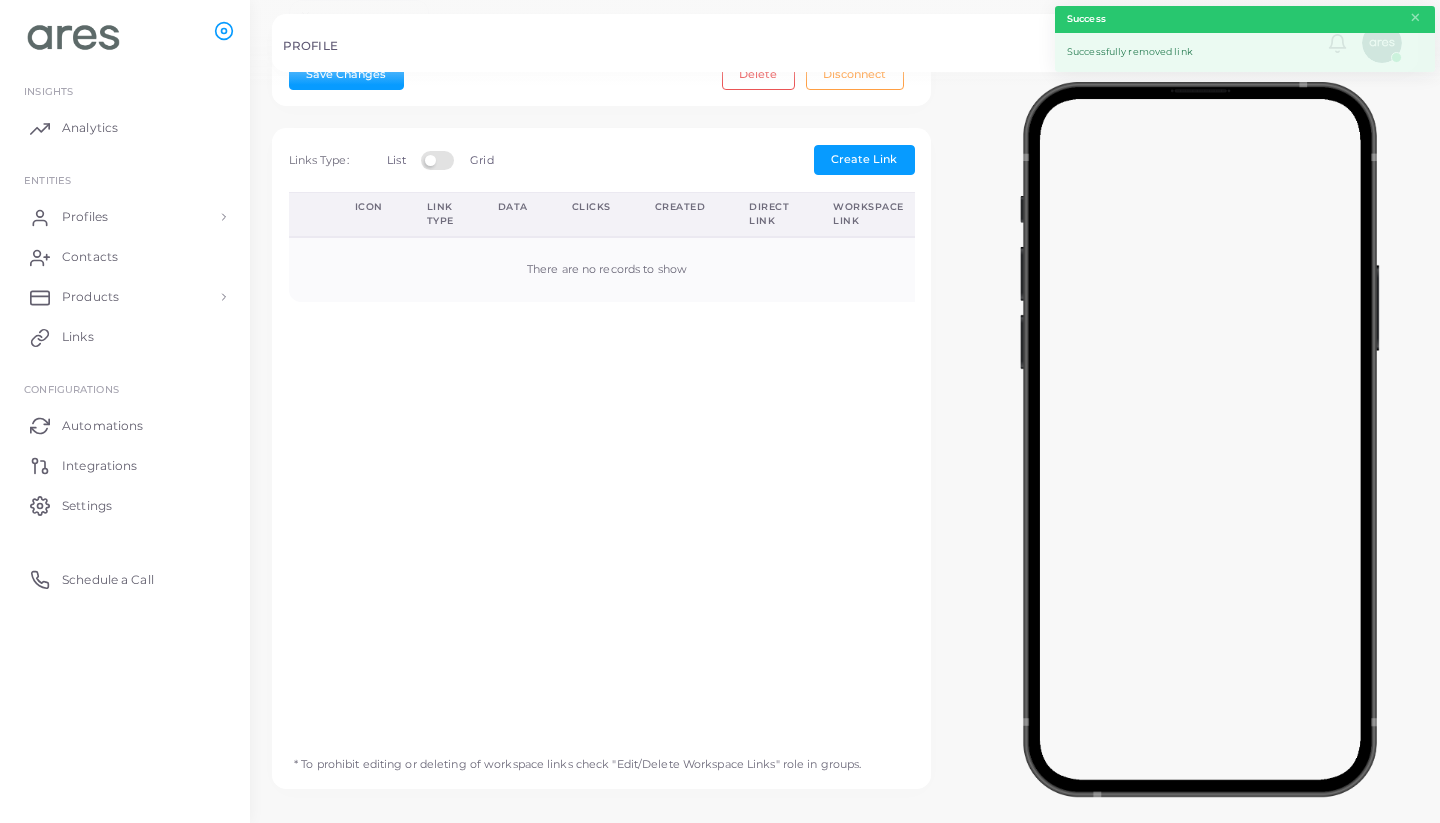 scroll, scrollTop: 910, scrollLeft: 0, axis: vertical 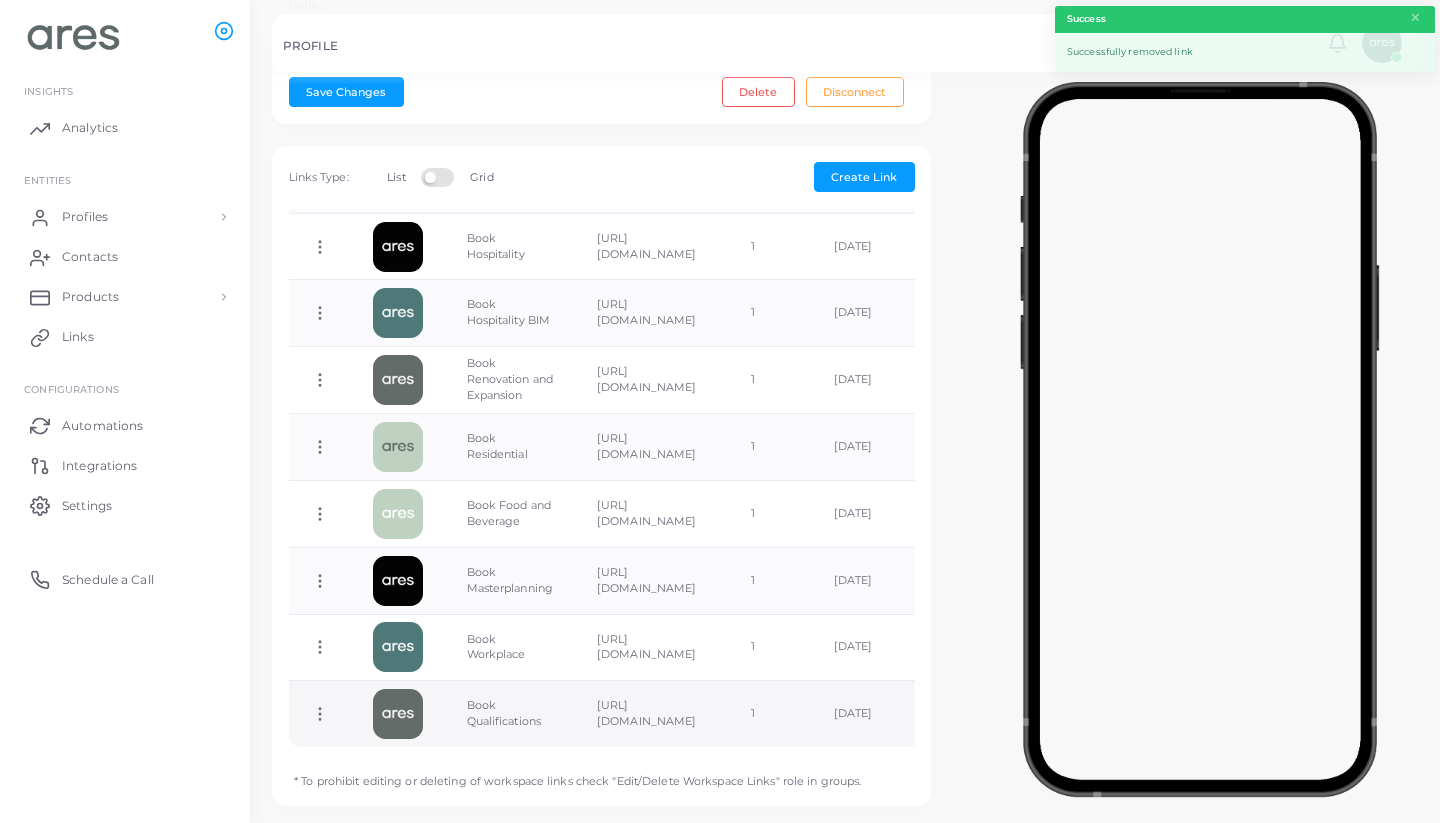 click 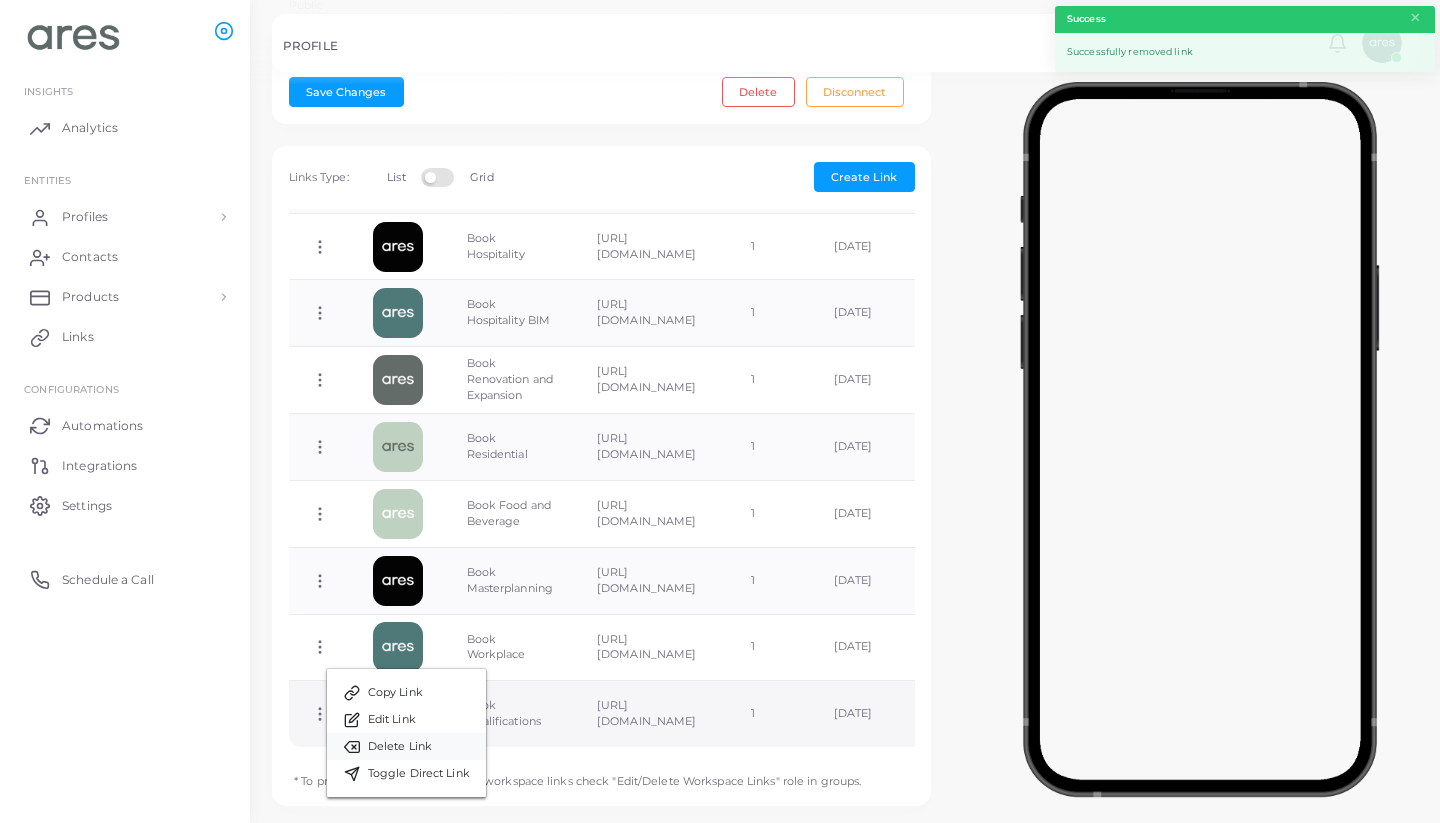 click on "Delete Link" at bounding box center (400, 747) 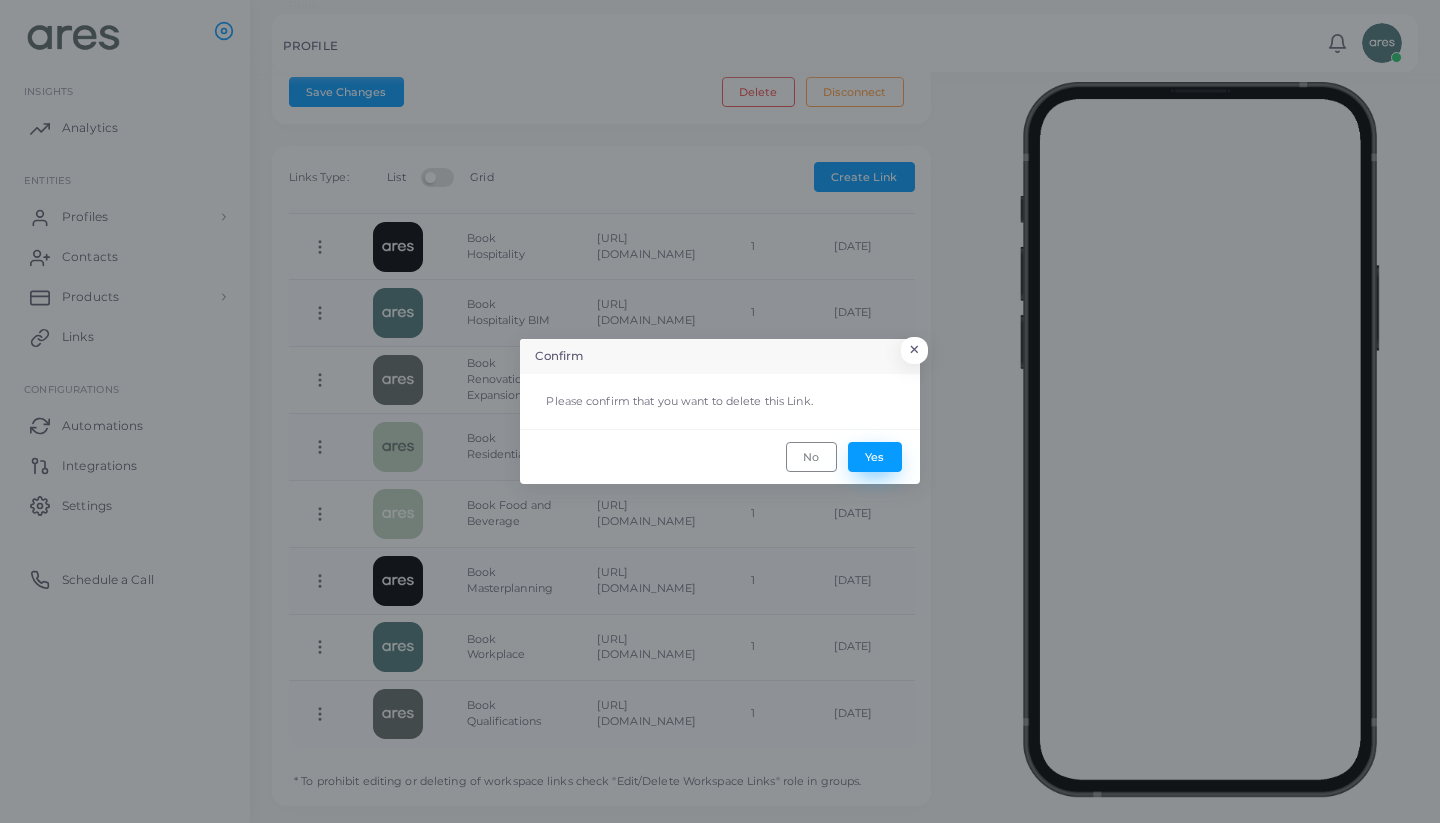 click on "Yes" at bounding box center (875, 457) 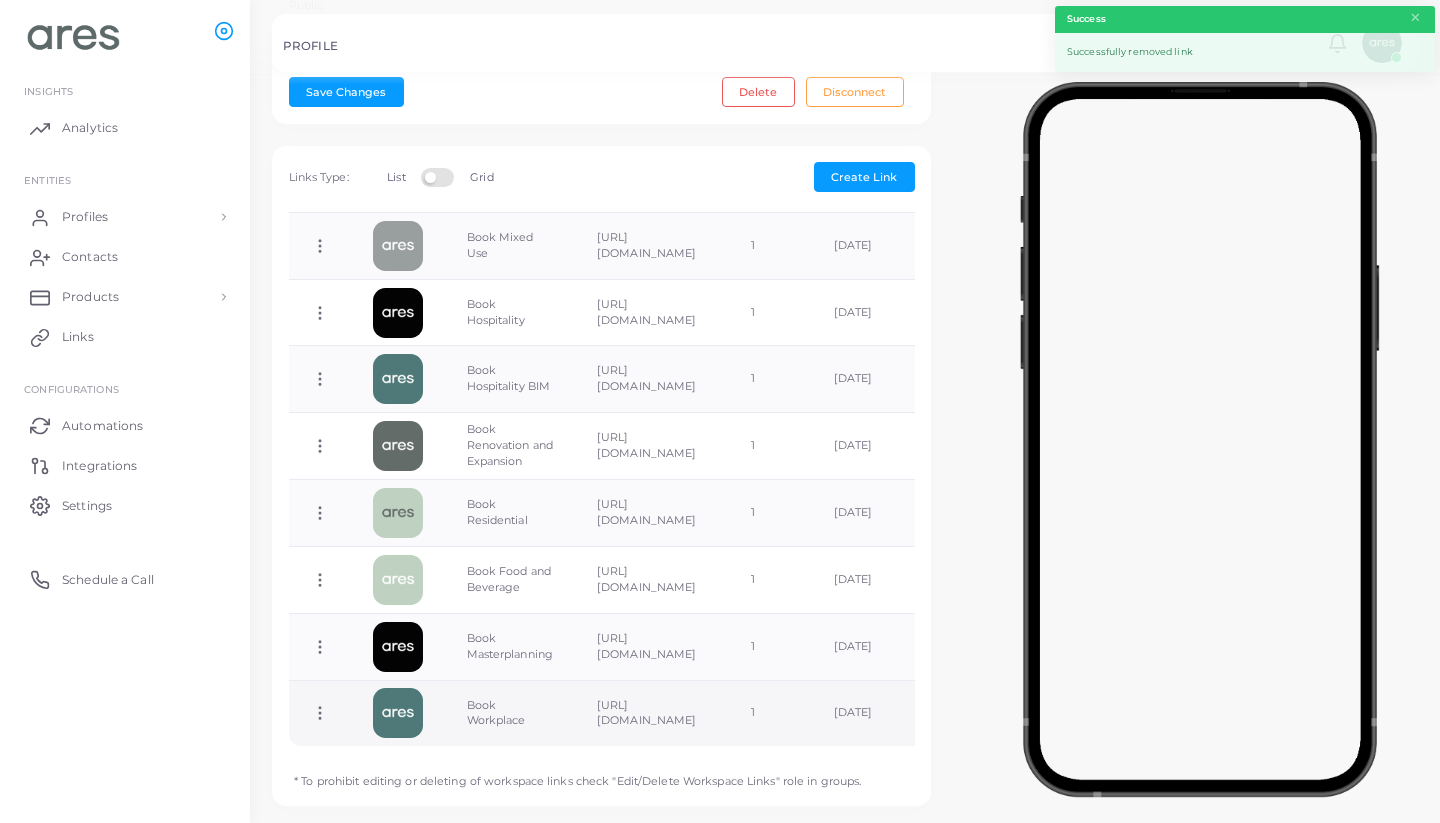 scroll, scrollTop: 843, scrollLeft: 0, axis: vertical 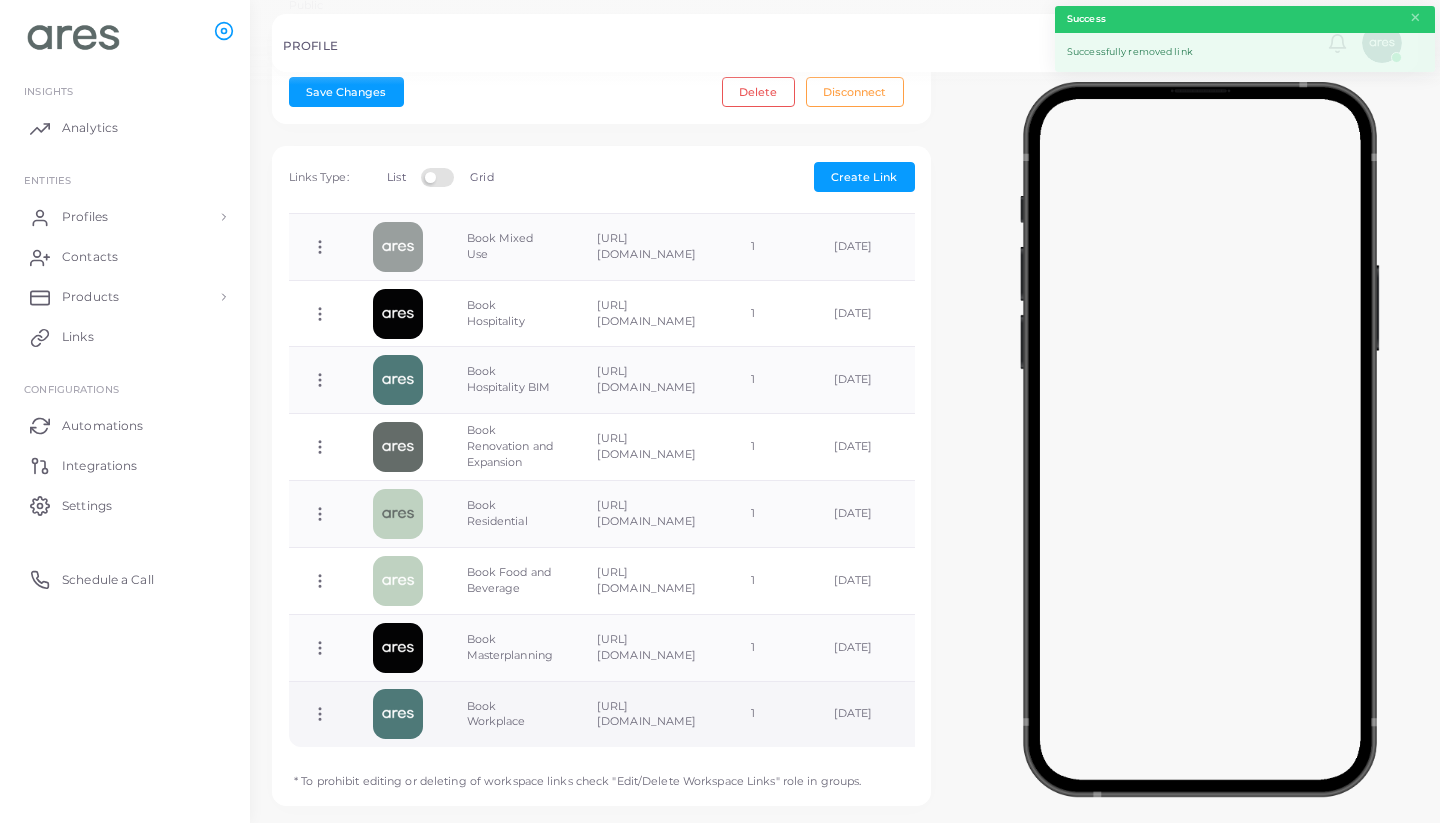 click 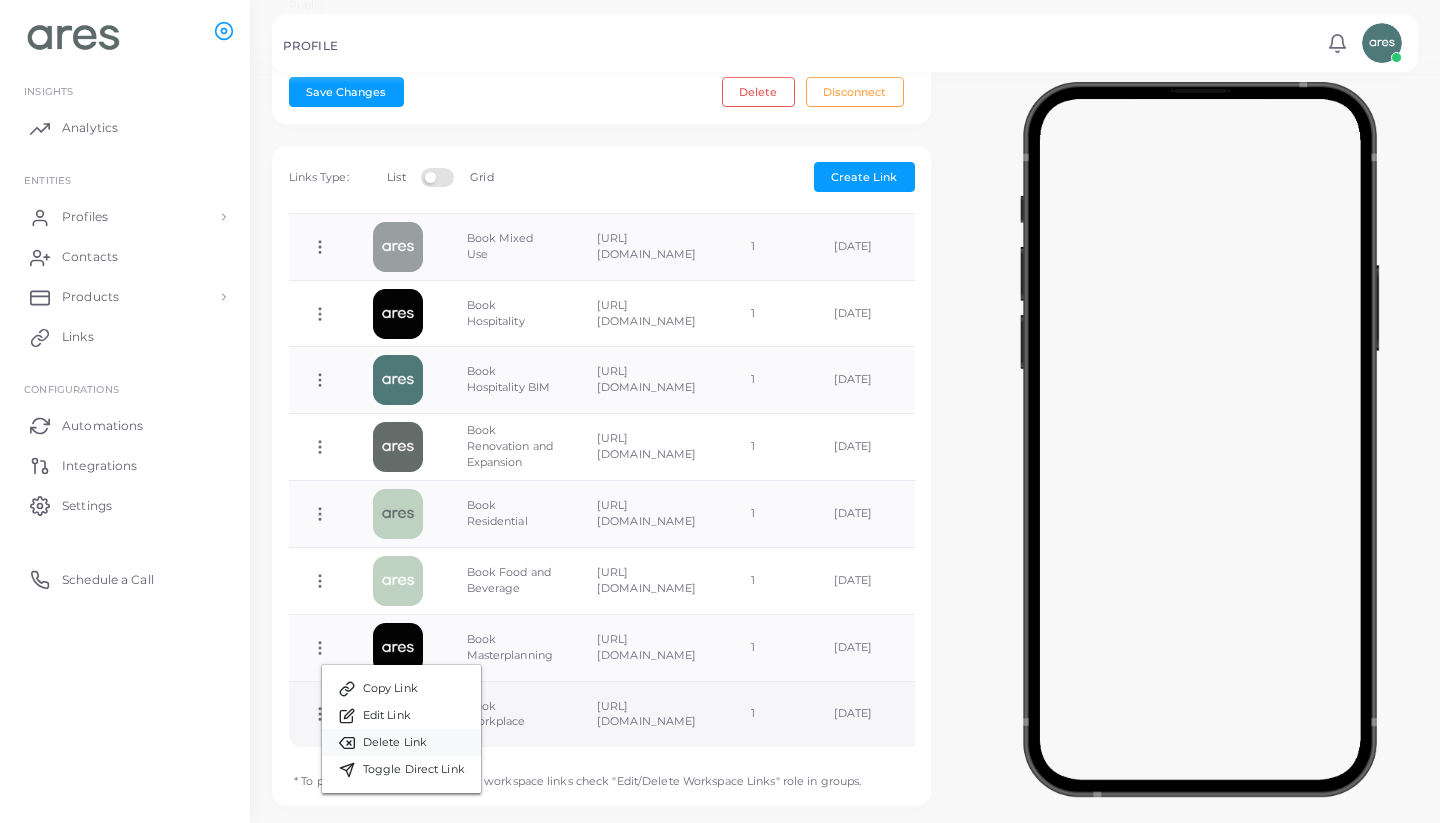 click on "Delete Link" at bounding box center (395, 743) 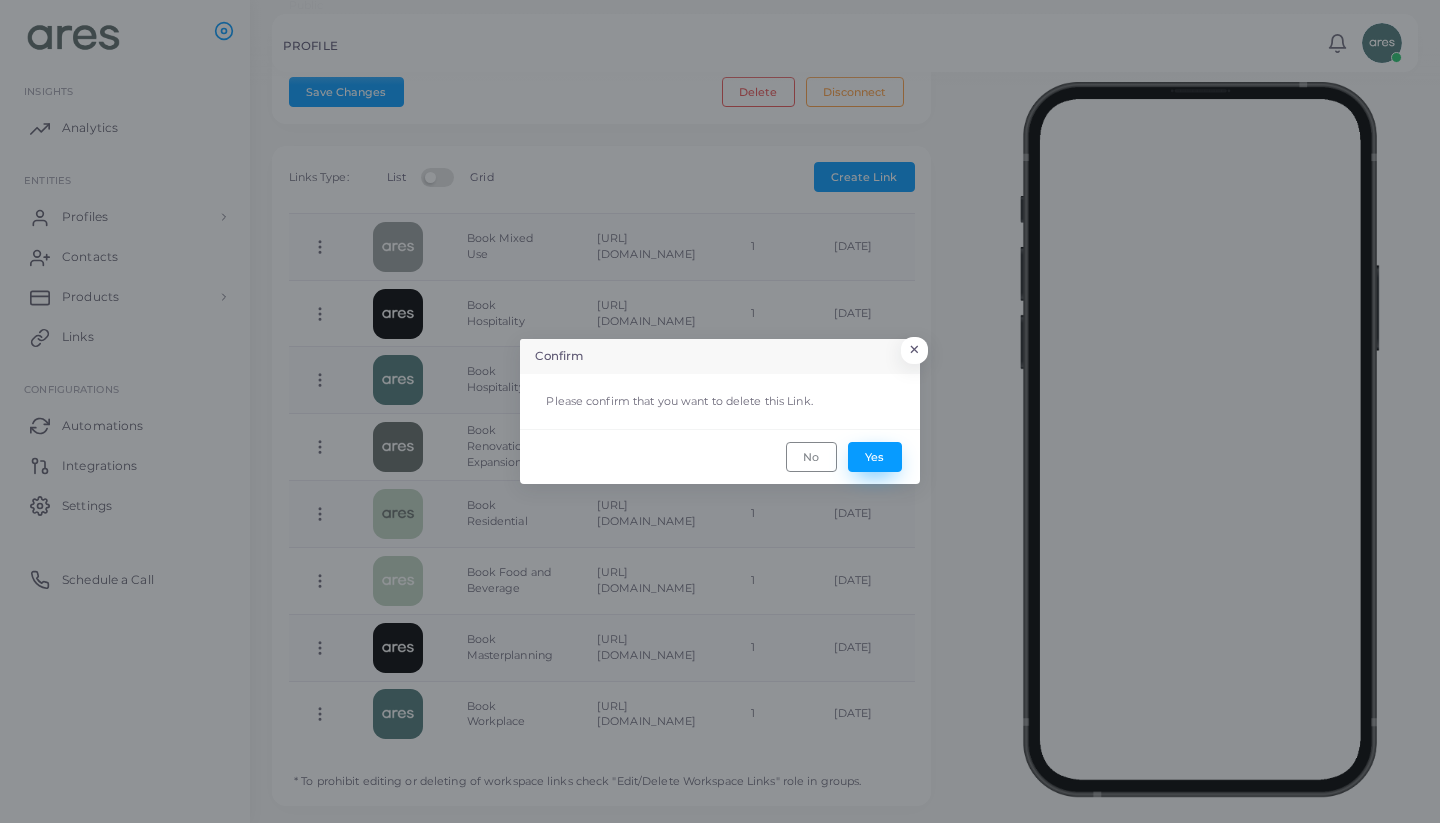 click on "Yes" at bounding box center (875, 457) 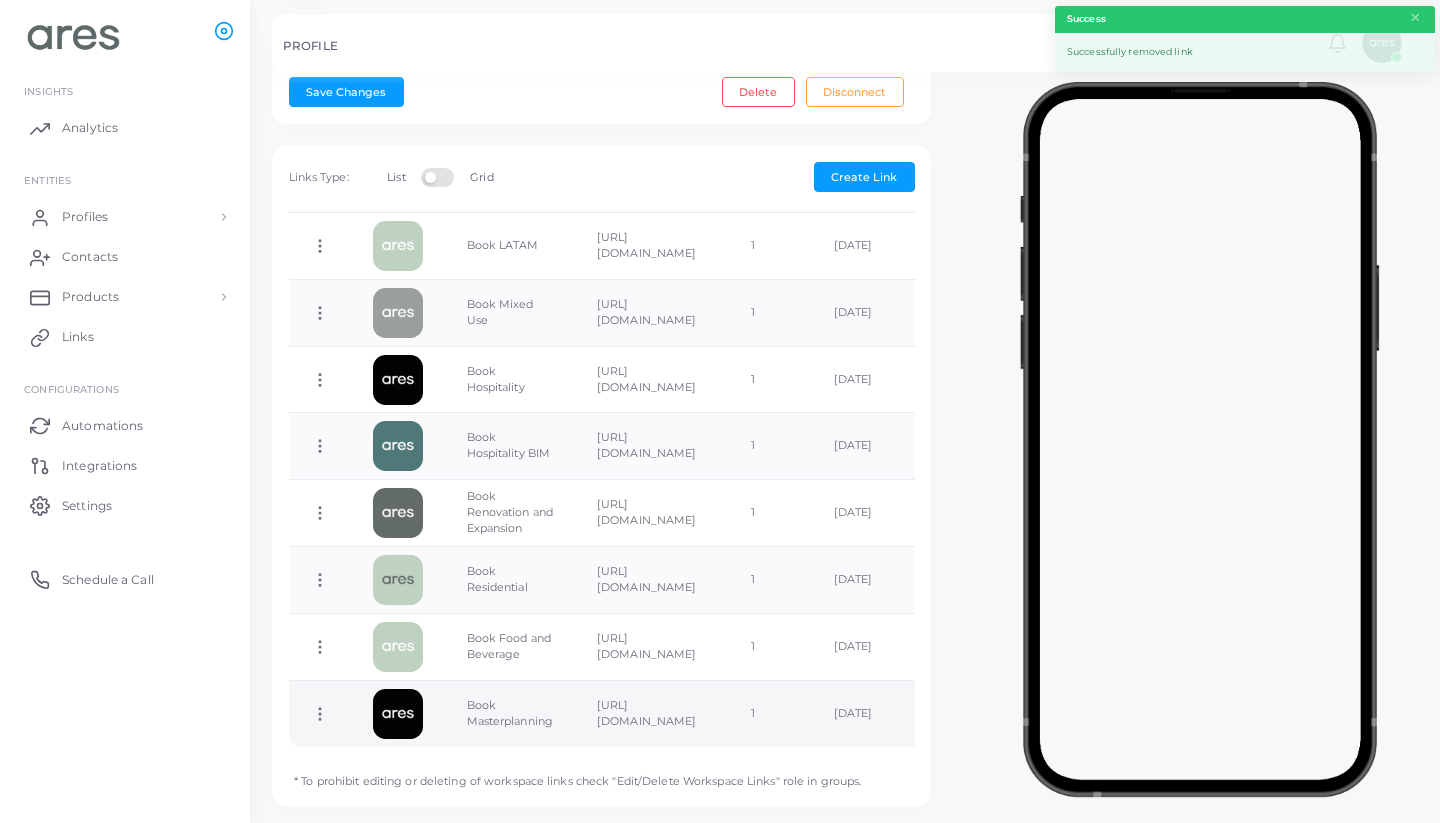 scroll, scrollTop: 776, scrollLeft: 0, axis: vertical 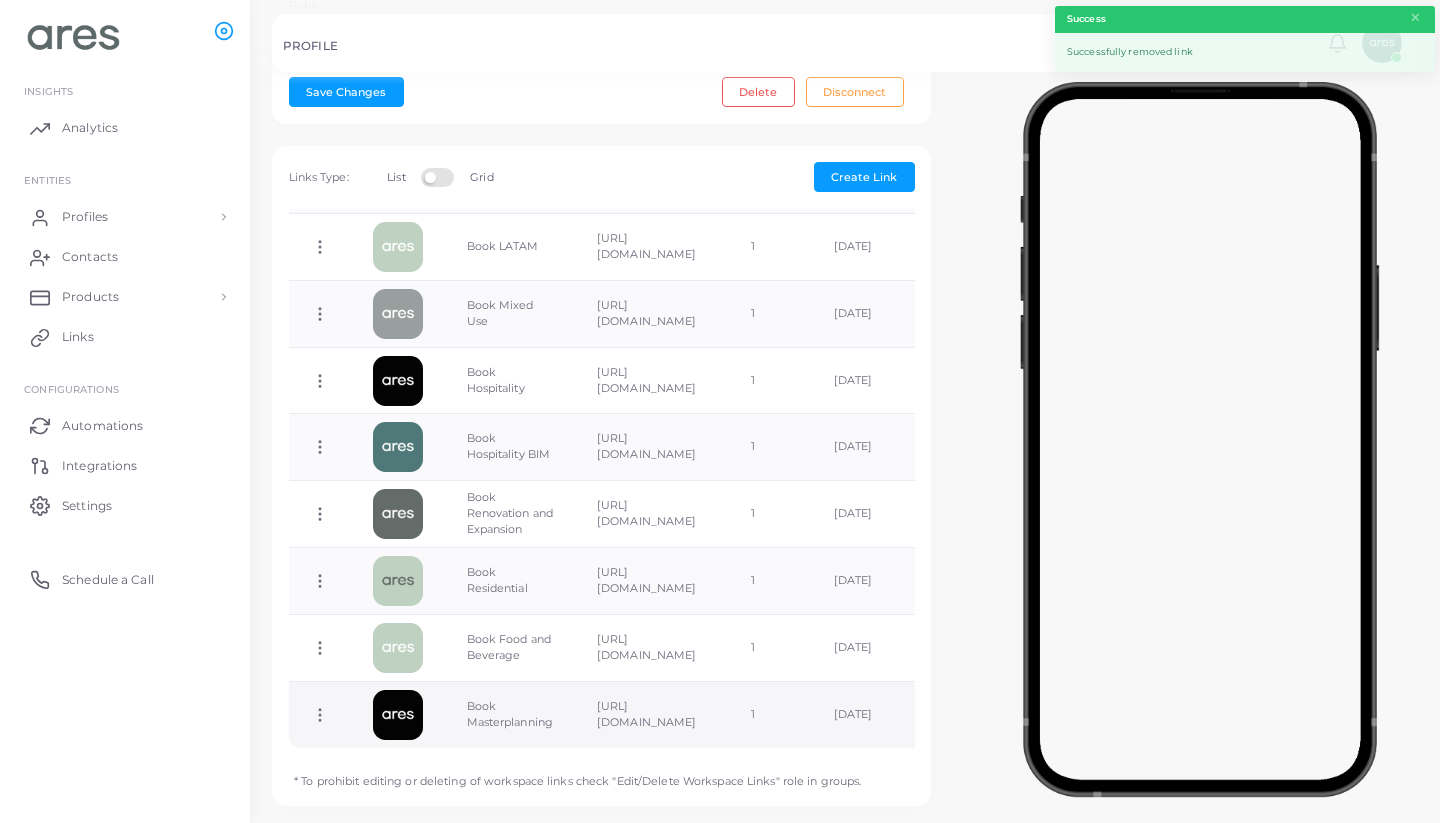 click 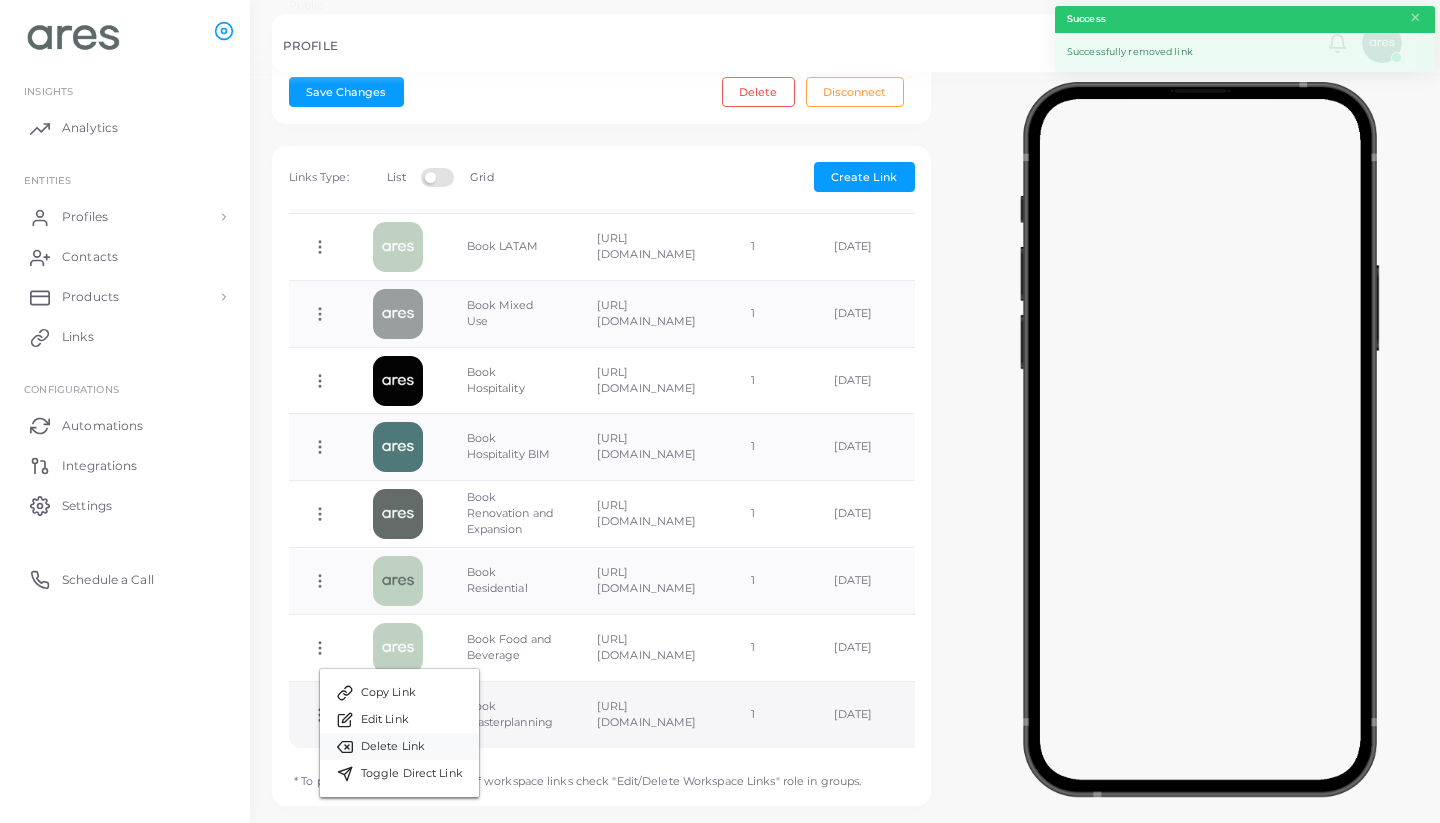 click on "Delete Link" at bounding box center [393, 747] 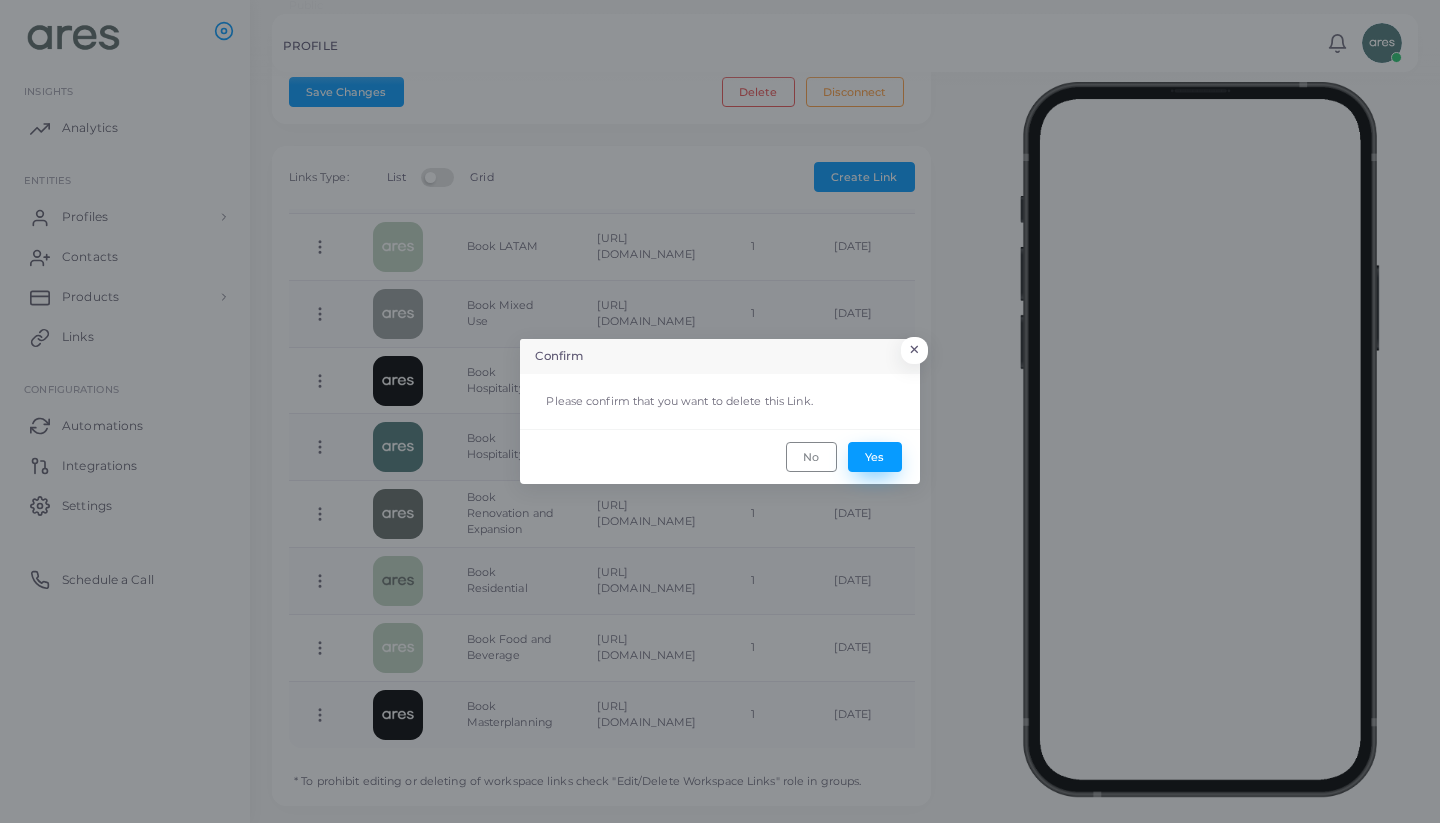 click on "Yes" at bounding box center [875, 457] 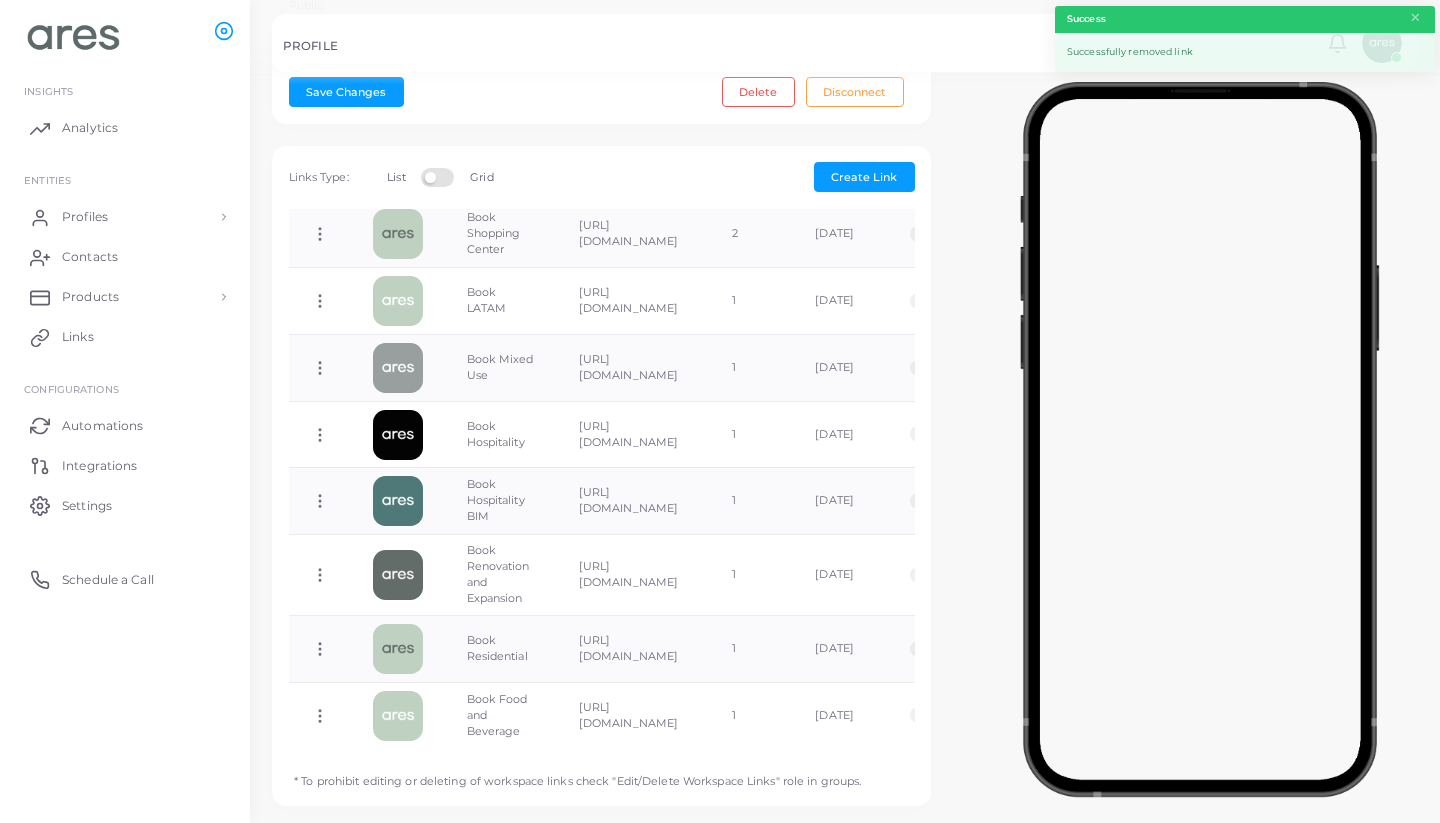 scroll, scrollTop: 719, scrollLeft: 0, axis: vertical 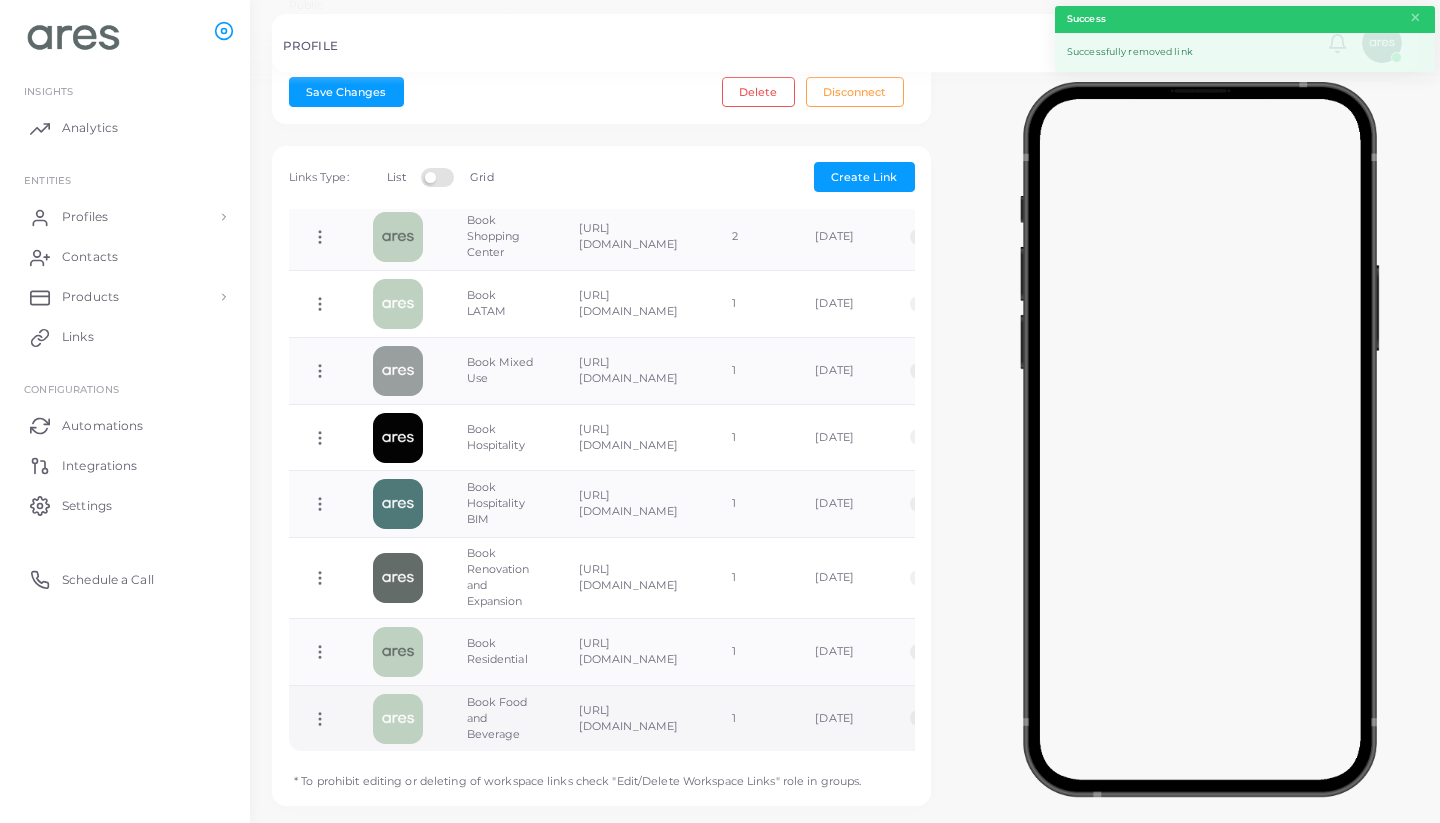 click 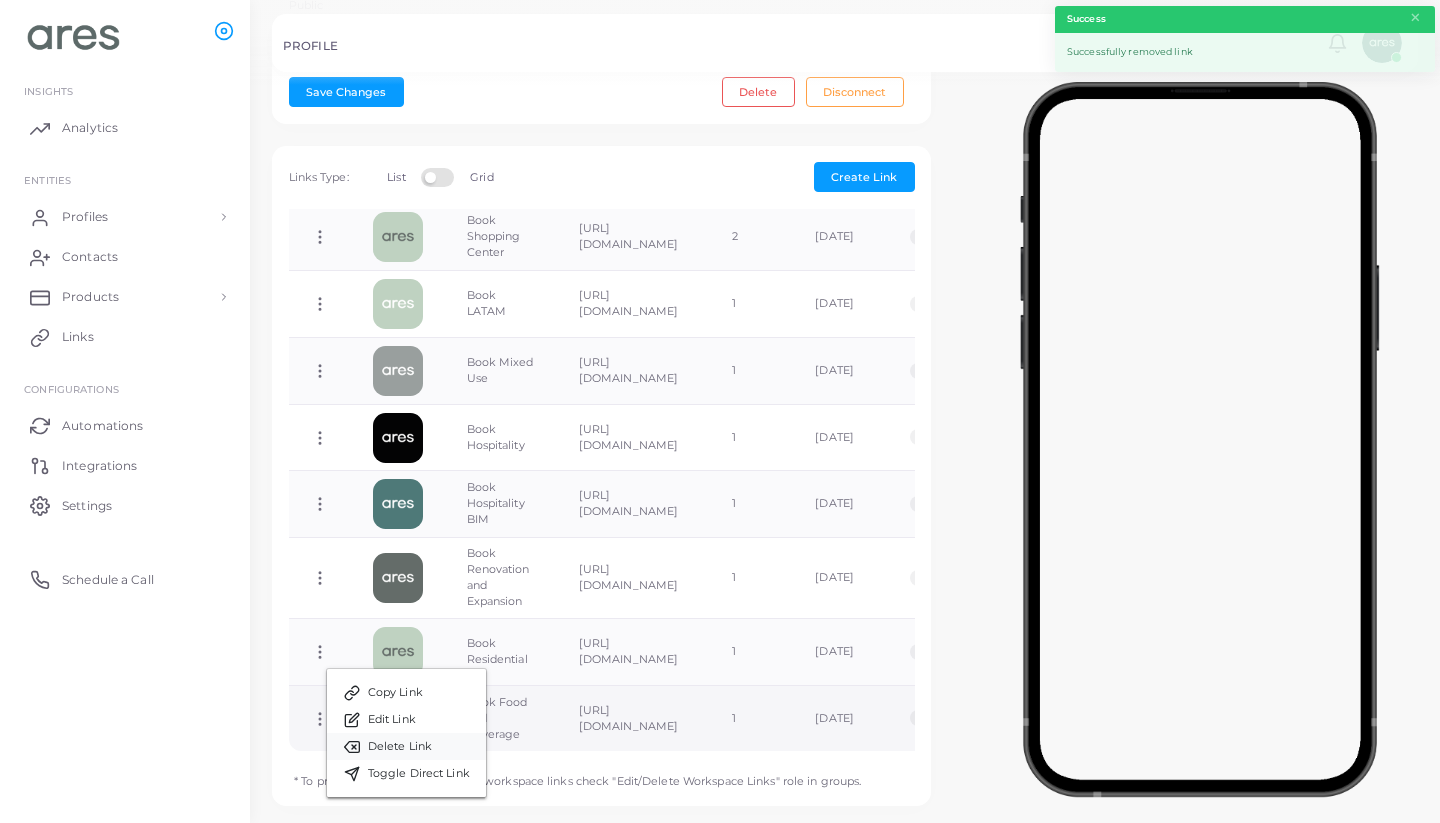 click on "Delete Link" at bounding box center (400, 747) 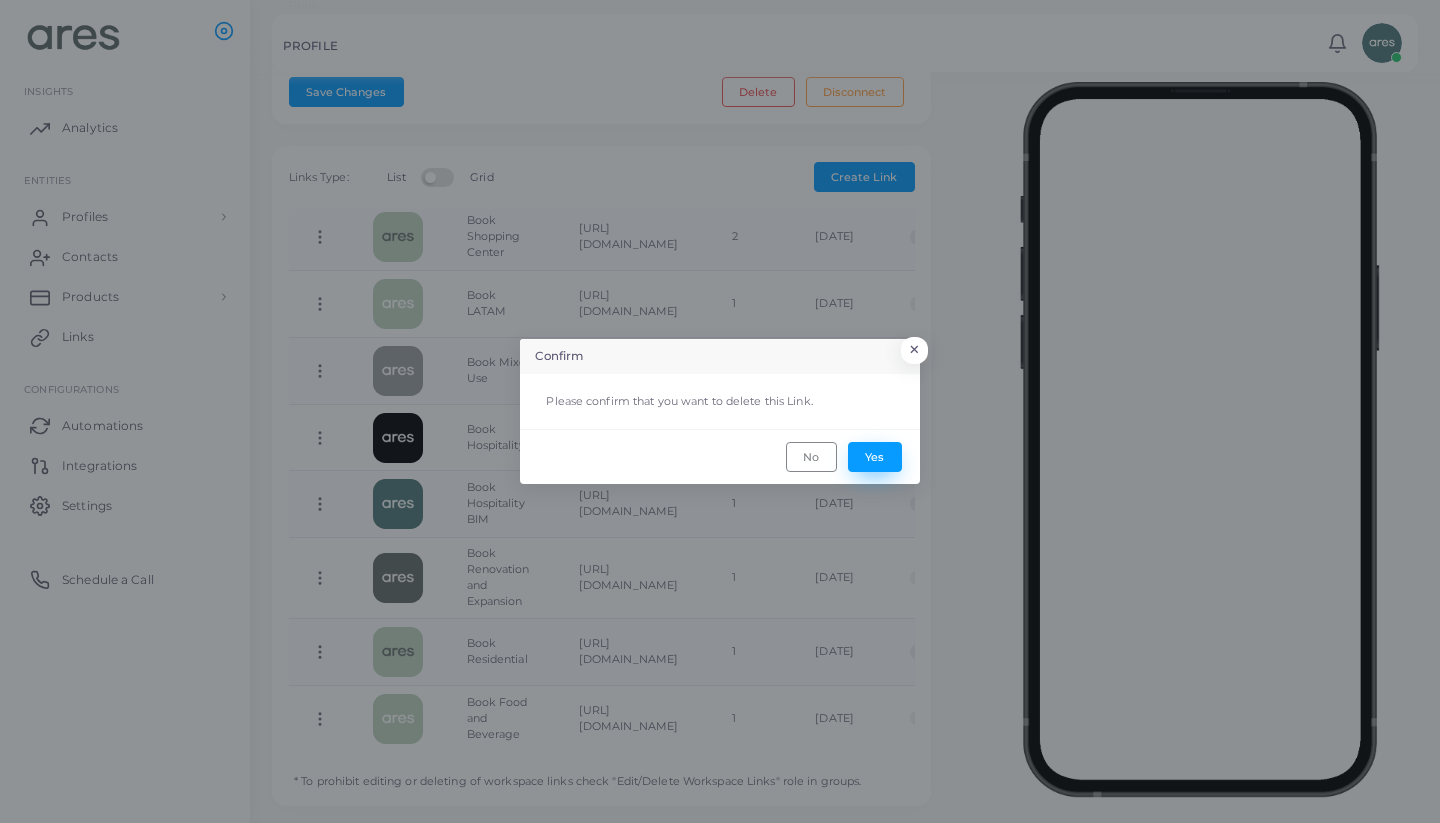 click on "Yes" at bounding box center (875, 457) 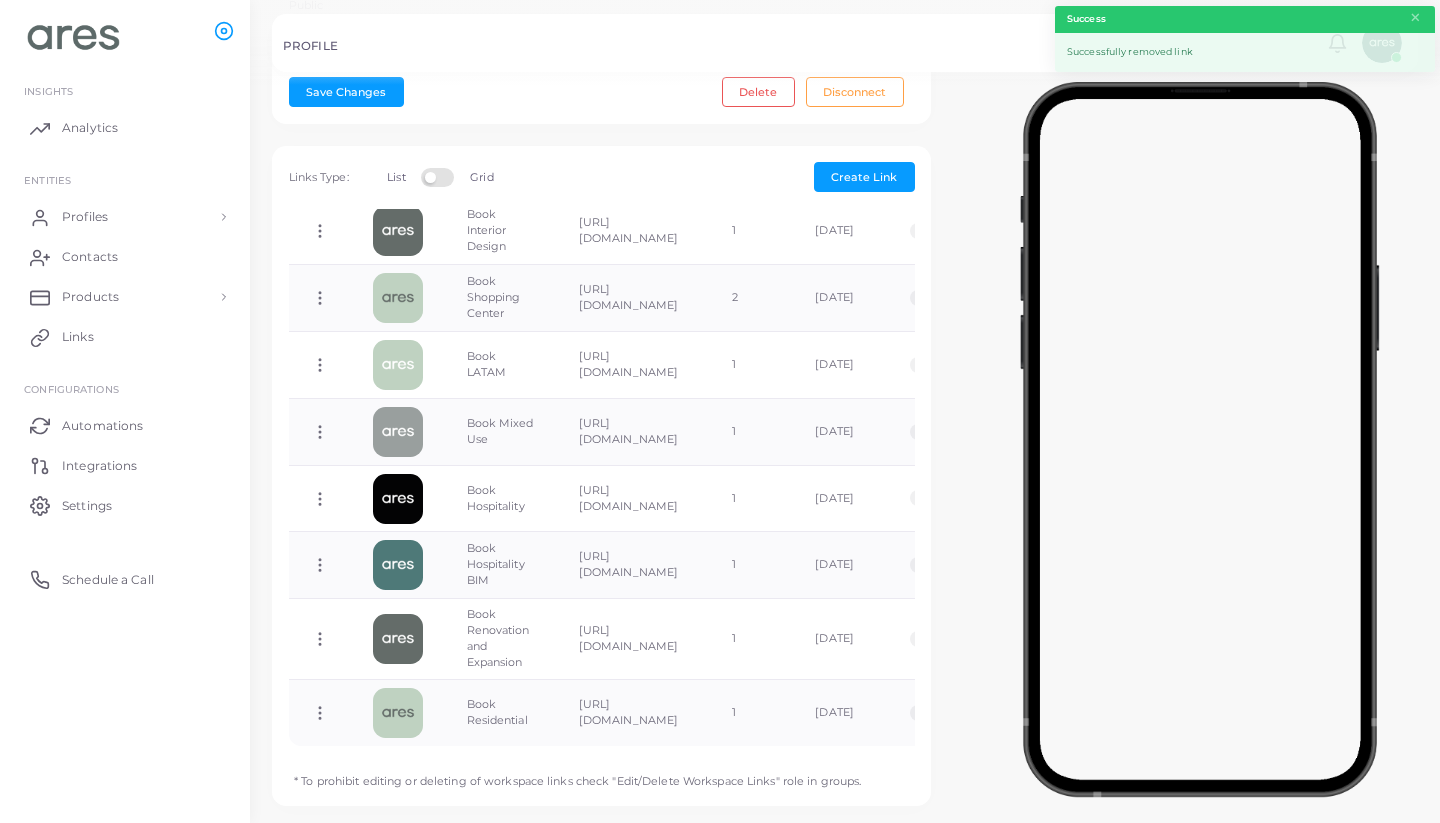 scroll, scrollTop: 653, scrollLeft: 0, axis: vertical 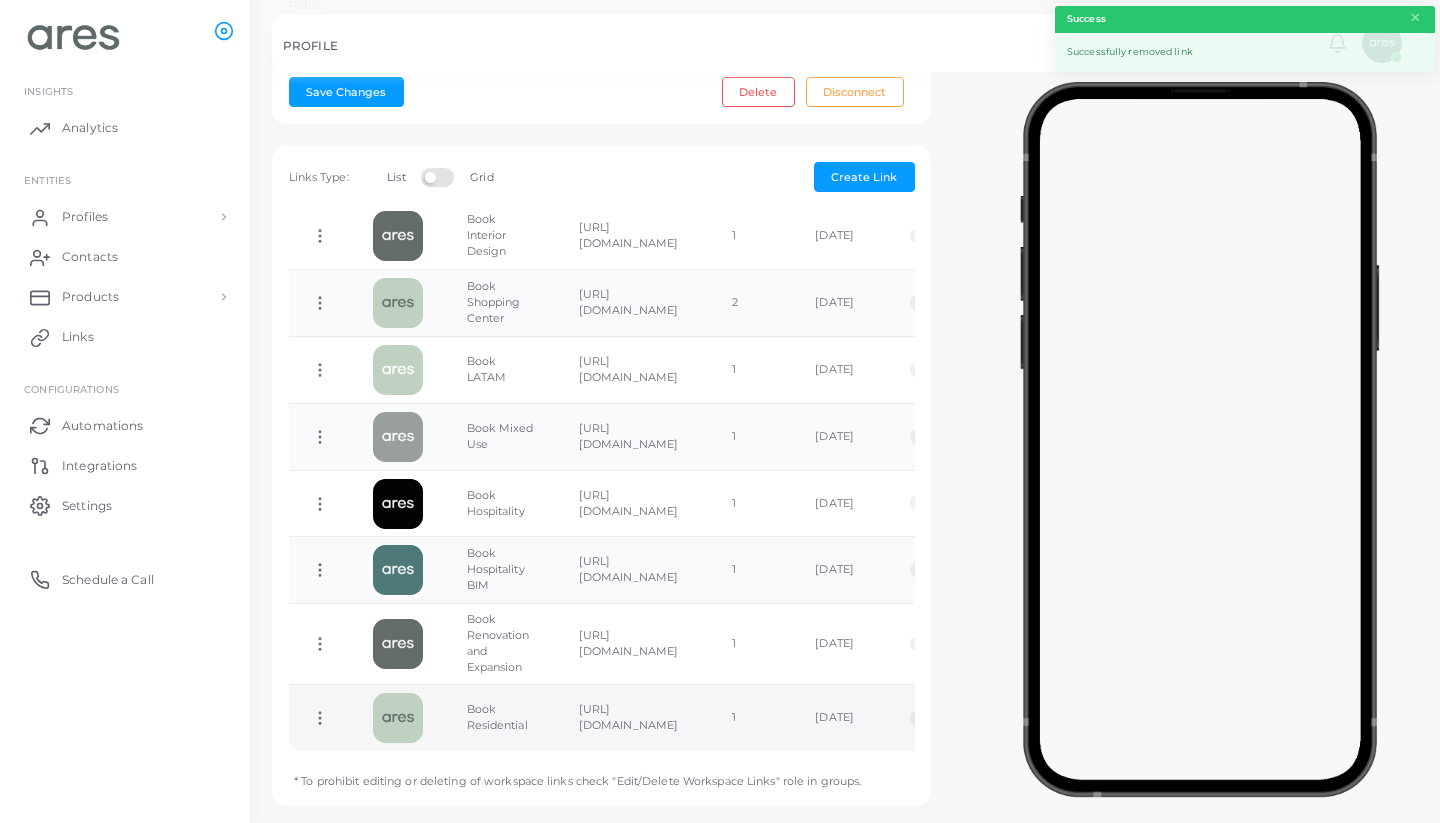 click 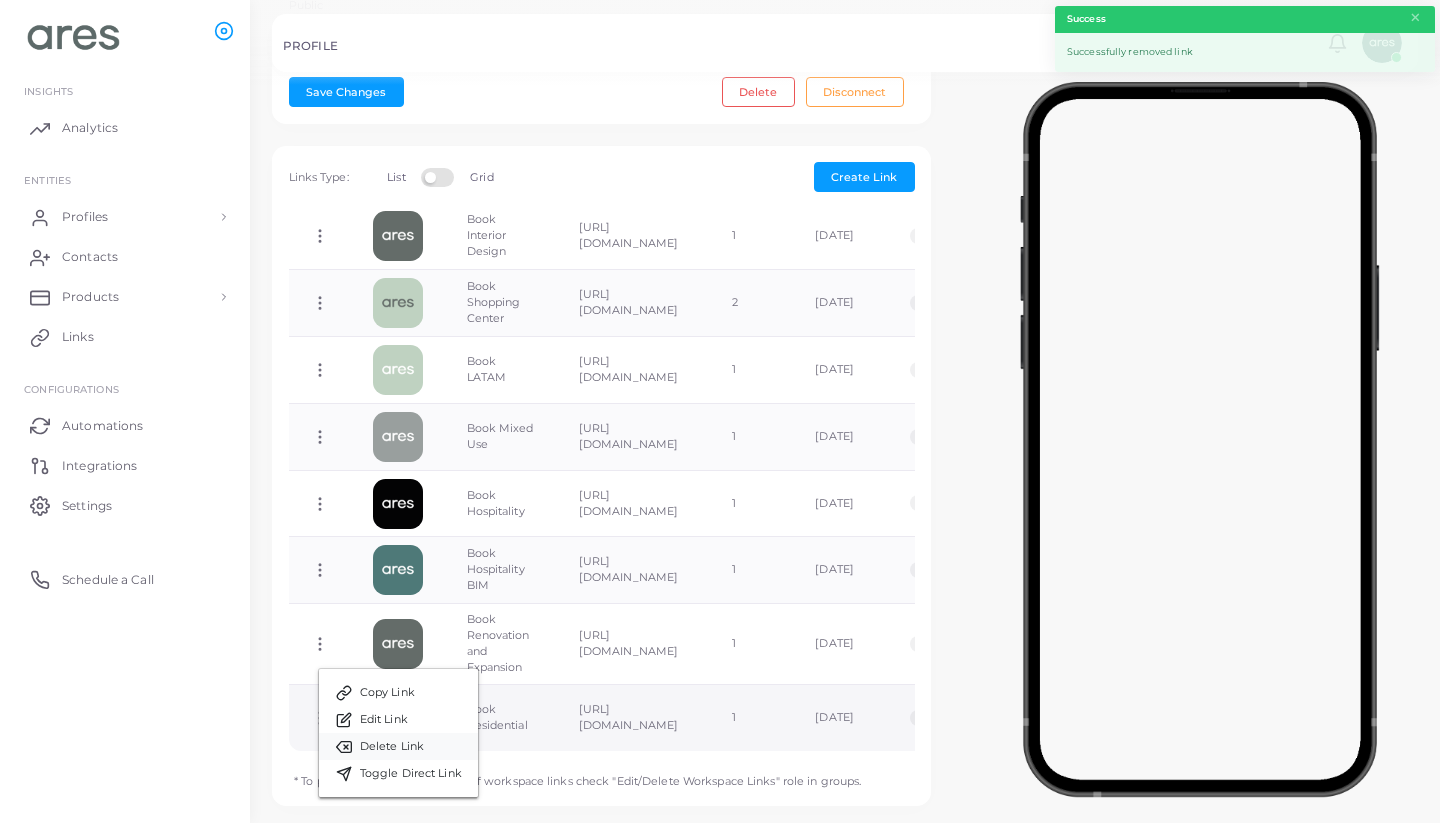 click on "Delete Link" at bounding box center [392, 747] 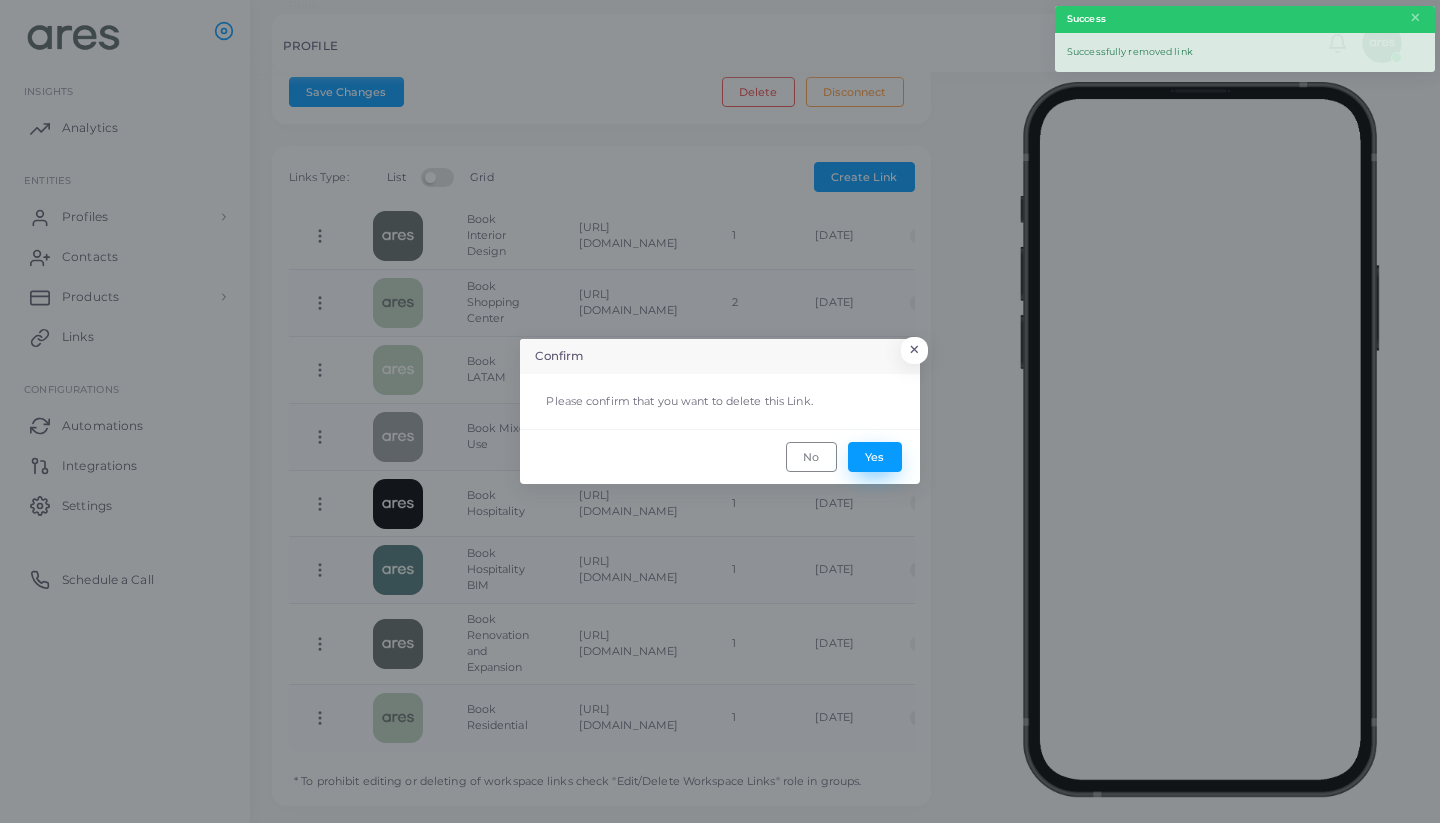 click on "Yes" at bounding box center (875, 457) 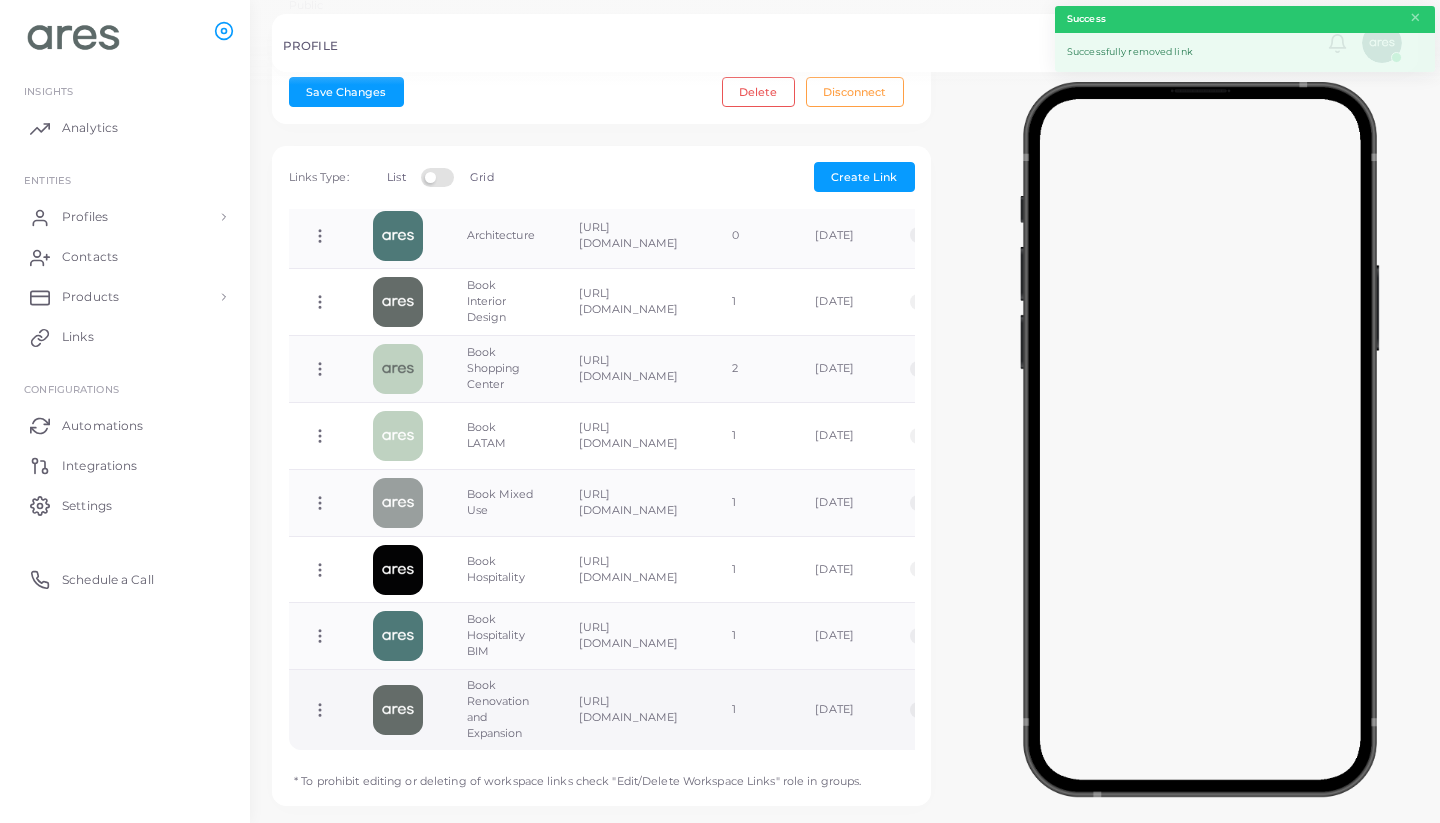 scroll, scrollTop: 586, scrollLeft: 0, axis: vertical 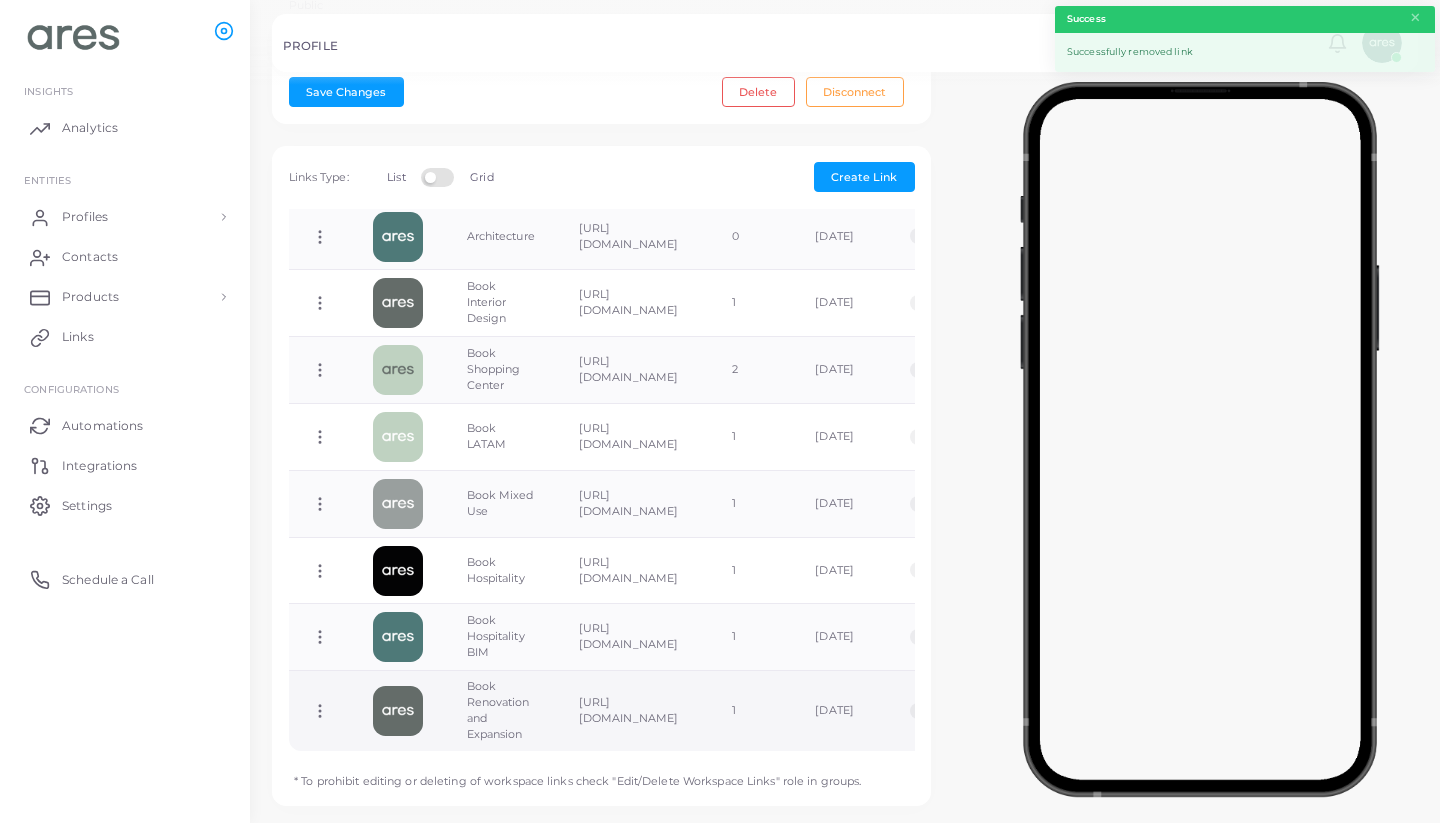 click 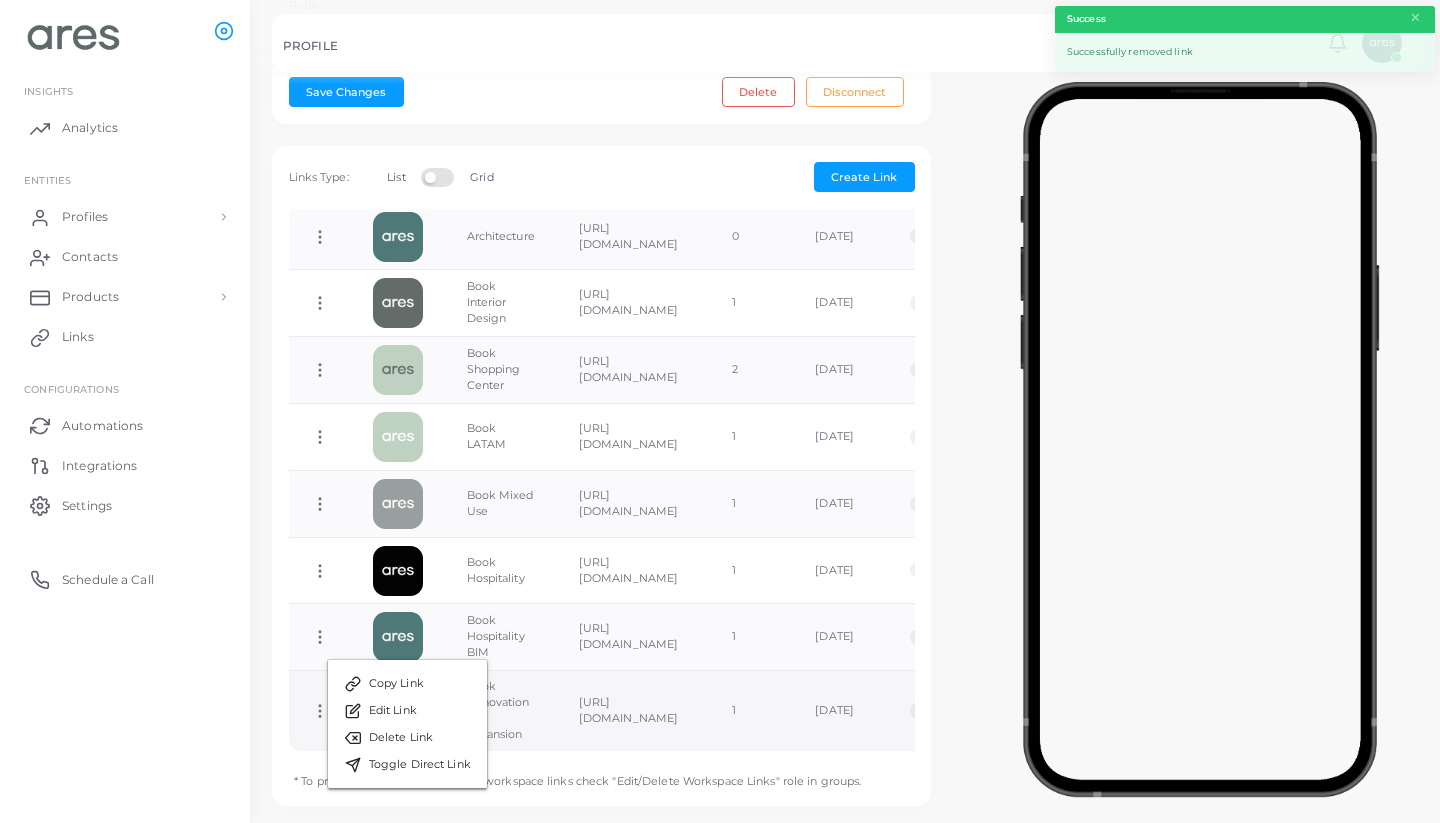 click 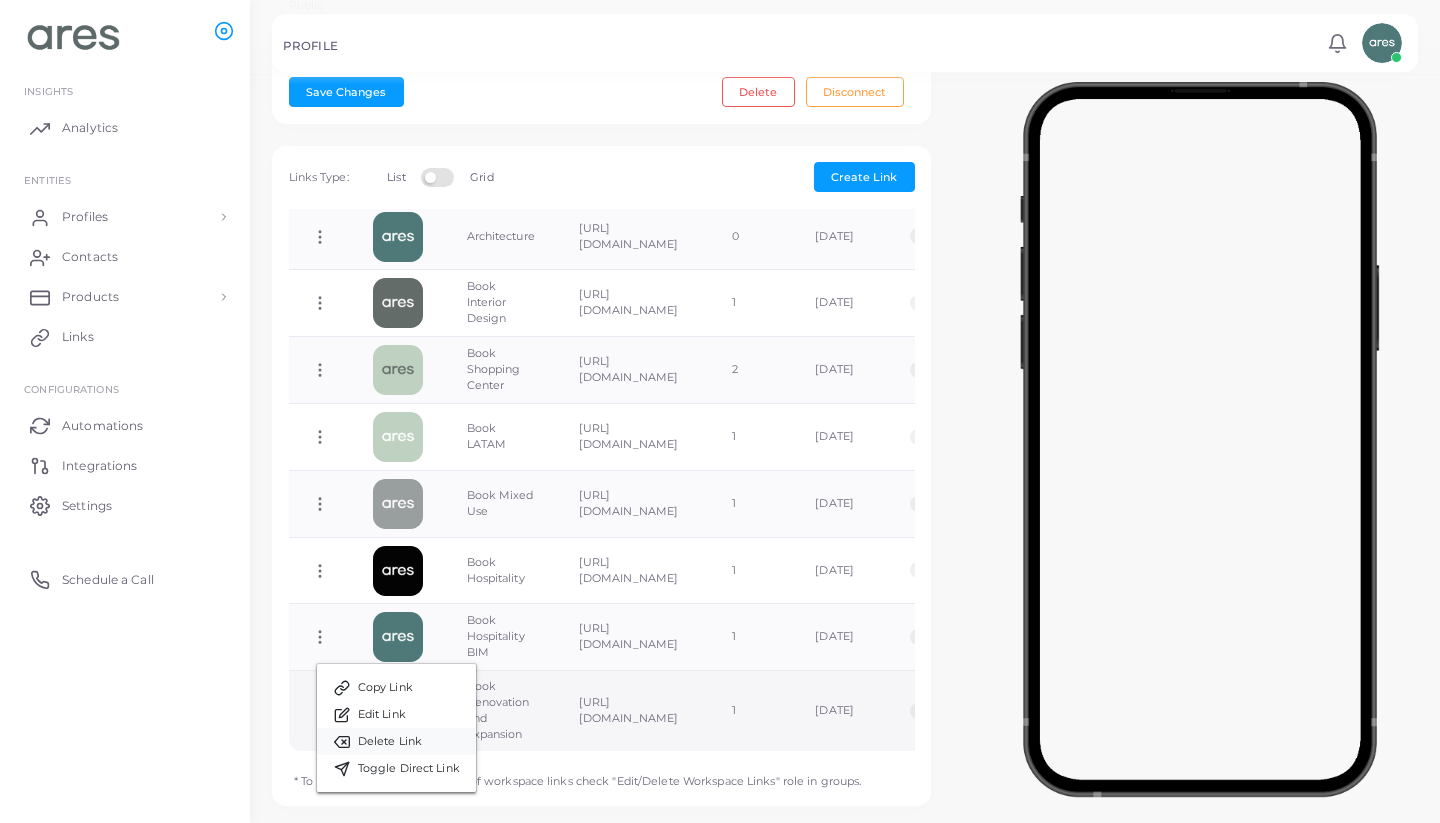 click on "Delete Link" at bounding box center (390, 742) 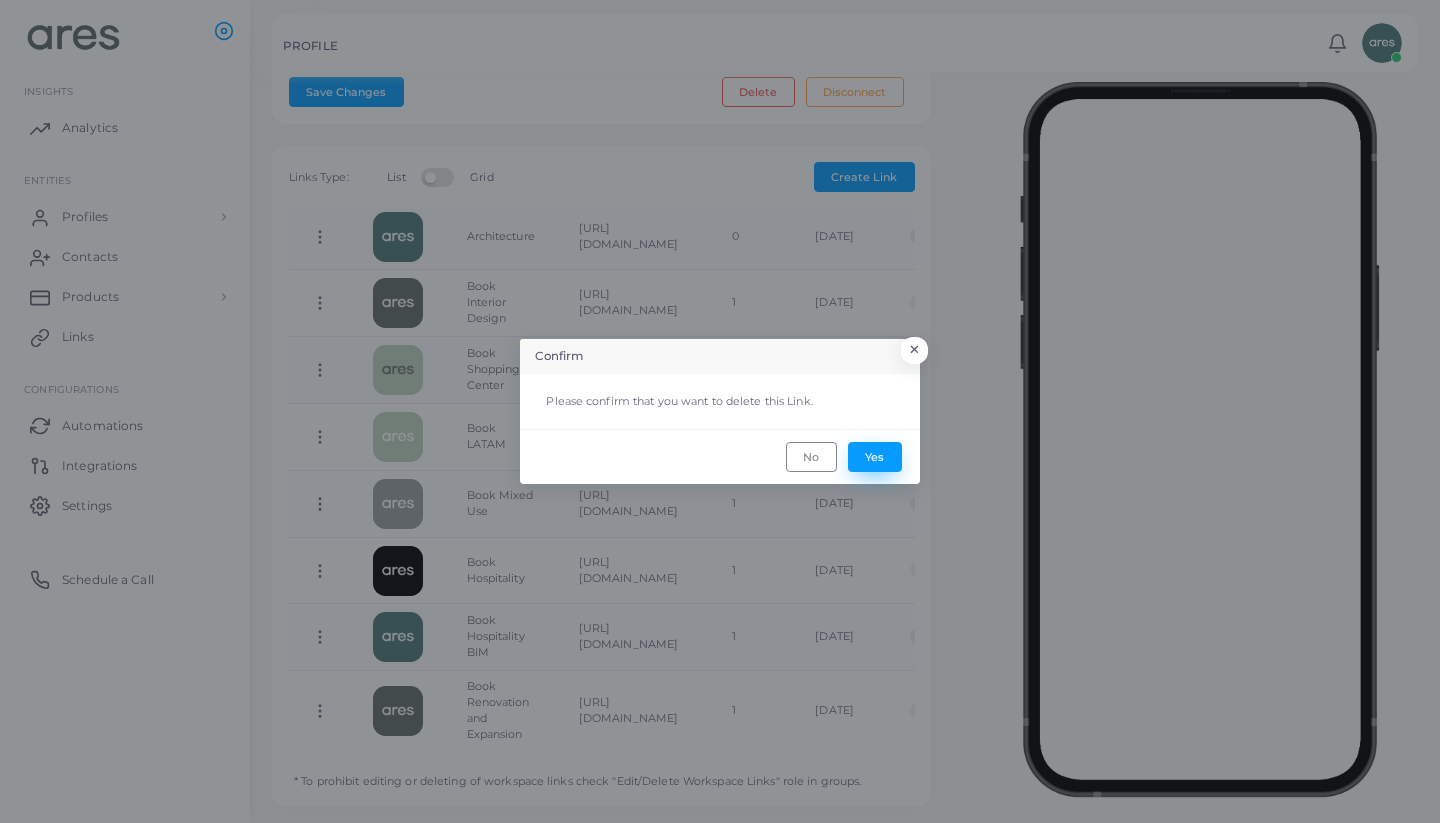 click on "Yes" at bounding box center [875, 457] 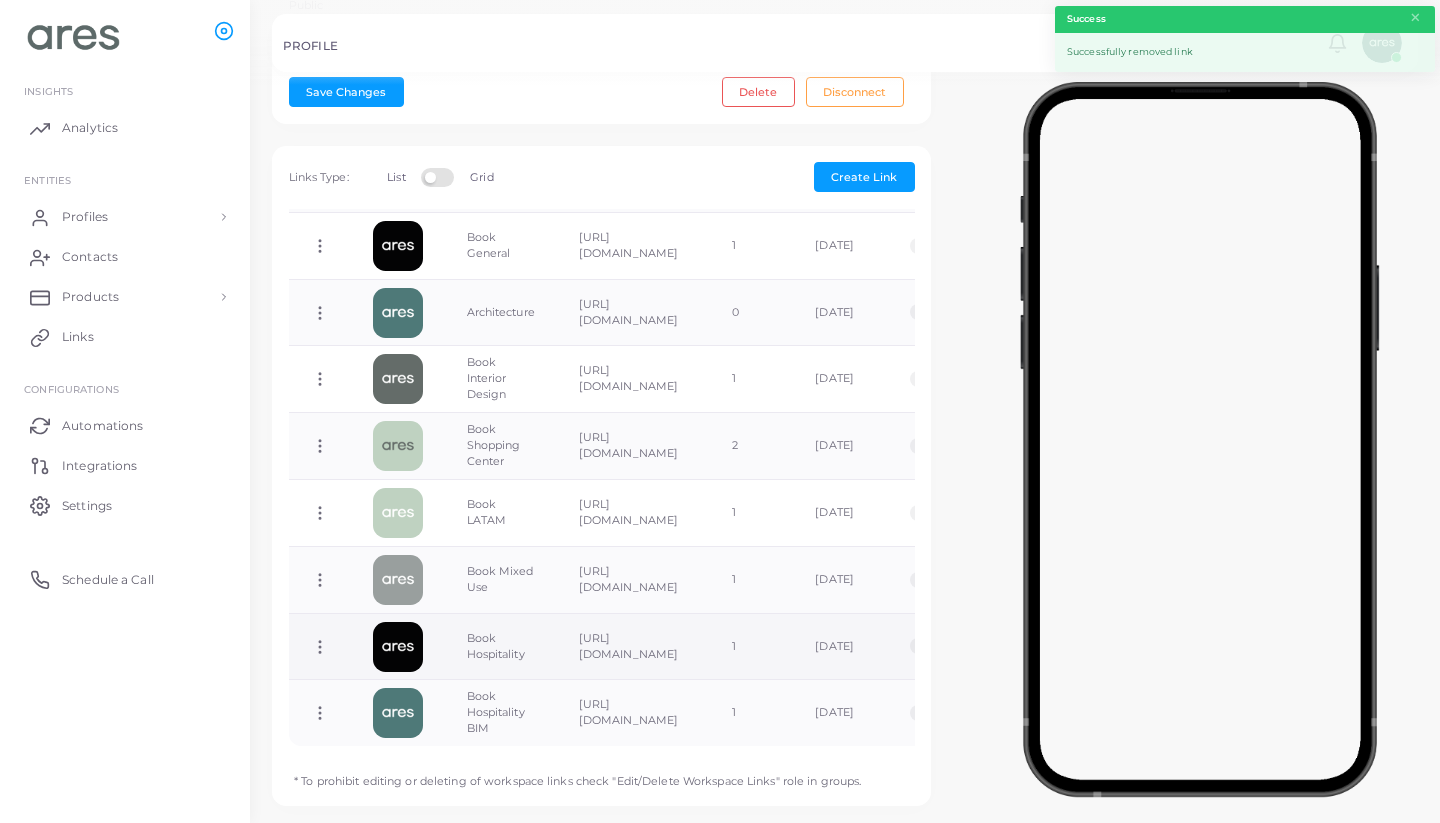 scroll, scrollTop: 509, scrollLeft: 0, axis: vertical 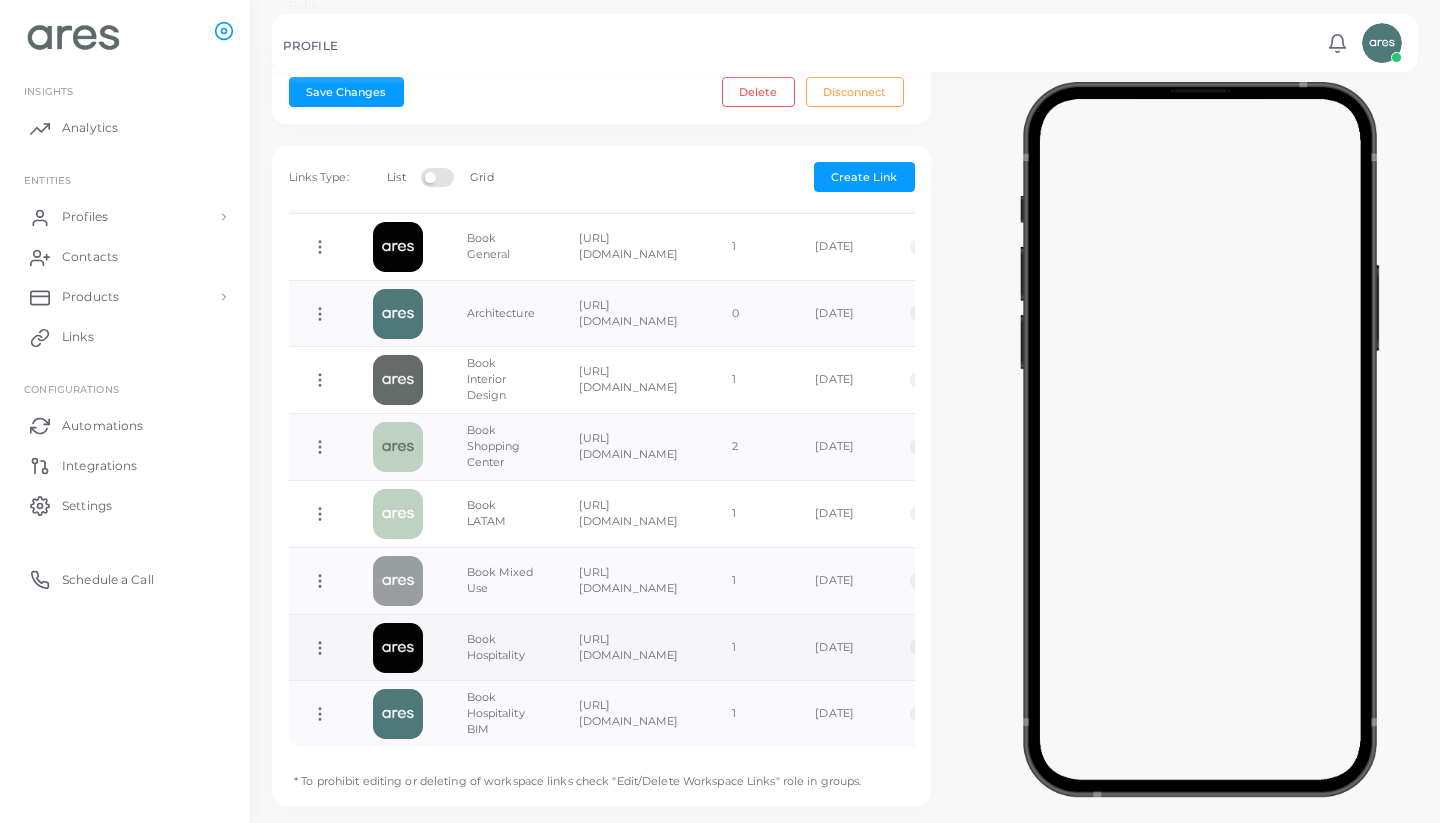 click 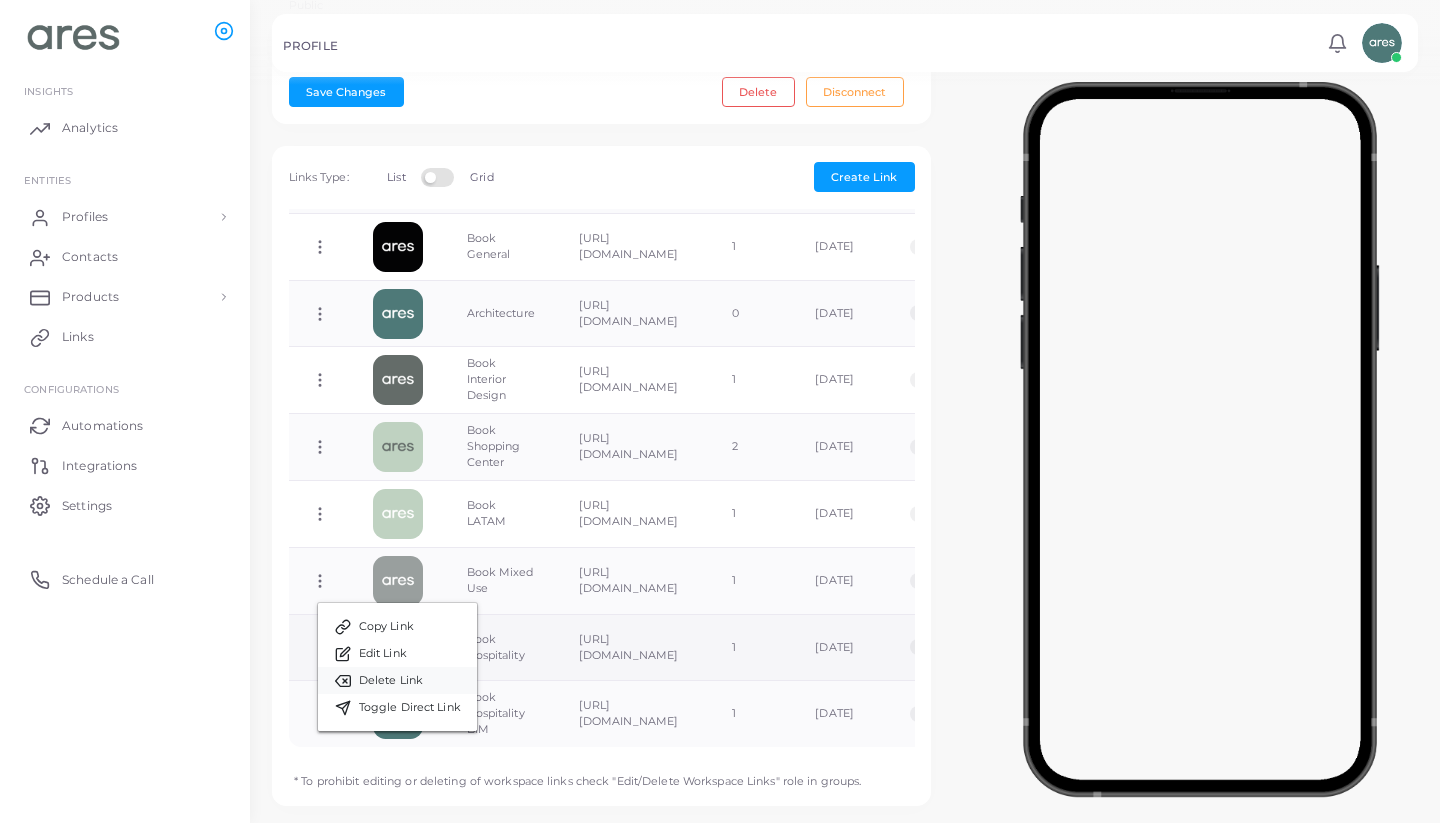 click on "Delete Link" at bounding box center (391, 681) 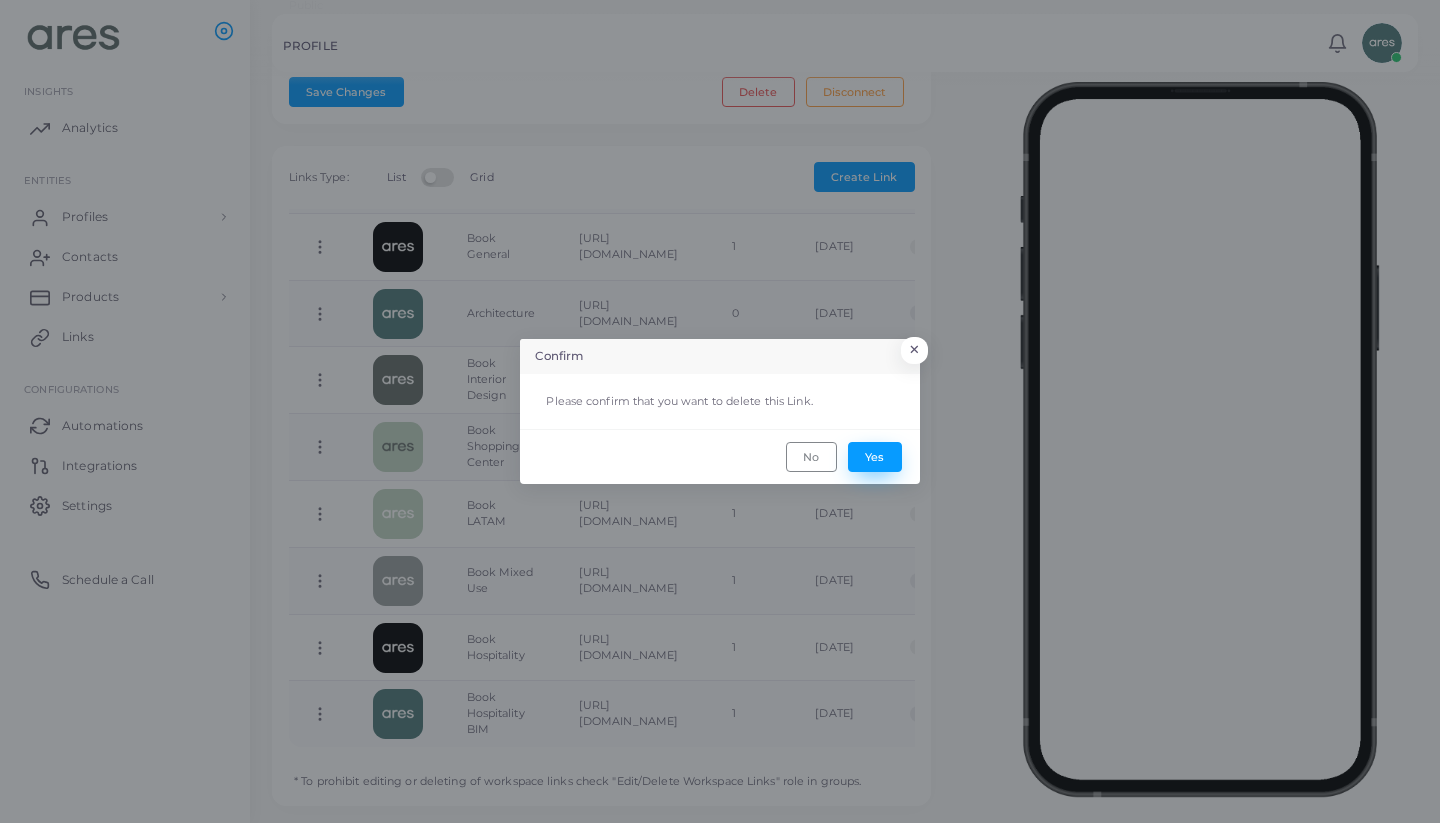 click on "Yes" at bounding box center (875, 457) 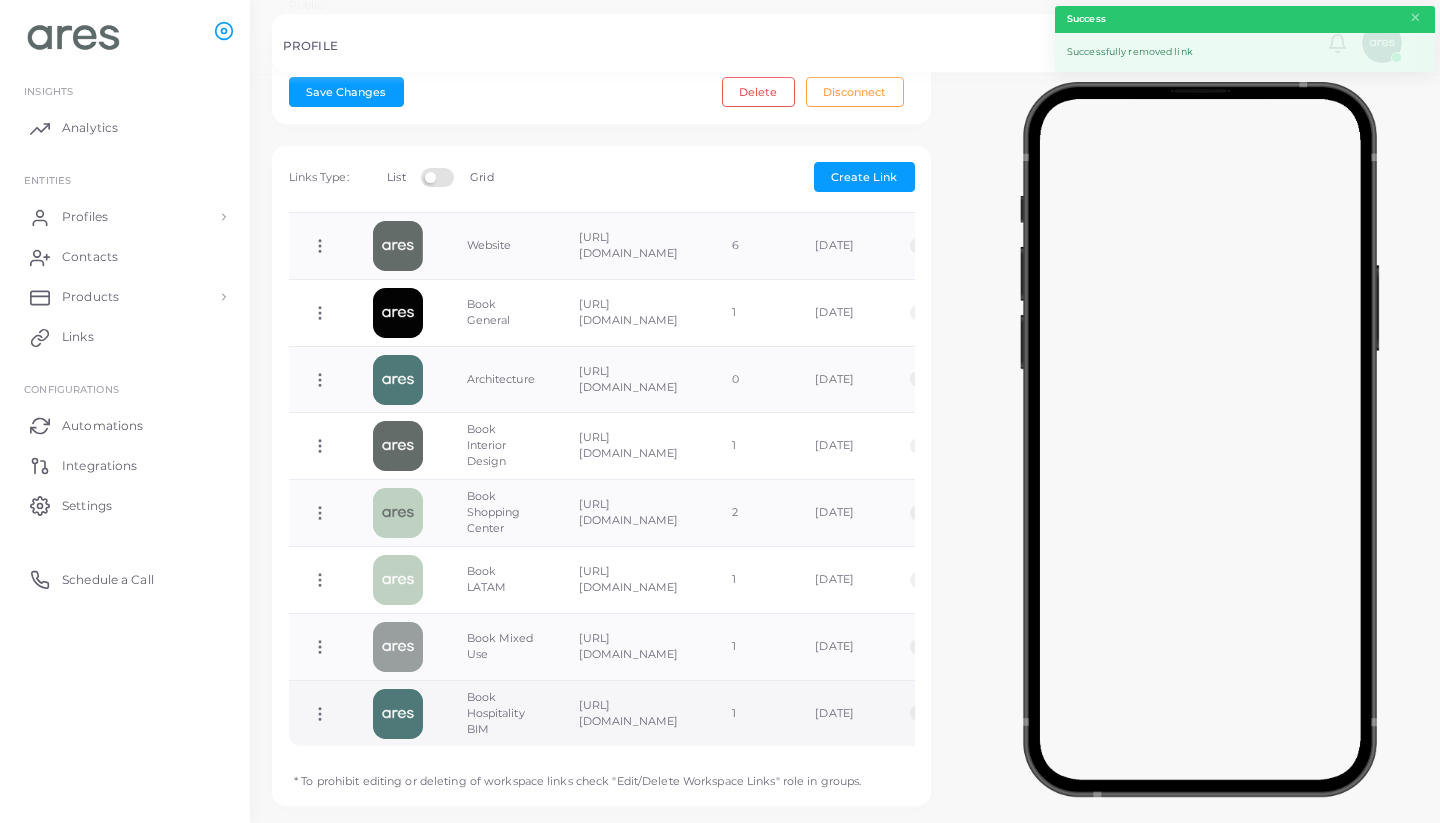 scroll, scrollTop: 442, scrollLeft: 0, axis: vertical 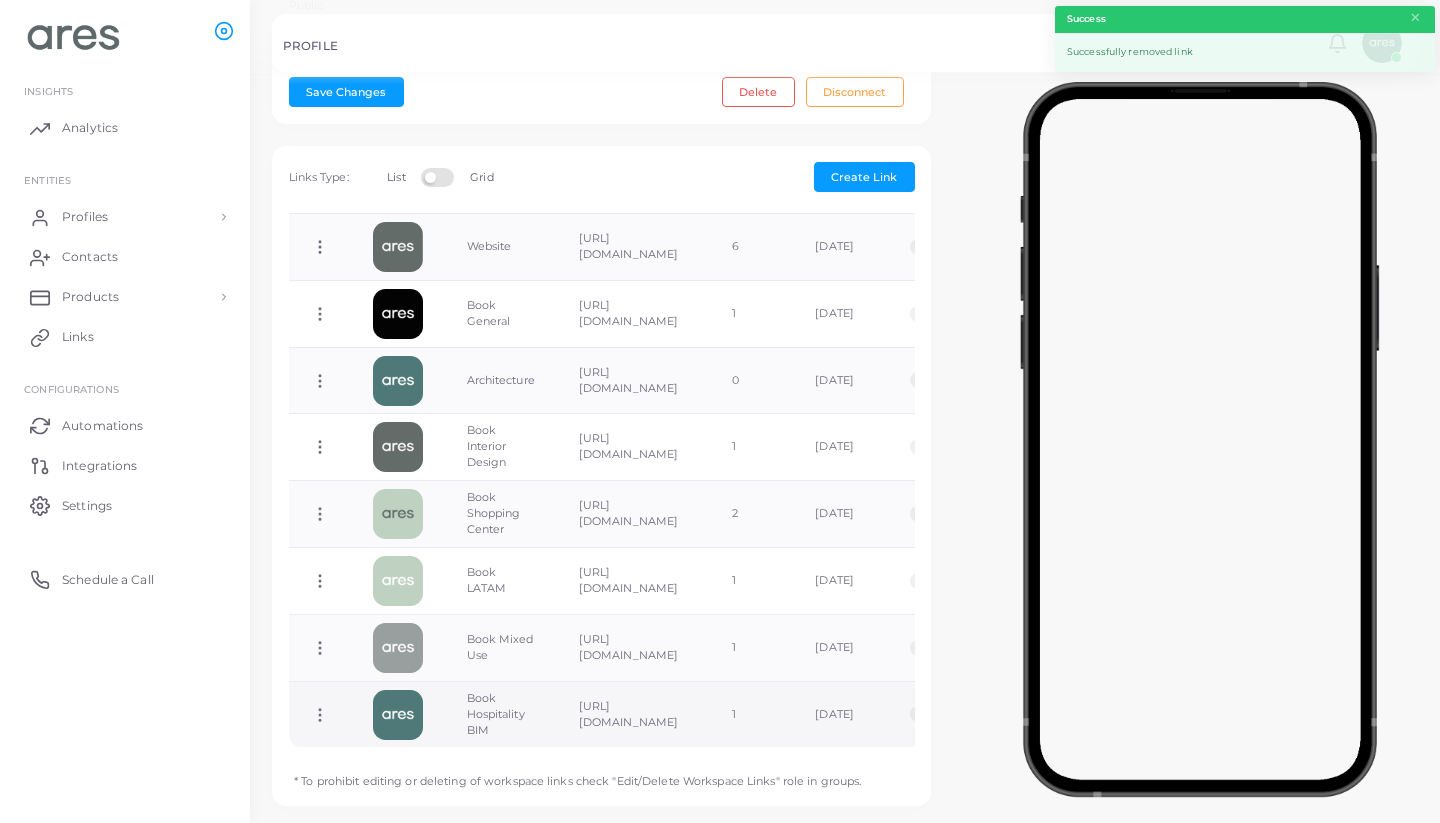 click 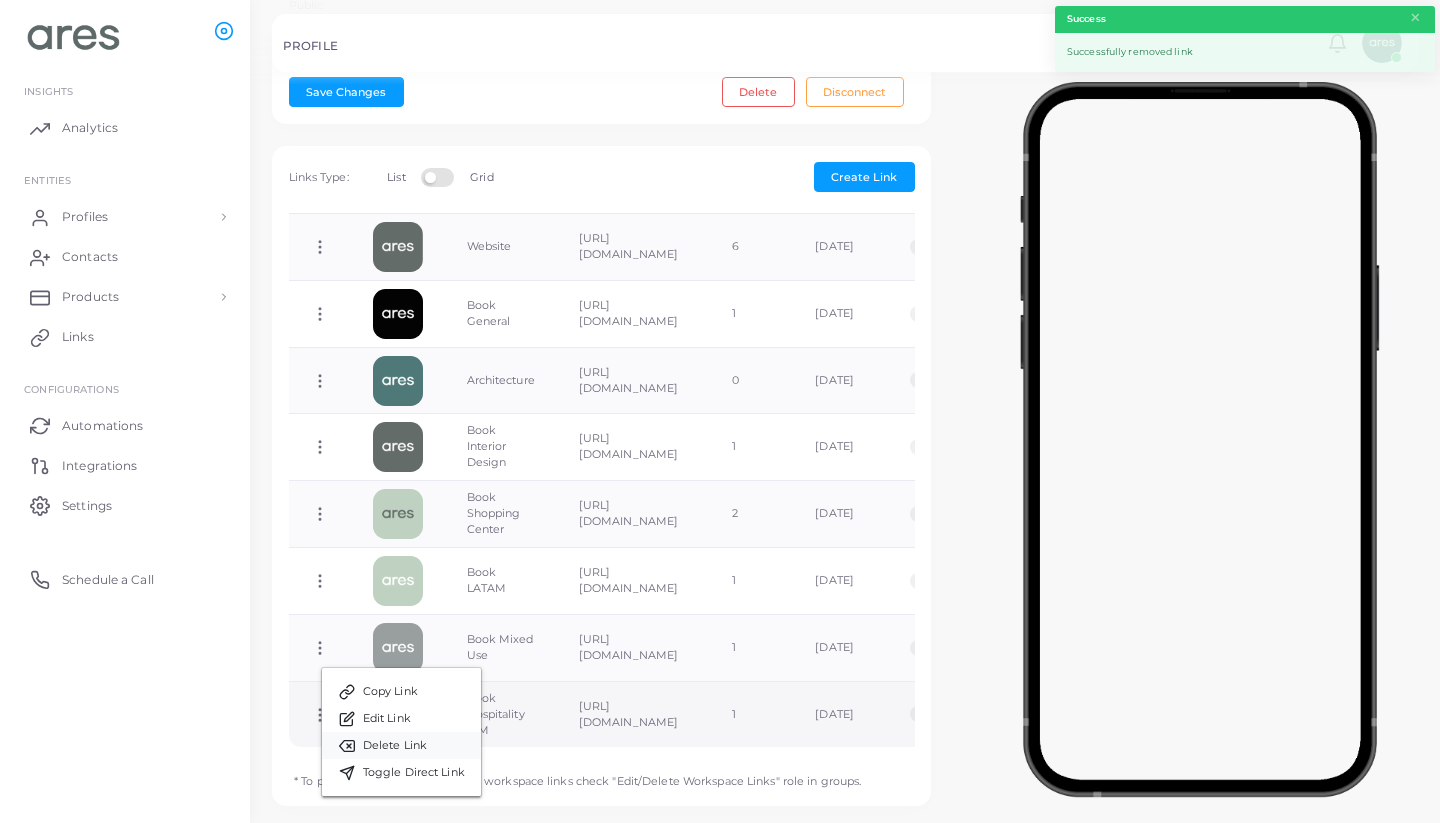 click on "Delete Link" at bounding box center [395, 746] 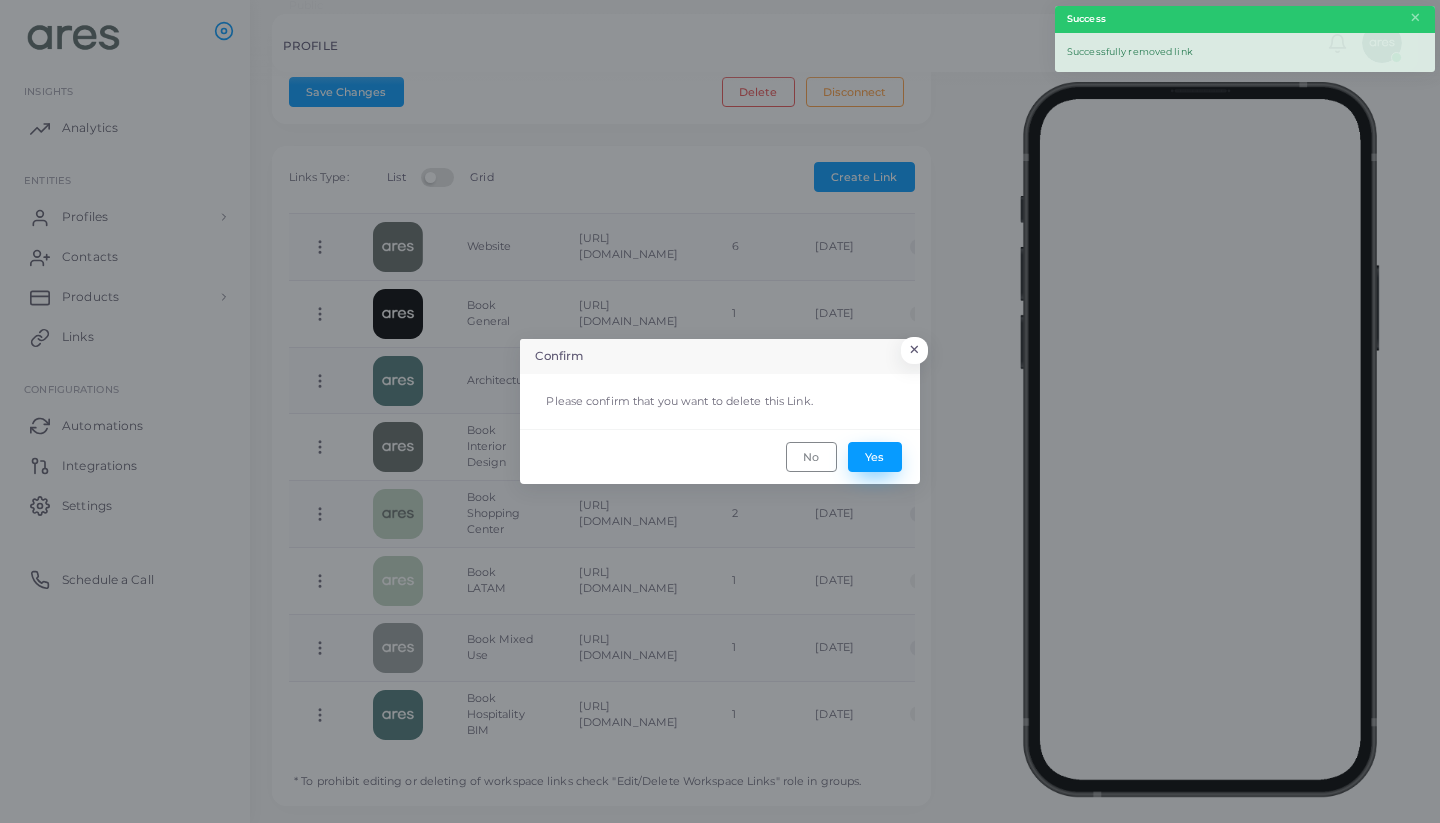 click on "Yes" at bounding box center [875, 457] 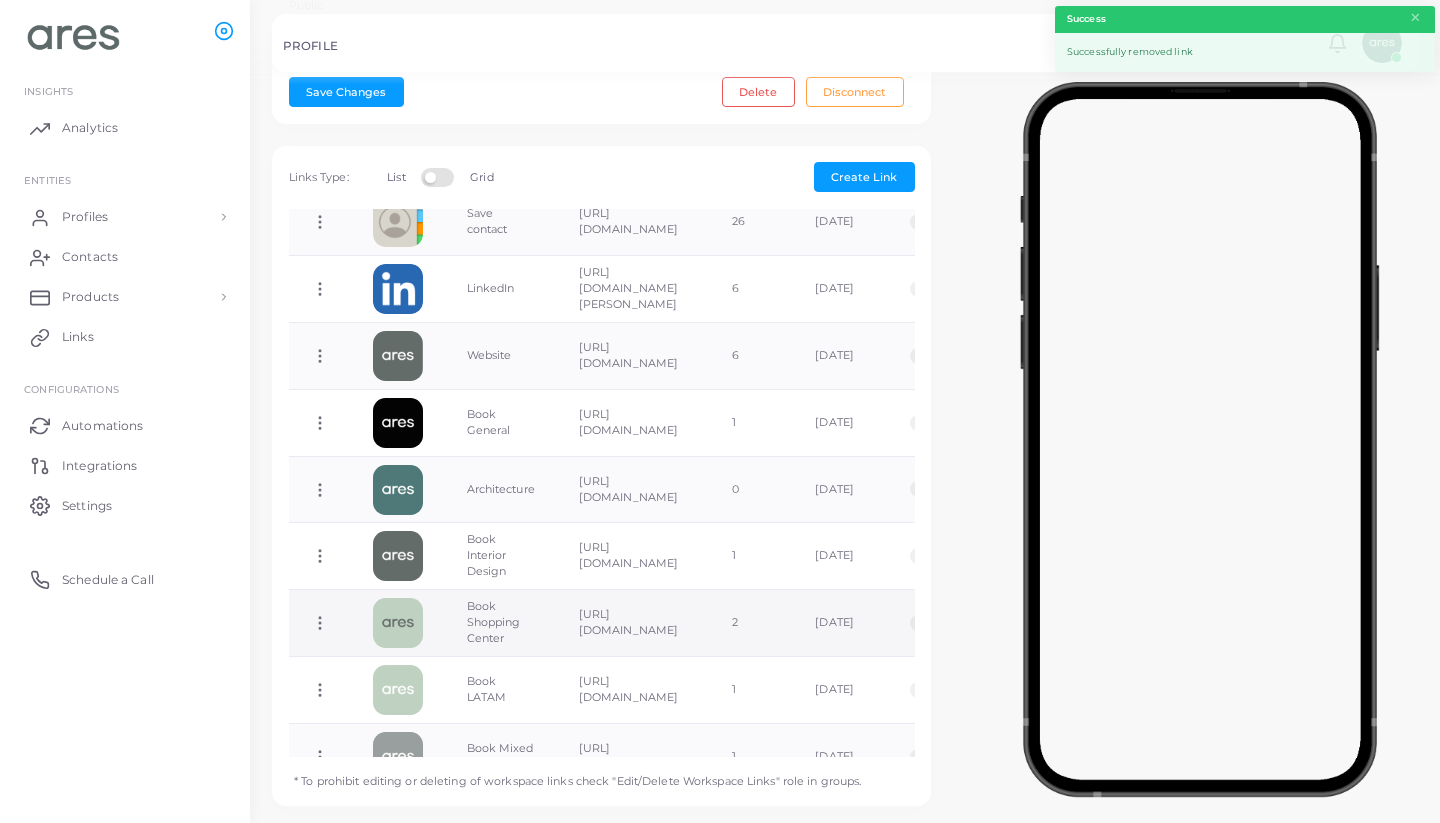 scroll, scrollTop: 329, scrollLeft: 0, axis: vertical 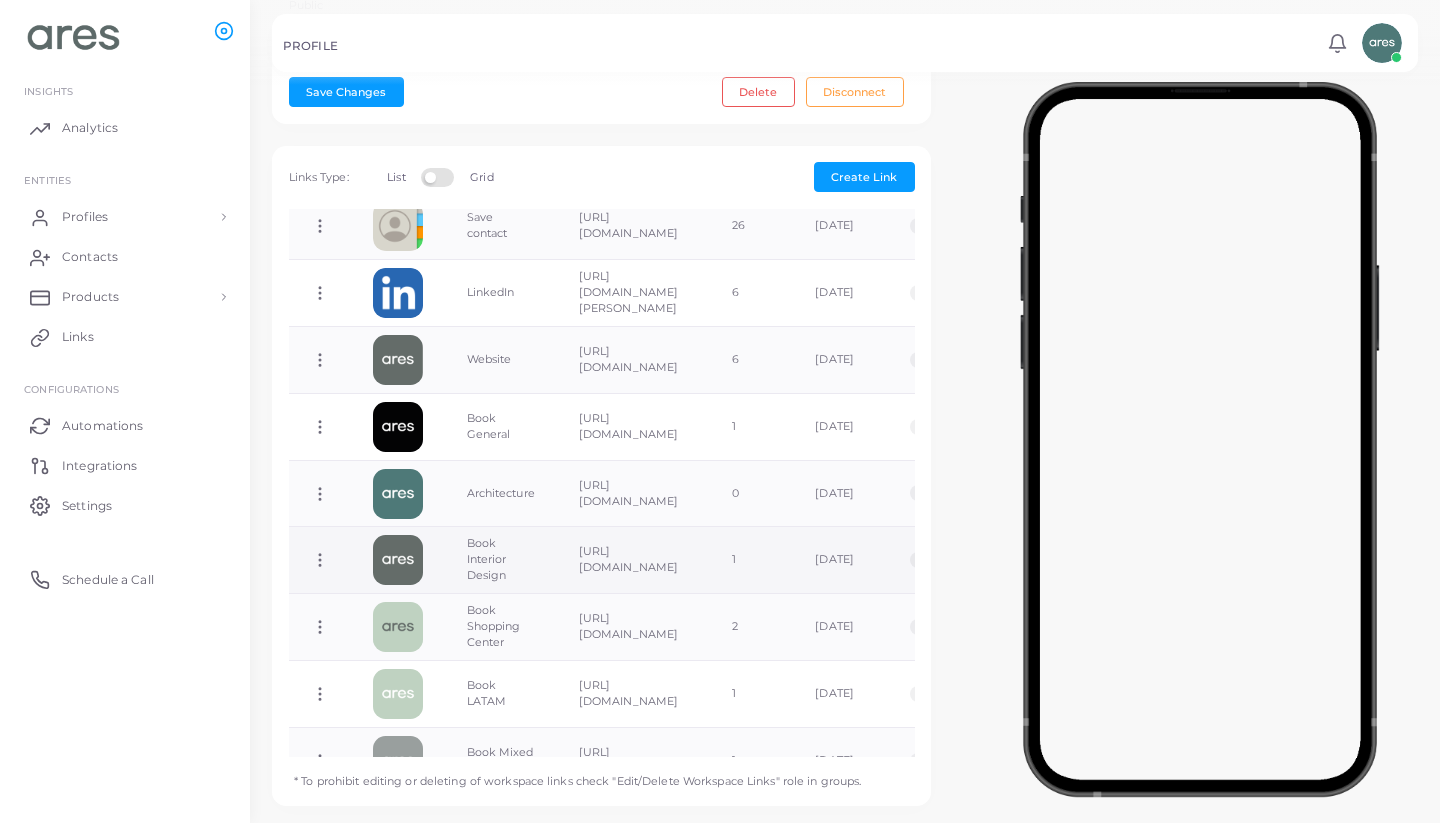 click 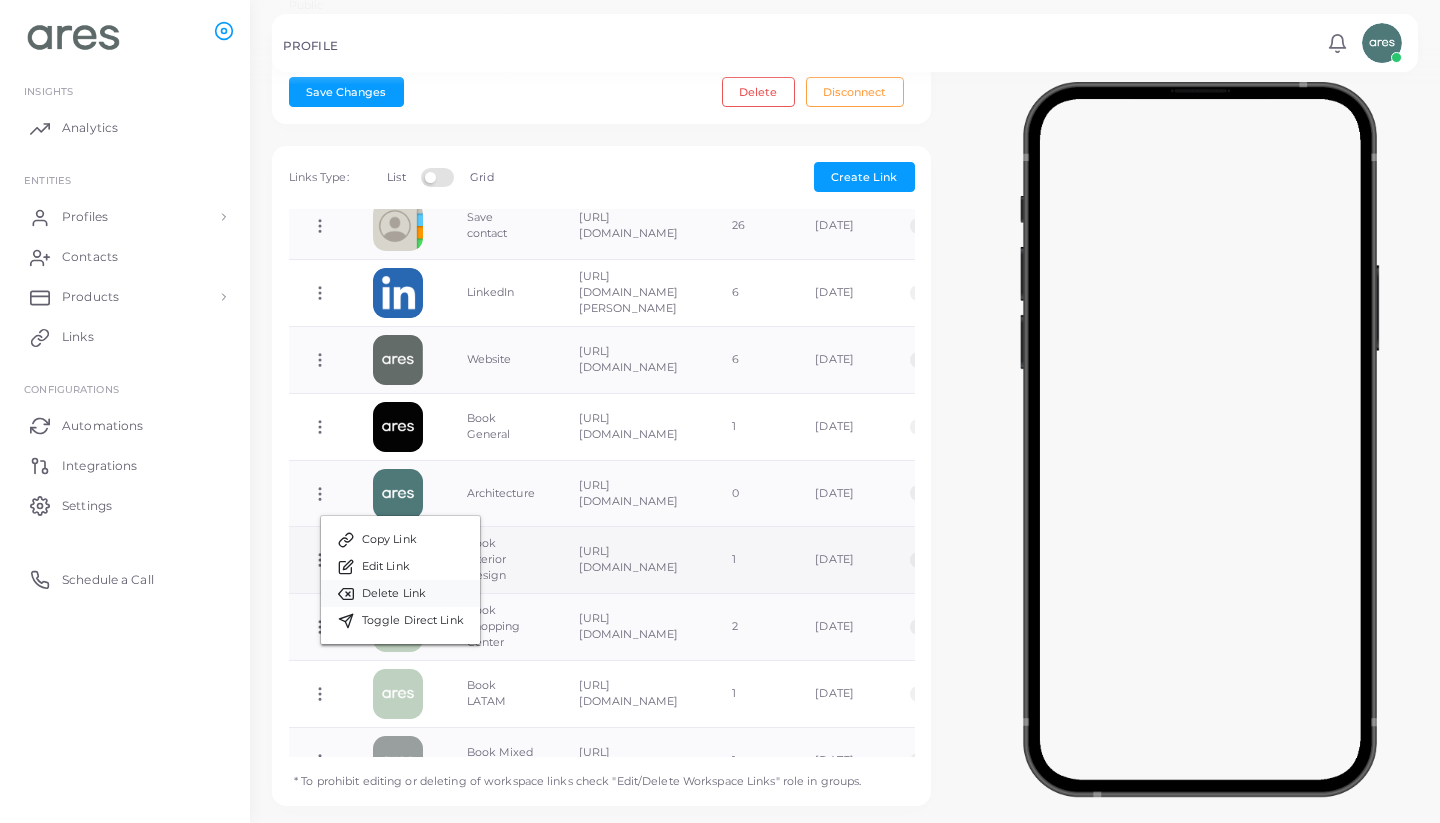 click on "Delete Link" at bounding box center [394, 594] 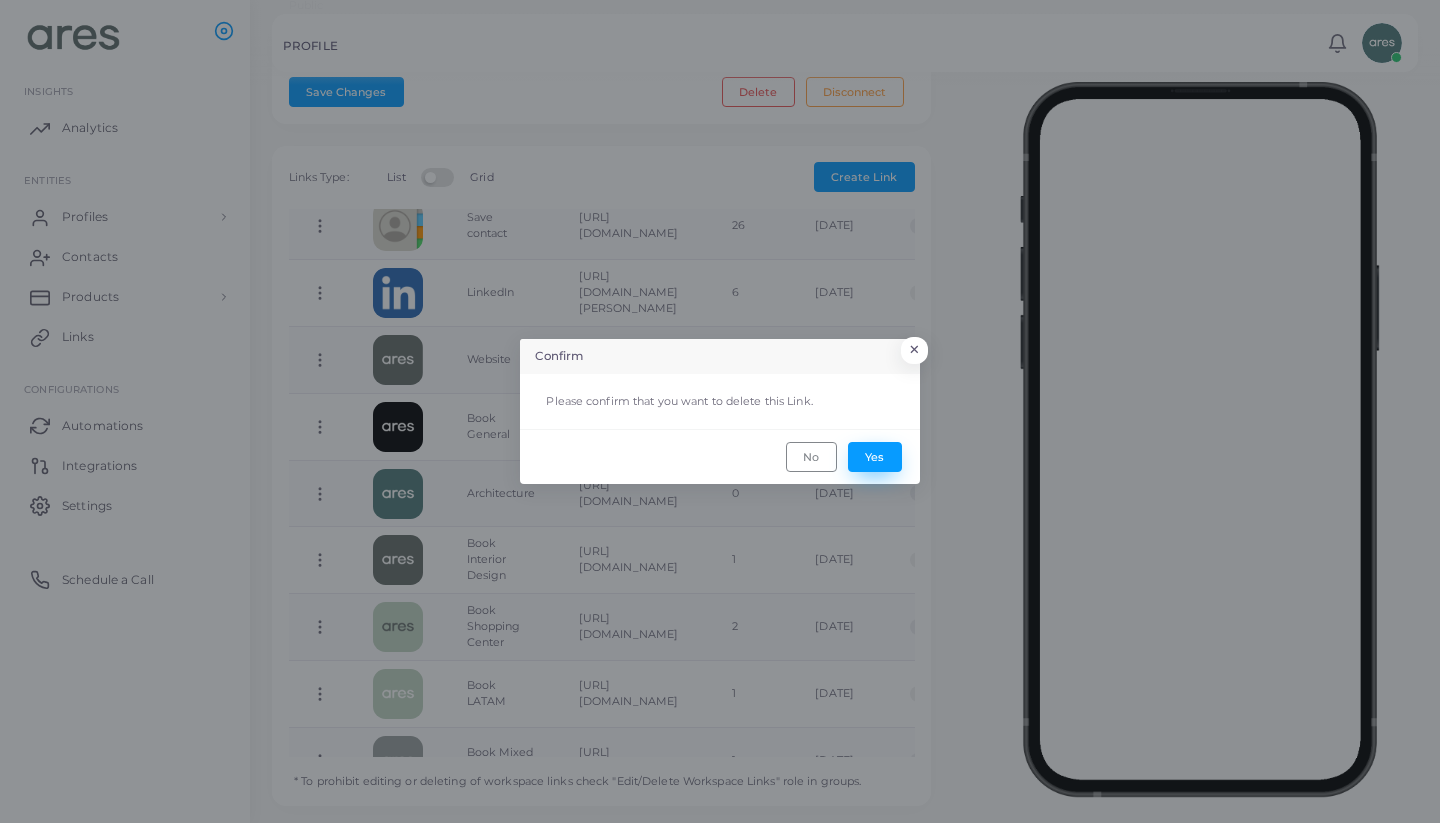 click on "Yes" at bounding box center (875, 457) 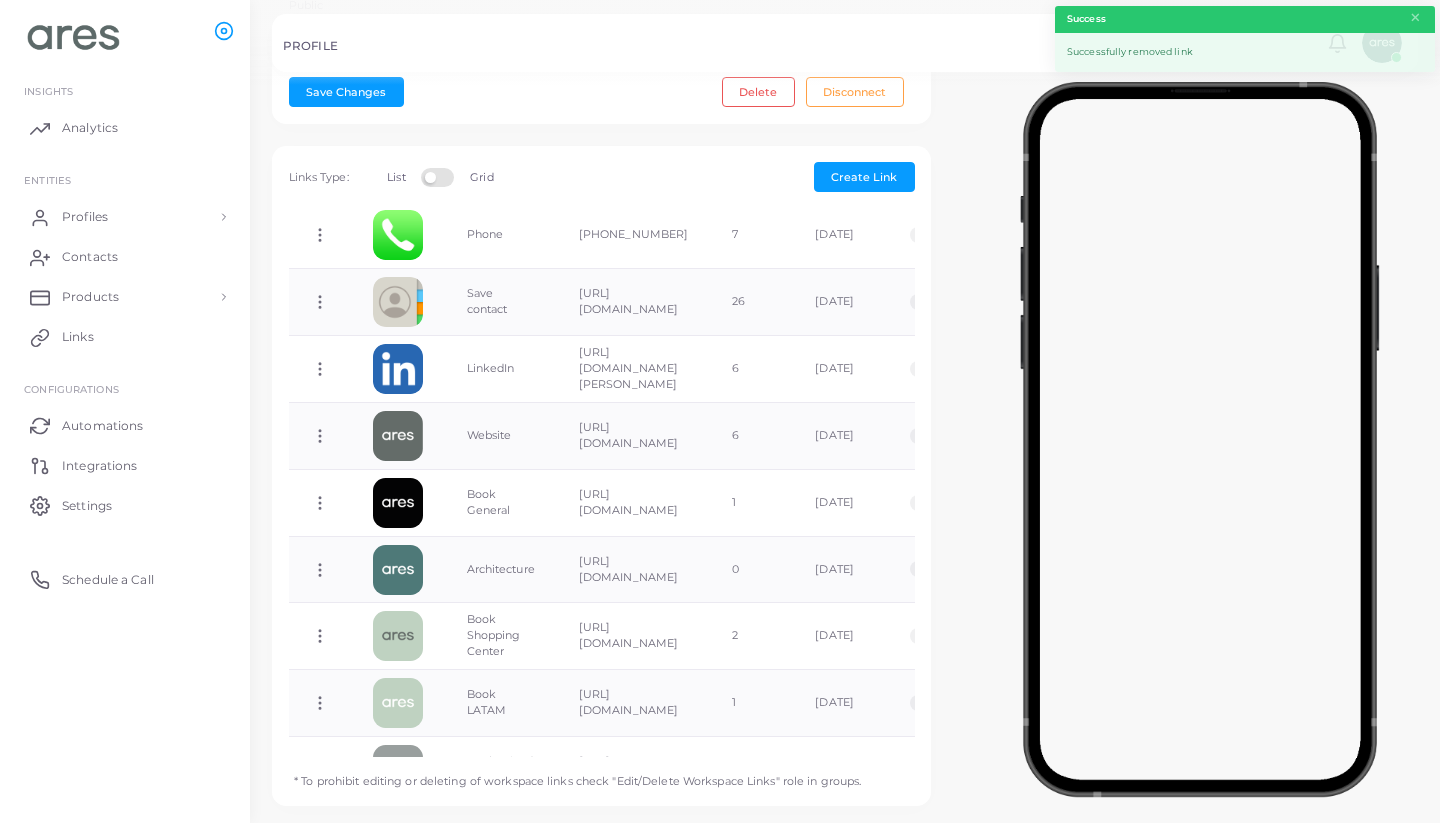 scroll, scrollTop: 309, scrollLeft: 0, axis: vertical 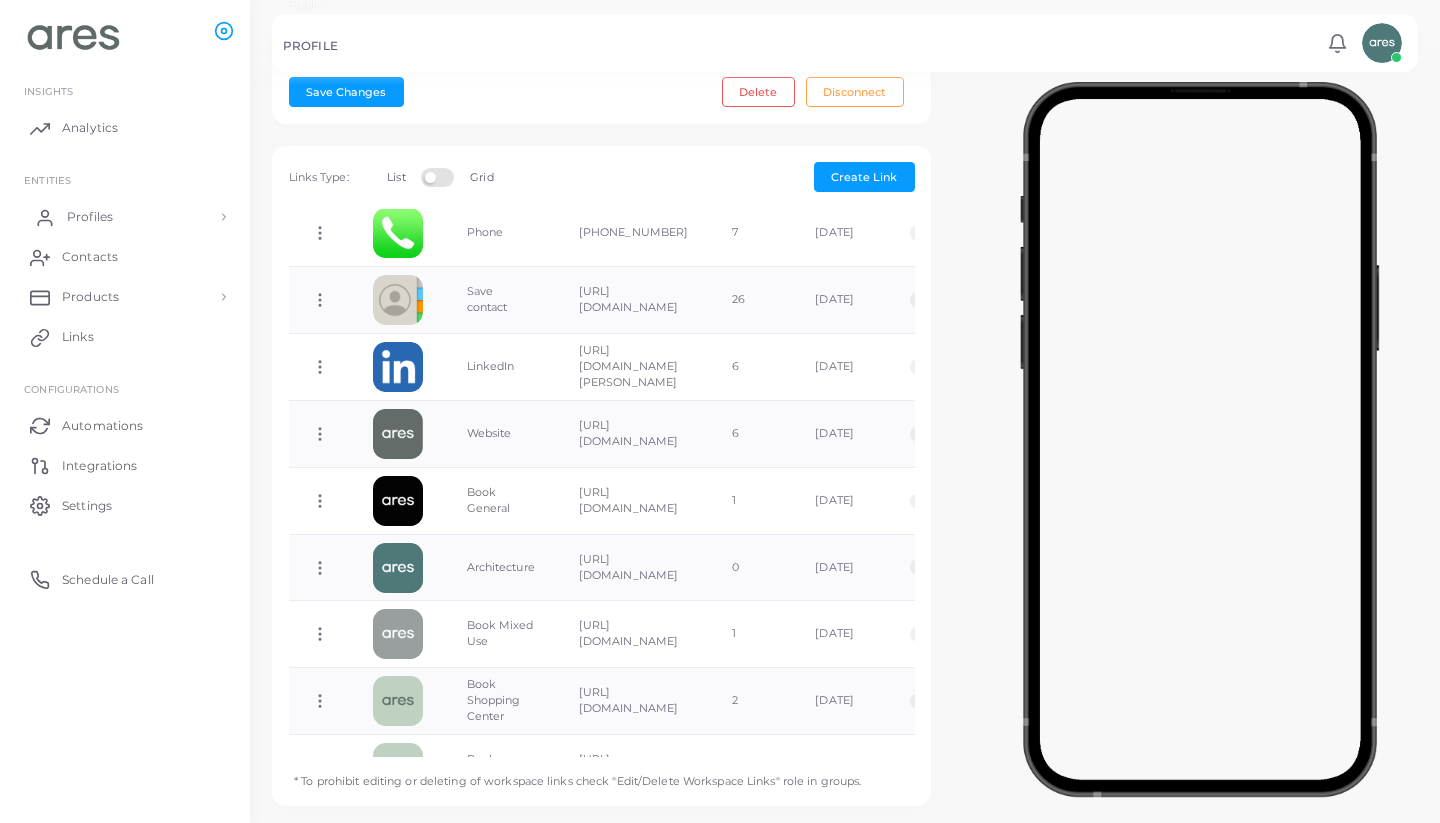 click on "Profiles" at bounding box center (125, 217) 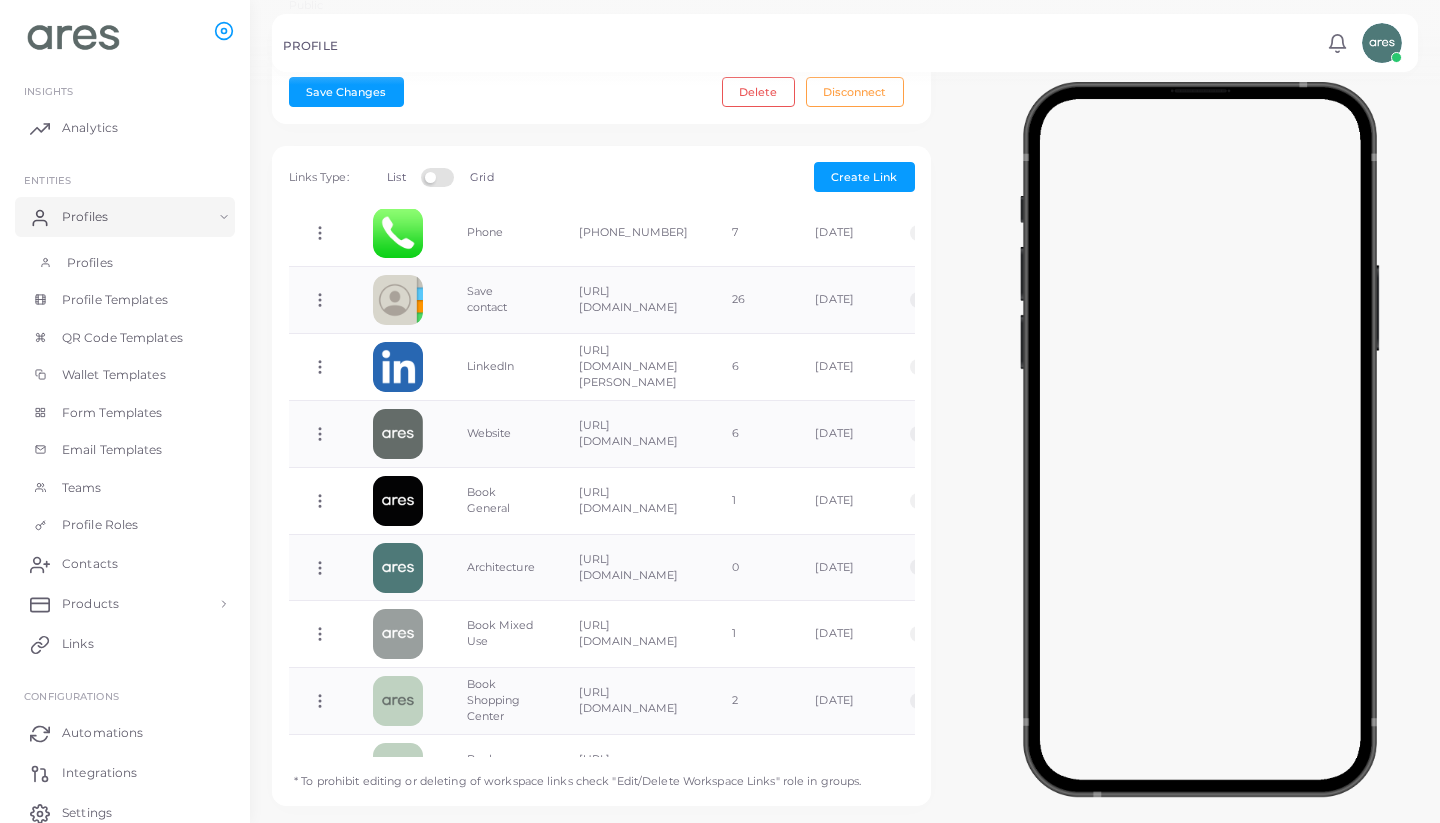 click on "Profiles" at bounding box center [90, 263] 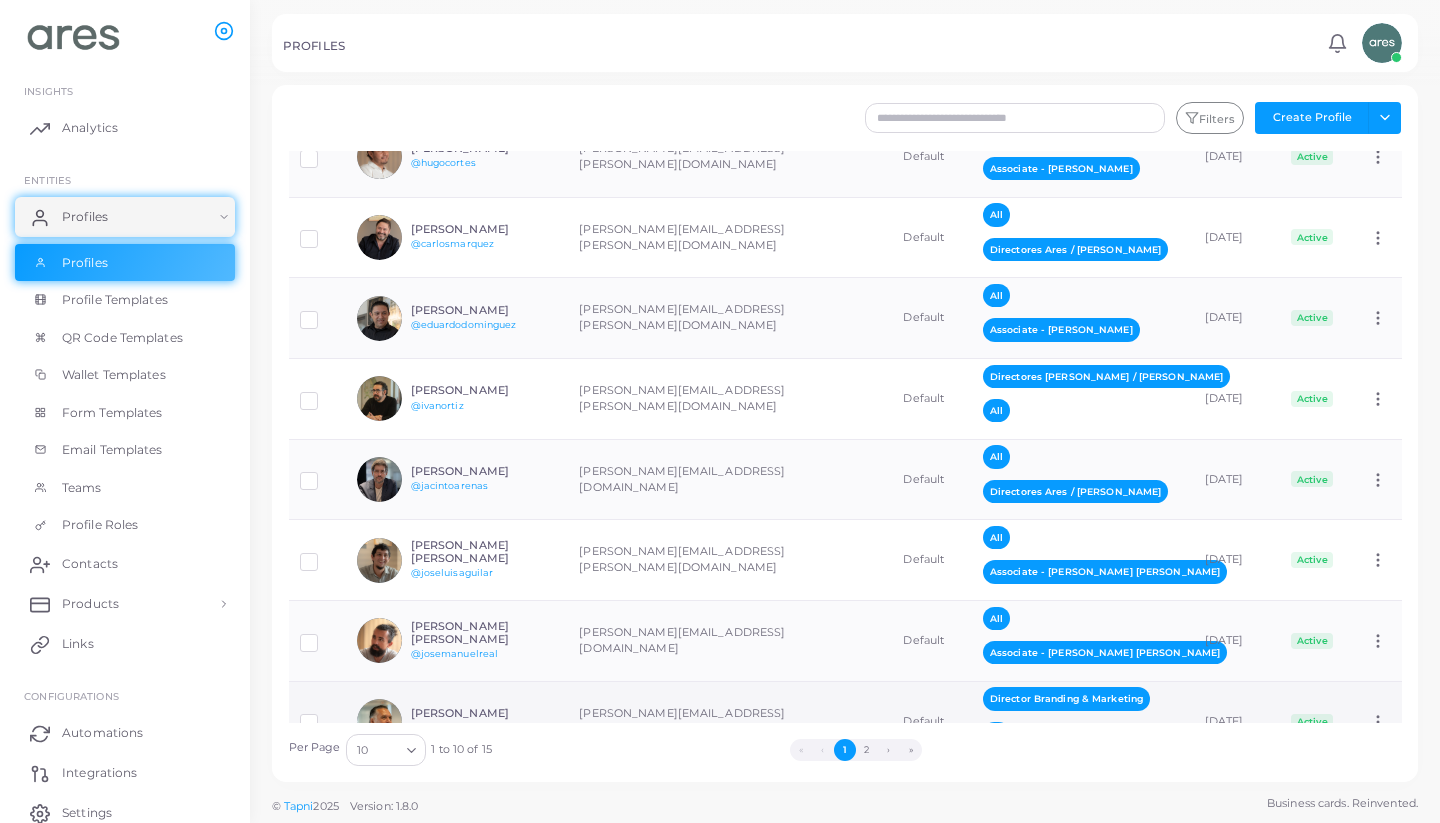 scroll, scrollTop: 204, scrollLeft: 0, axis: vertical 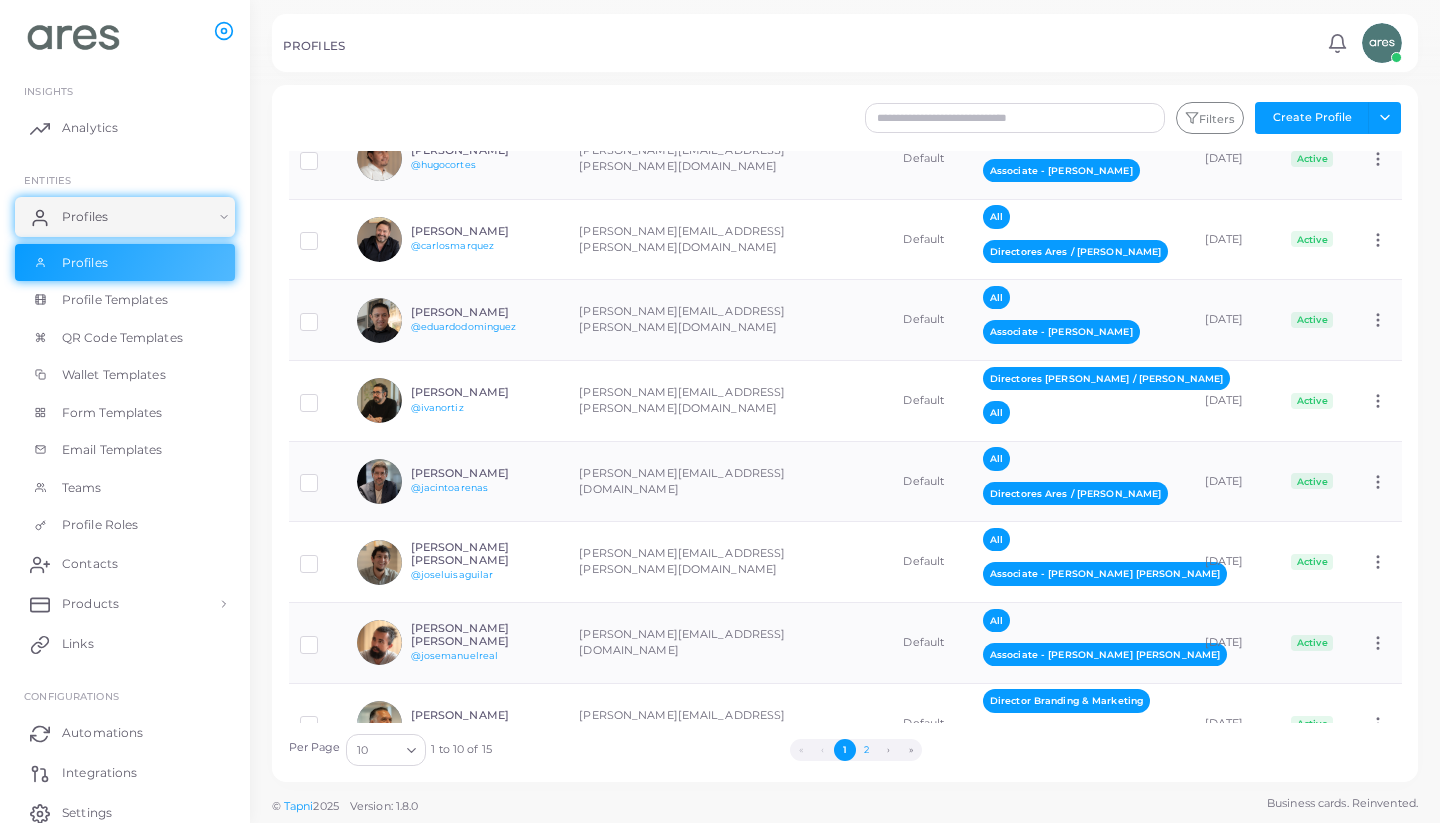 click on "2" at bounding box center [867, 750] 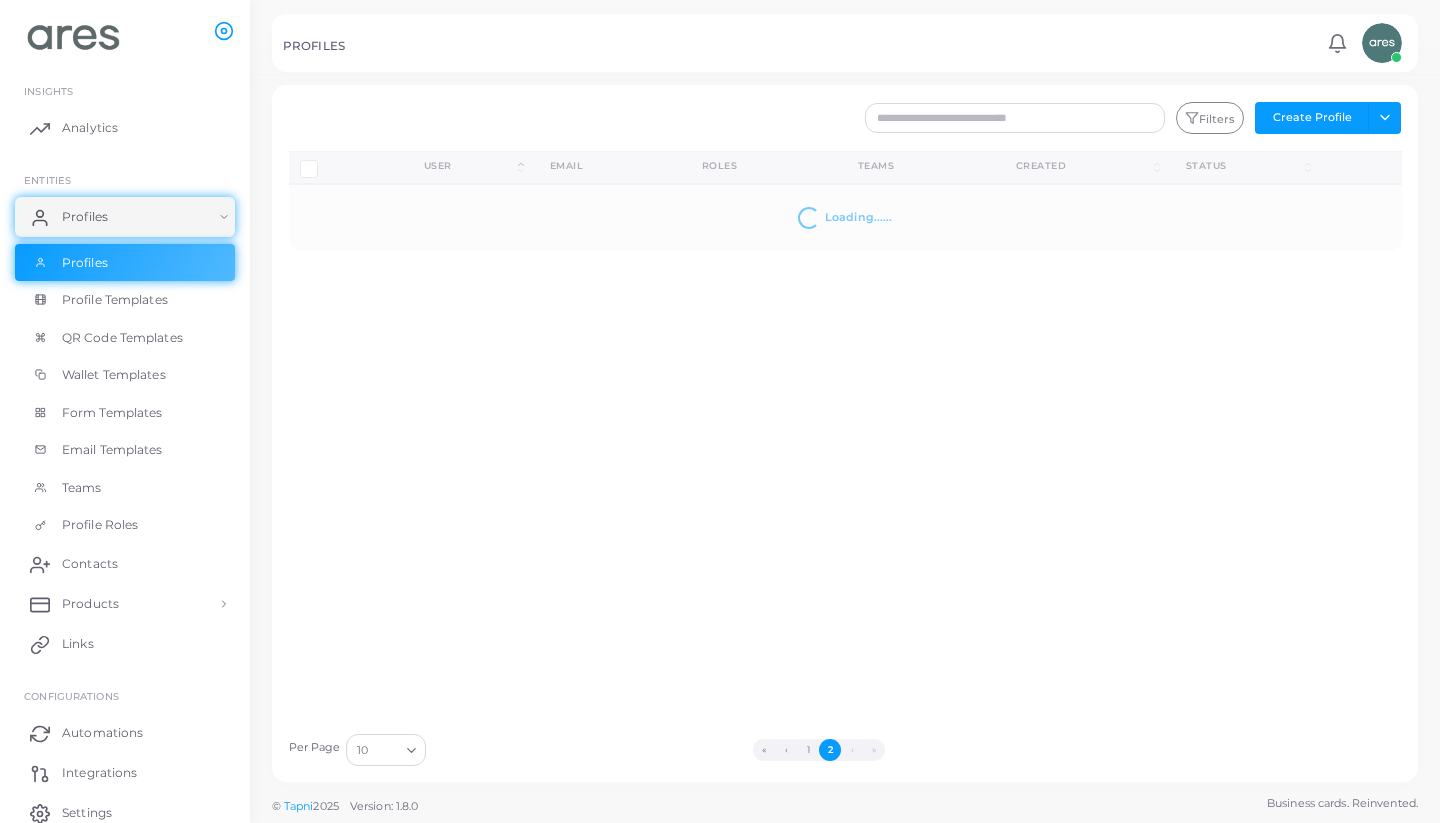 scroll, scrollTop: 0, scrollLeft: 0, axis: both 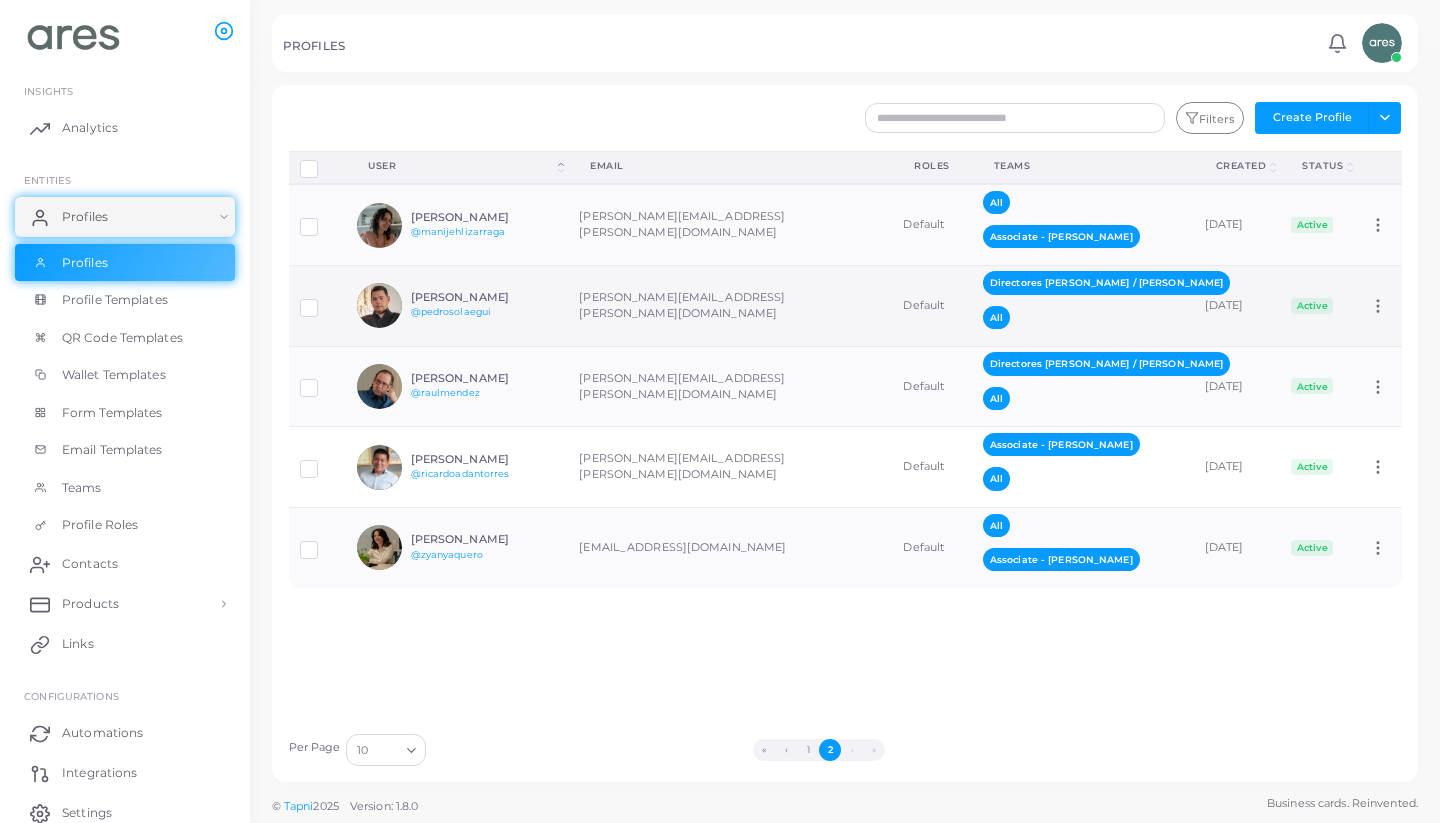 click on "[PERSON_NAME][EMAIL_ADDRESS][PERSON_NAME][DOMAIN_NAME]" at bounding box center (730, 305) 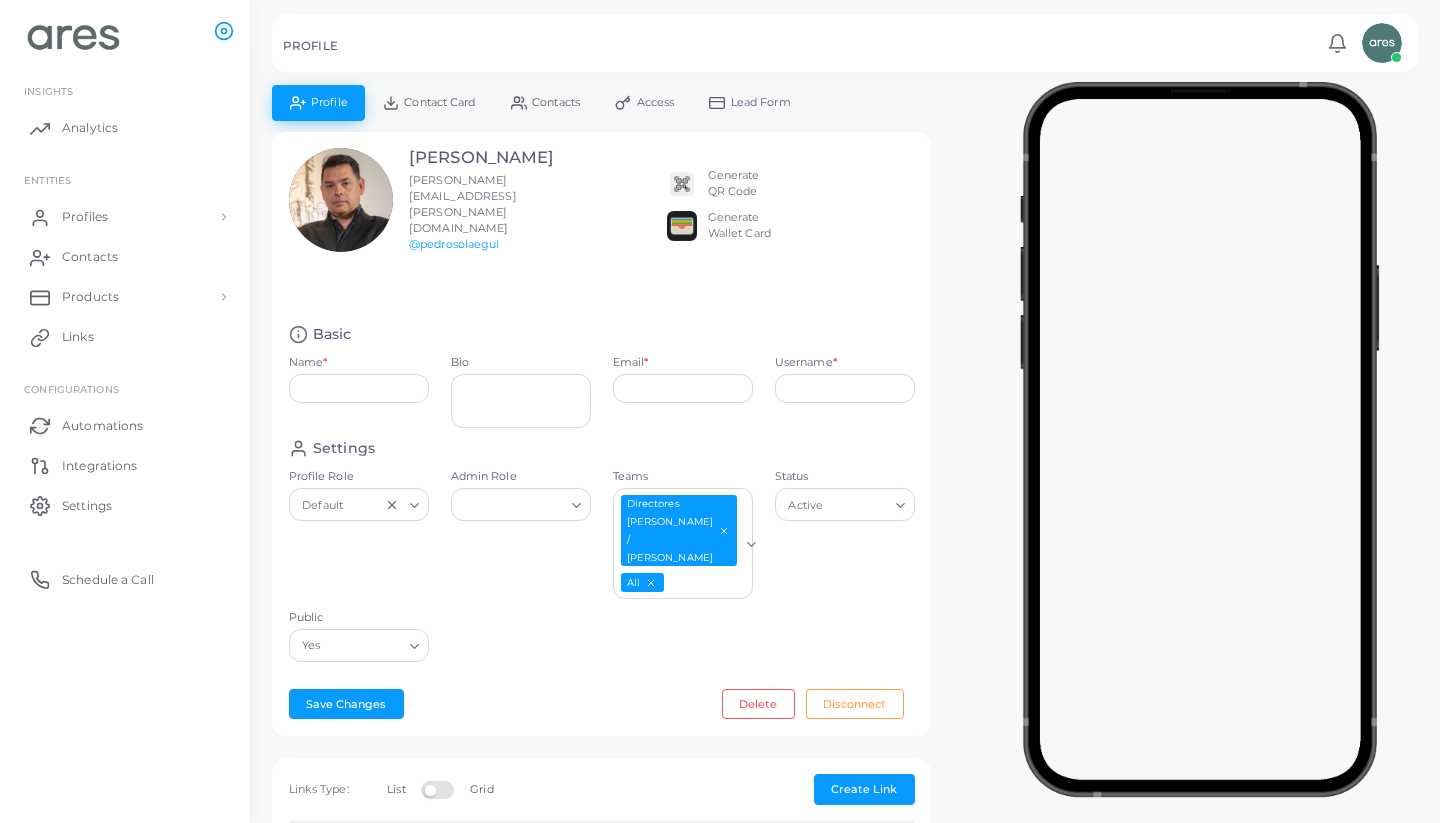 type on "**********" 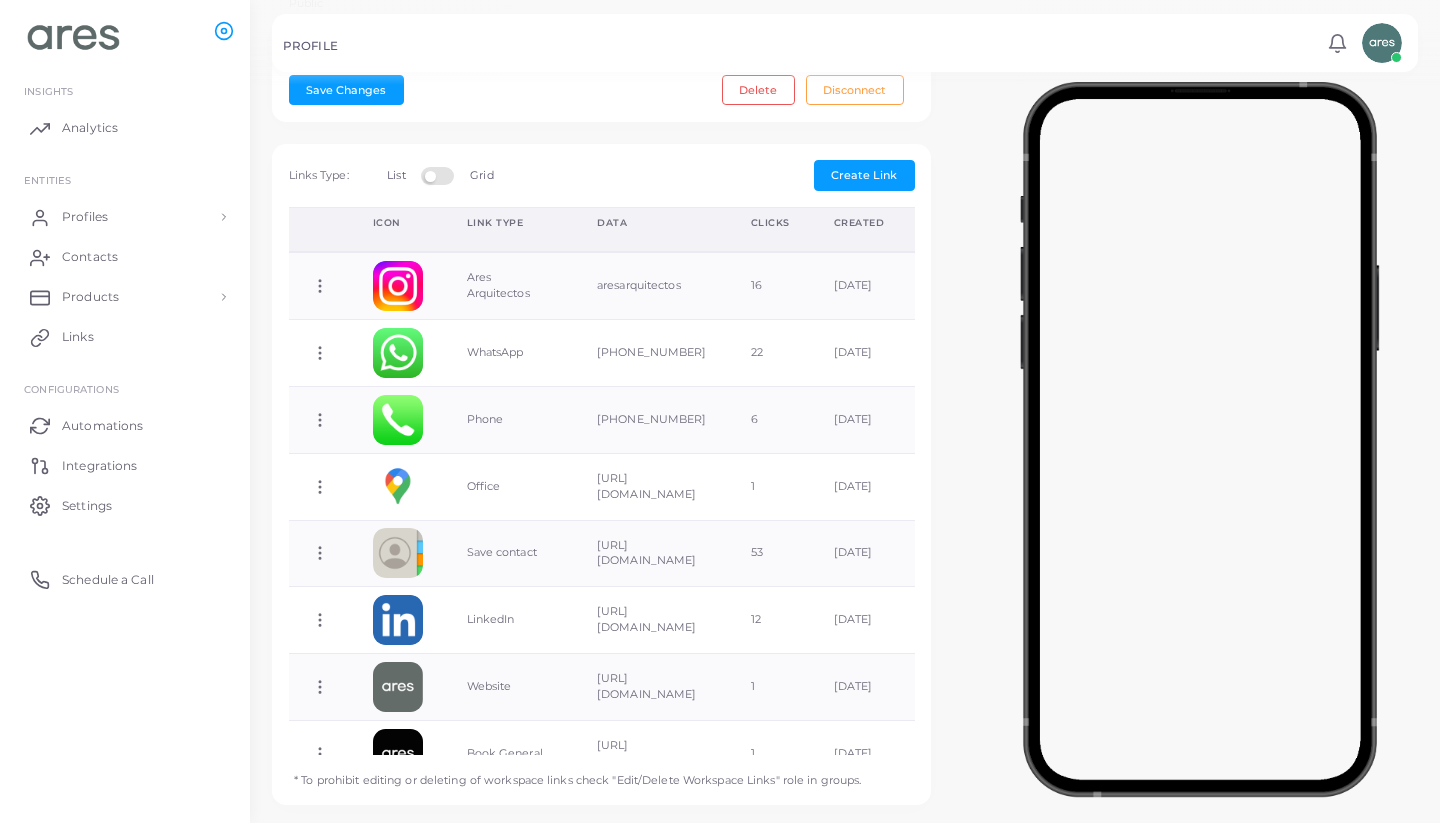 scroll, scrollTop: 613, scrollLeft: 0, axis: vertical 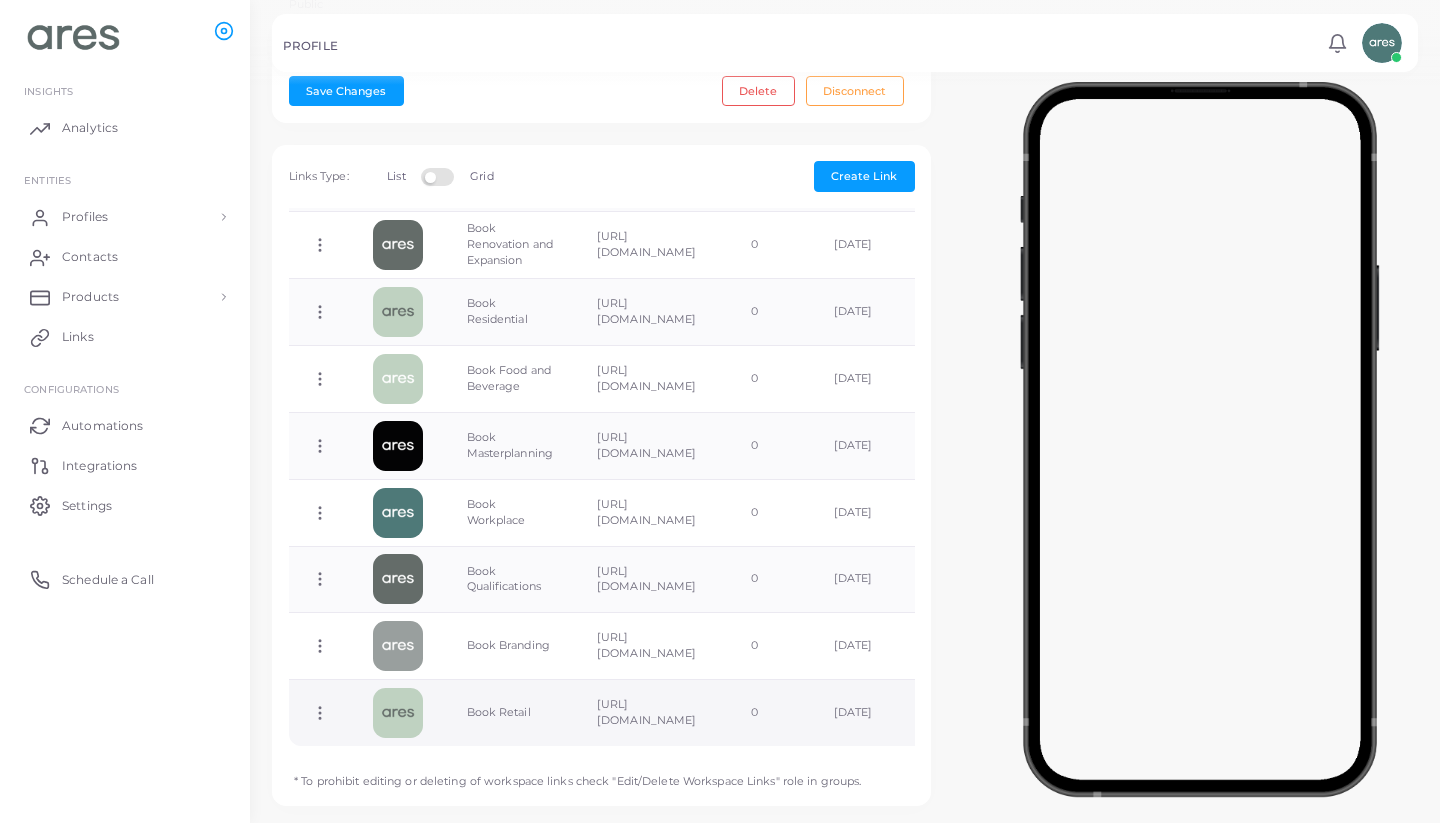 click 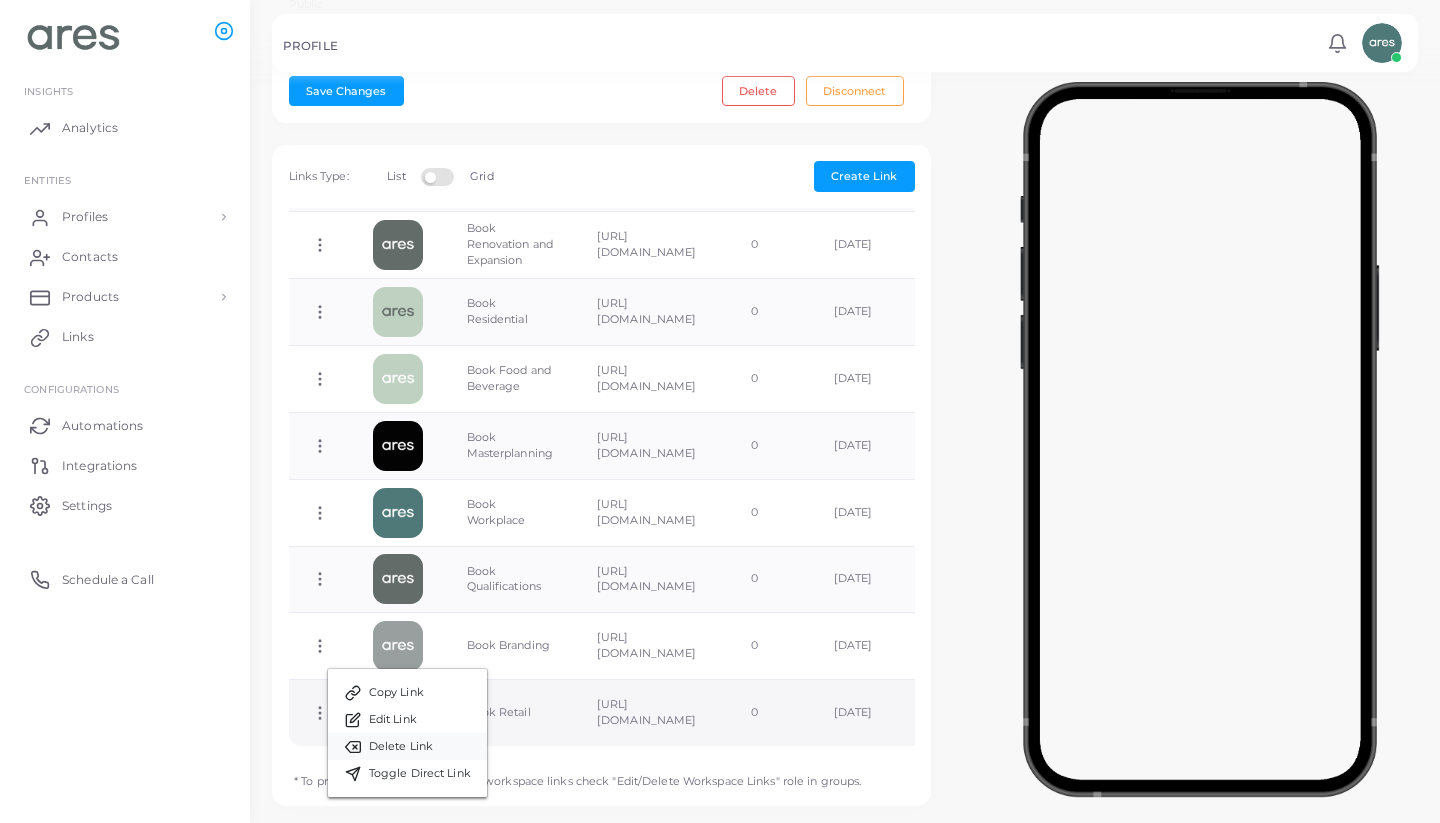 click on "Delete Link" at bounding box center (401, 747) 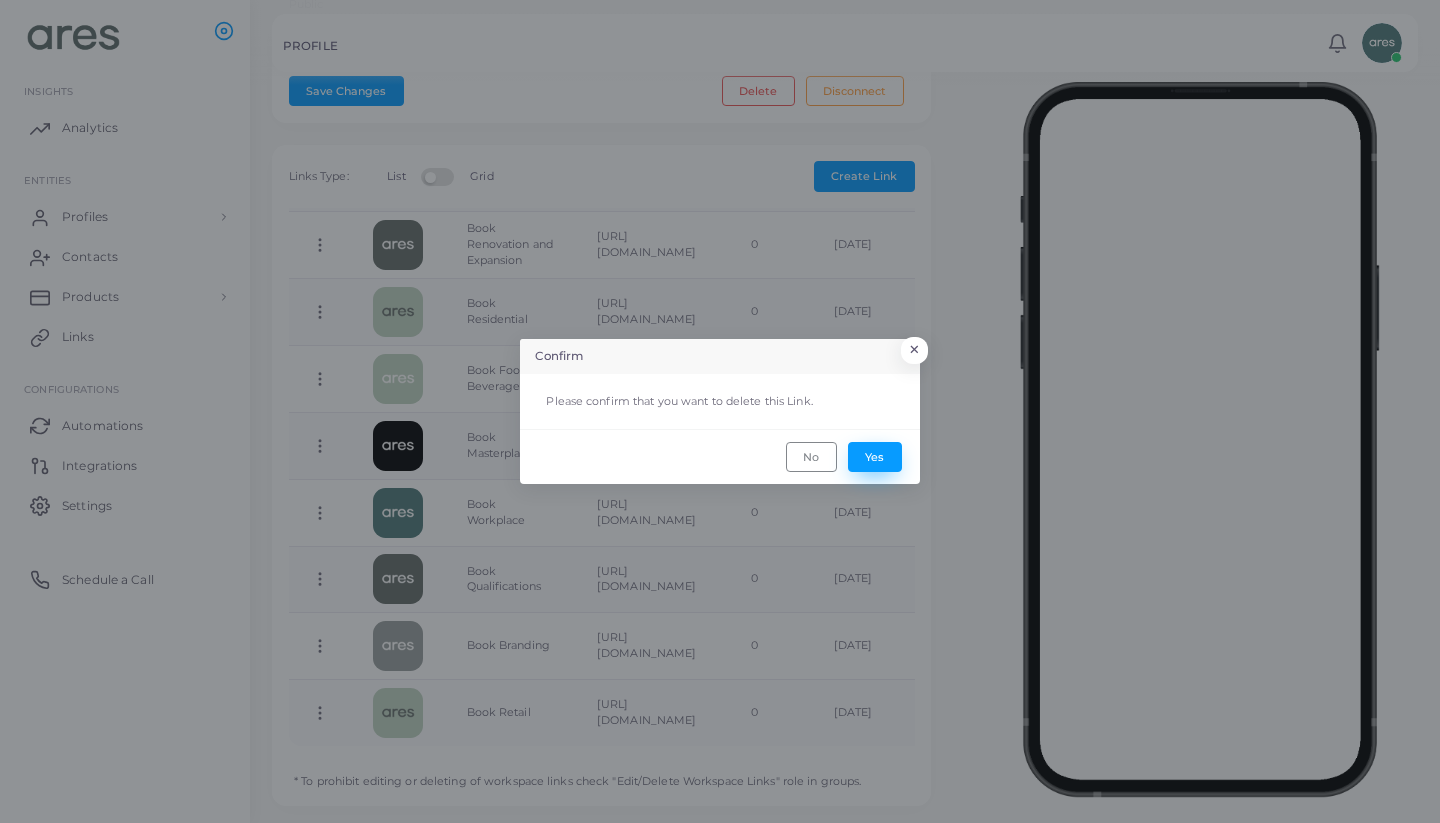 click on "Yes" at bounding box center (875, 457) 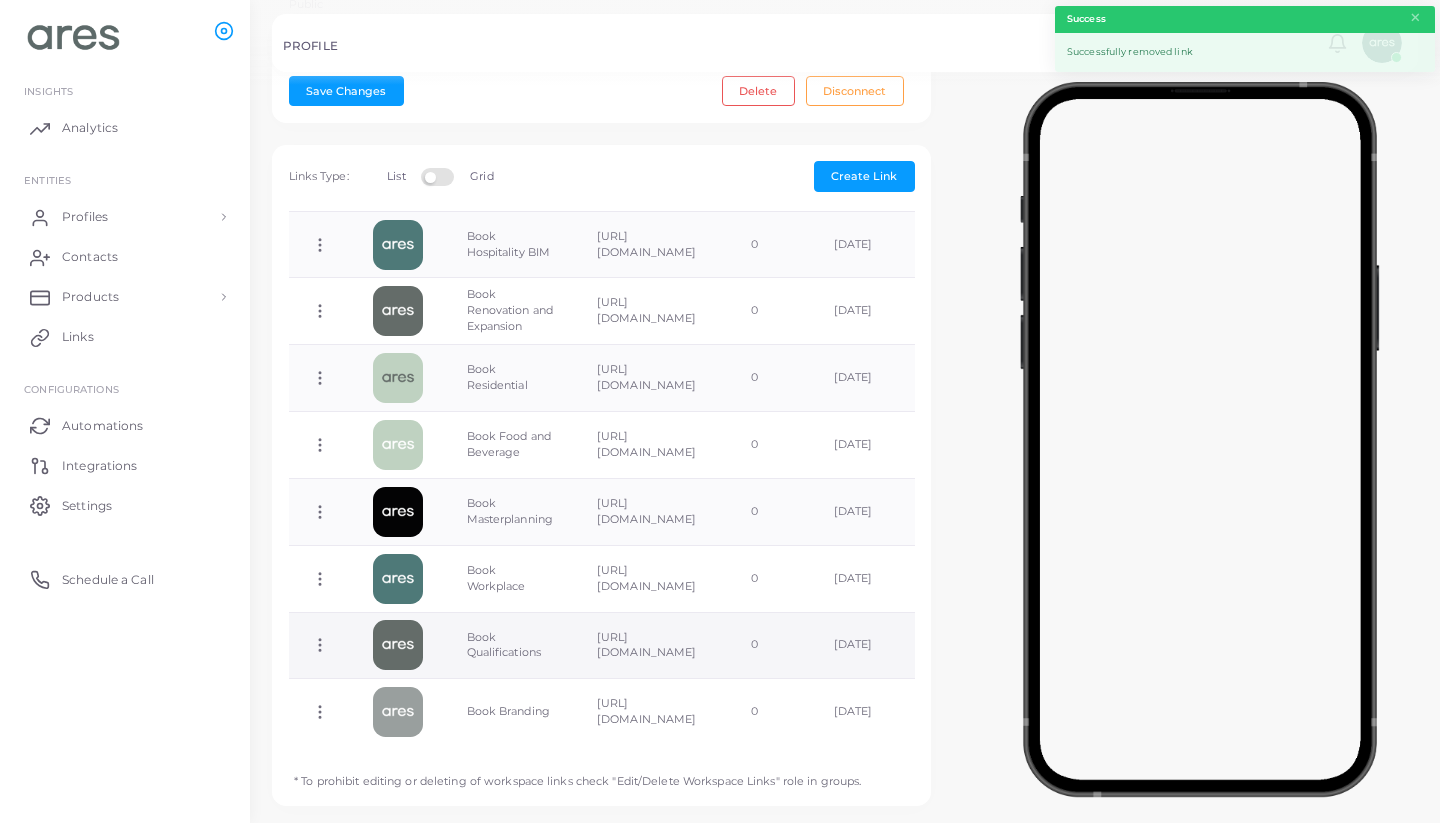 scroll, scrollTop: 977, scrollLeft: 0, axis: vertical 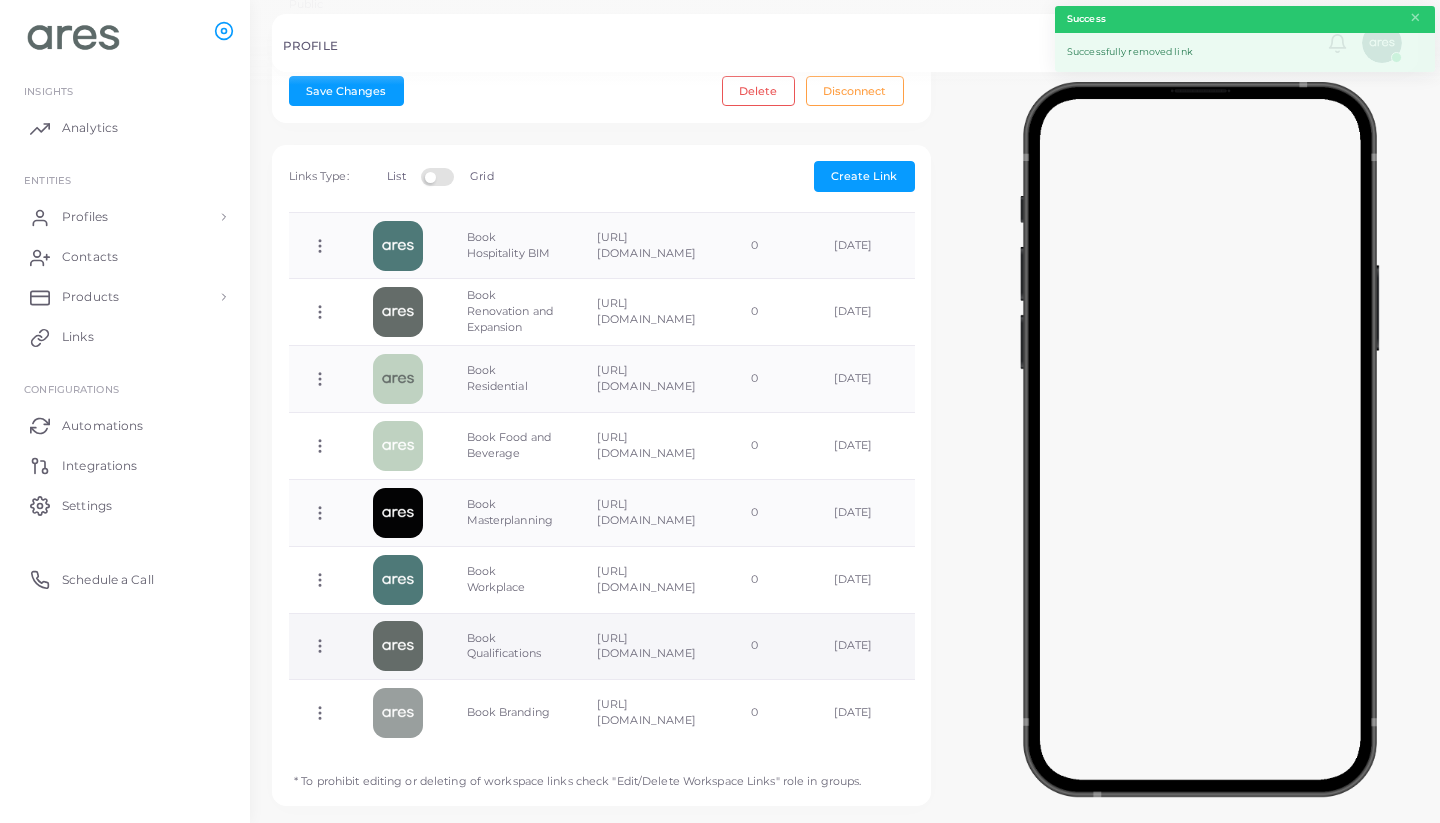 click 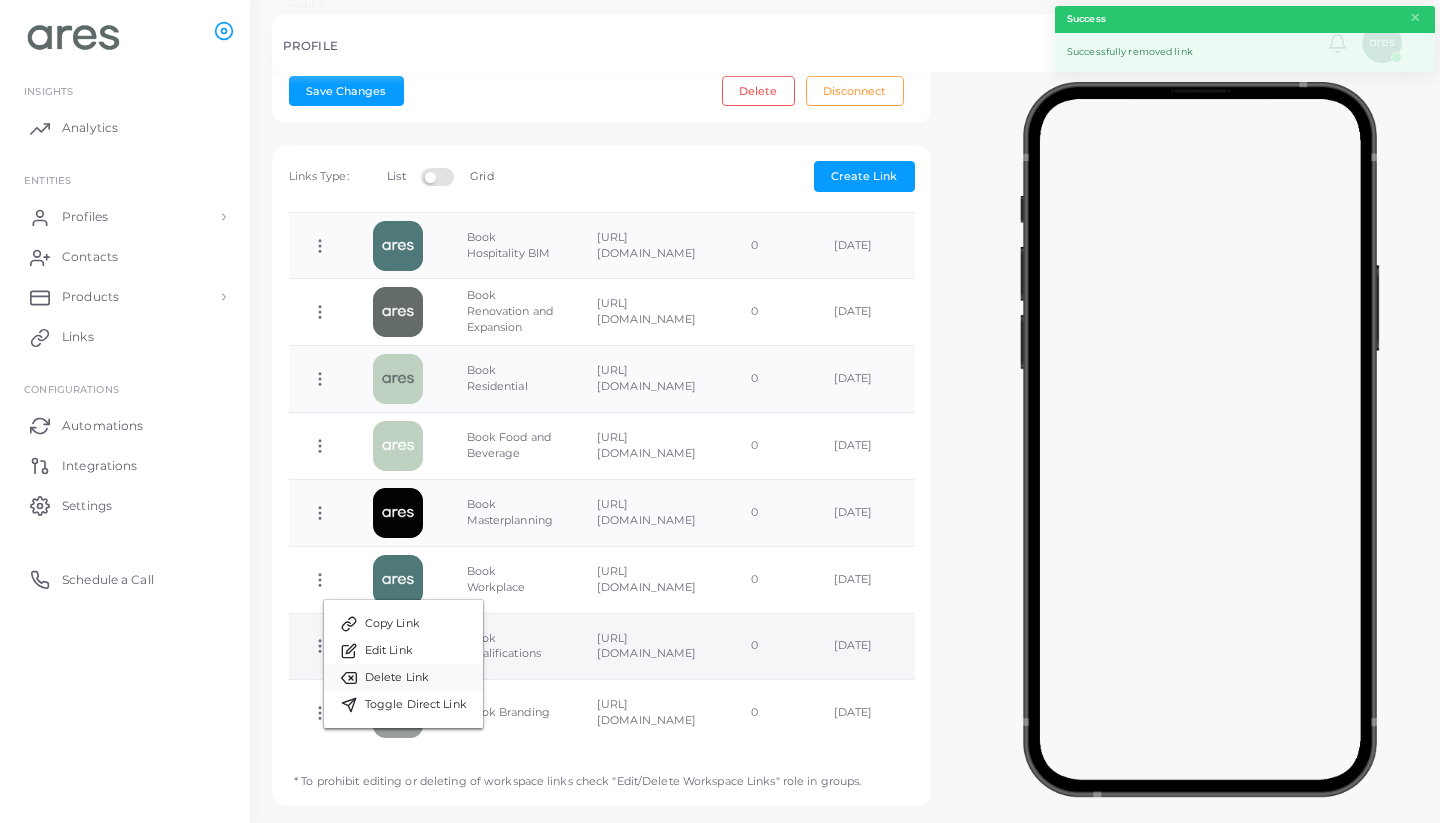click on "Delete Link" at bounding box center [397, 678] 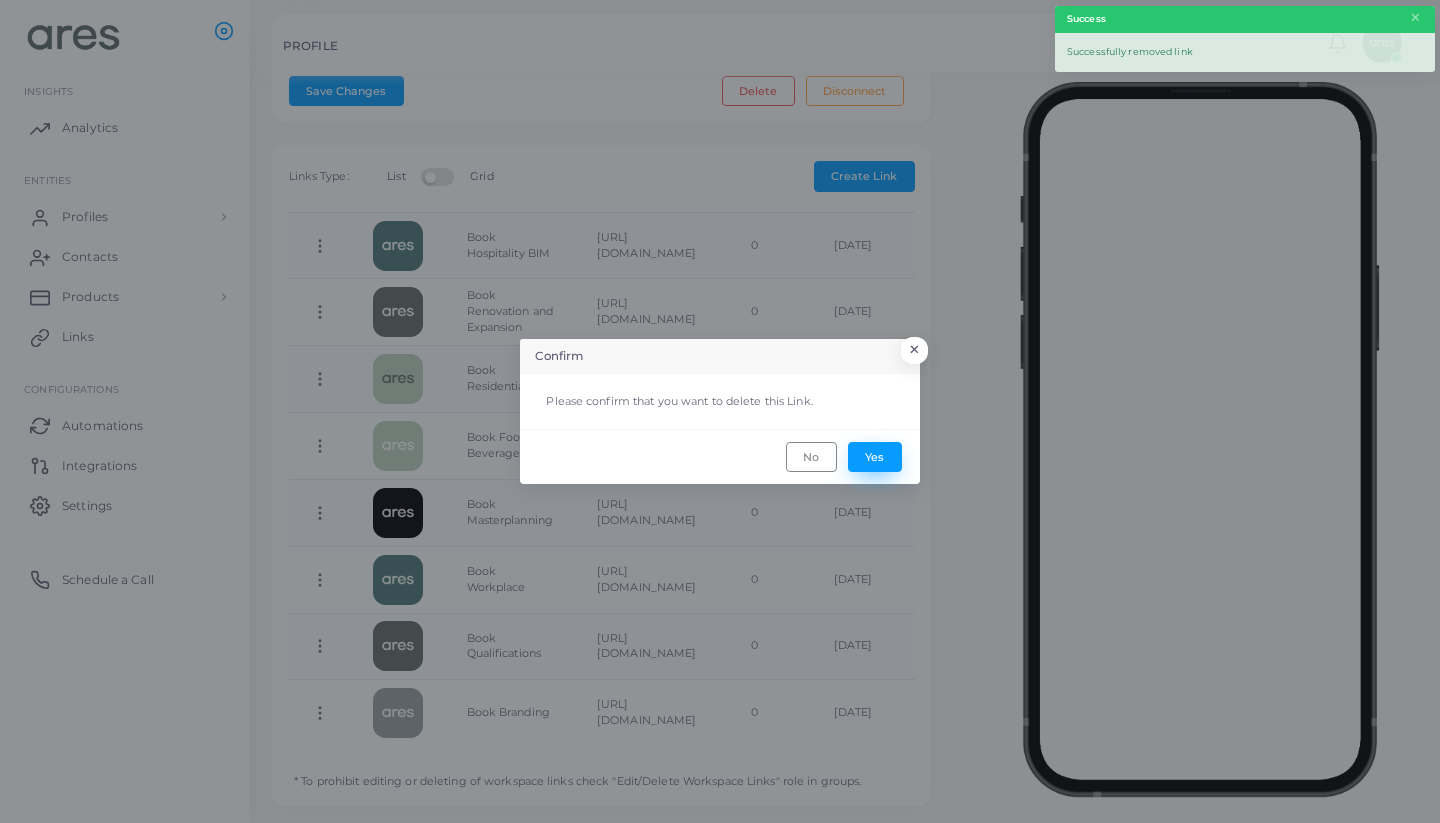 click on "Yes" at bounding box center [875, 457] 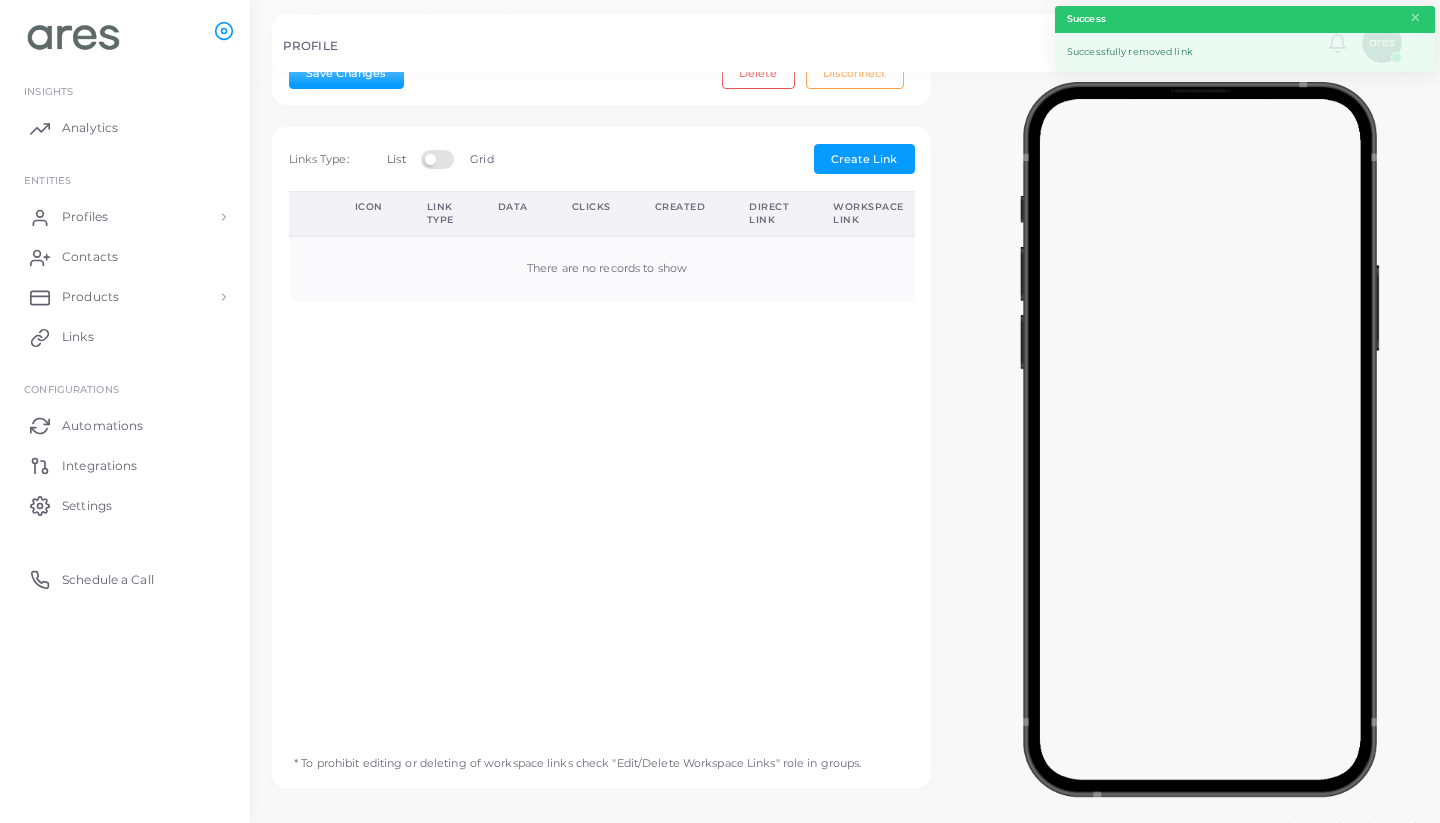 scroll, scrollTop: 0, scrollLeft: 0, axis: both 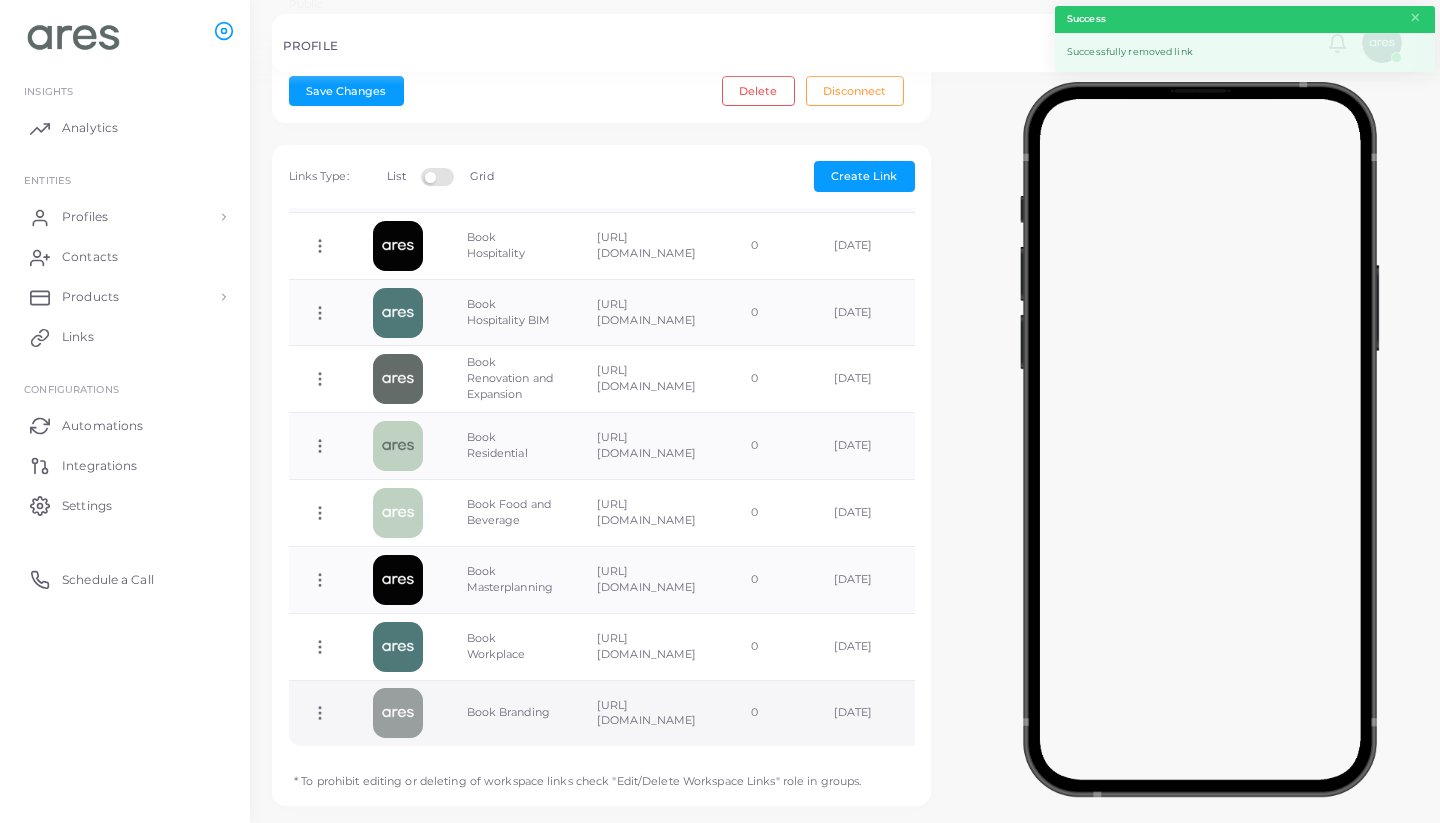 click 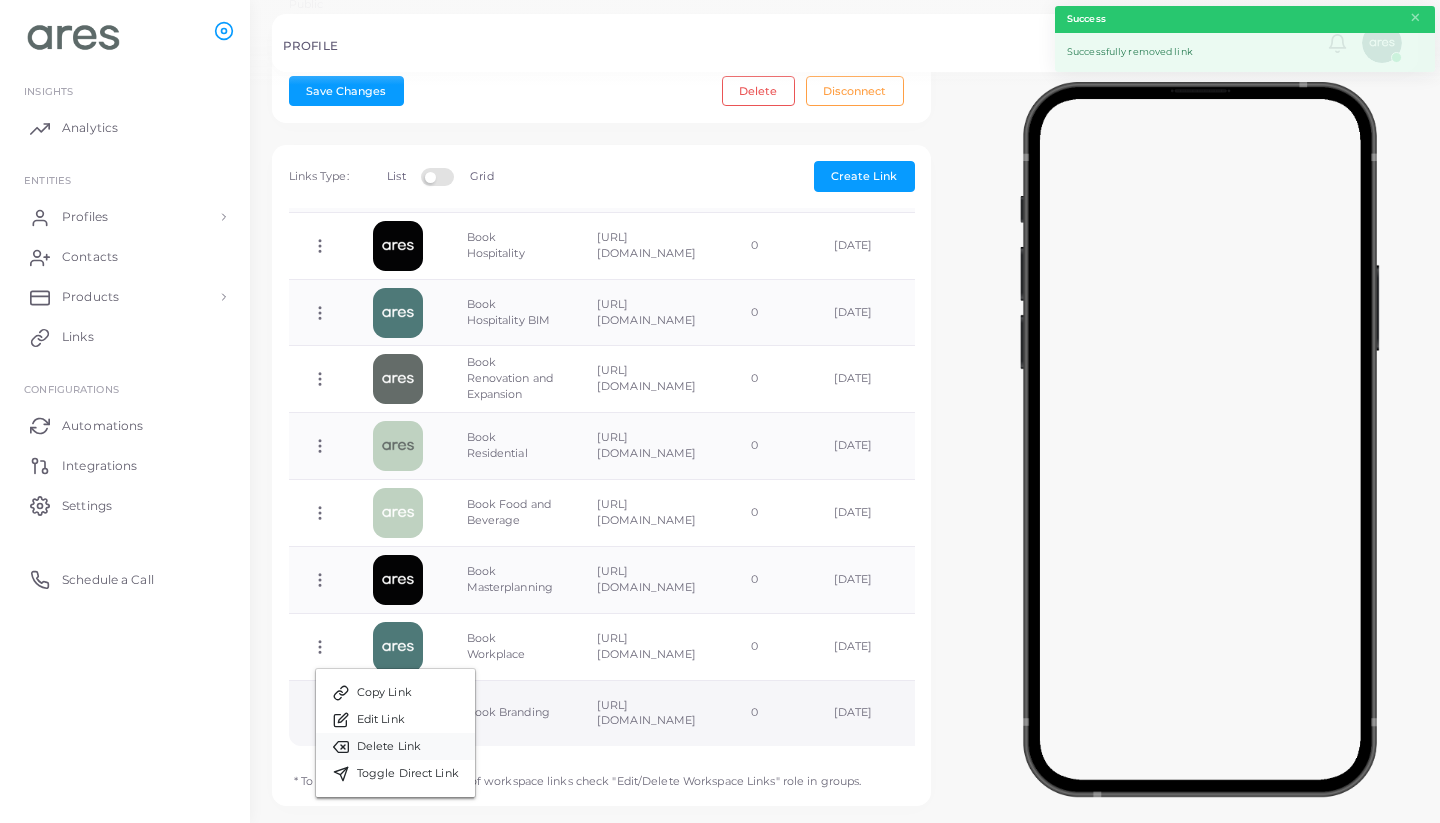 click on "Delete Link" at bounding box center (389, 747) 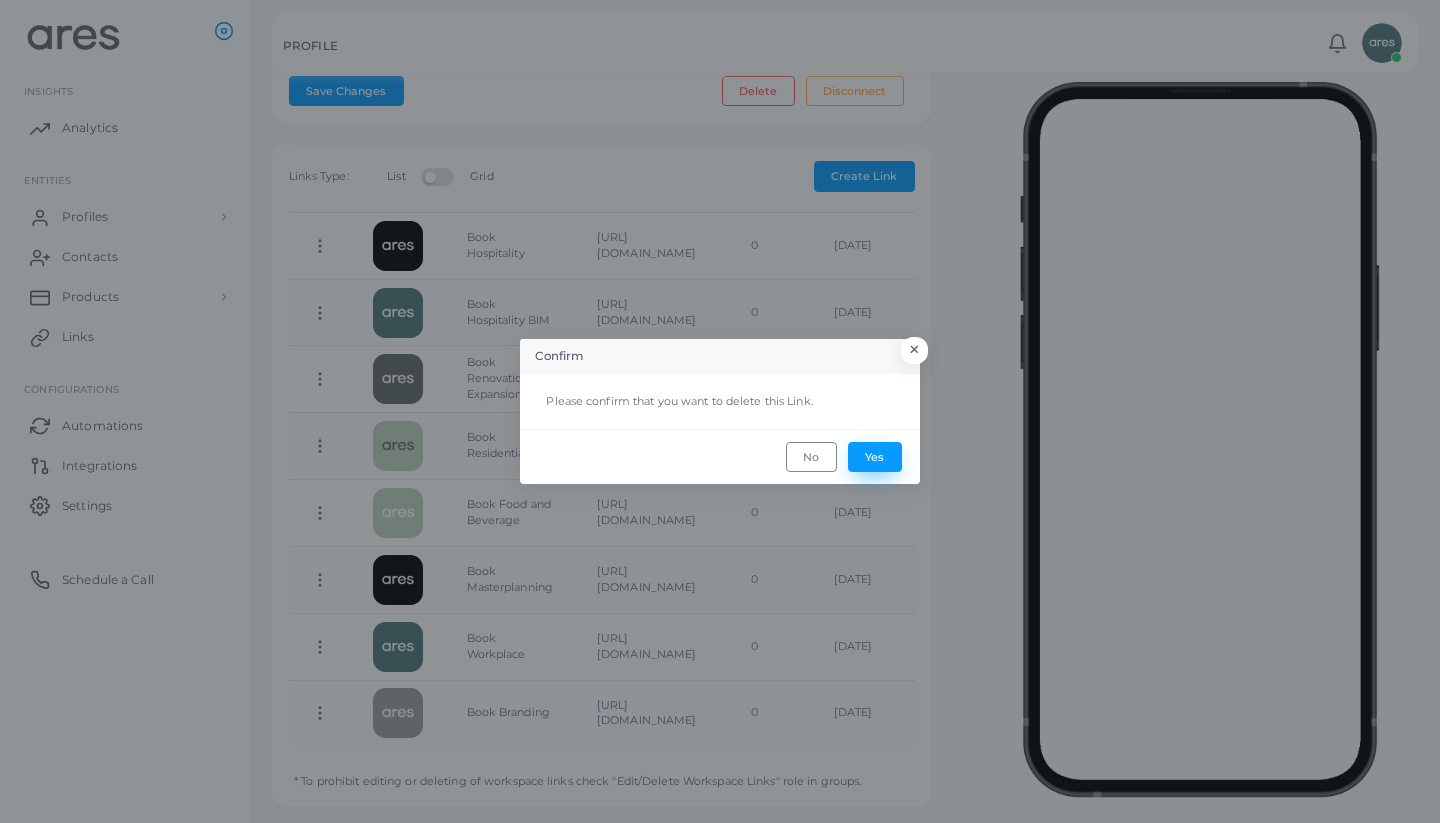 click on "Yes" at bounding box center (875, 457) 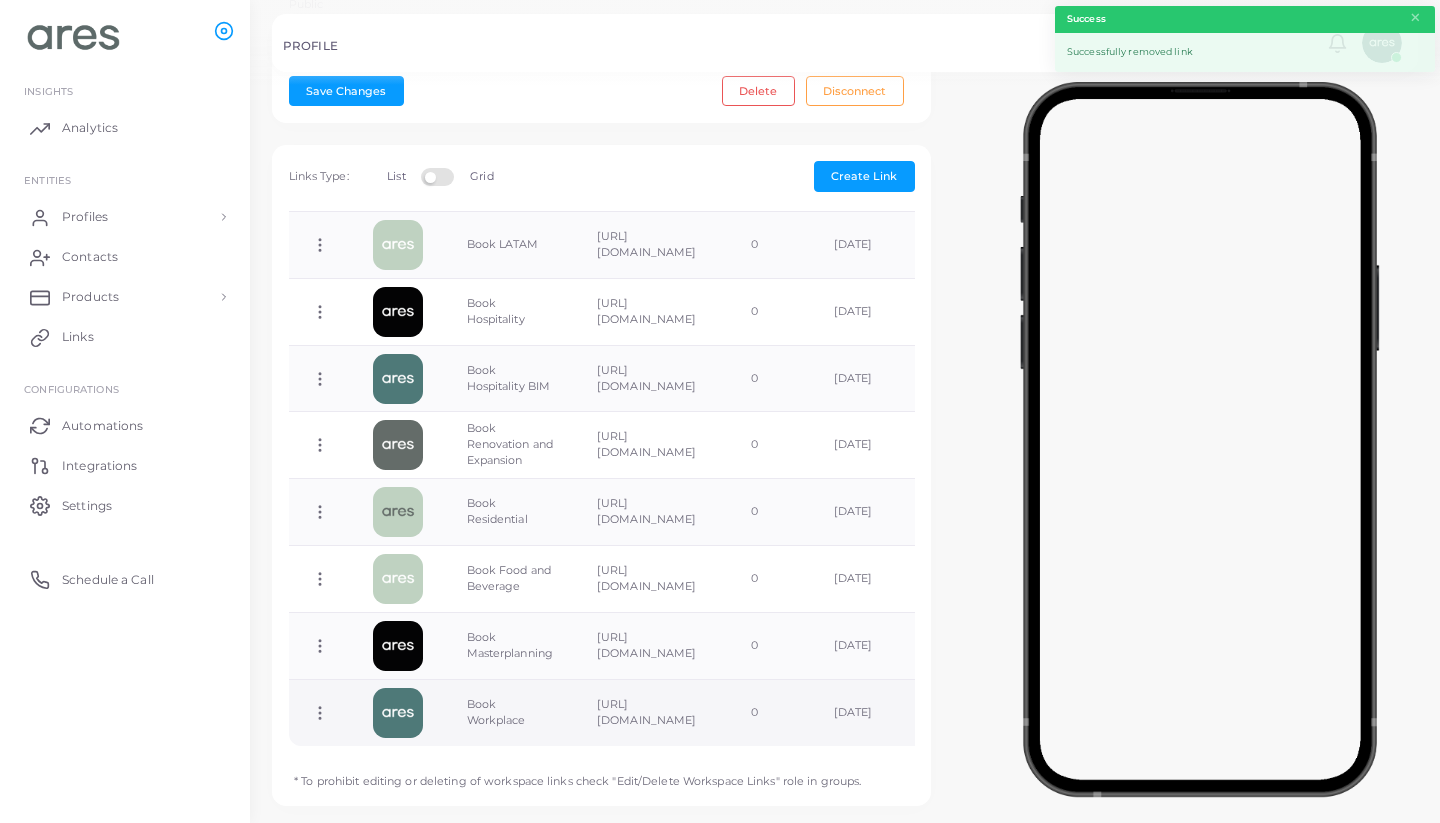 scroll, scrollTop: 843, scrollLeft: 0, axis: vertical 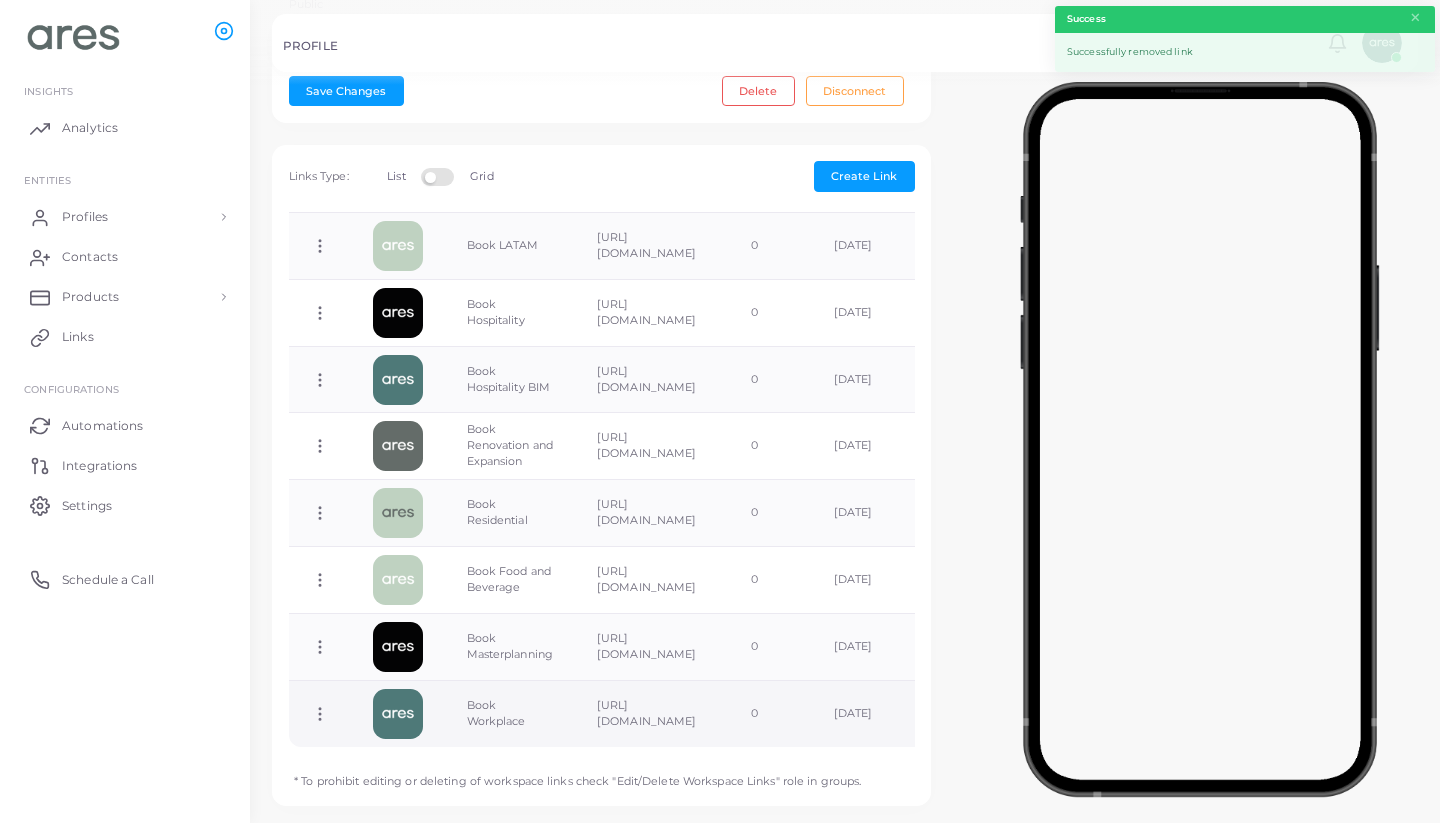click 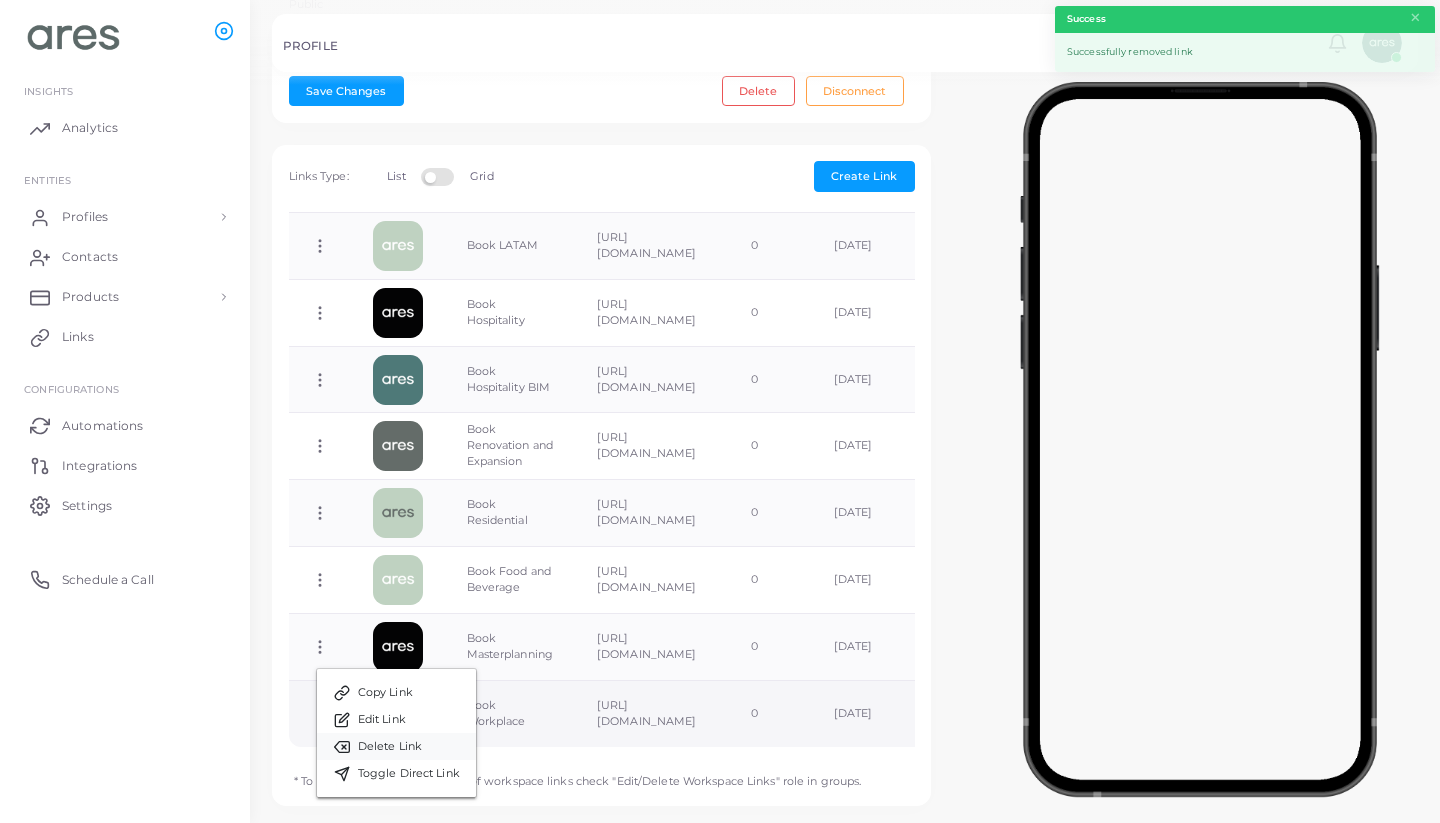 click on "Delete Link" at bounding box center [390, 747] 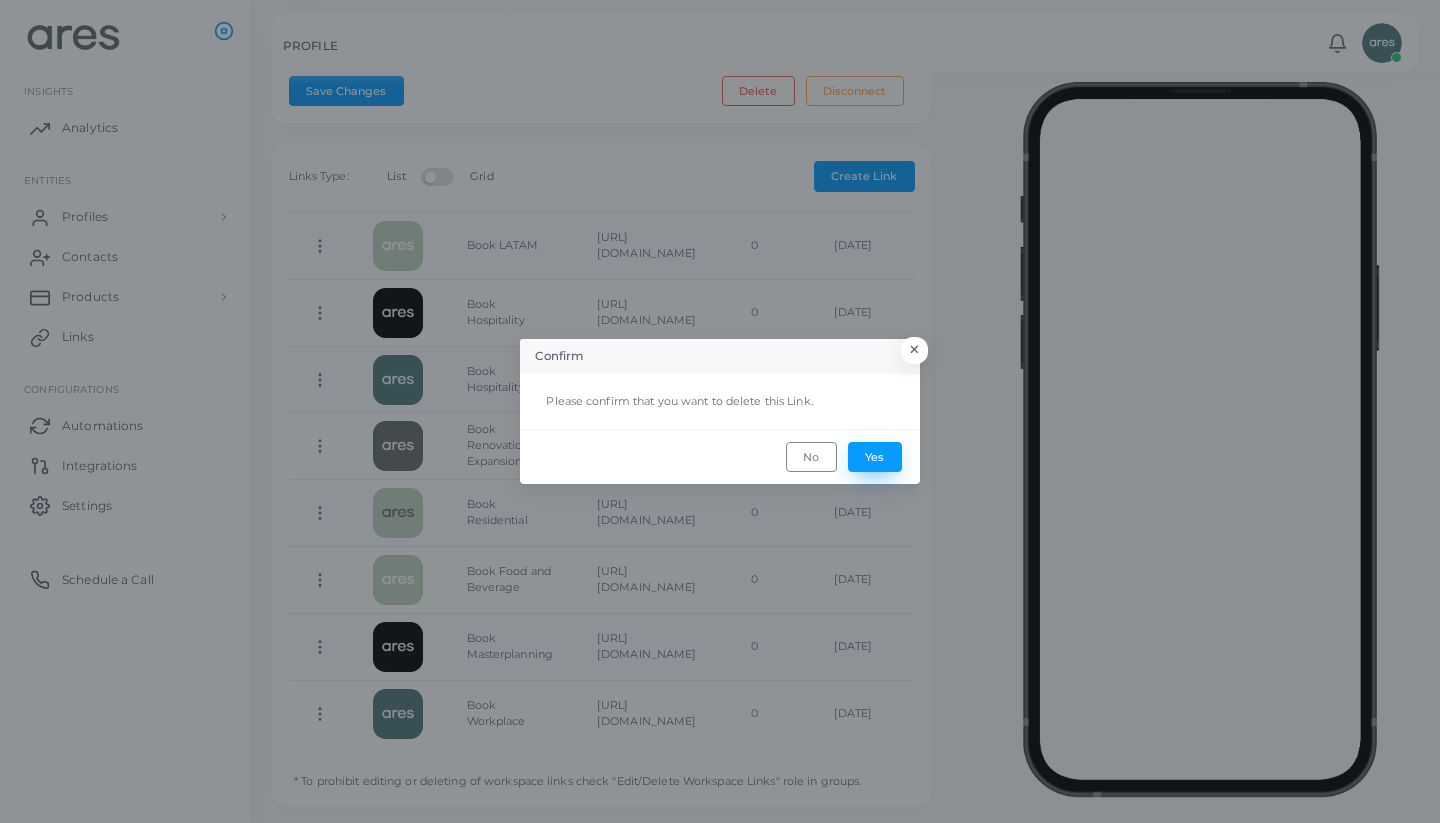 click on "Yes" at bounding box center (875, 457) 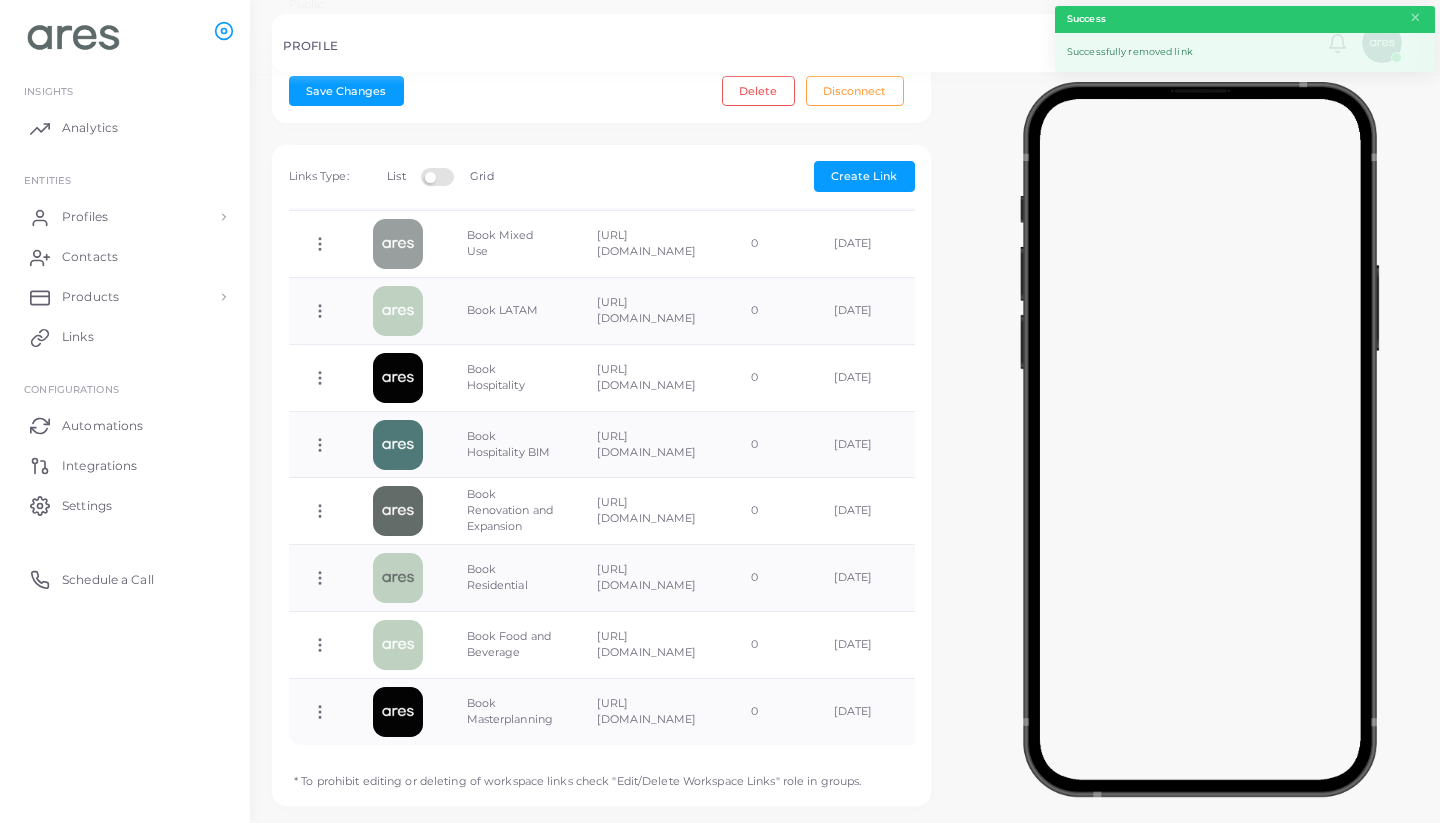 scroll, scrollTop: 786, scrollLeft: 0, axis: vertical 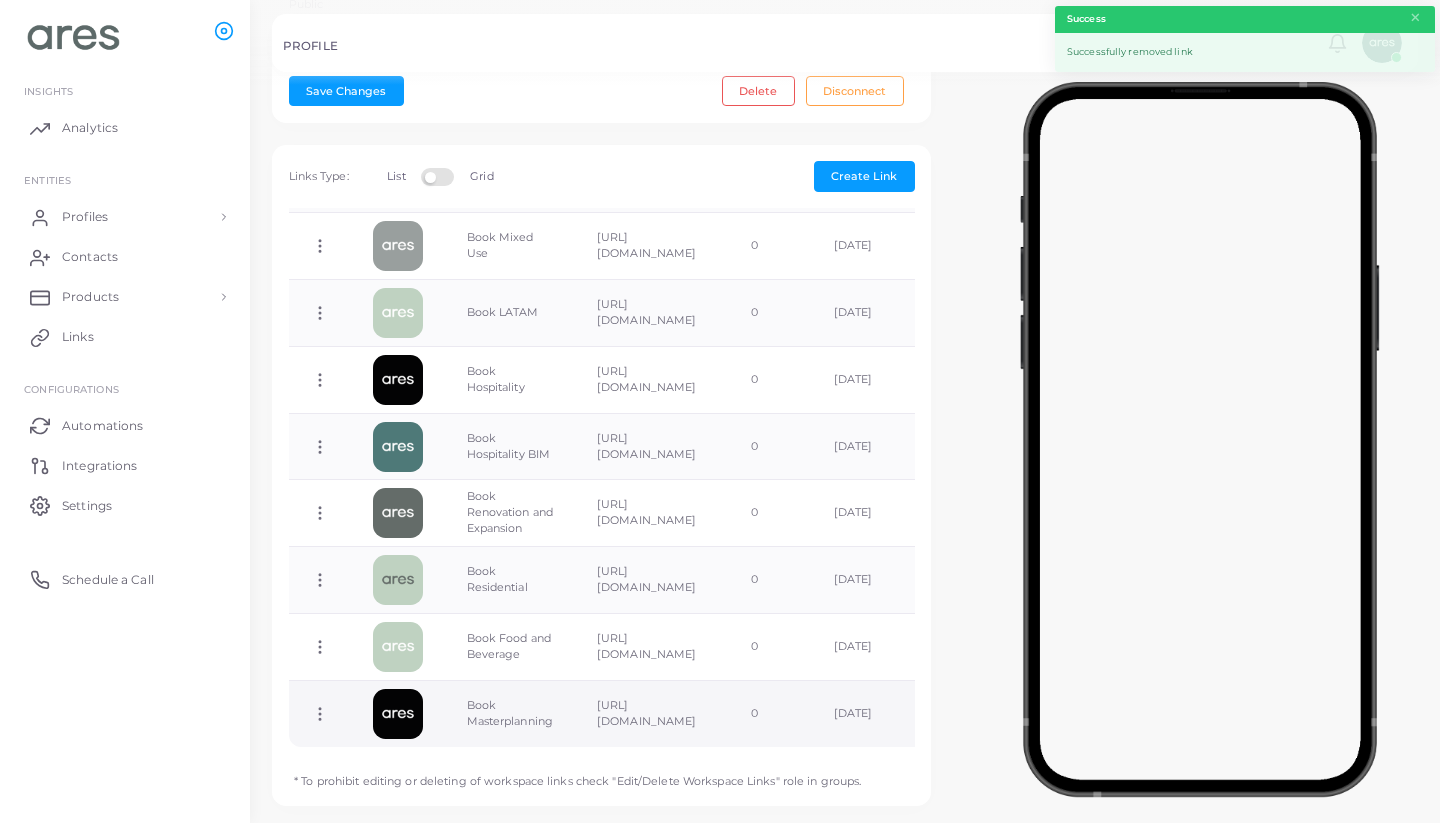 click 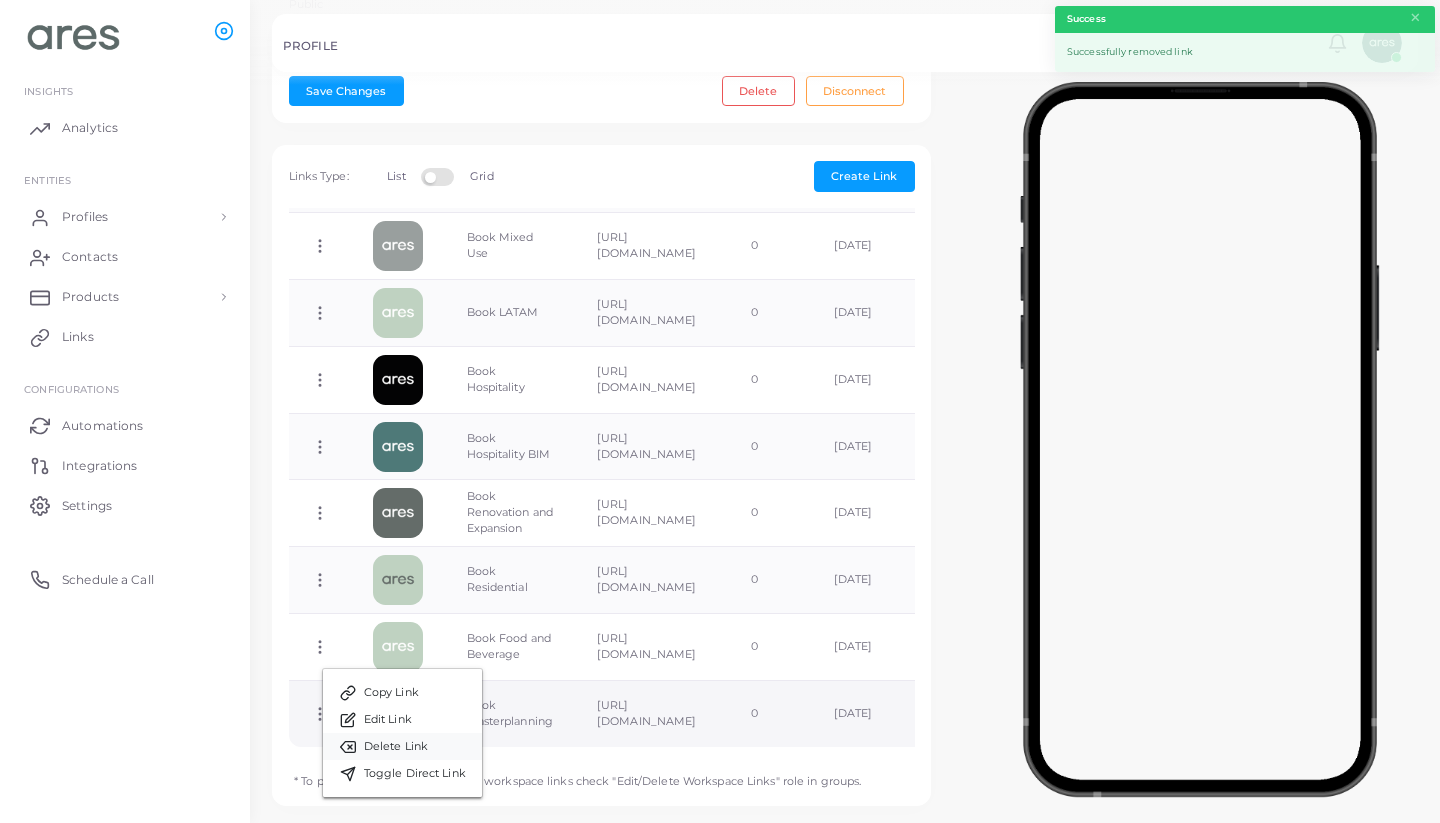 click on "Delete Link" at bounding box center (396, 747) 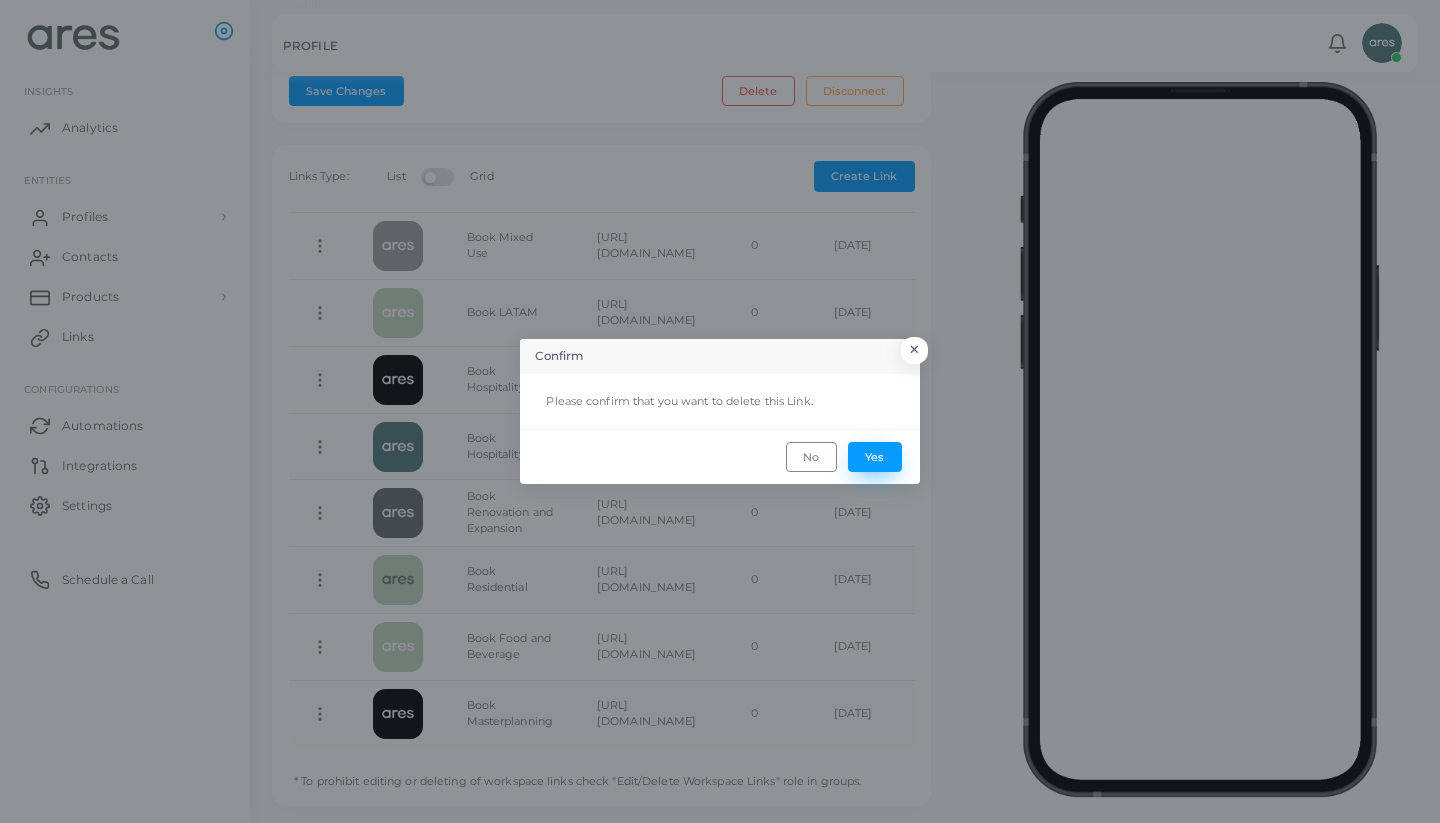 click on "Yes" at bounding box center (875, 457) 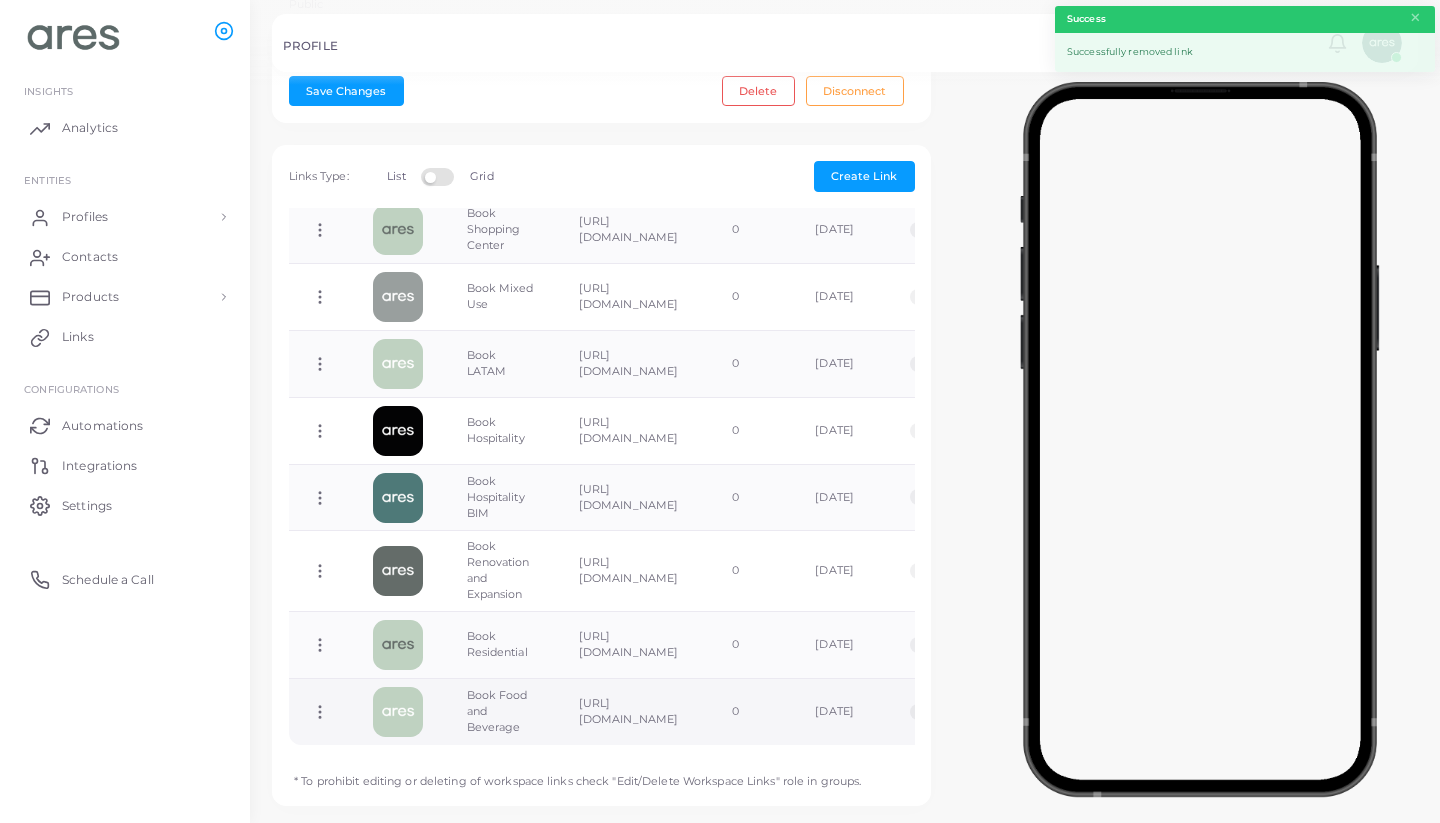 scroll, scrollTop: 719, scrollLeft: 0, axis: vertical 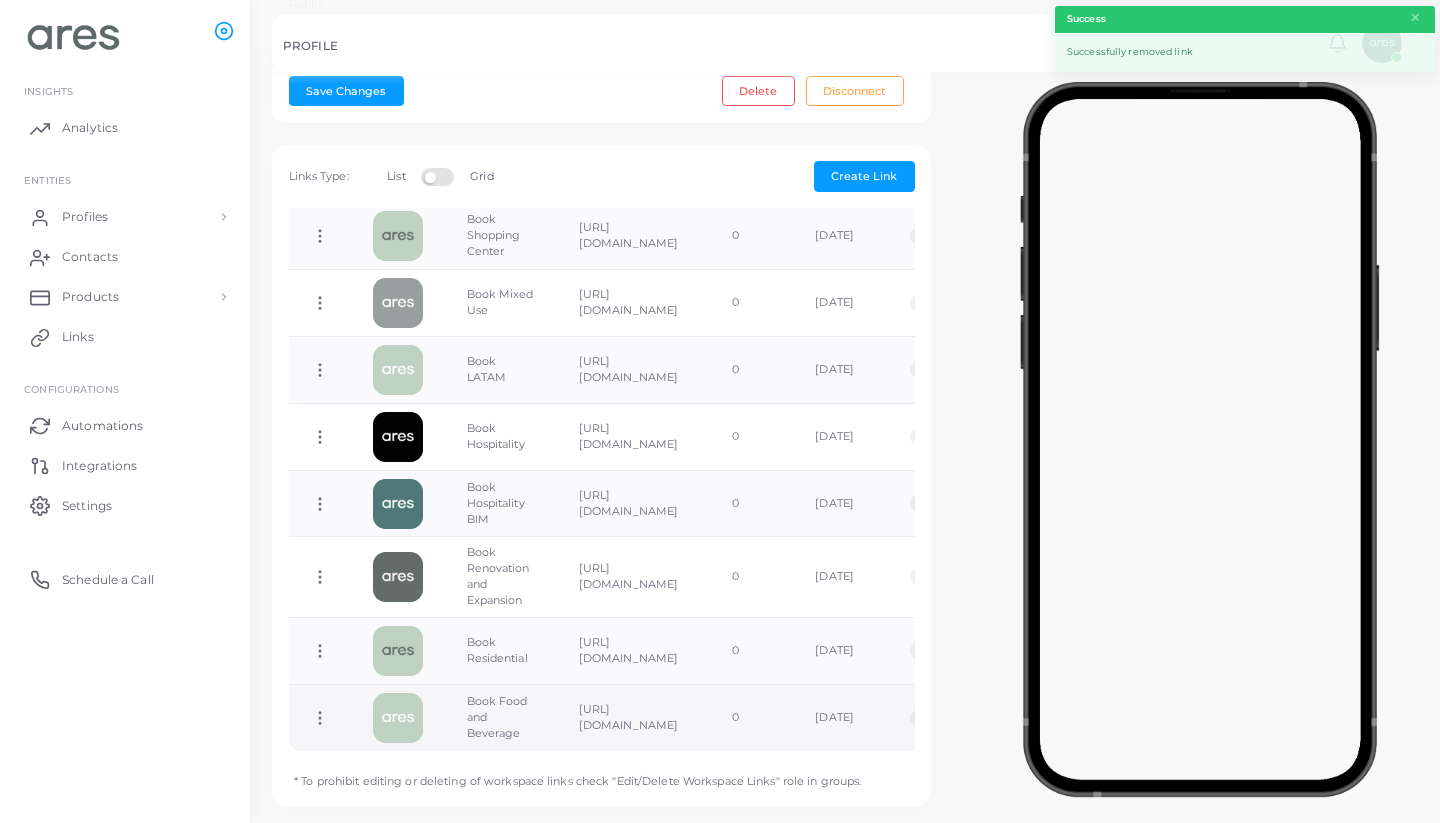 click 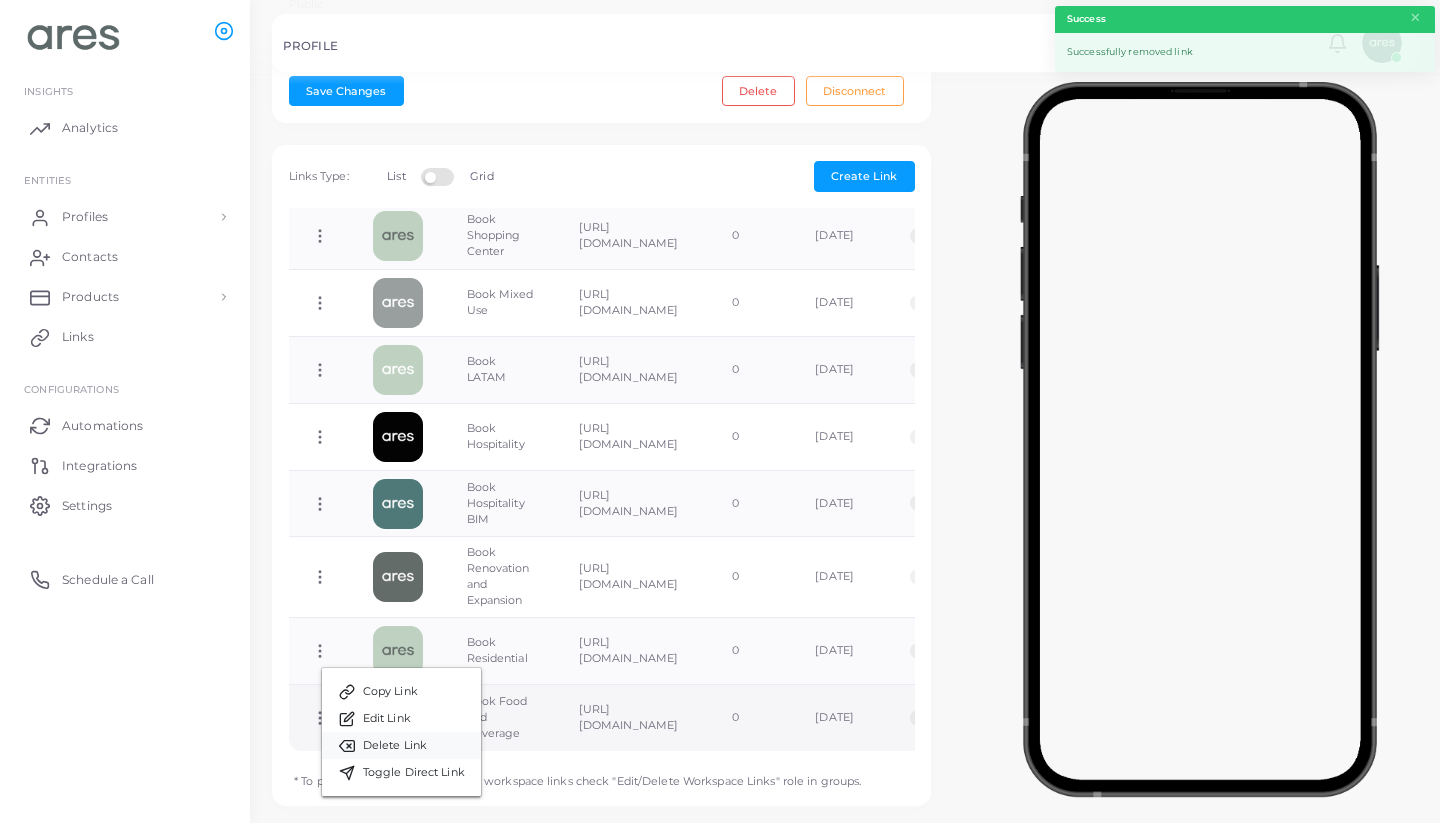 click on "Delete Link" at bounding box center [395, 746] 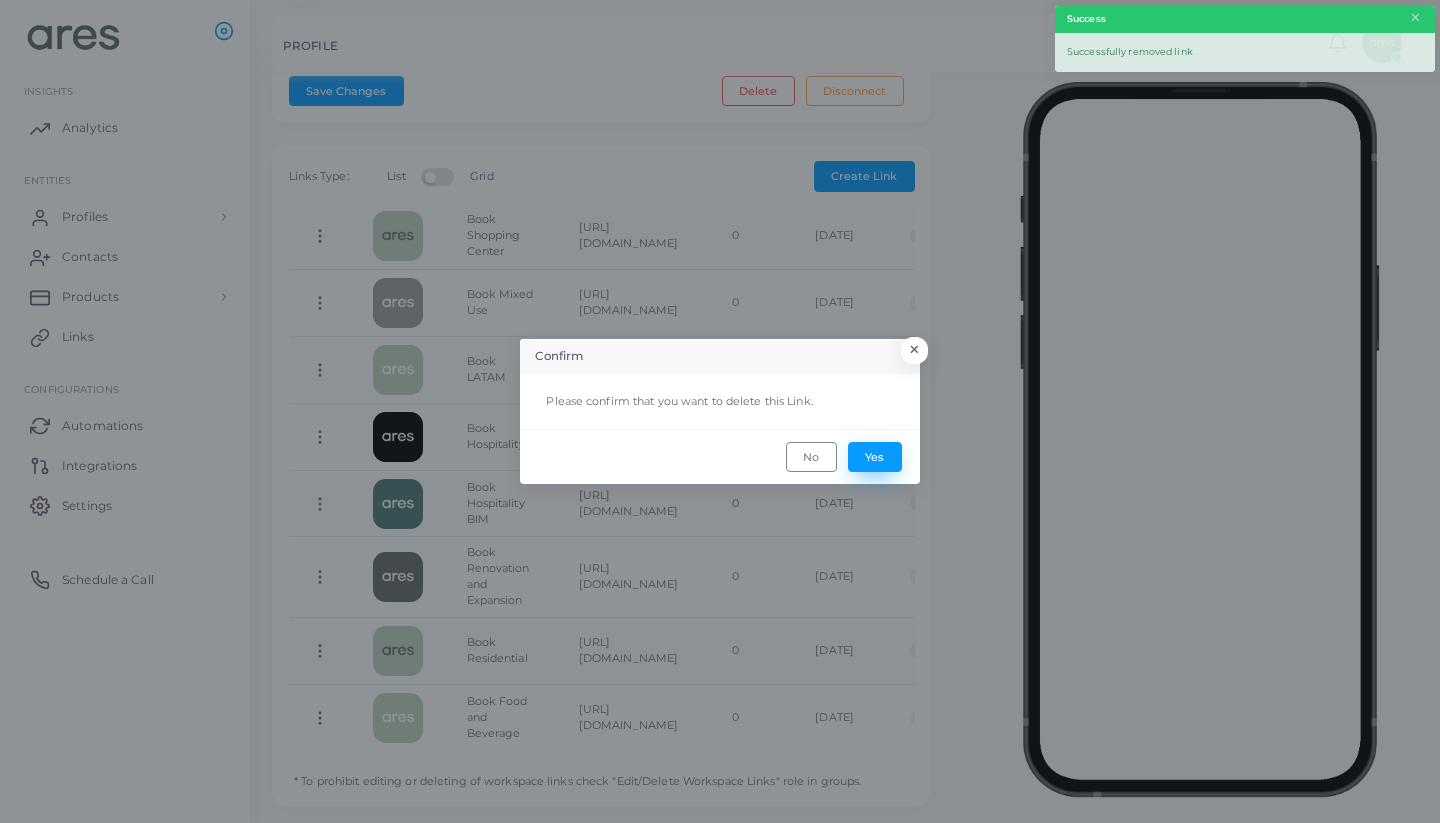click on "Yes" at bounding box center [875, 457] 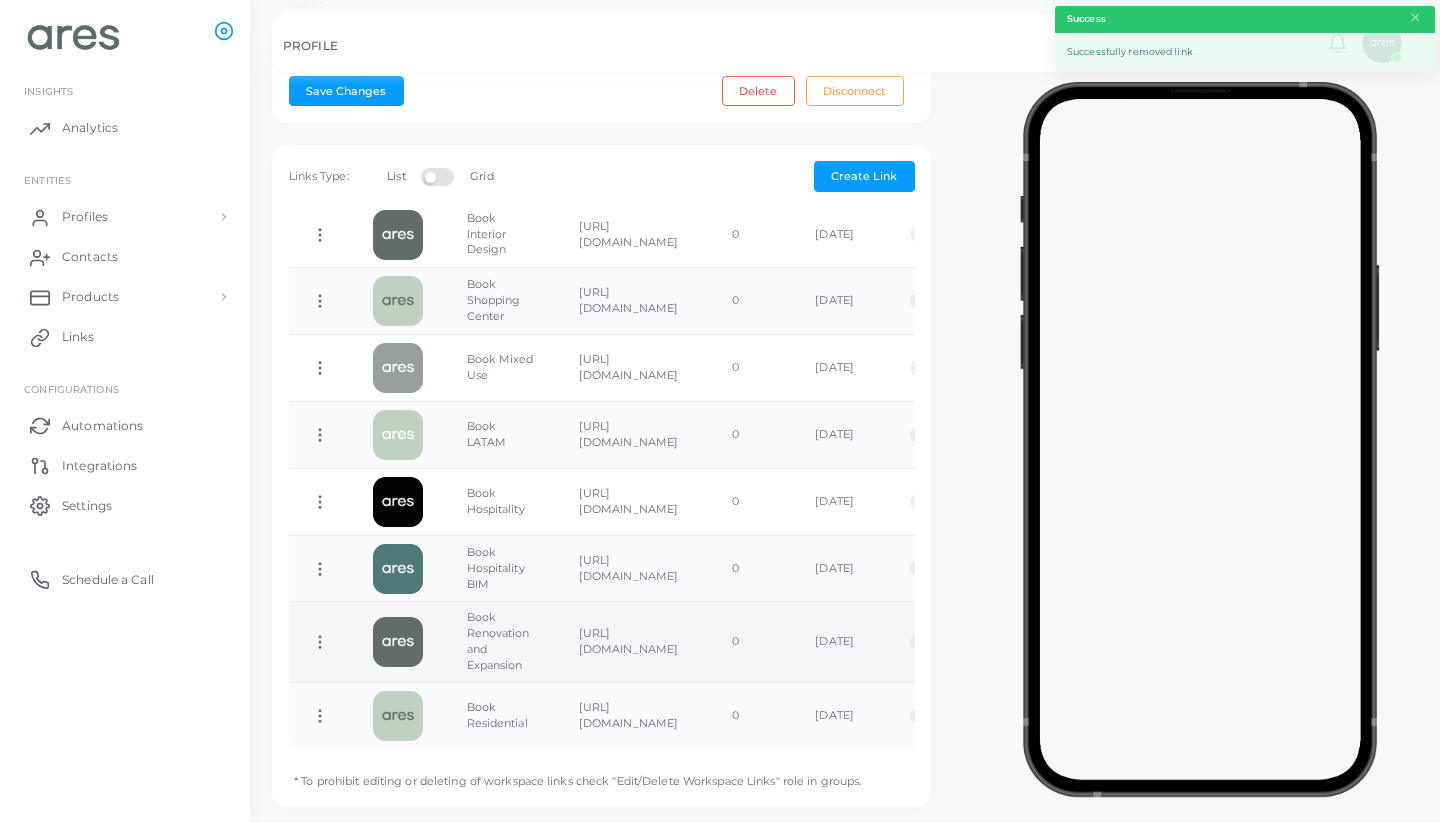 scroll, scrollTop: 653, scrollLeft: 0, axis: vertical 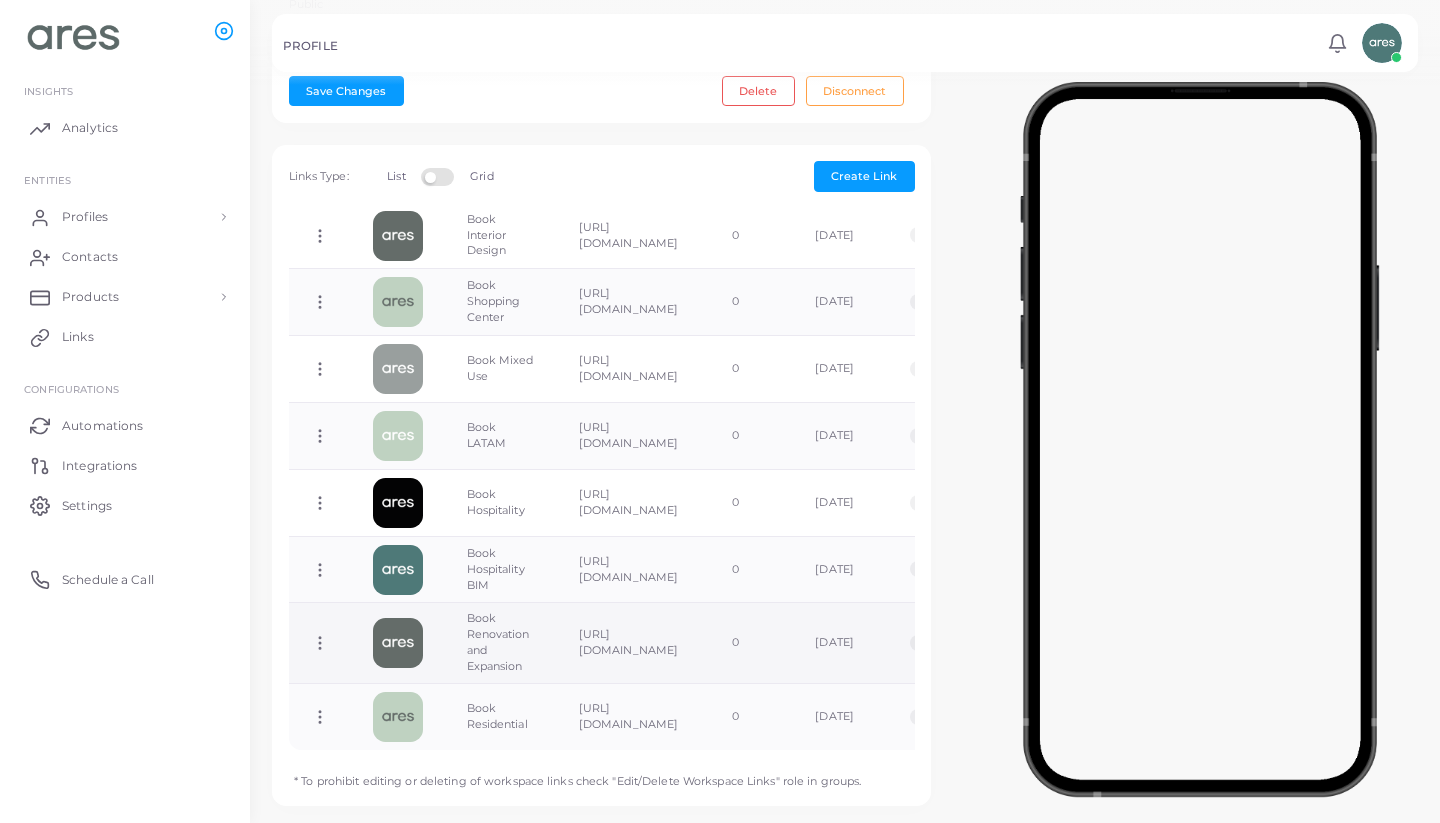 click 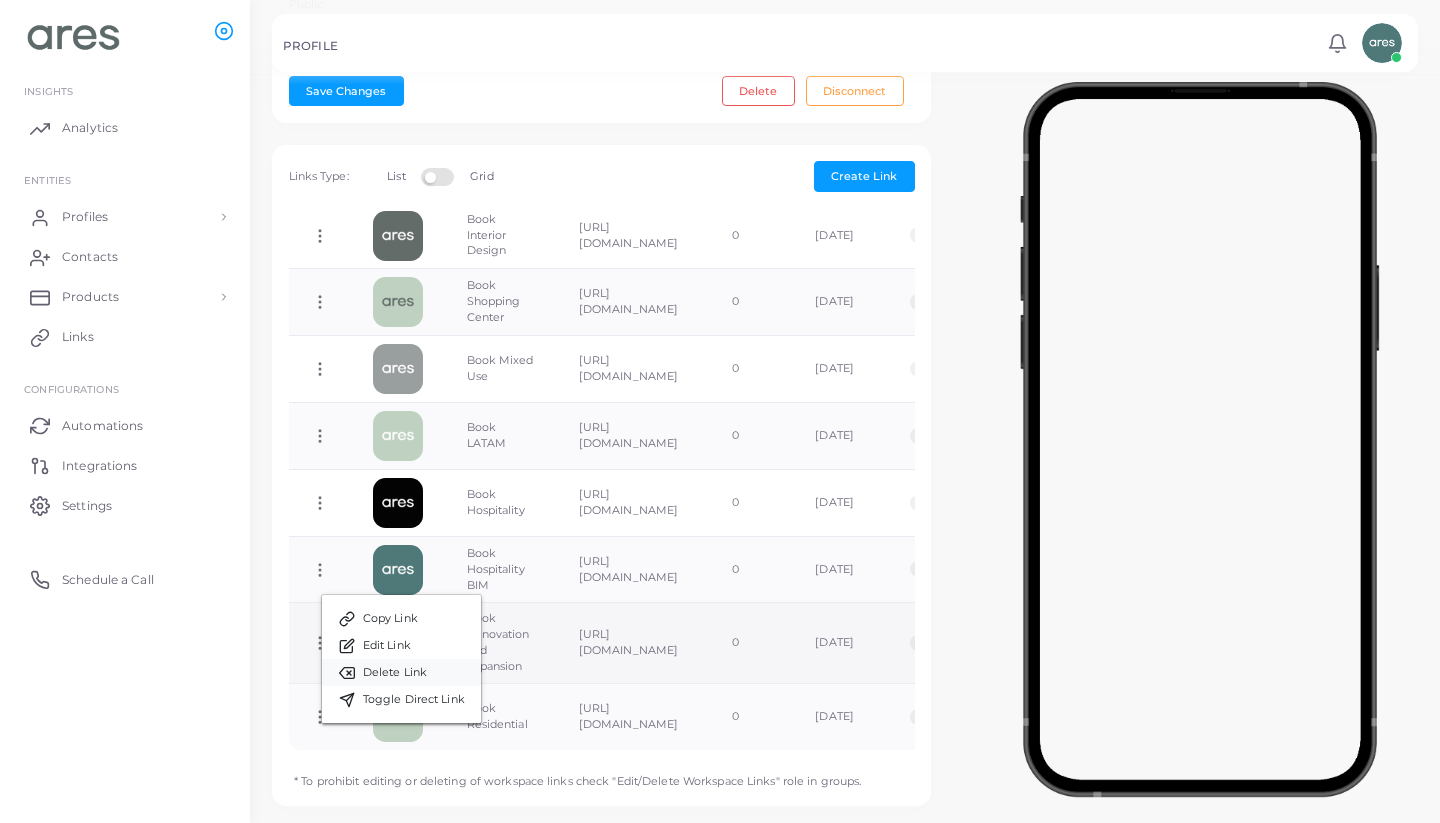 click on "Delete Link" at bounding box center (395, 673) 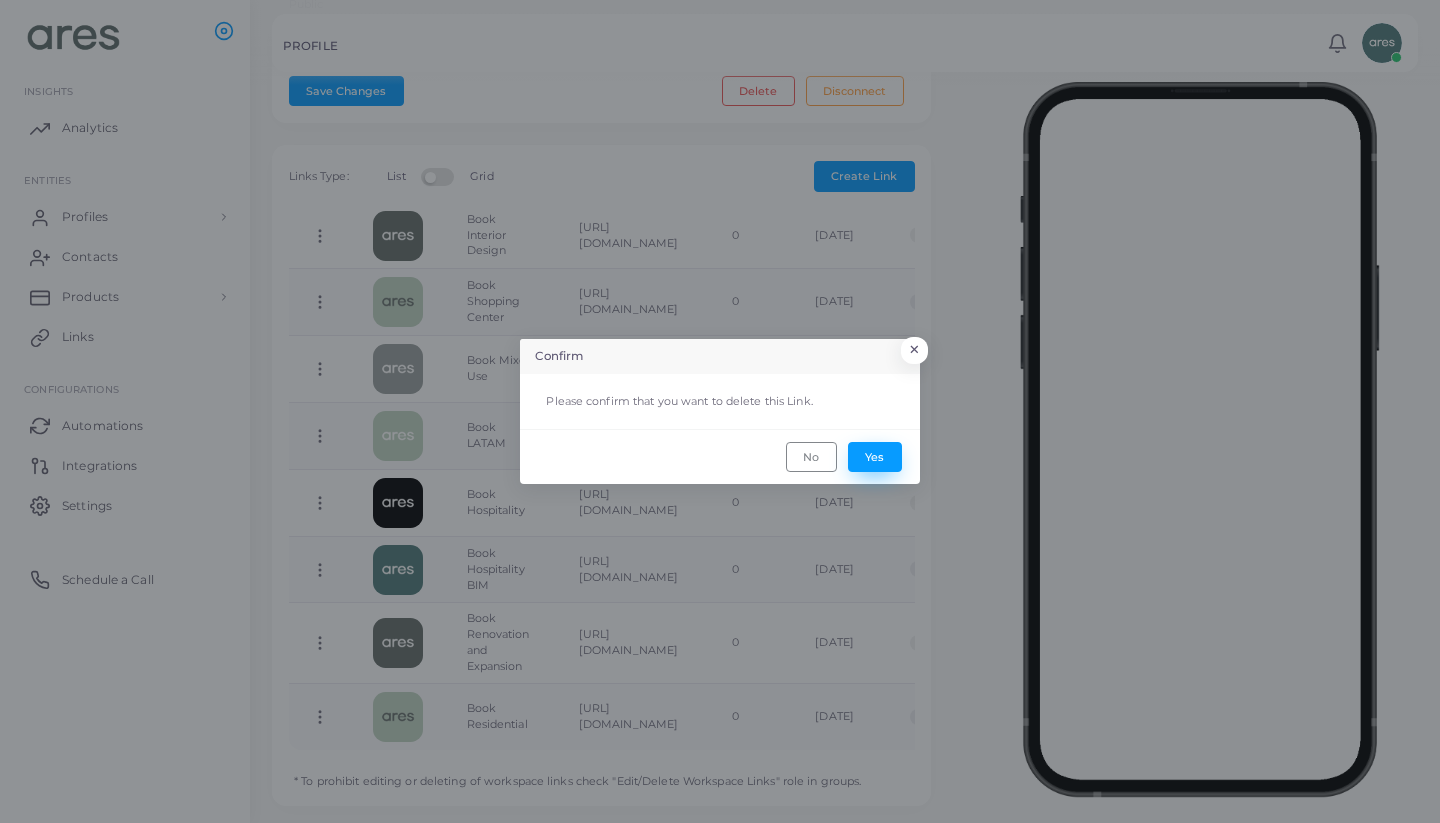 click on "Yes" at bounding box center [875, 457] 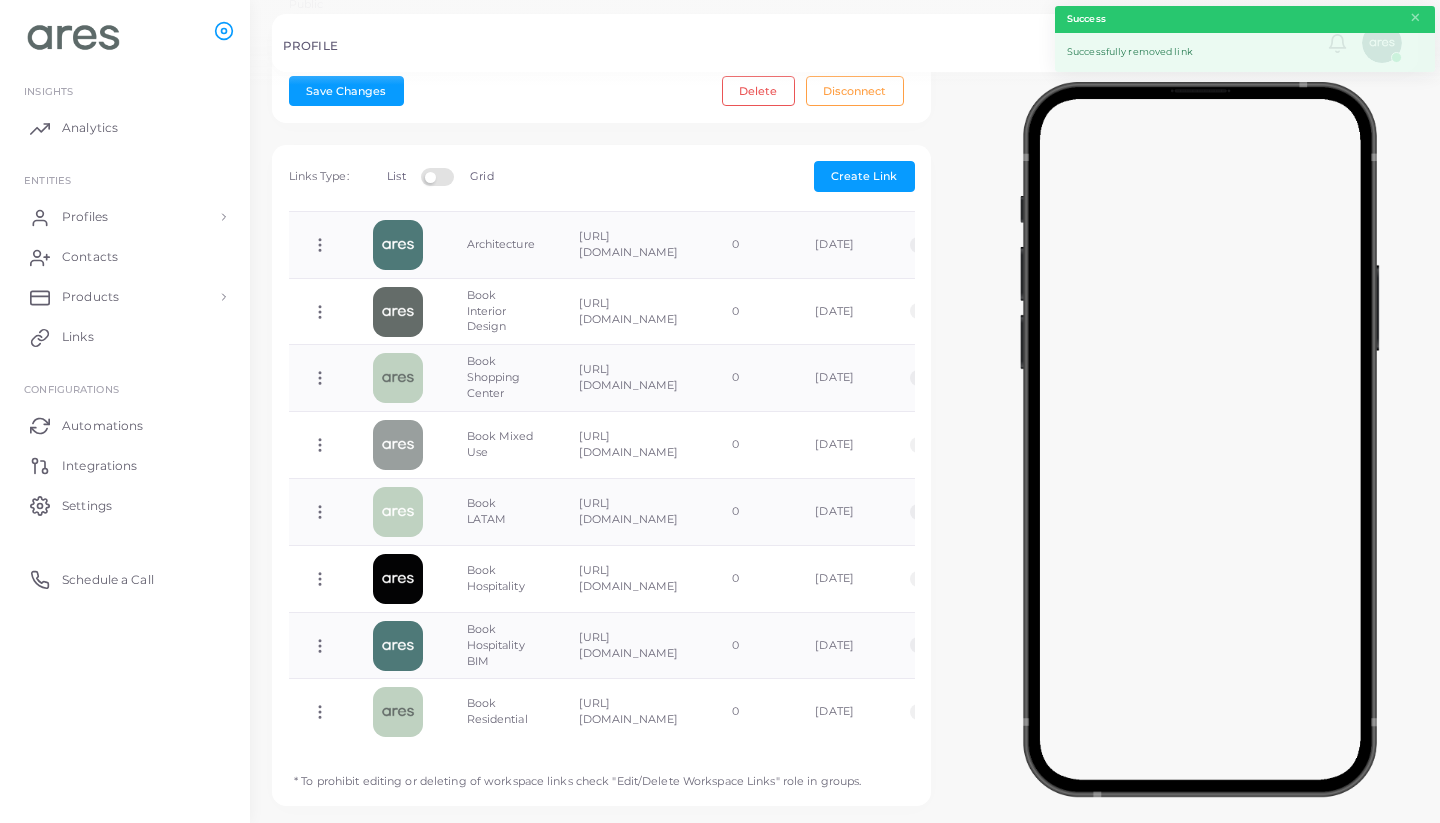 scroll, scrollTop: 576, scrollLeft: 0, axis: vertical 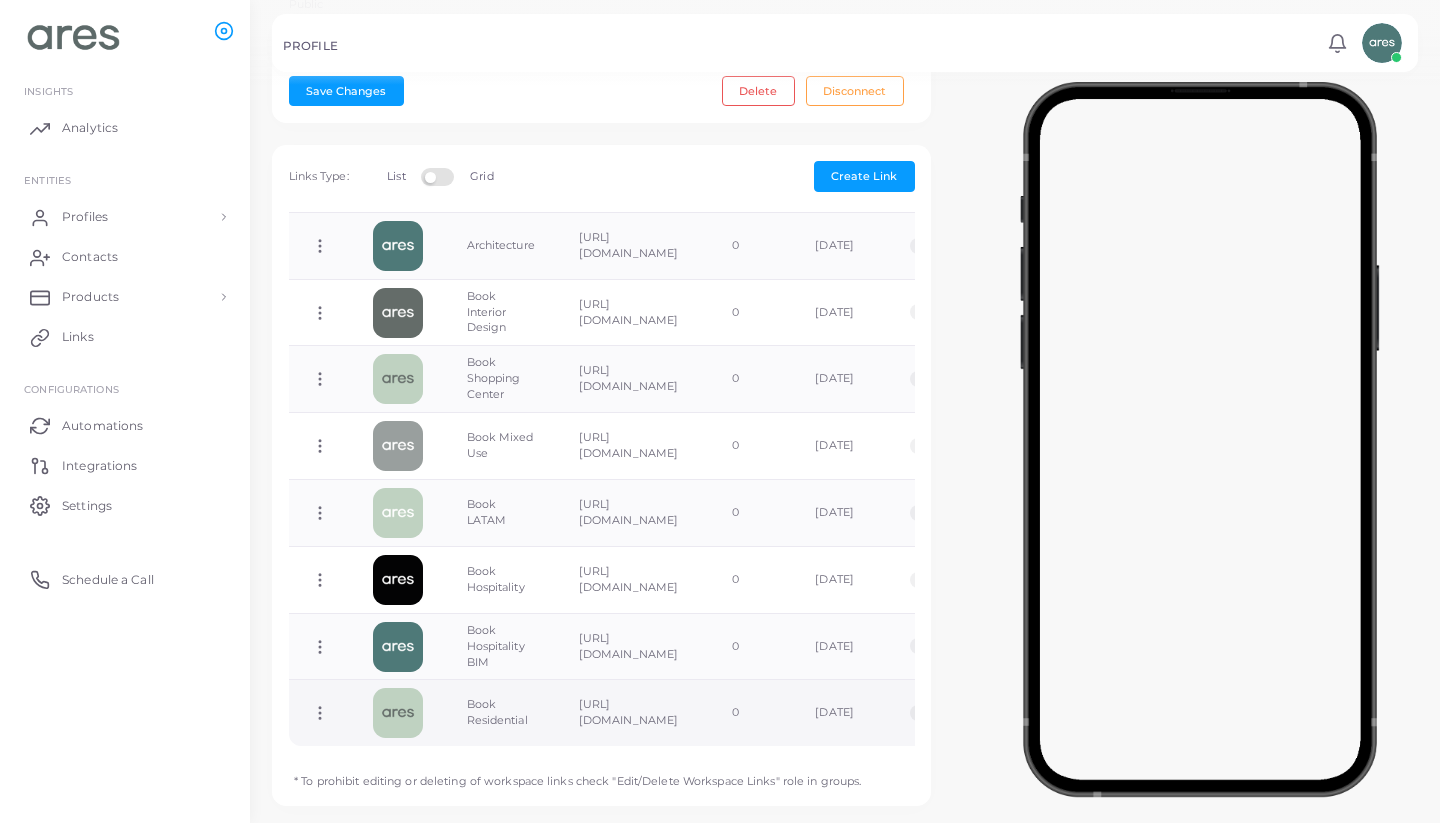 click 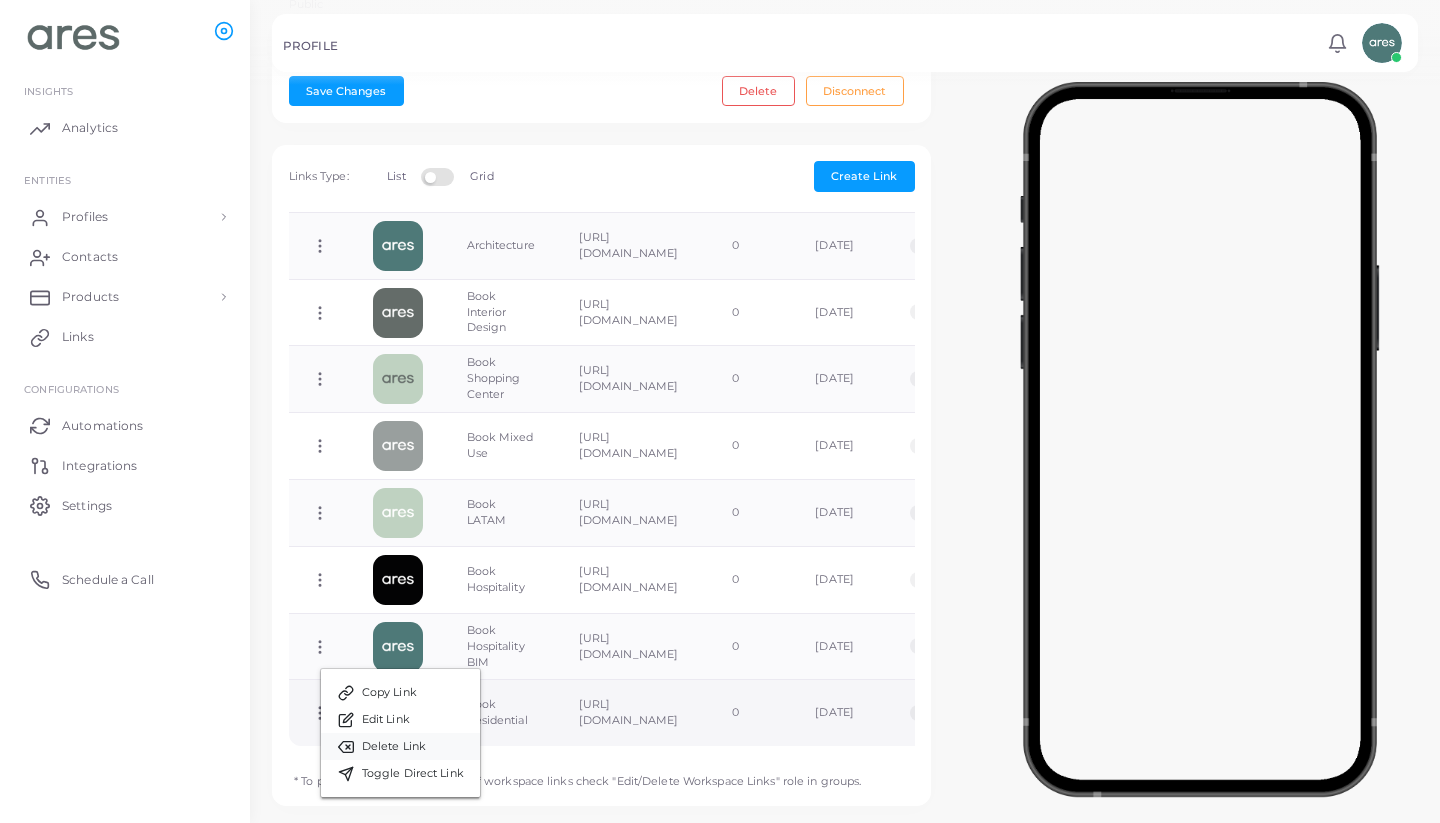 click on "Delete Link" at bounding box center [394, 747] 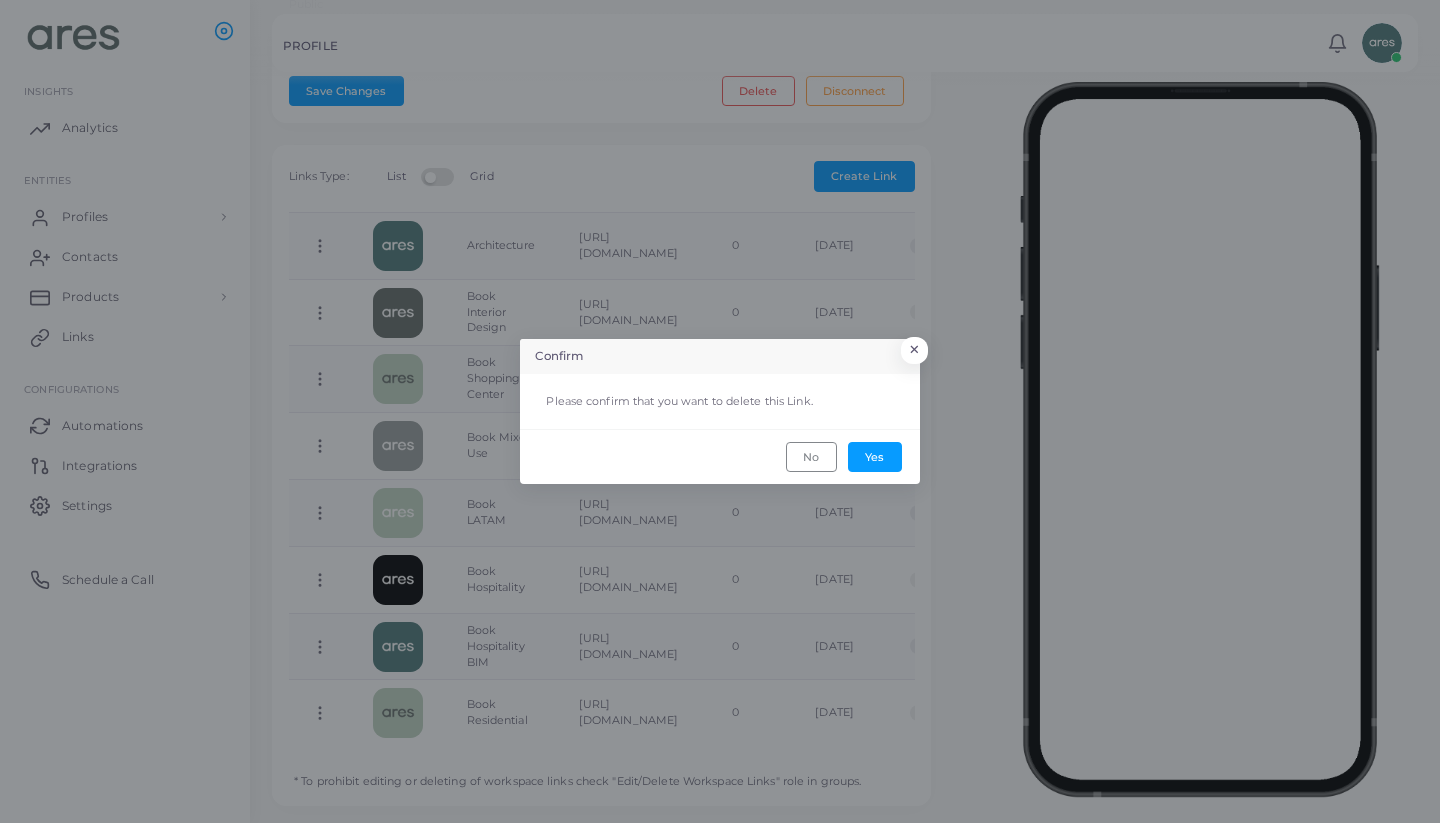click on "No Yes" at bounding box center (720, 456) 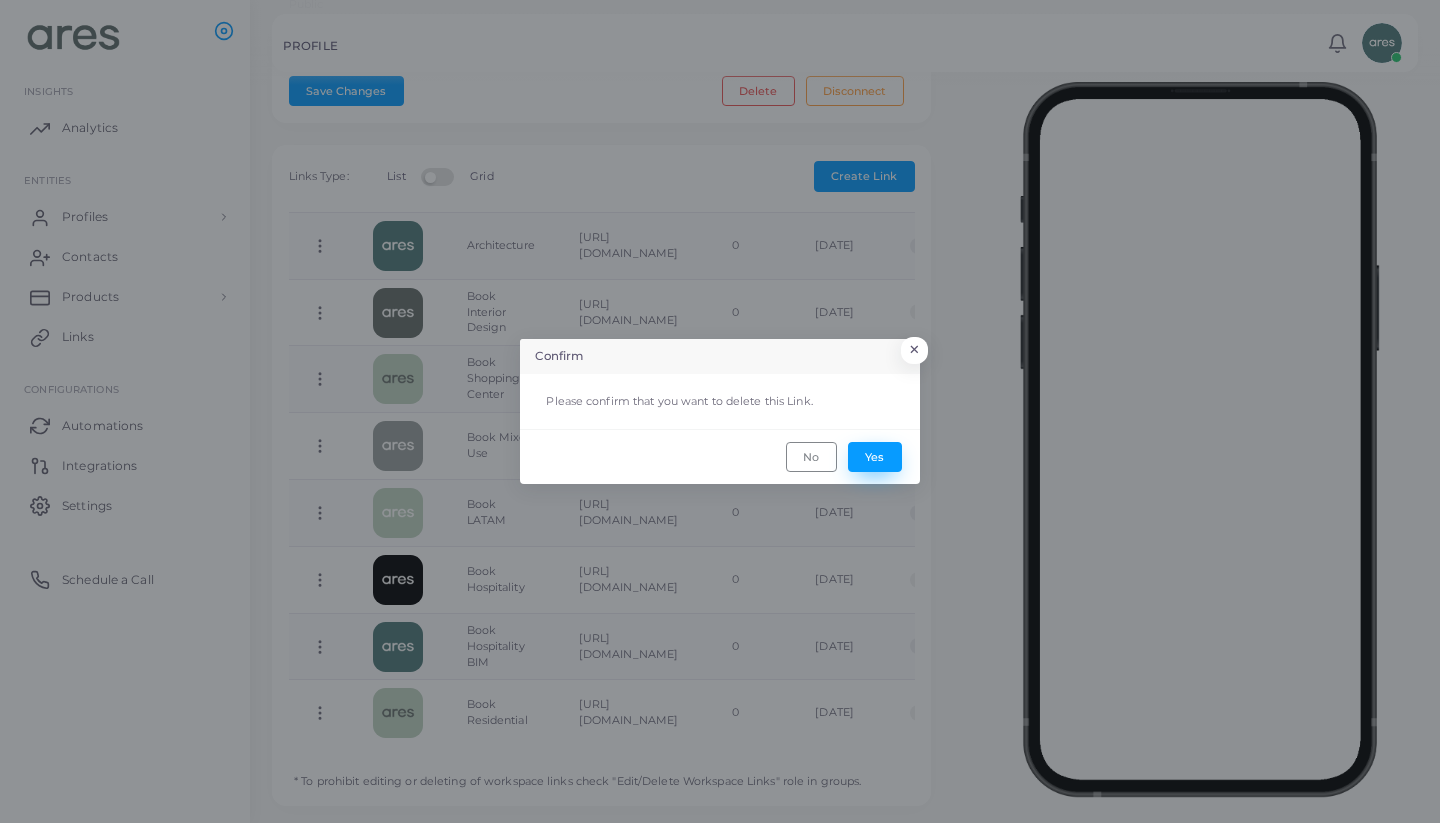 click on "Yes" at bounding box center (875, 457) 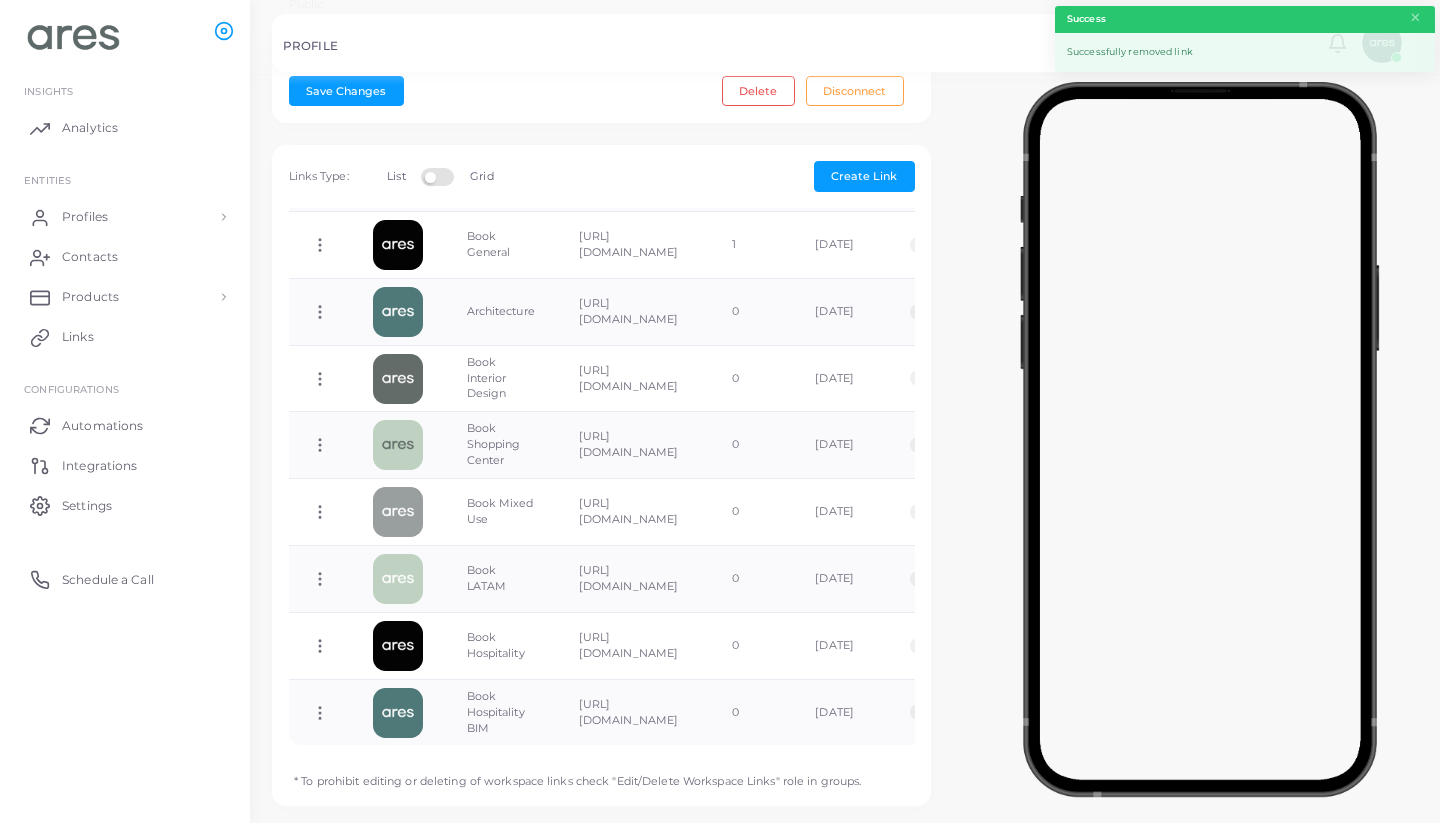 scroll, scrollTop: 509, scrollLeft: 0, axis: vertical 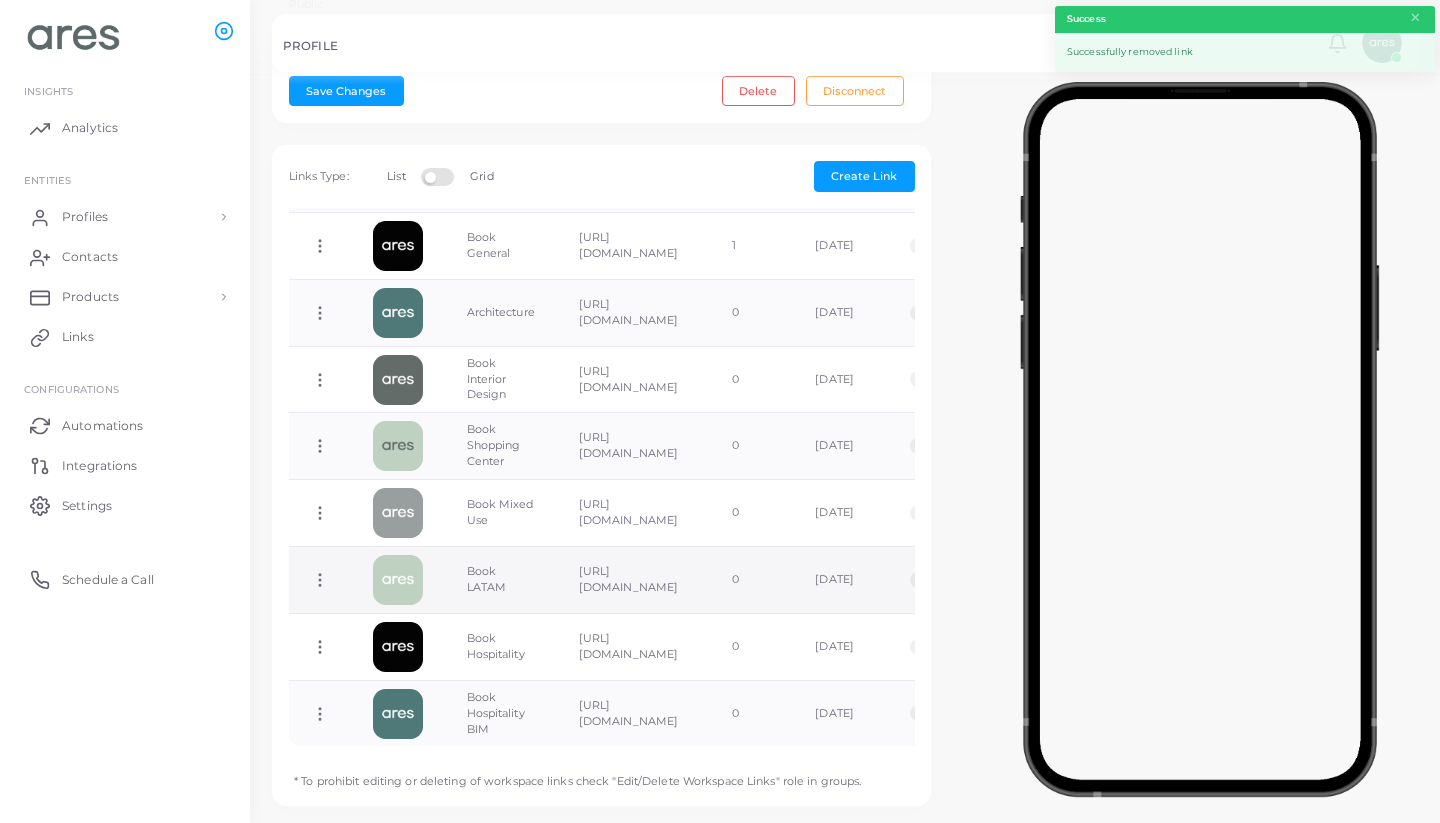 click 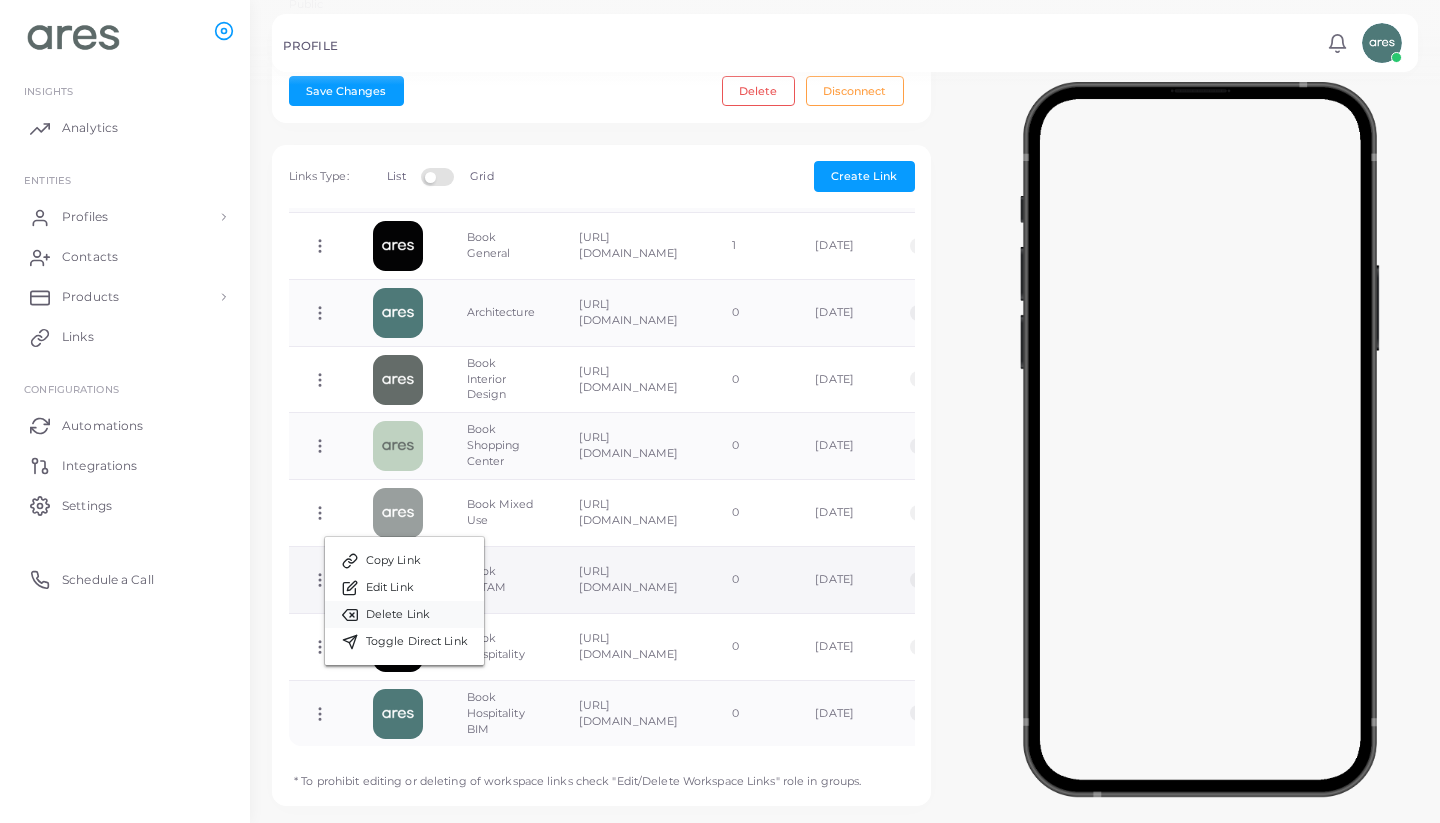 click on "Delete Link" at bounding box center [398, 615] 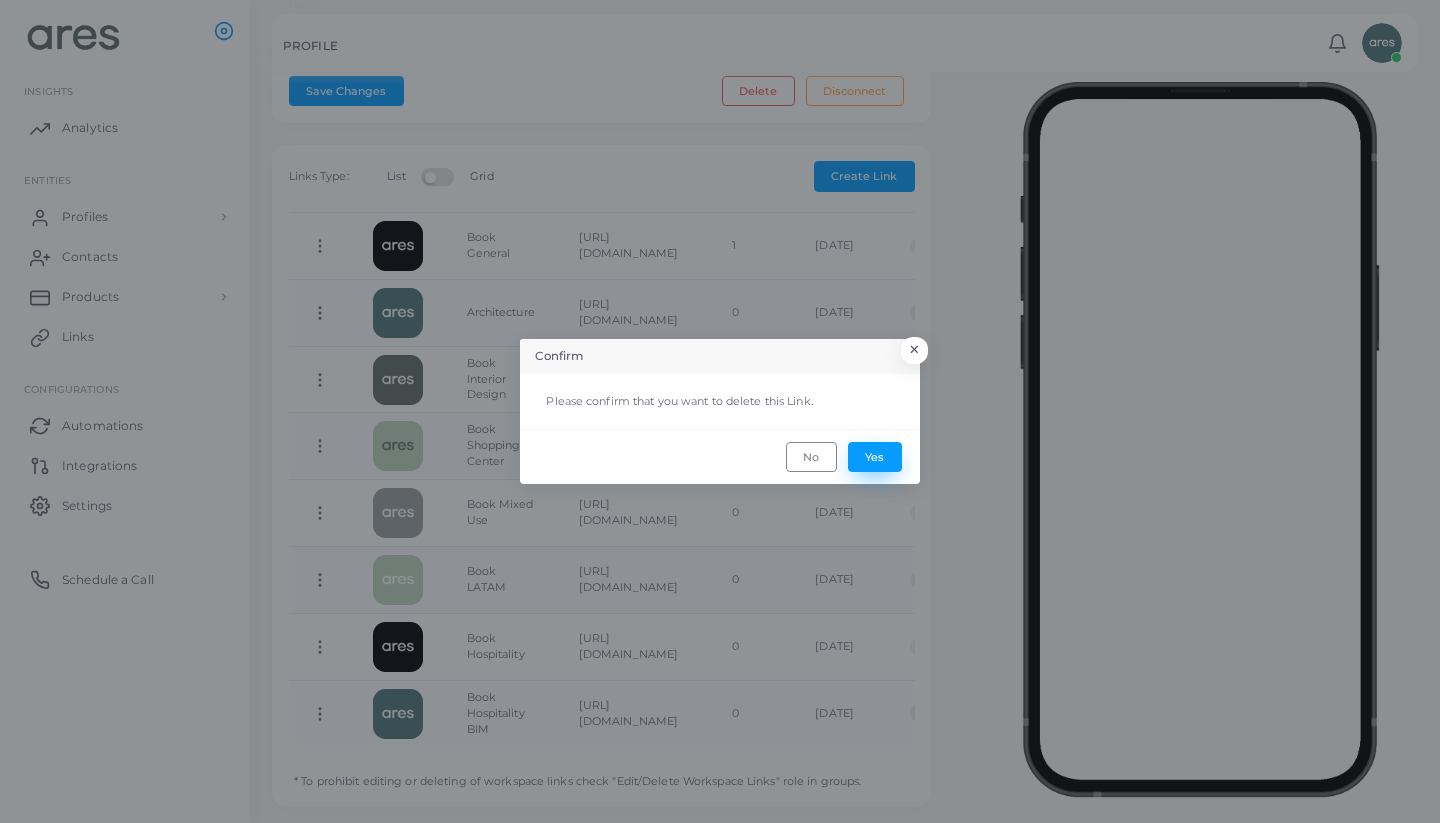 click on "Yes" at bounding box center [875, 457] 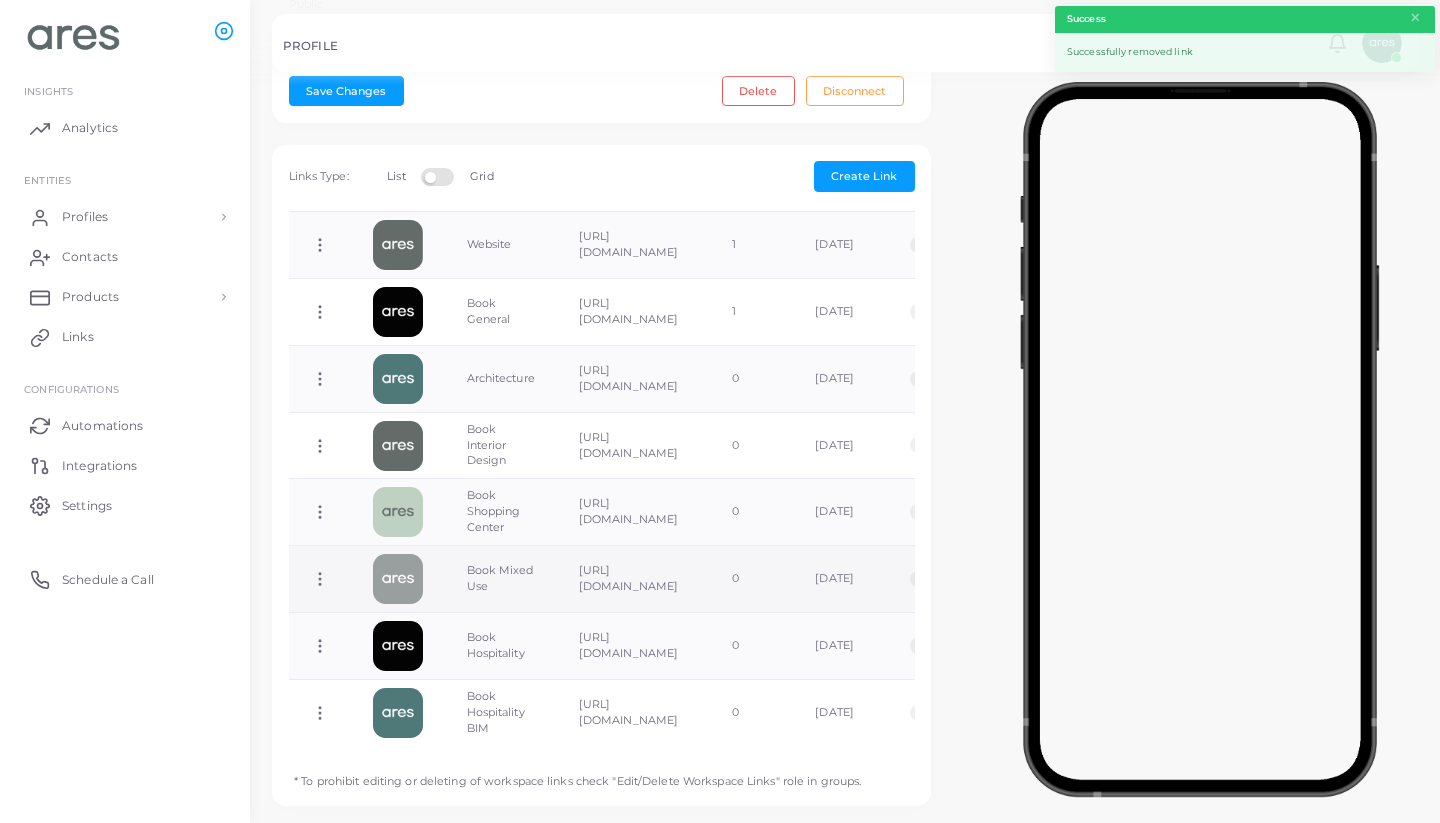 scroll, scrollTop: 442, scrollLeft: 0, axis: vertical 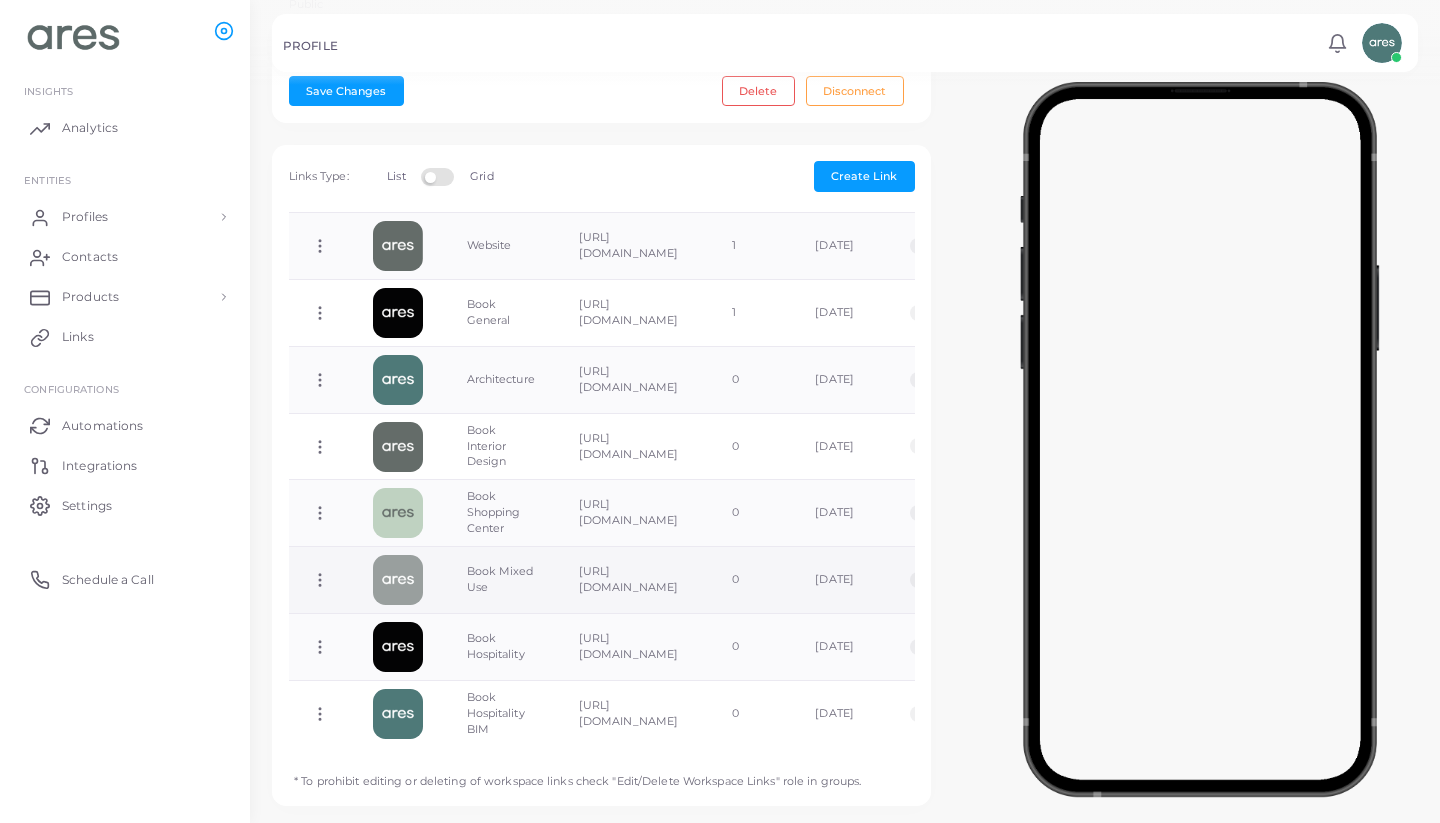 click 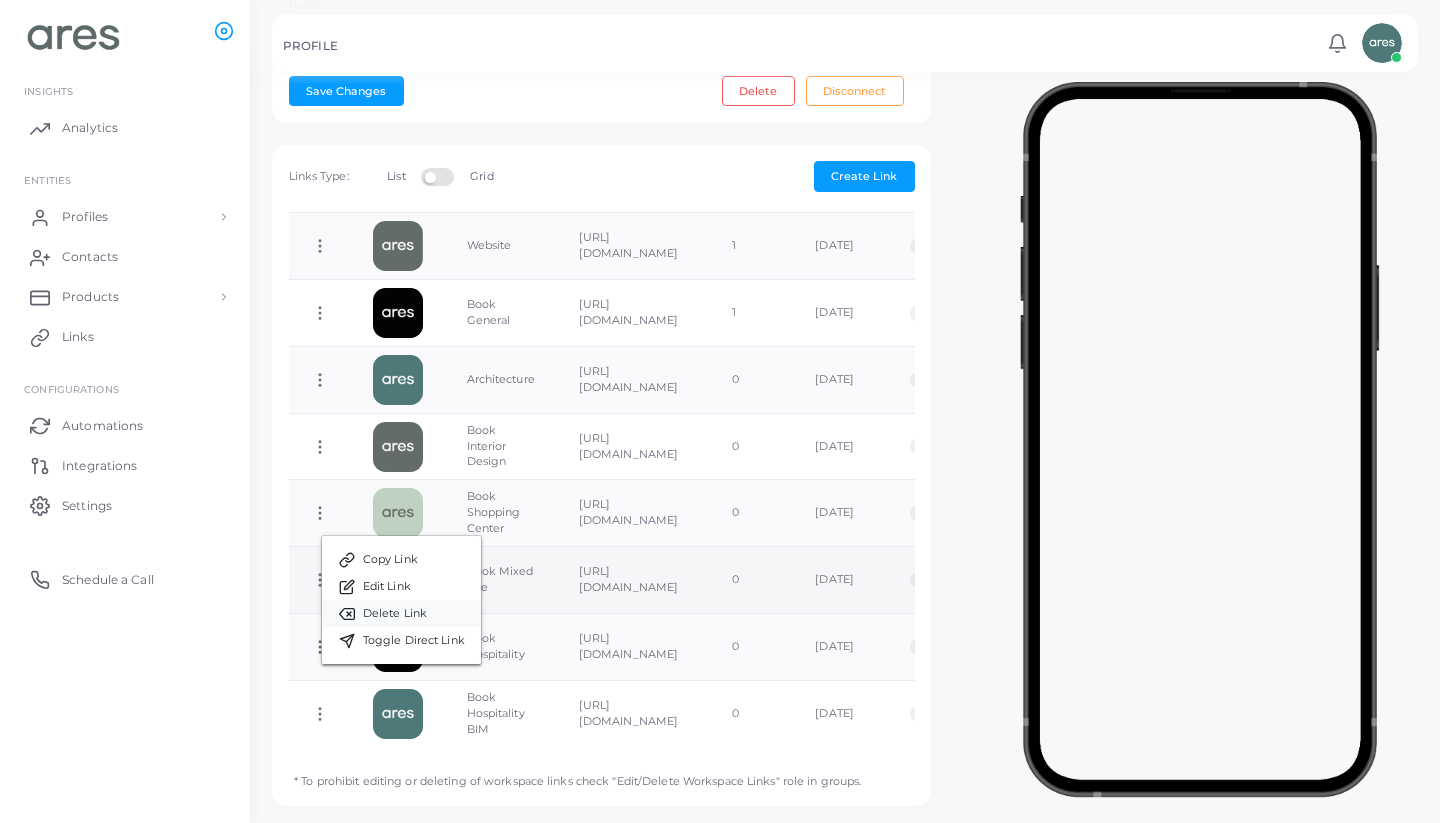 click on "Delete Link" at bounding box center [395, 614] 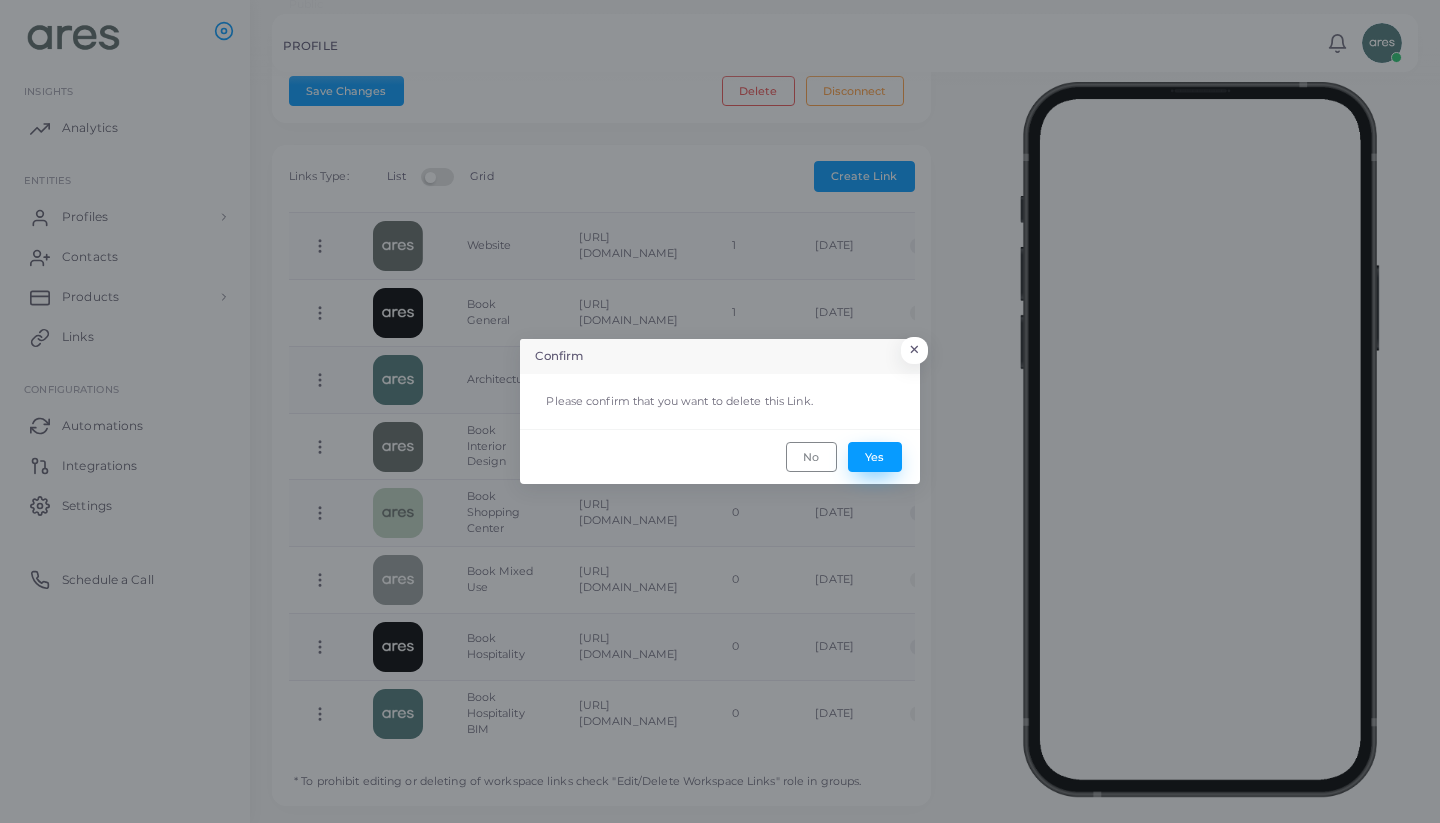 click on "Yes" at bounding box center [875, 457] 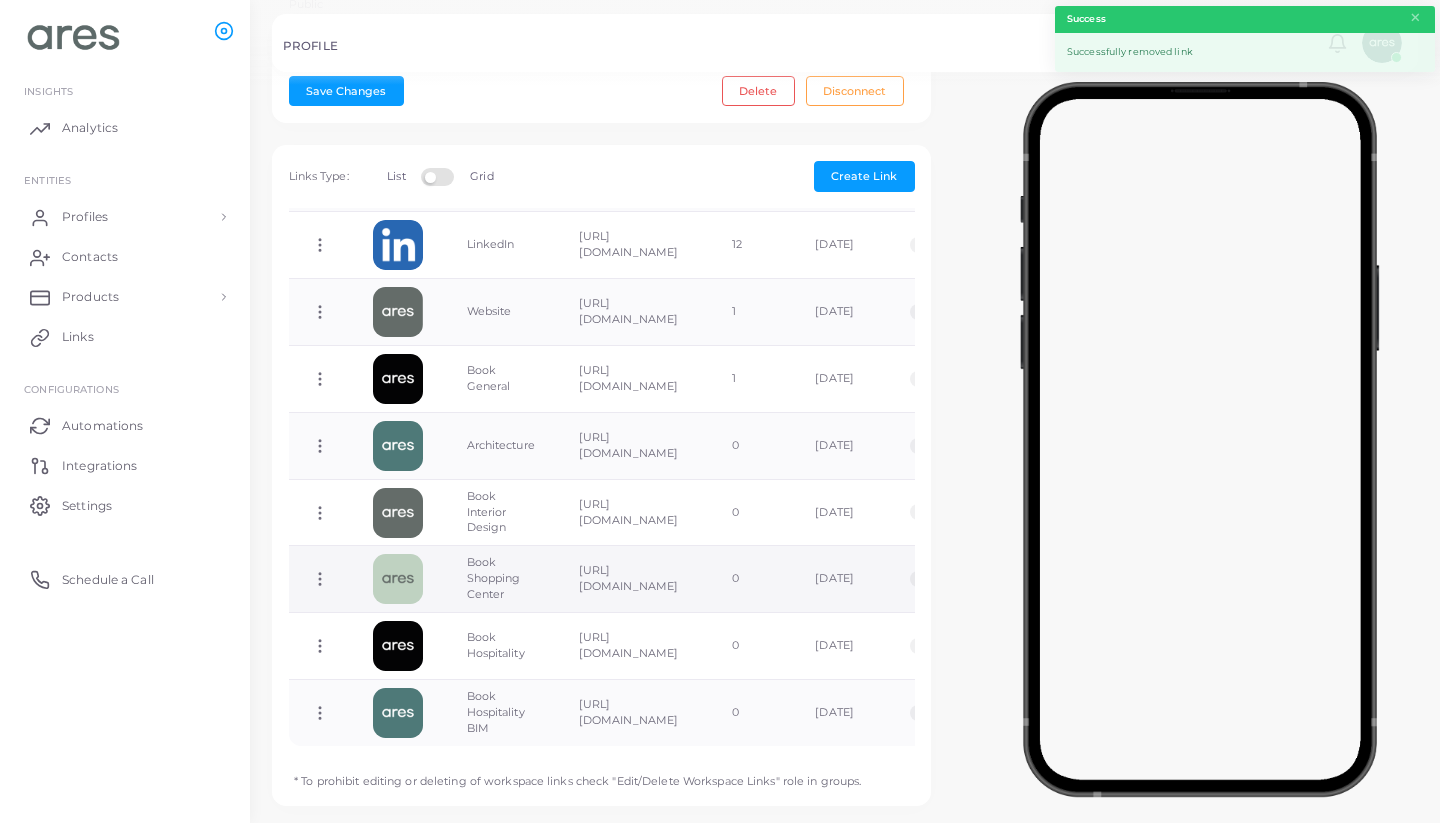 scroll, scrollTop: 375, scrollLeft: 0, axis: vertical 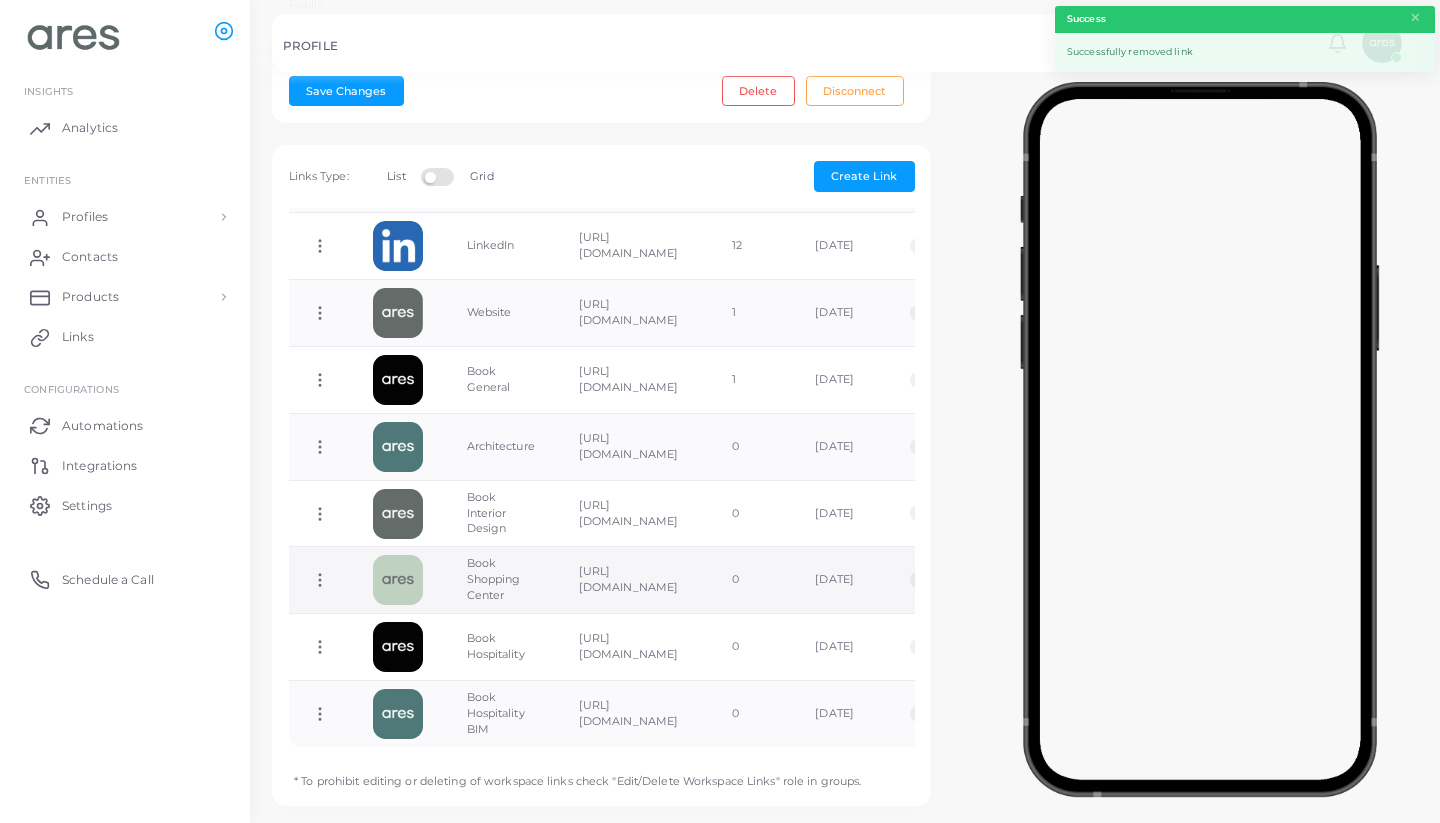 click 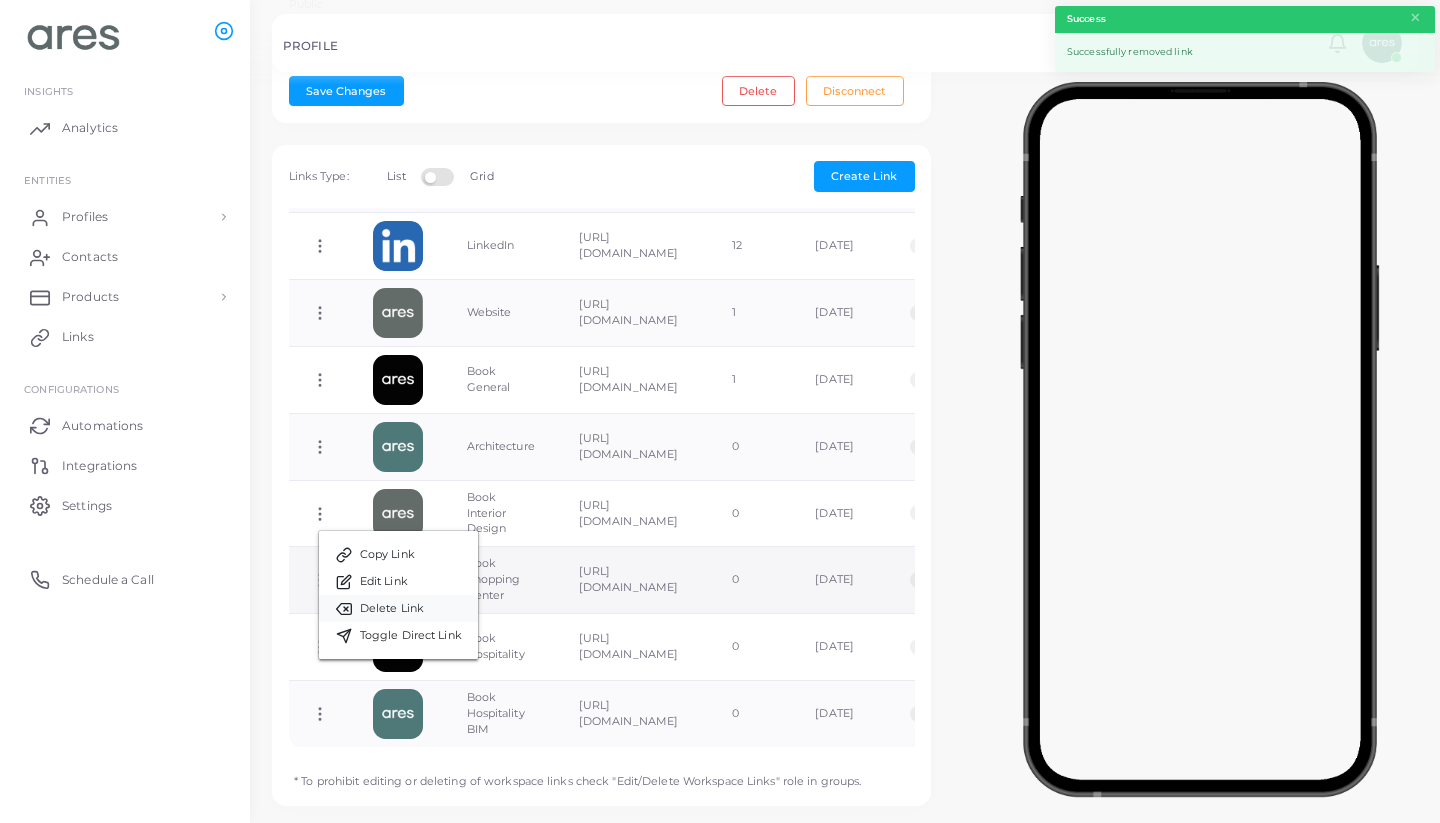click on "Delete Link" at bounding box center [392, 609] 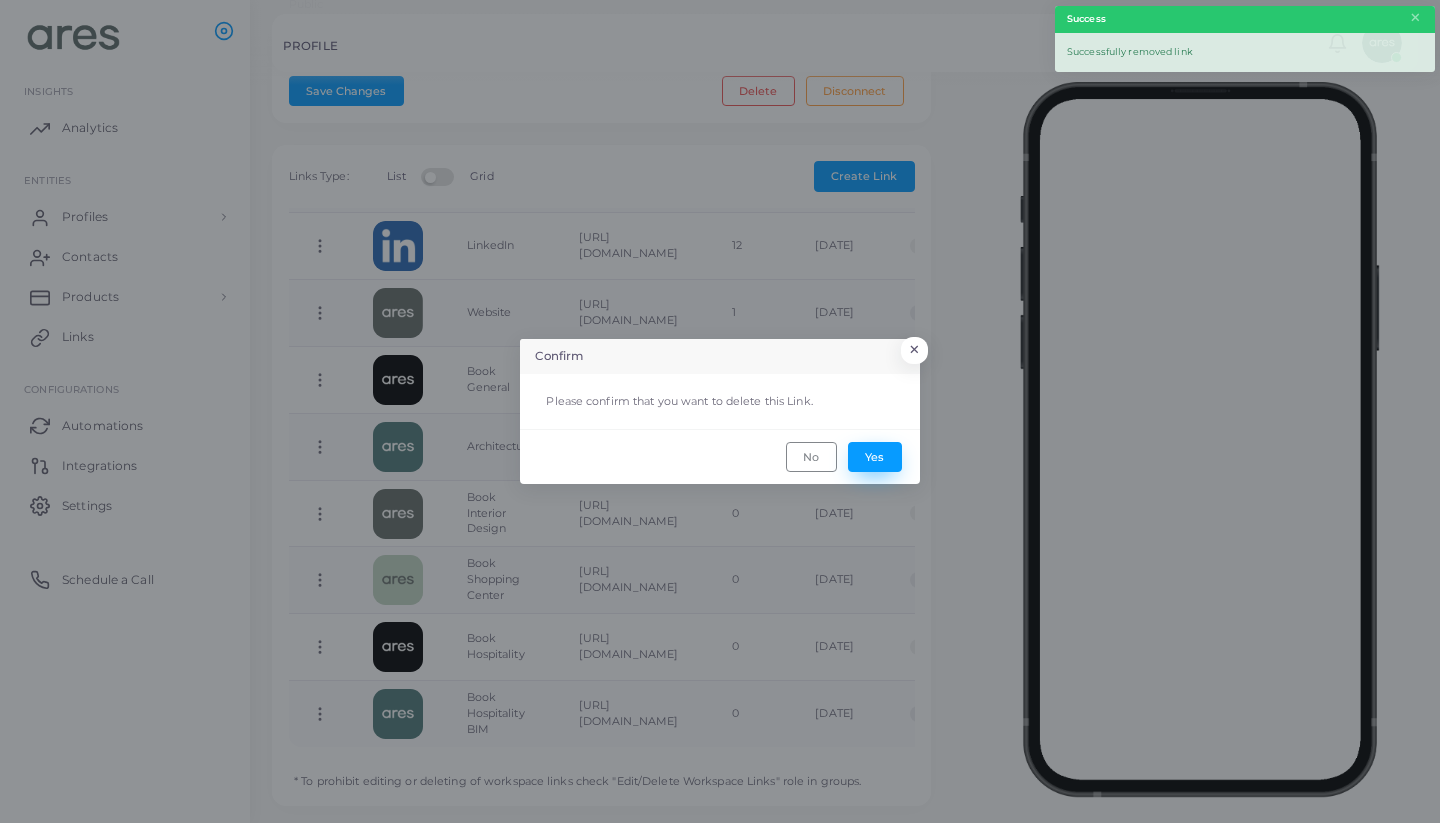 click on "Yes" at bounding box center (875, 457) 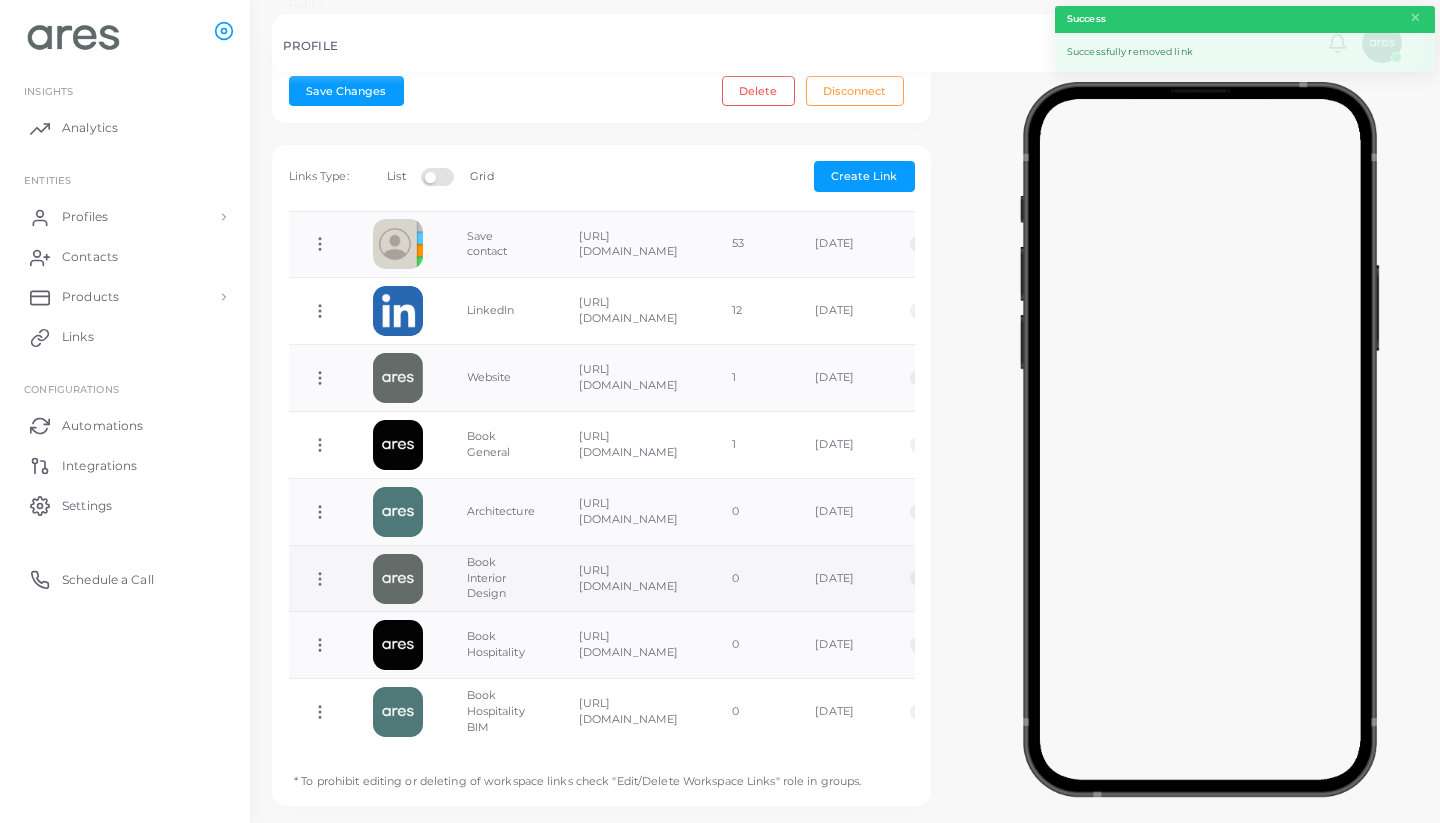 scroll, scrollTop: 309, scrollLeft: 0, axis: vertical 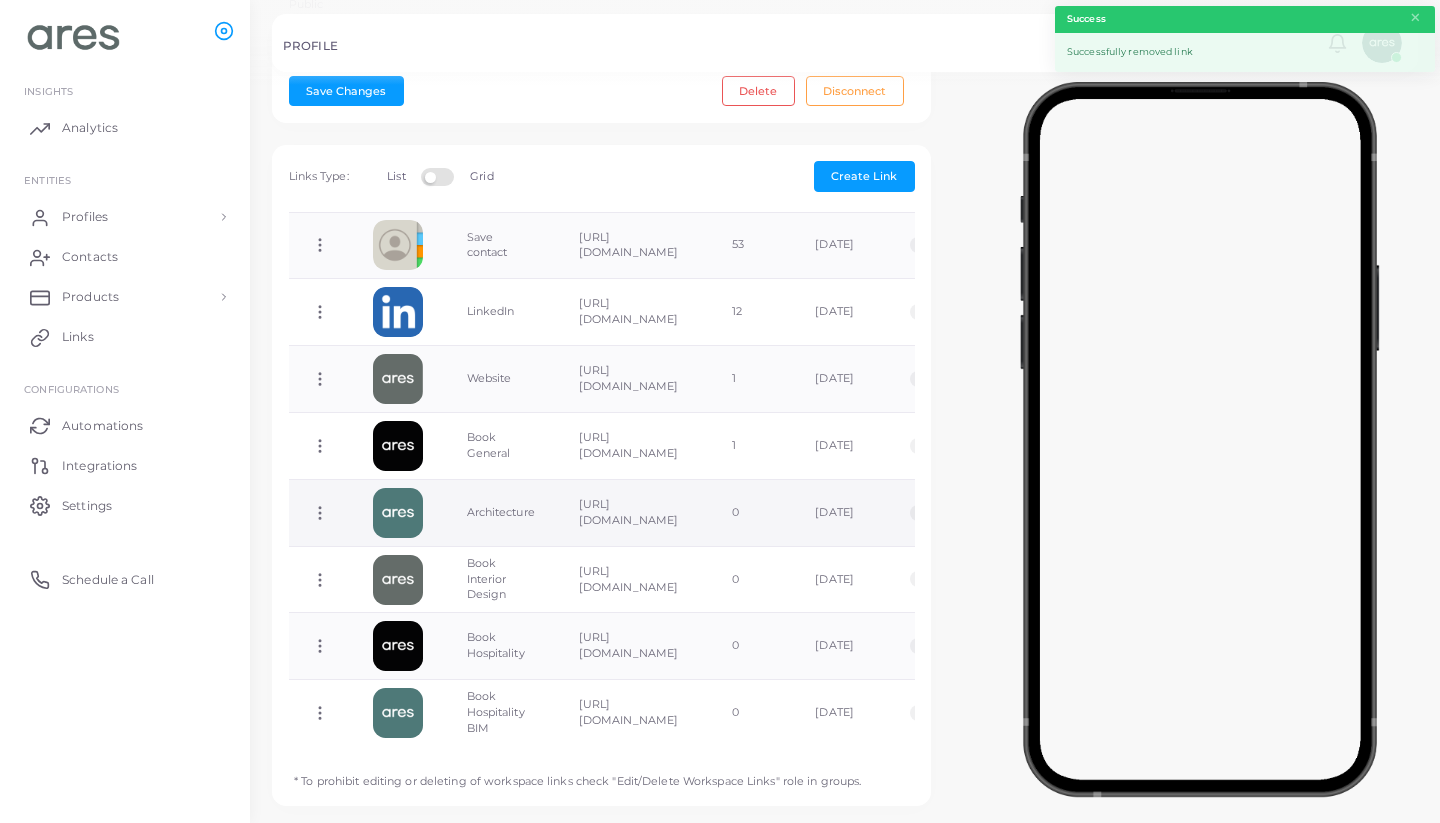 click 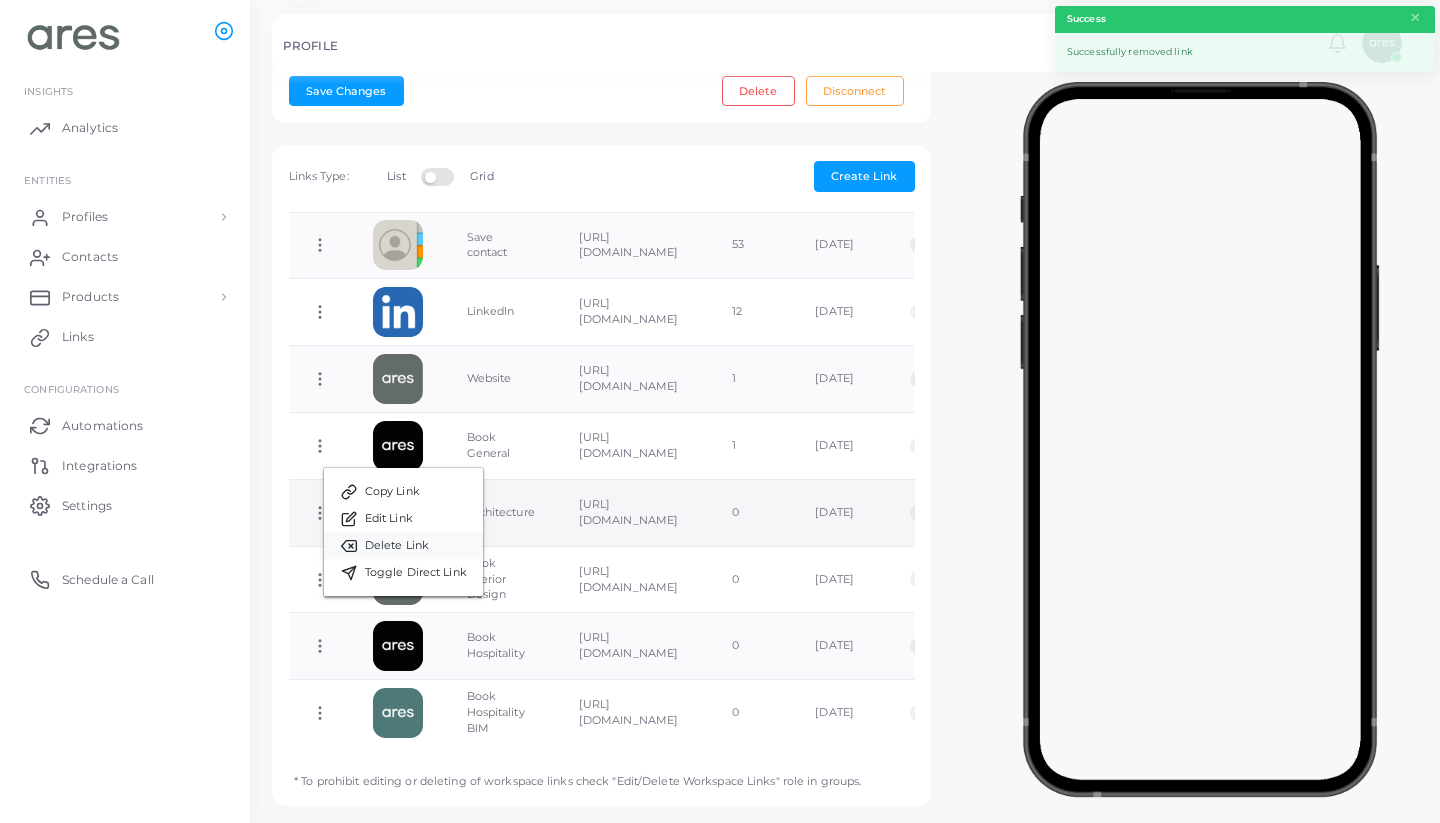 click on "Delete Link" at bounding box center [397, 546] 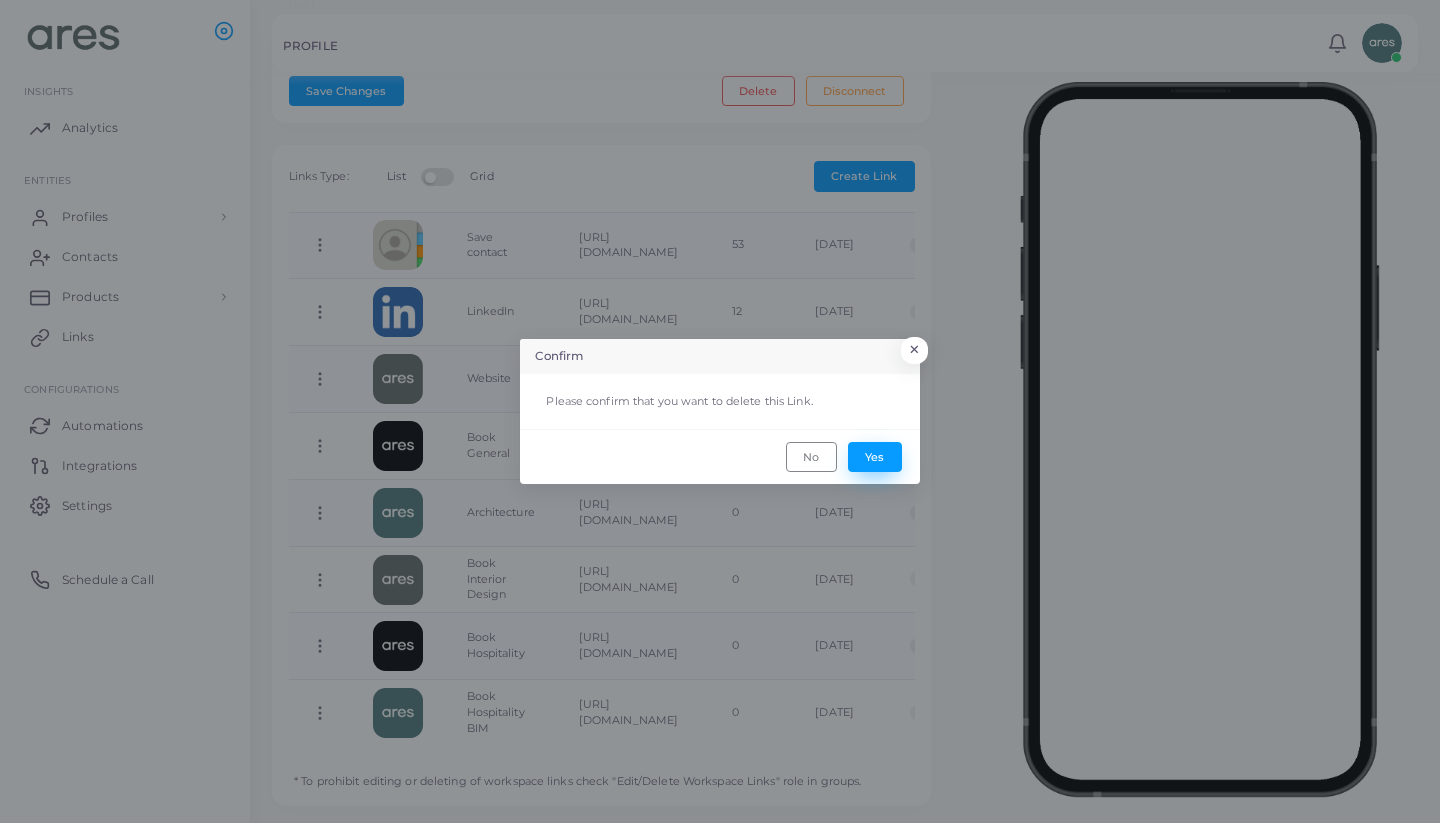 click on "Yes" at bounding box center (875, 457) 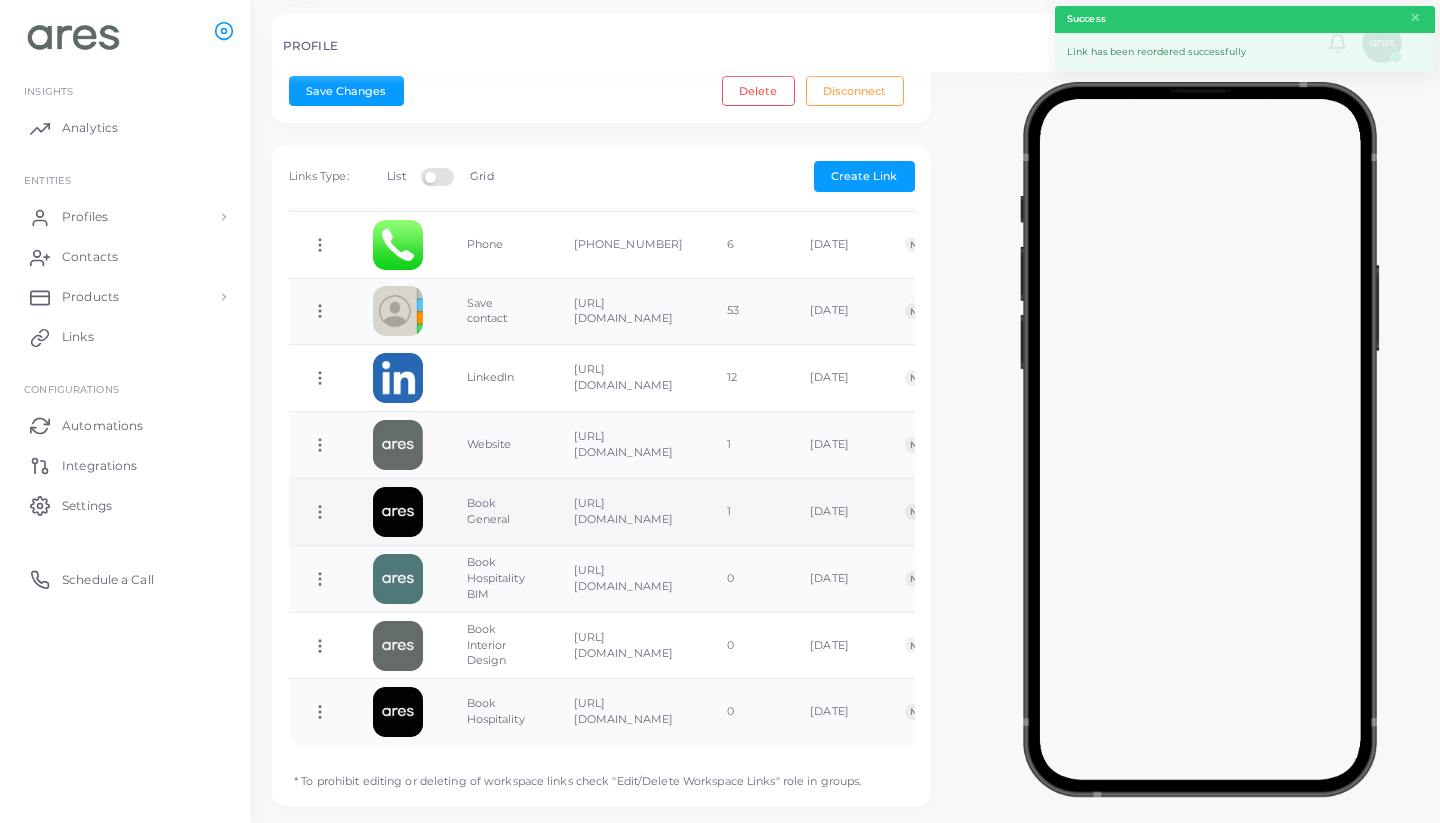 scroll, scrollTop: 242, scrollLeft: 0, axis: vertical 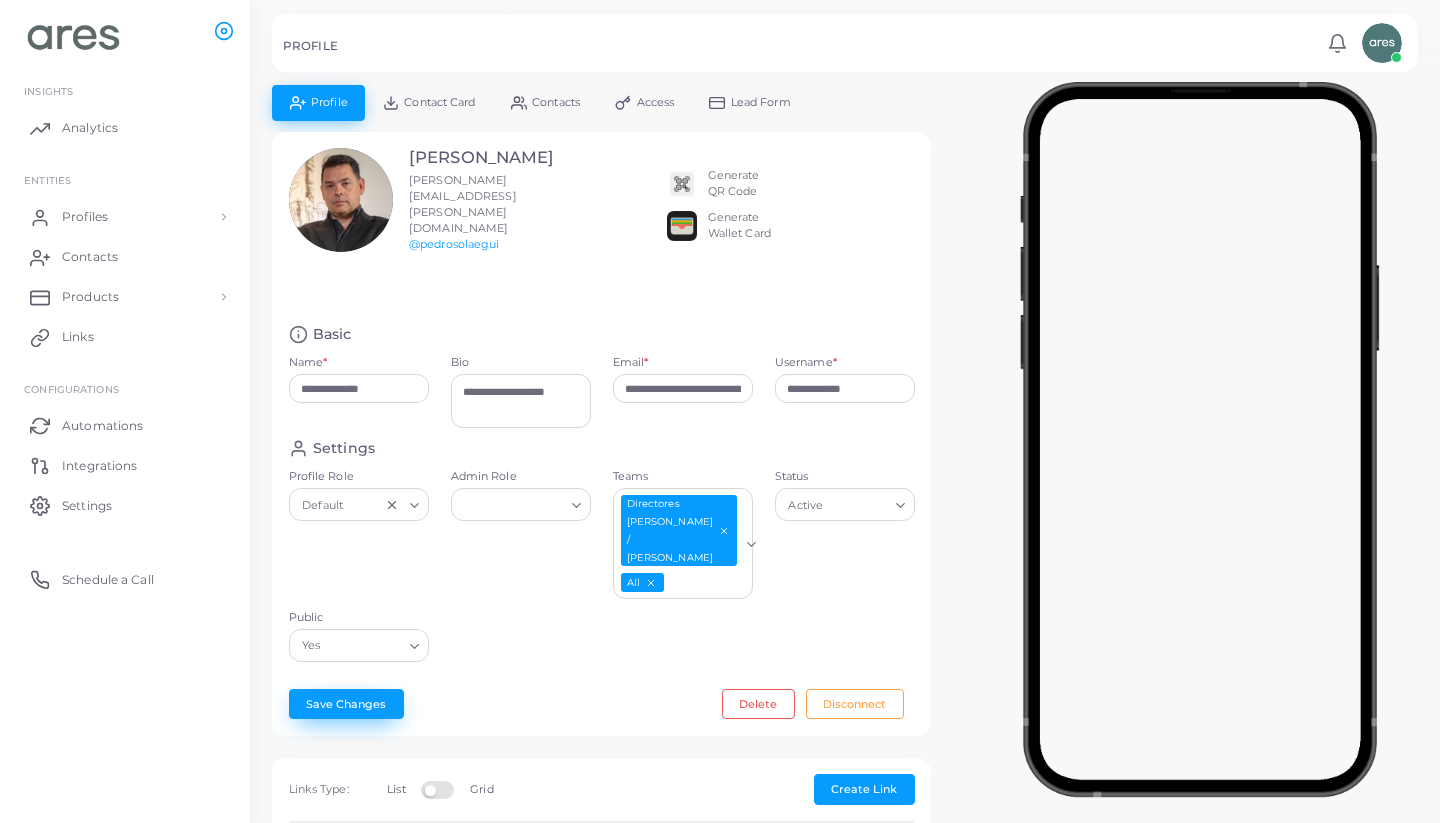 click on "Save Changes" at bounding box center (346, 704) 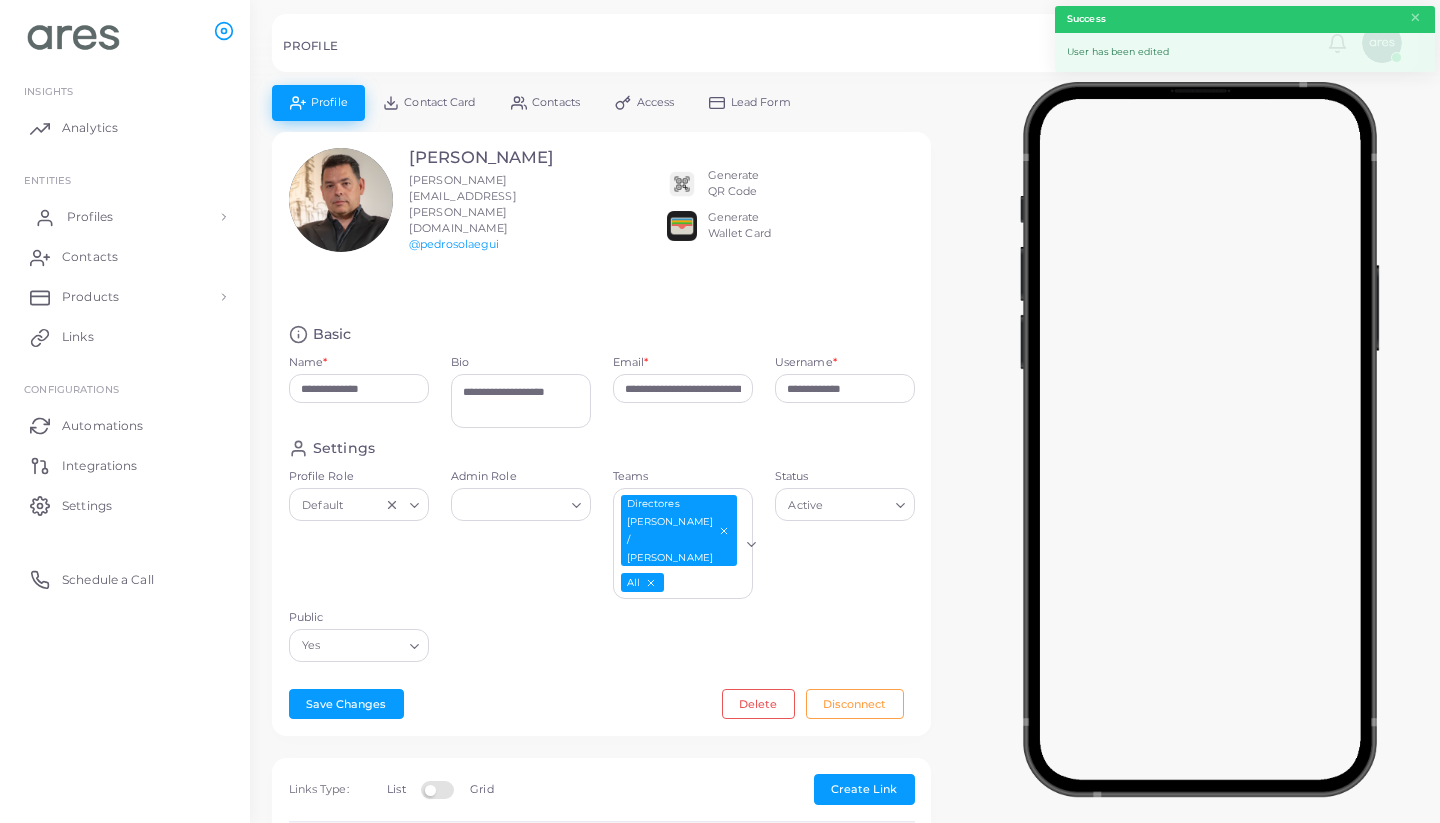 click on "Profiles" at bounding box center [125, 217] 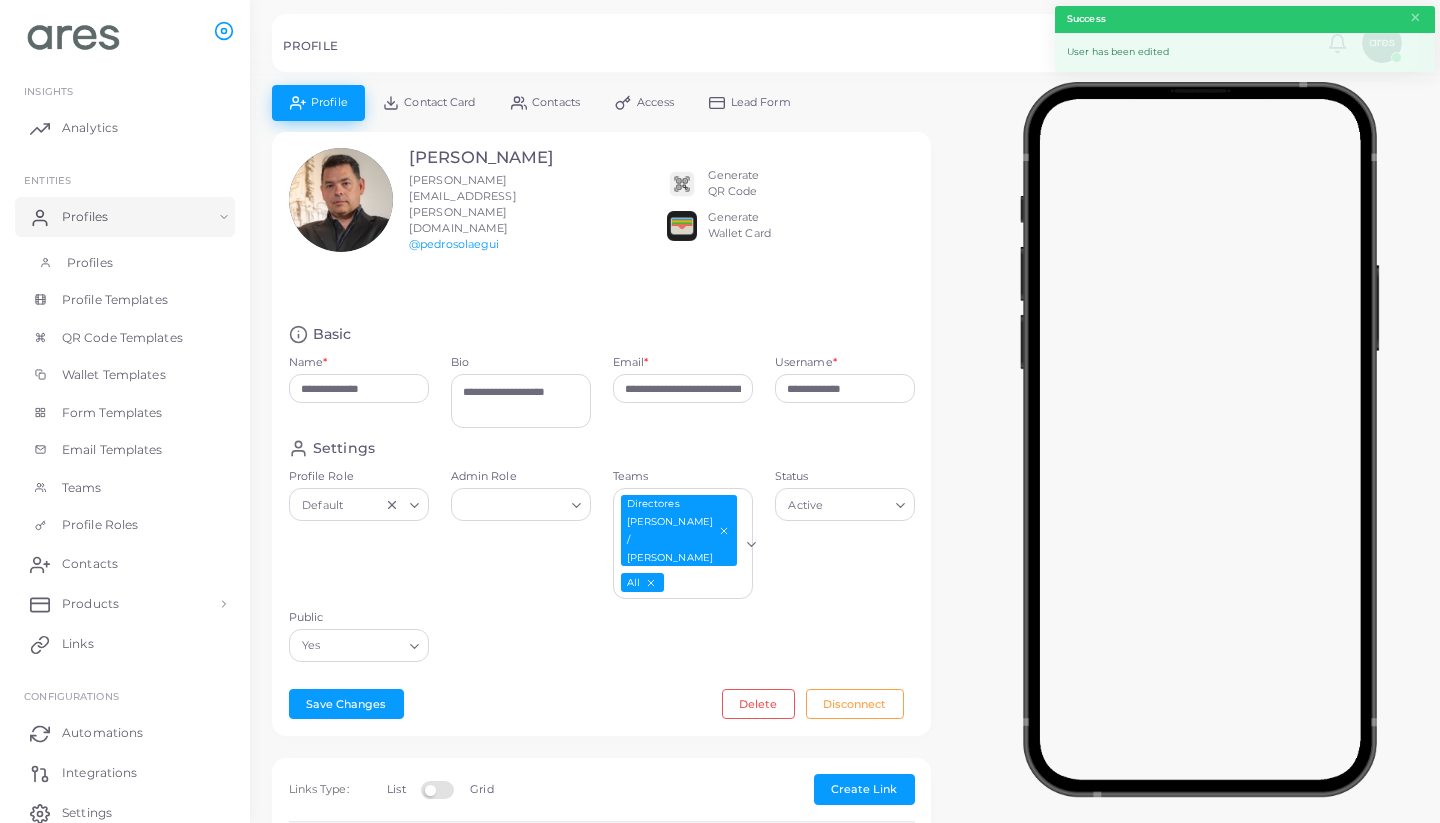 click on "Profiles" at bounding box center [125, 263] 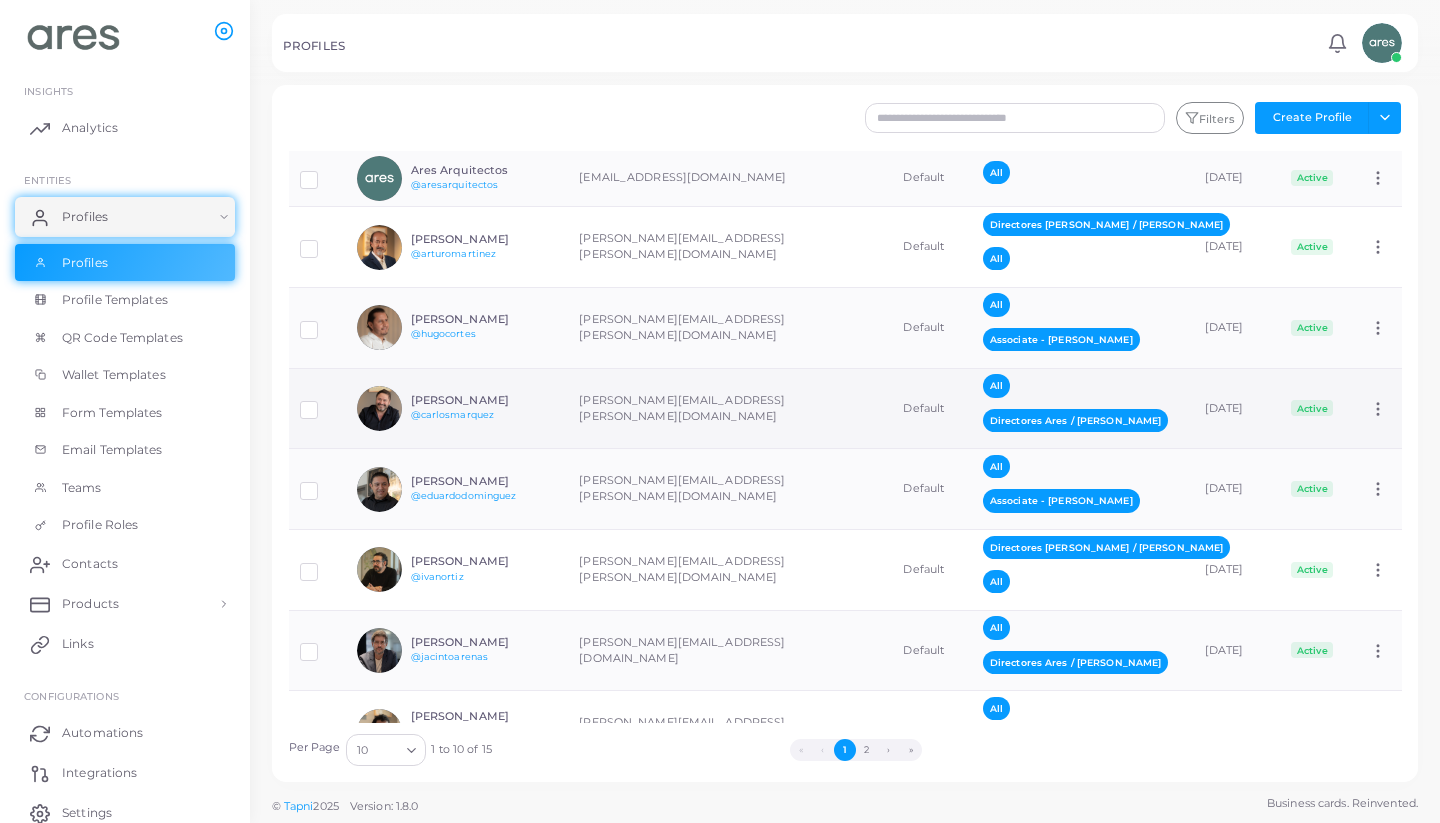 scroll, scrollTop: 59, scrollLeft: 0, axis: vertical 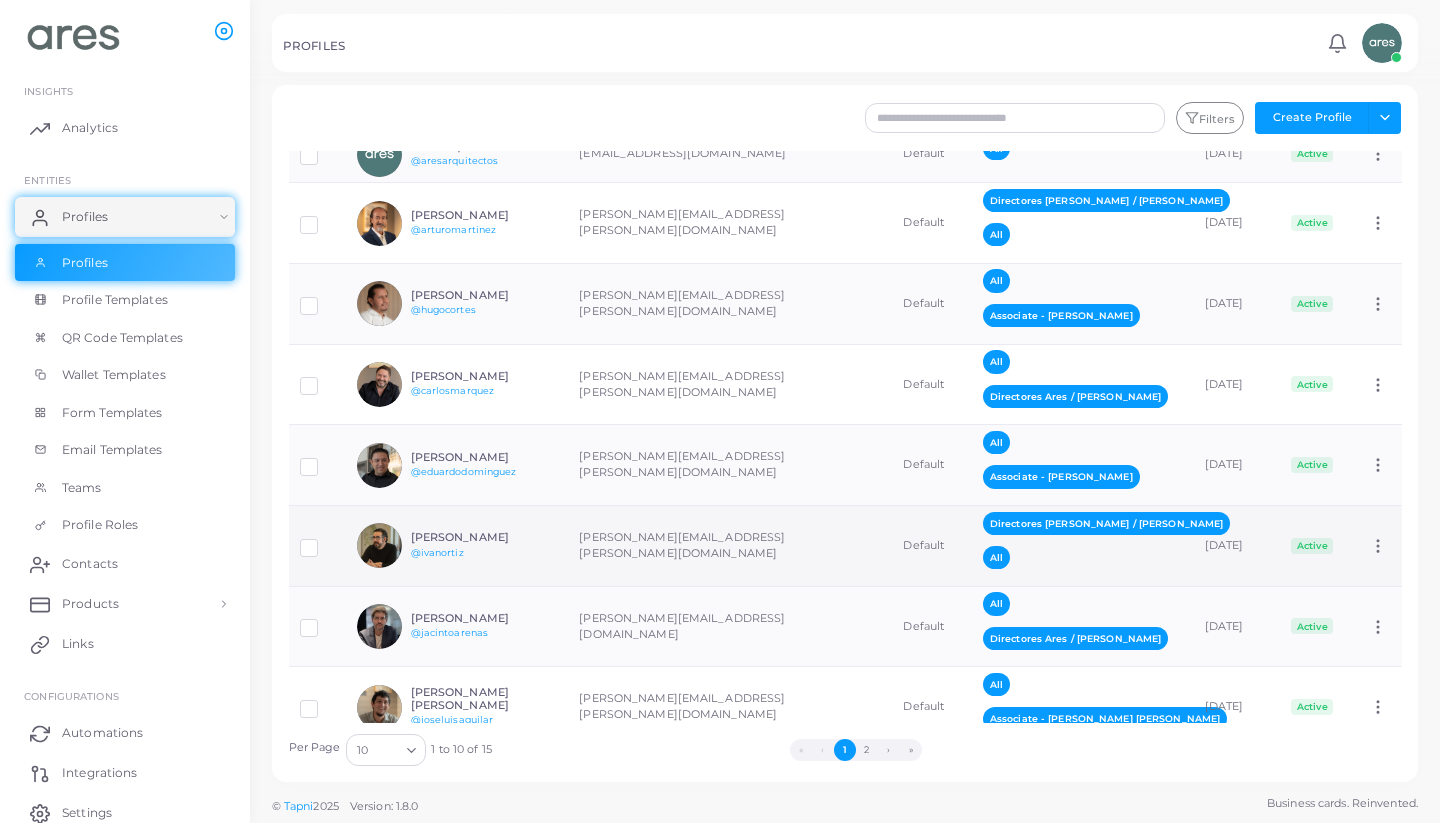 click on "[PERSON_NAME][EMAIL_ADDRESS][PERSON_NAME][DOMAIN_NAME]" at bounding box center [730, 546] 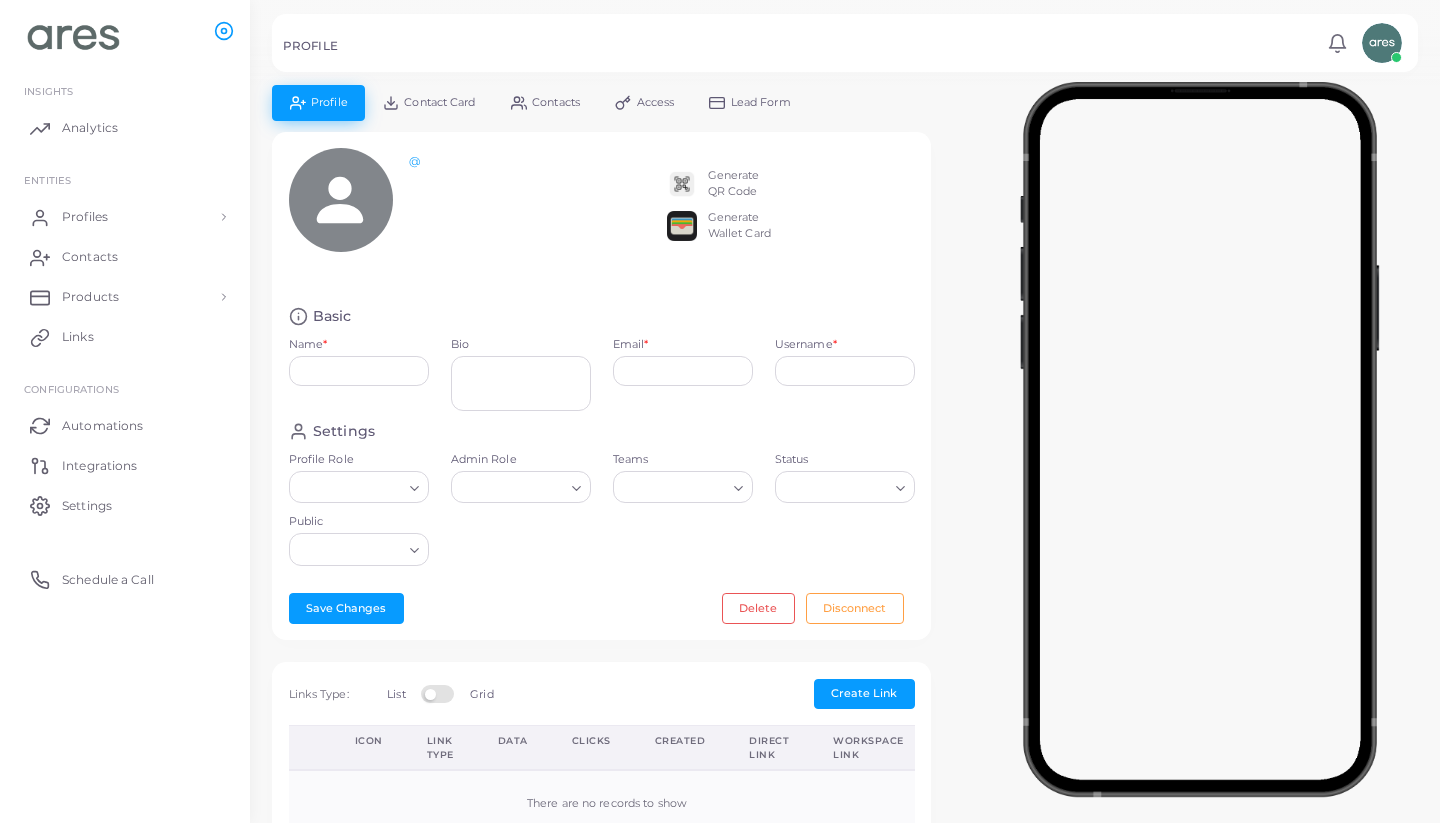 type on "**********" 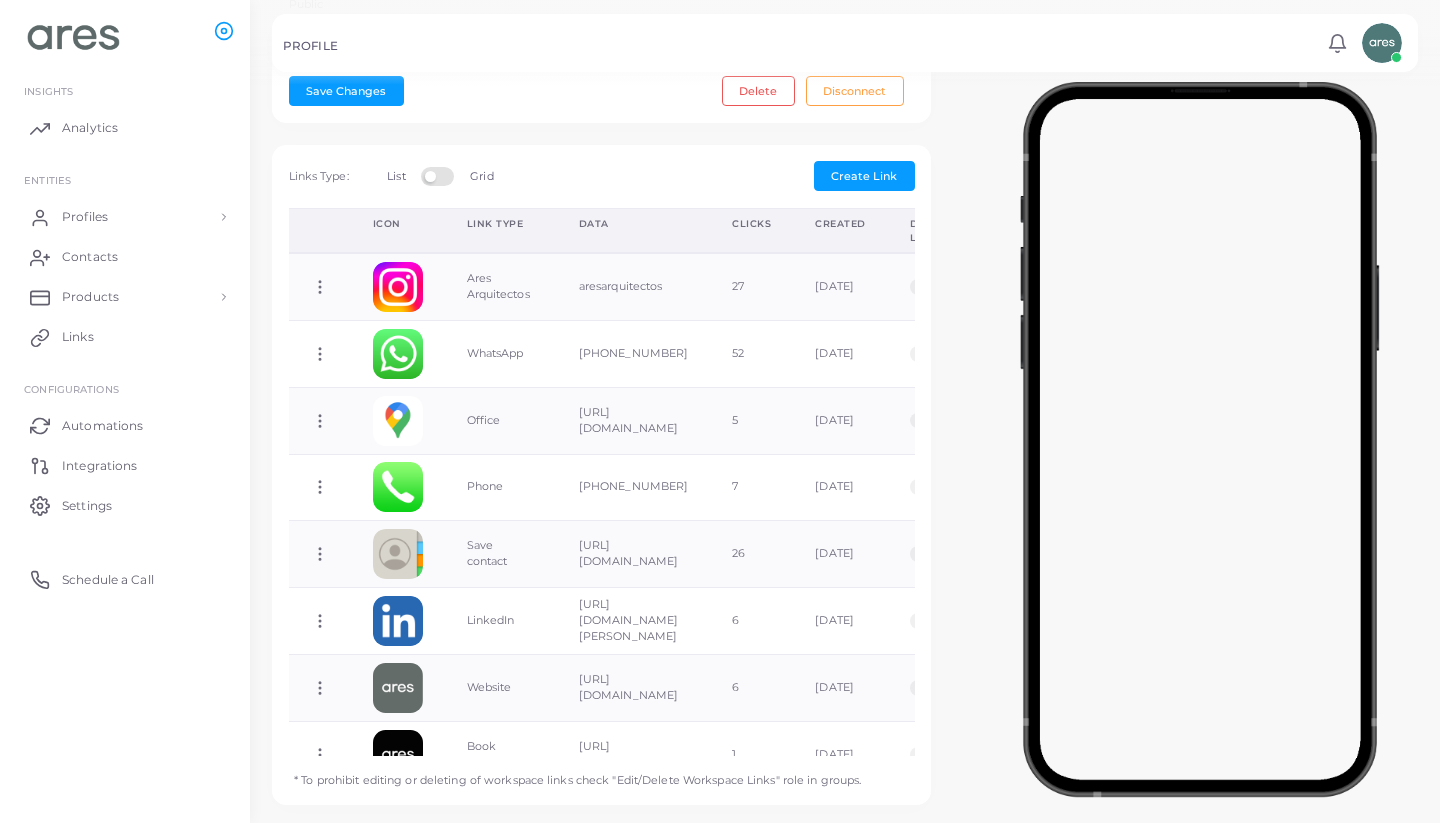 scroll, scrollTop: 637, scrollLeft: 0, axis: vertical 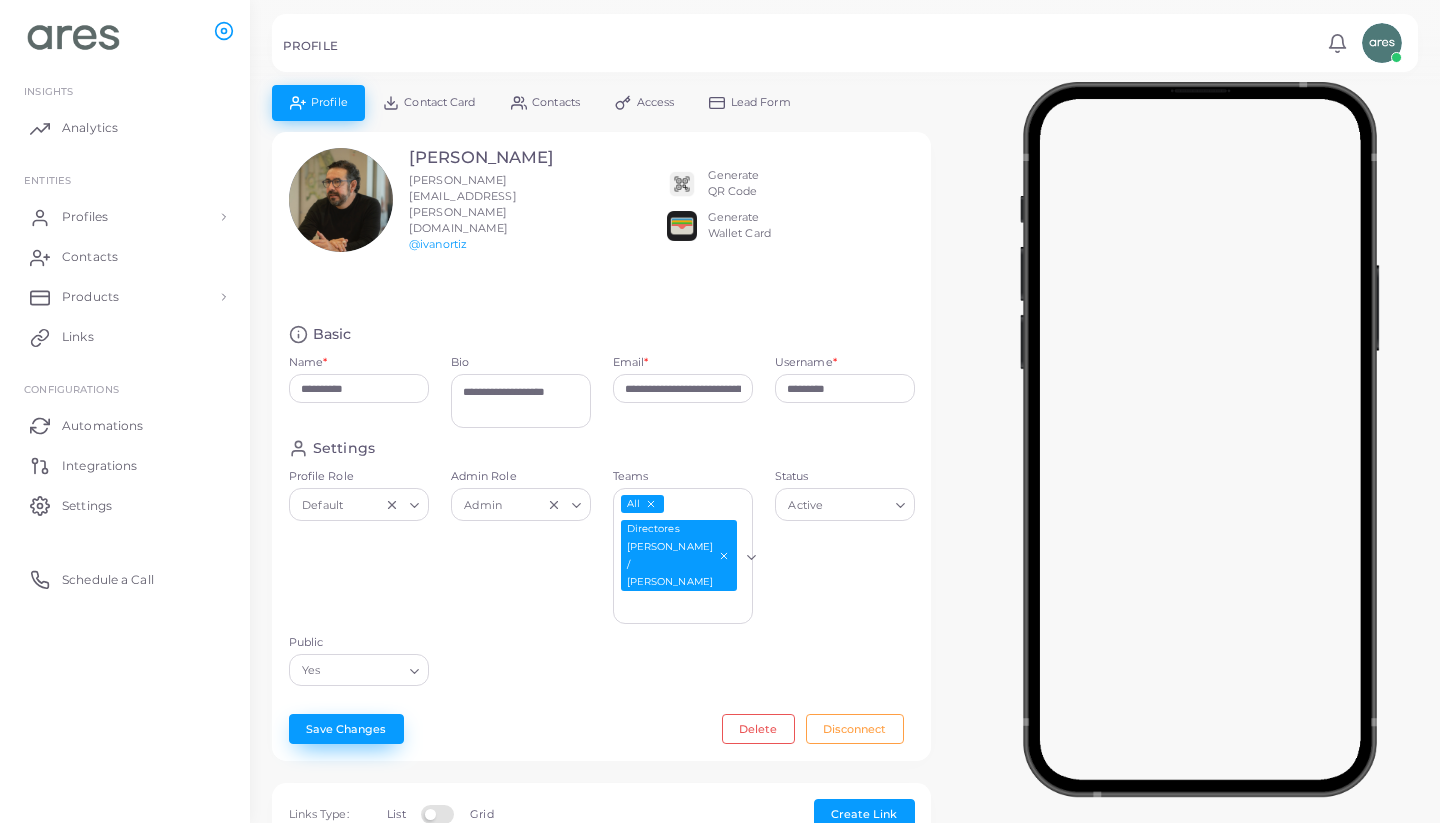 click on "Save Changes" at bounding box center (346, 729) 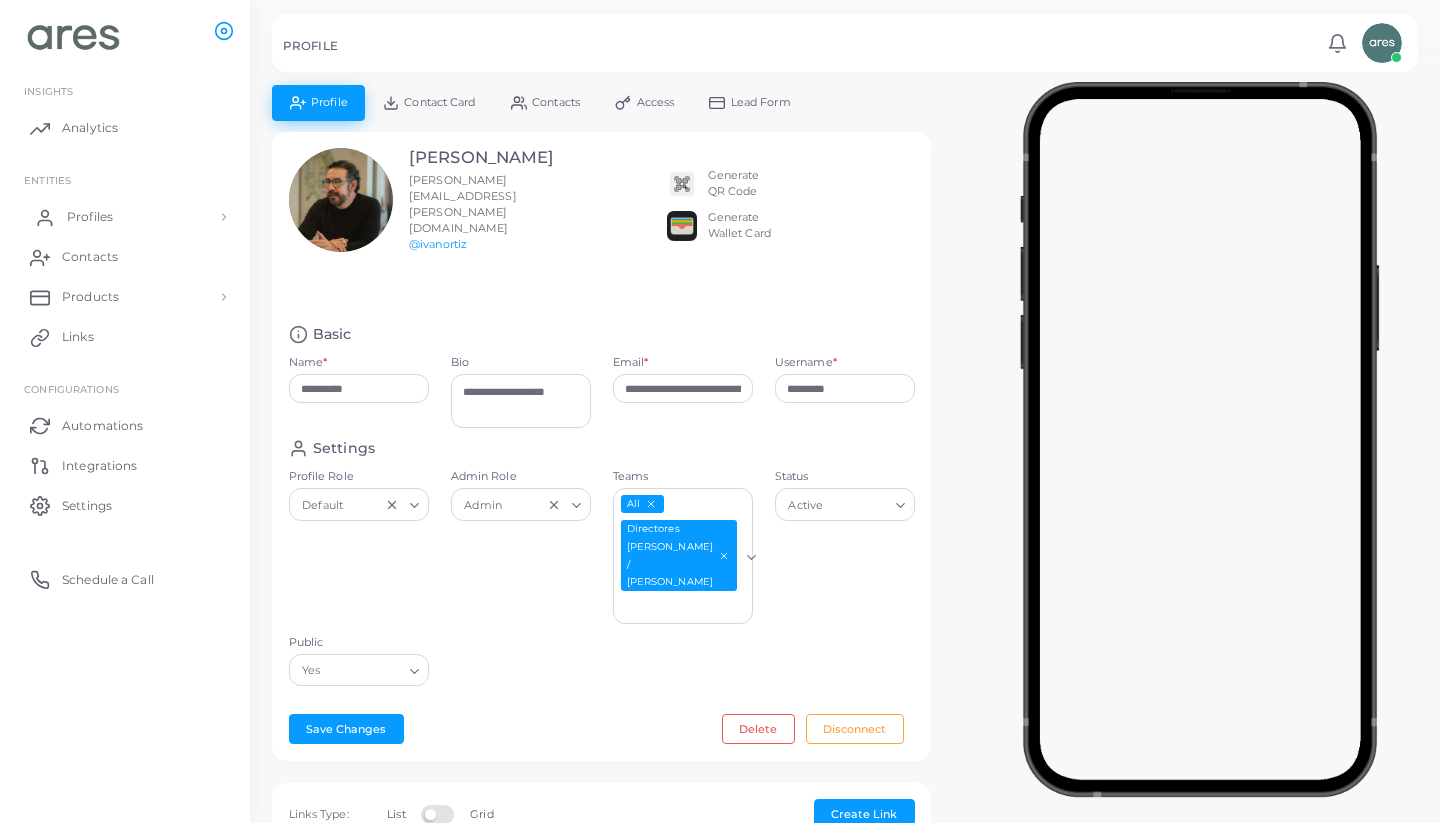 click on "Profiles" at bounding box center (90, 217) 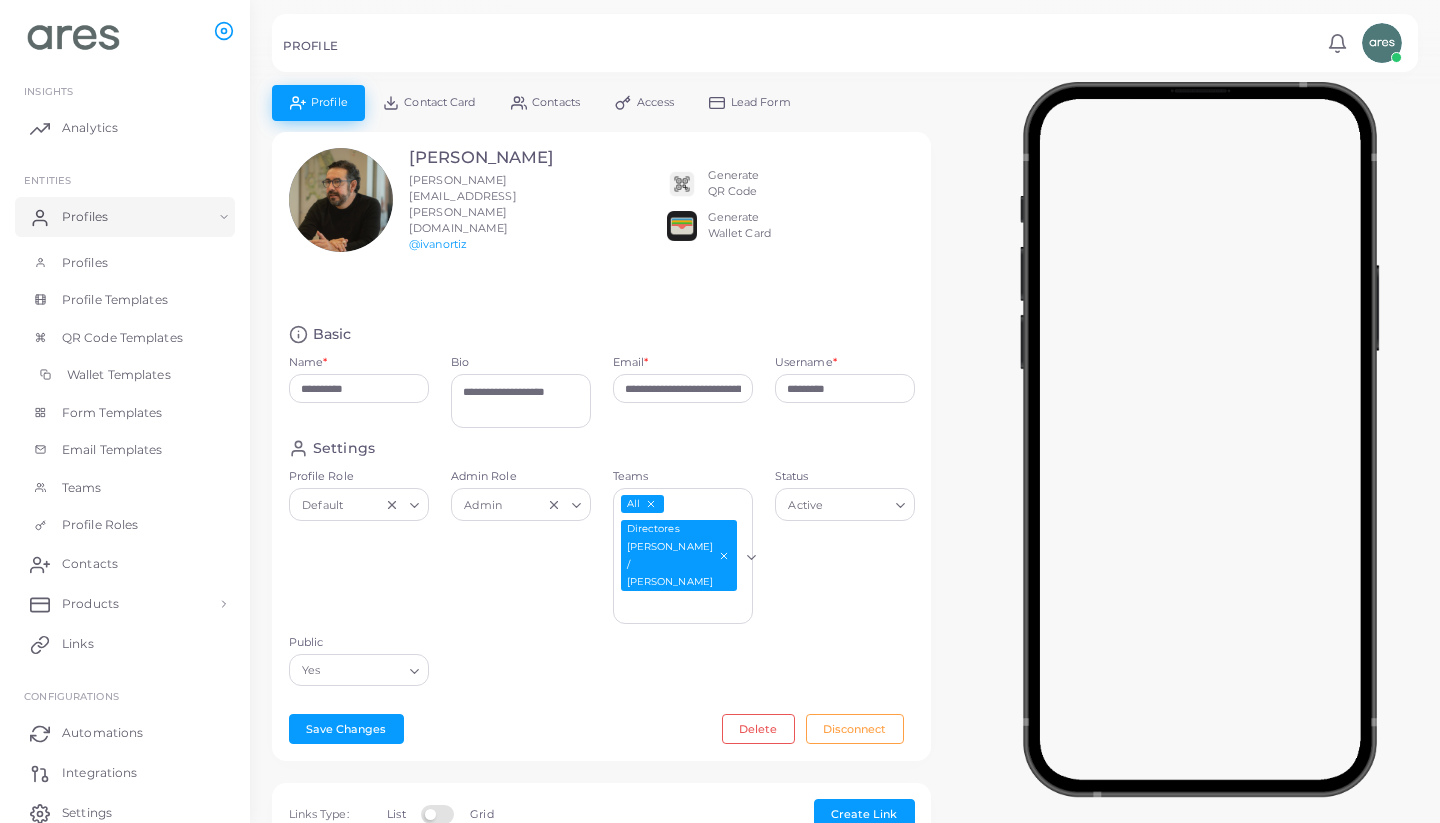 click on "Wallet Templates" at bounding box center (119, 375) 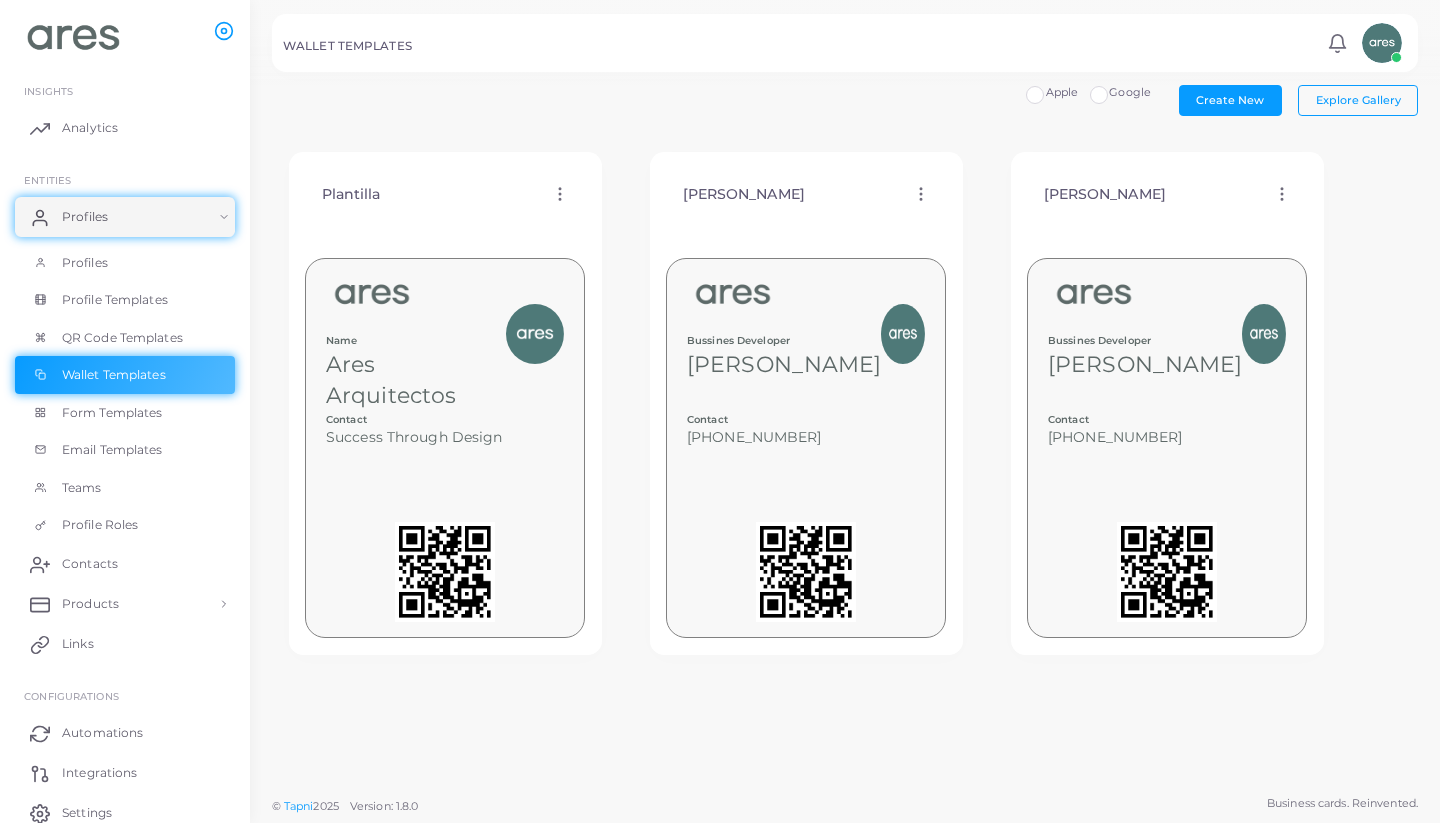 scroll, scrollTop: 0, scrollLeft: 0, axis: both 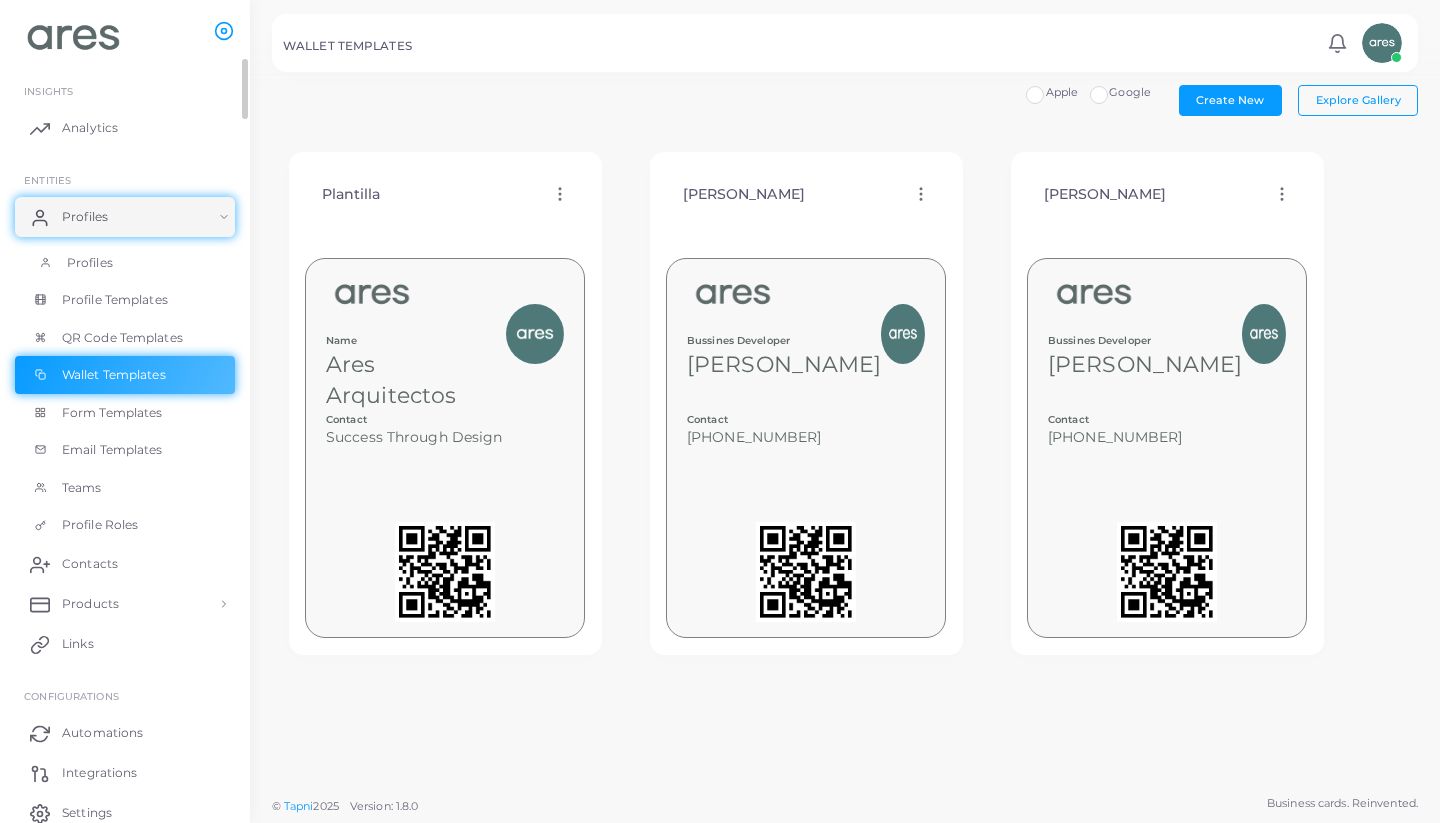 click on "Profiles" at bounding box center [125, 263] 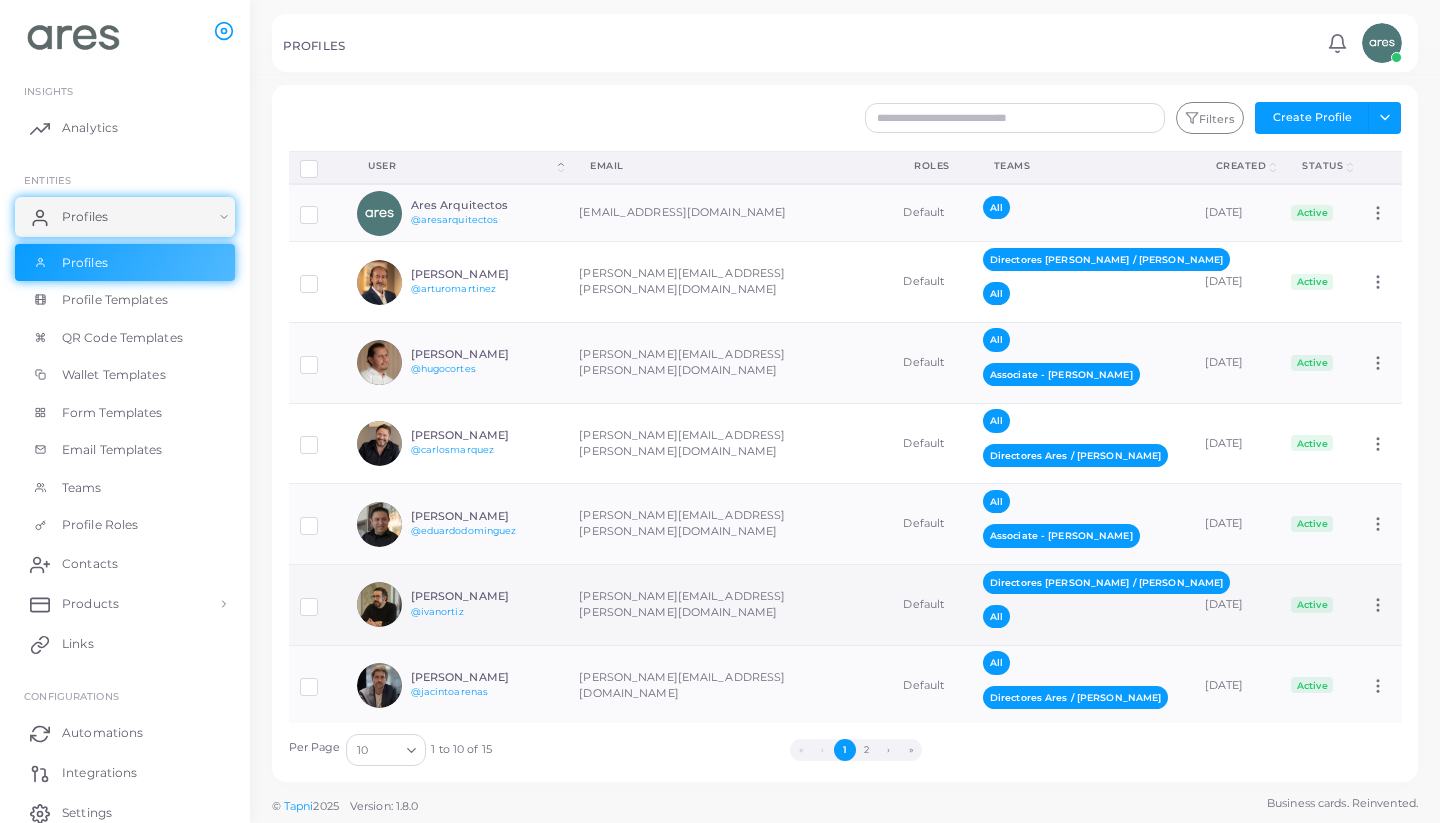 click on "[PERSON_NAME][EMAIL_ADDRESS][PERSON_NAME][DOMAIN_NAME]" at bounding box center [730, 605] 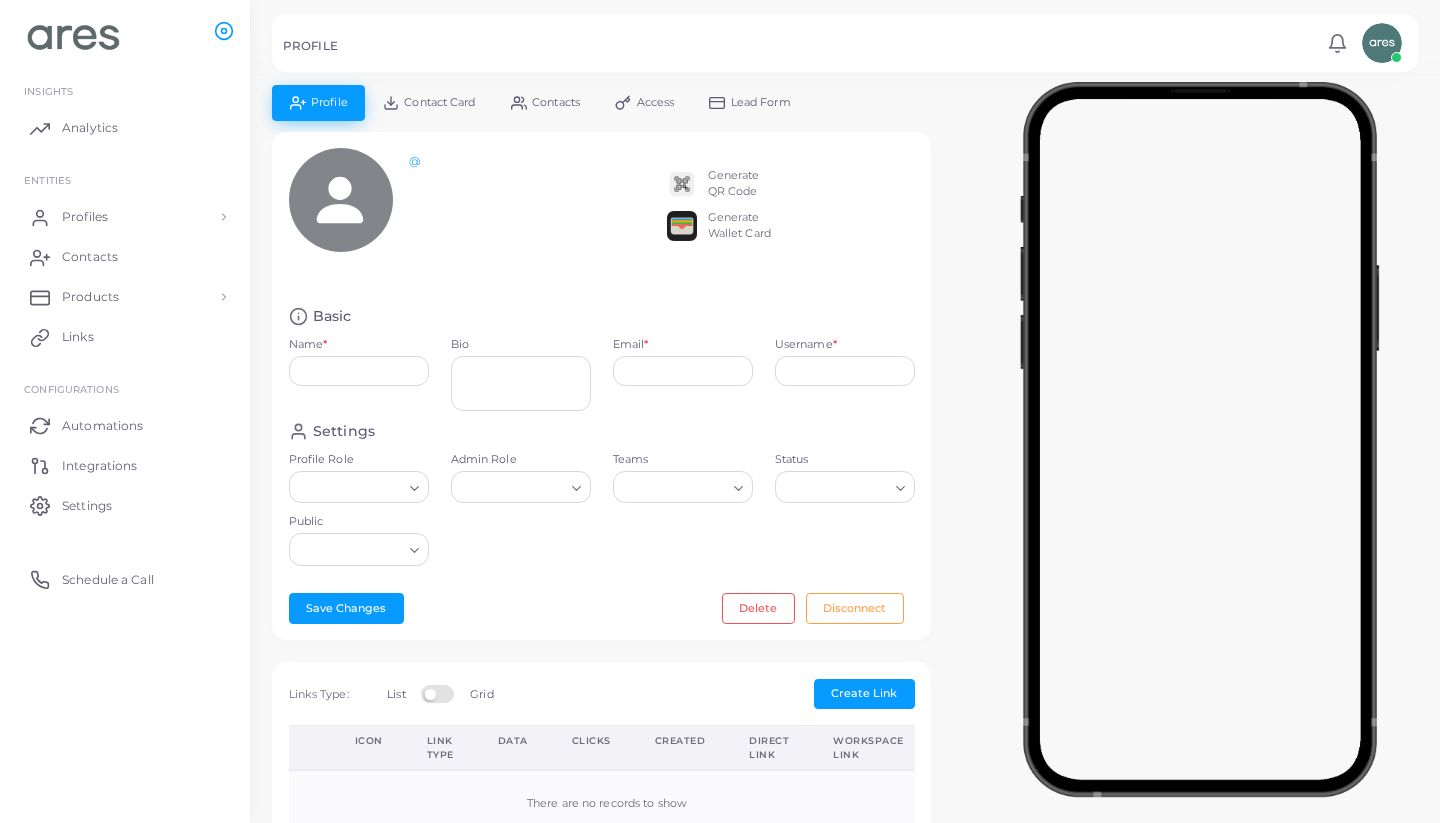type on "**********" 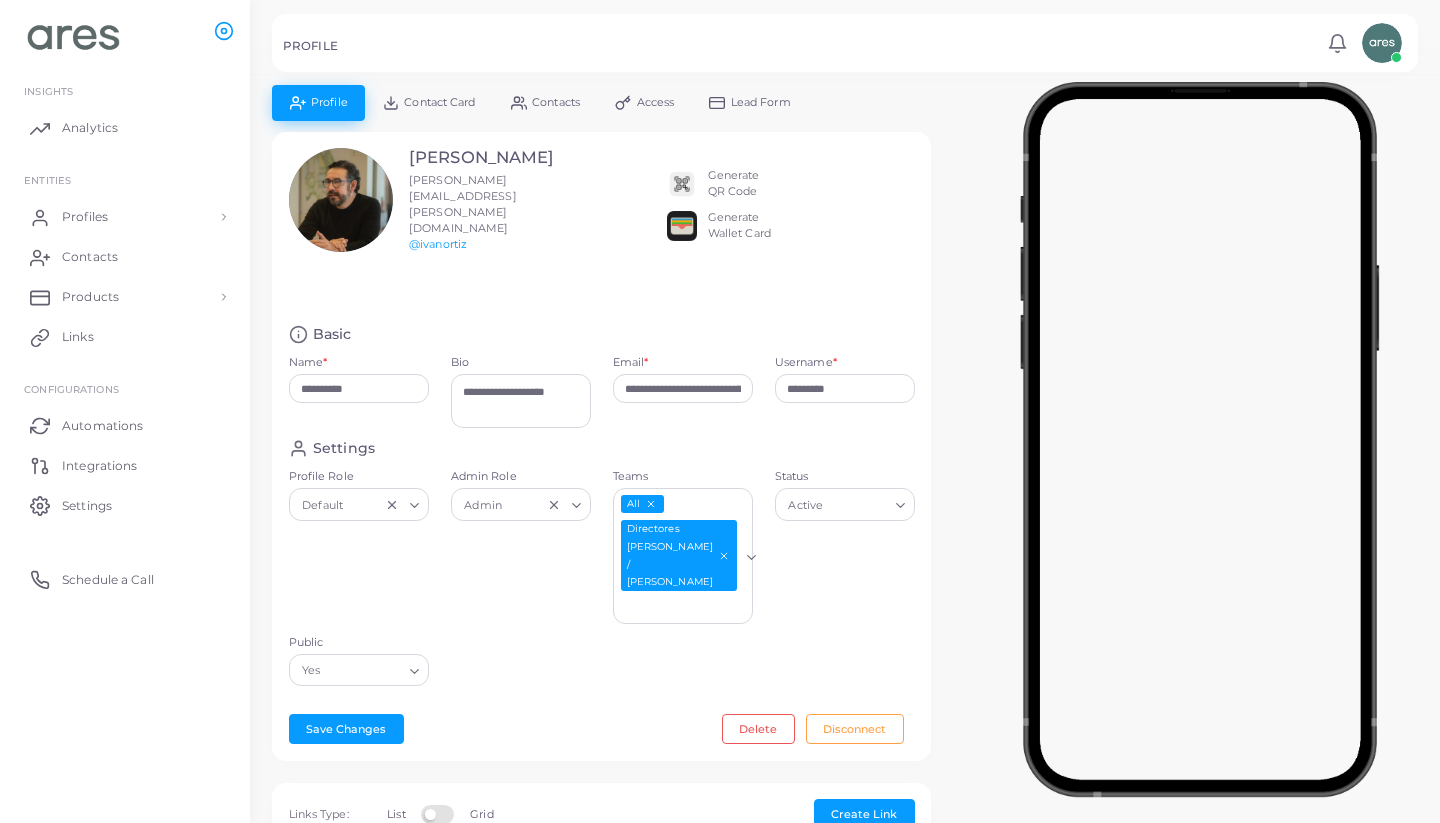 click on "Generate  Wallet Card" at bounding box center [739, 226] 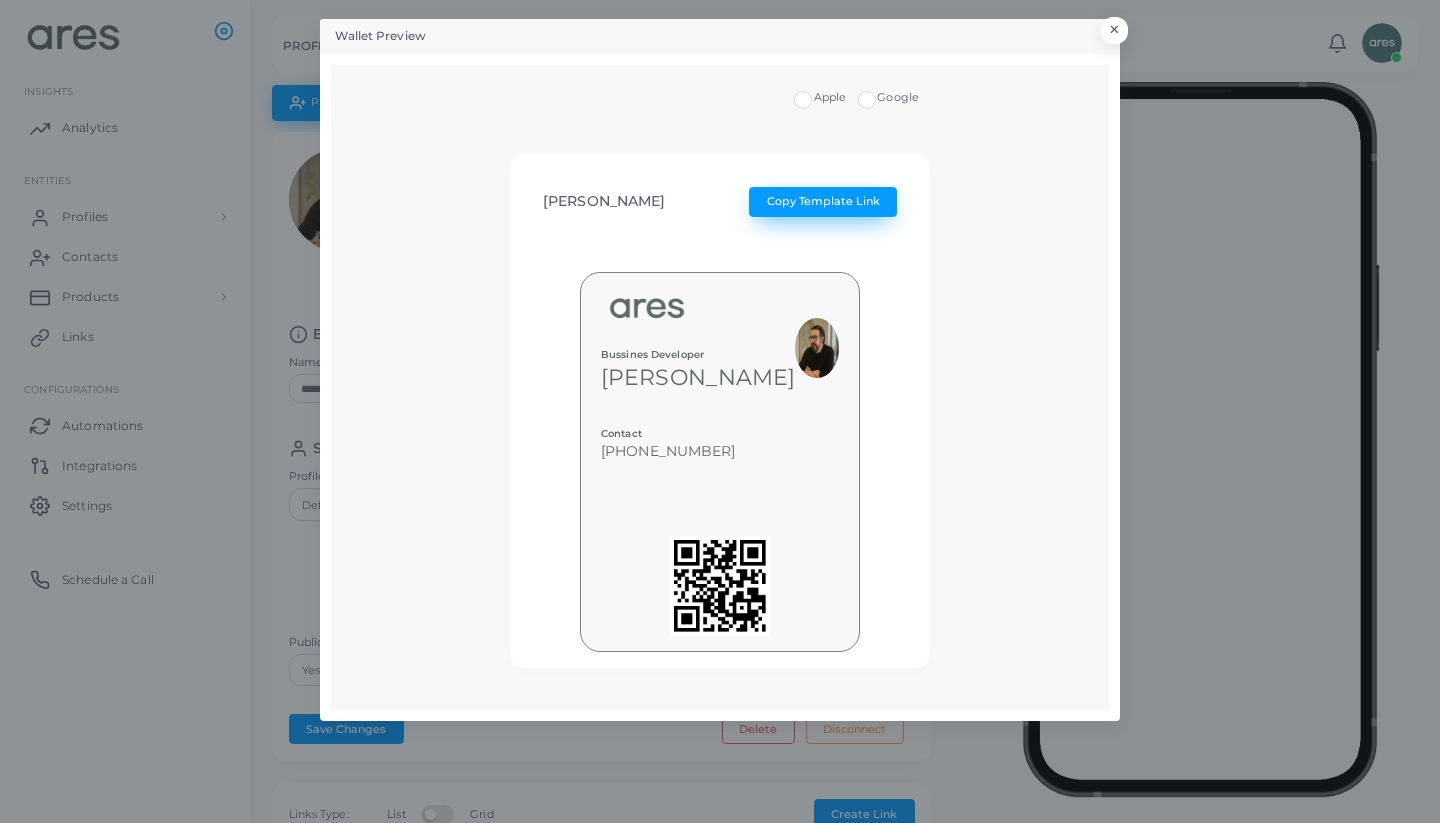 click on "Copy Template Link" at bounding box center (823, 201) 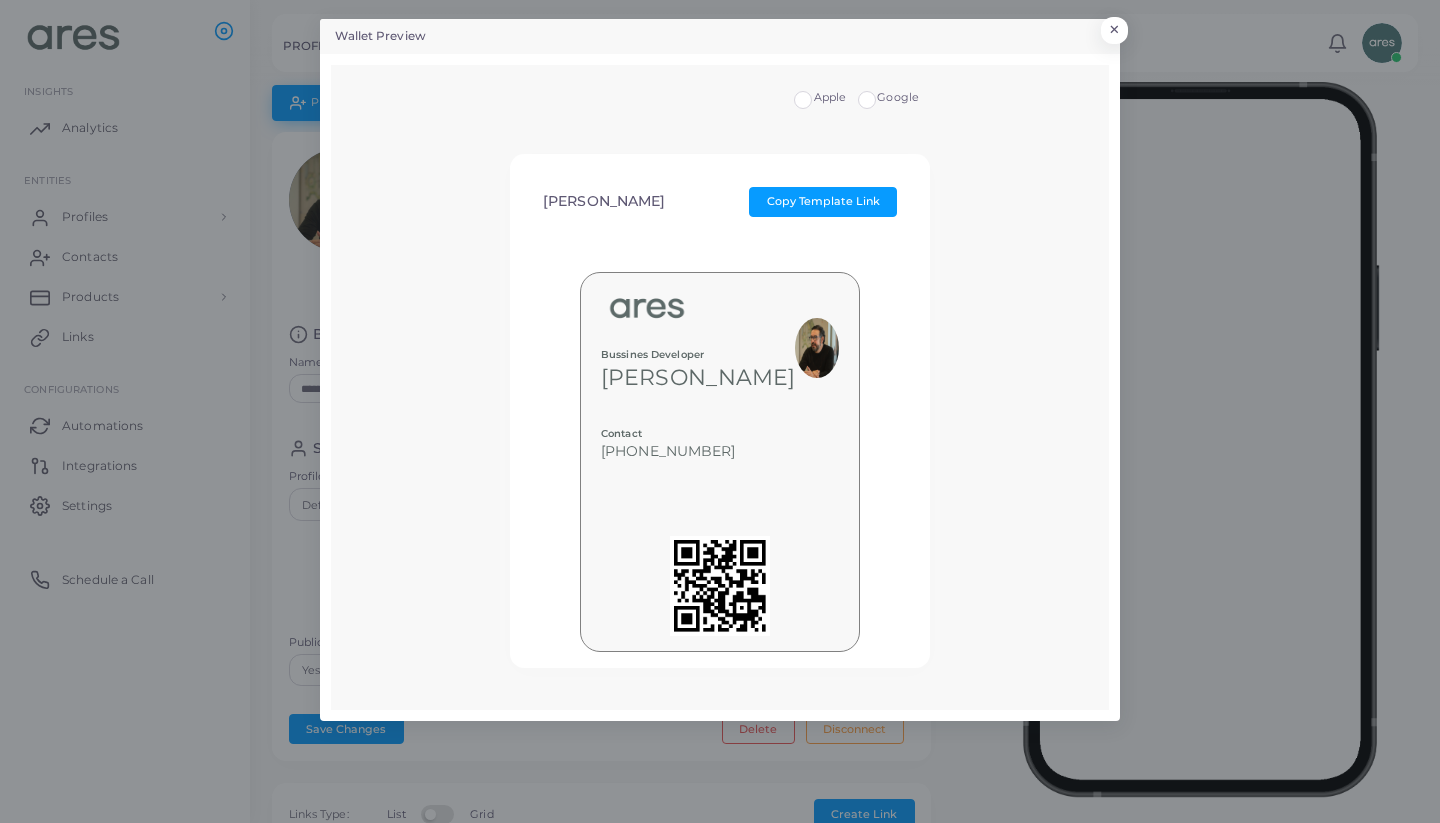 click on "Google" at bounding box center (898, 98) 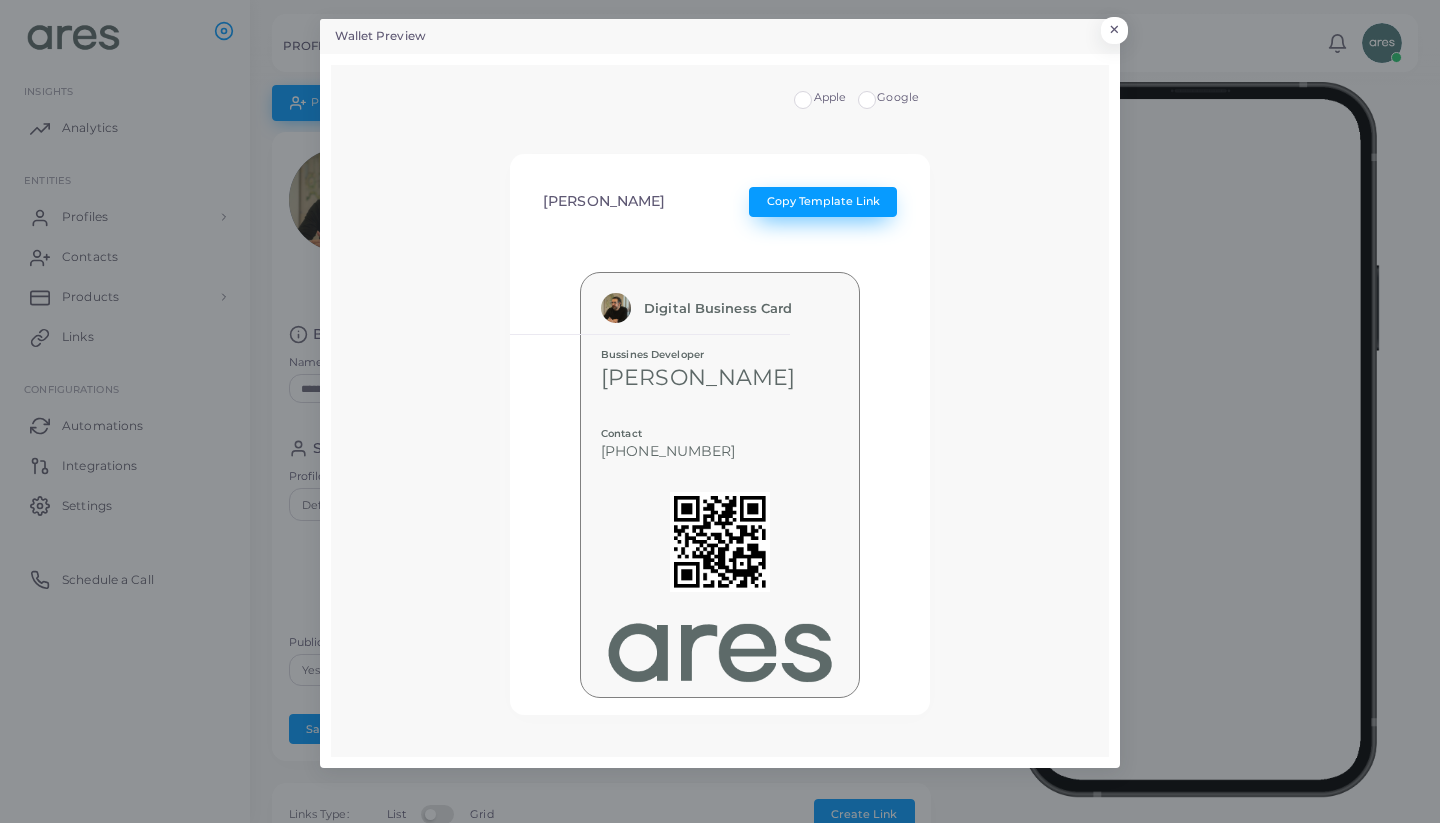 click on "Copy Template Link" at bounding box center [823, 201] 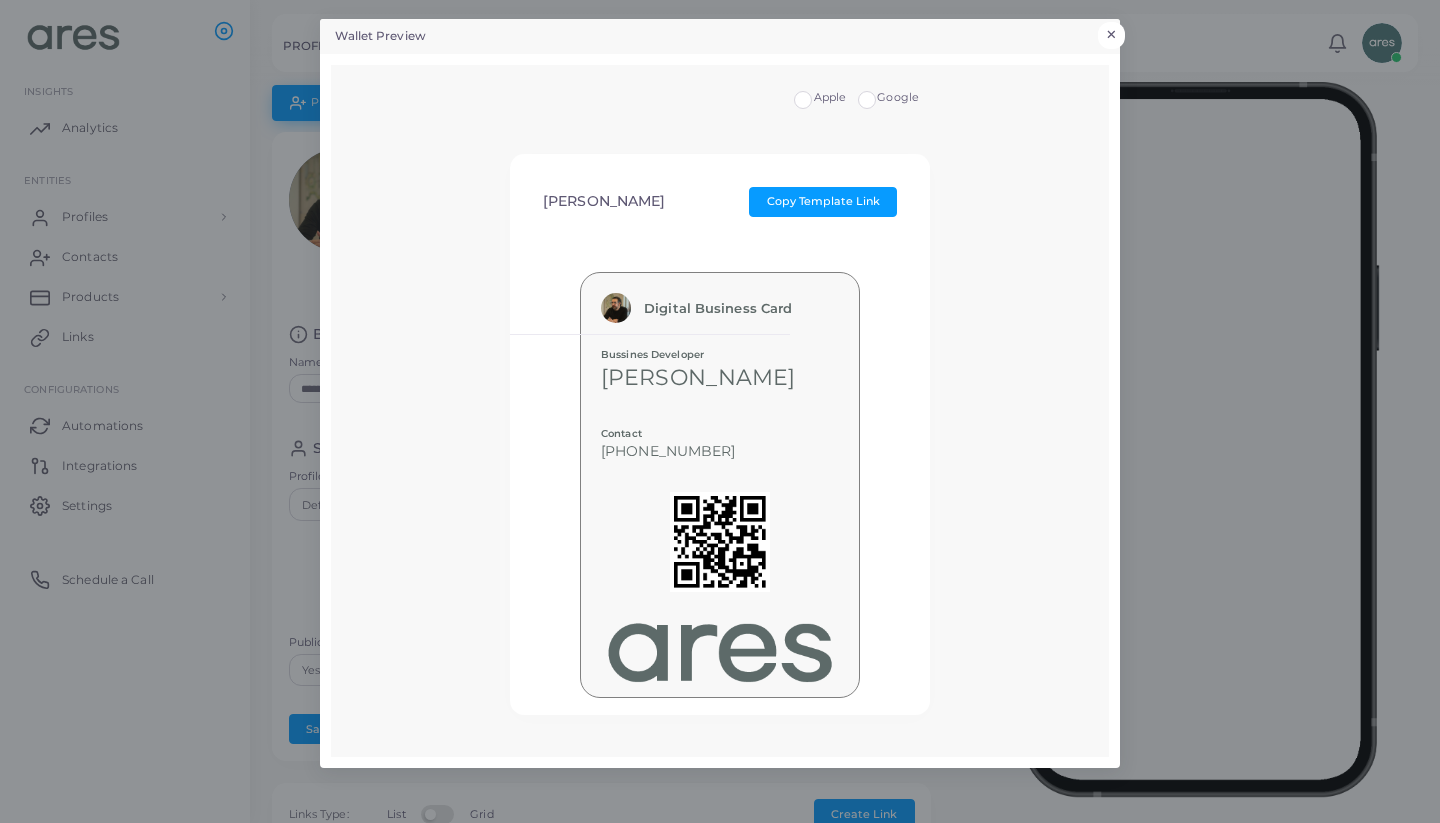 click on "×" at bounding box center [1111, 35] 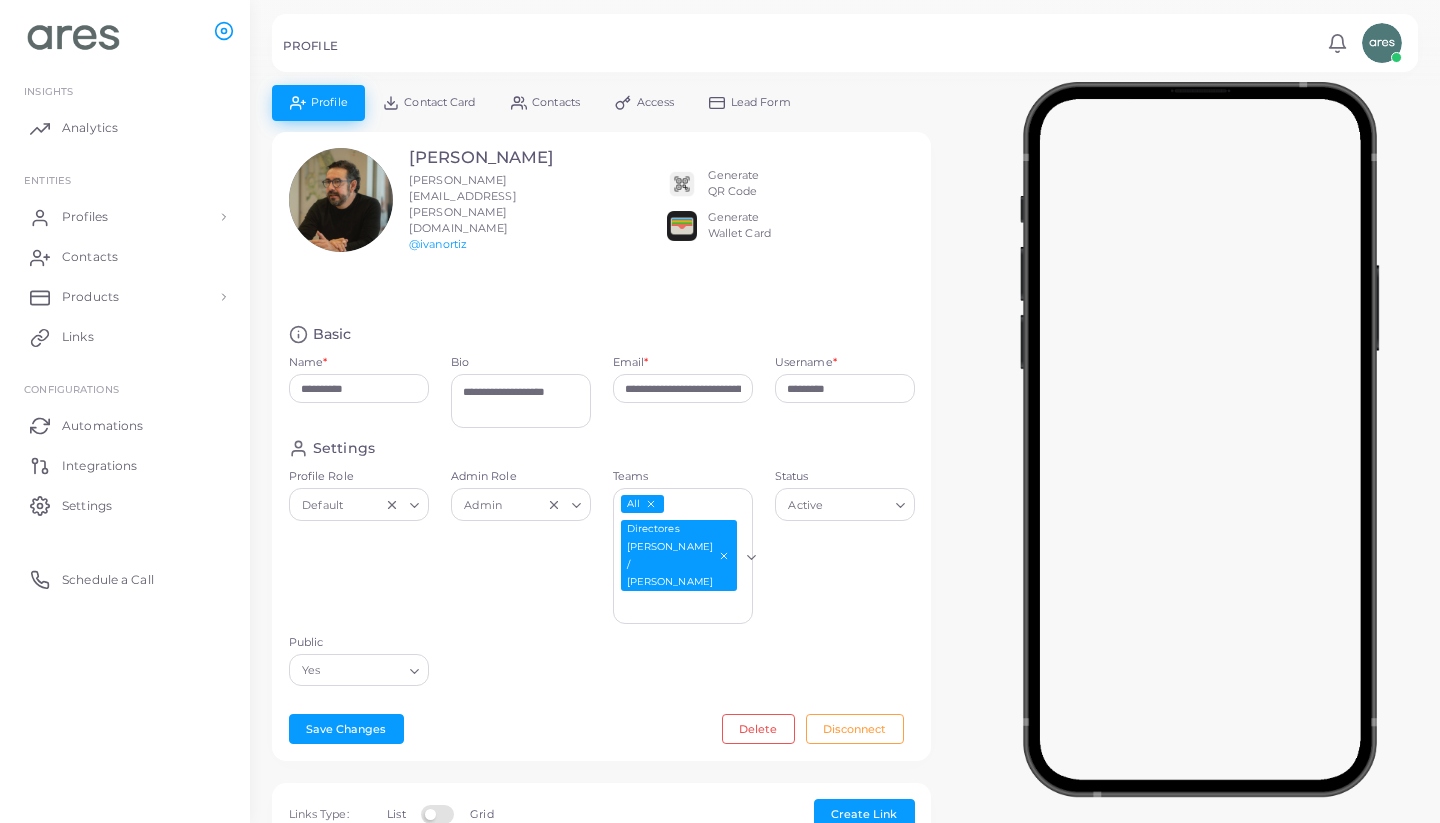 click at bounding box center (682, 226) 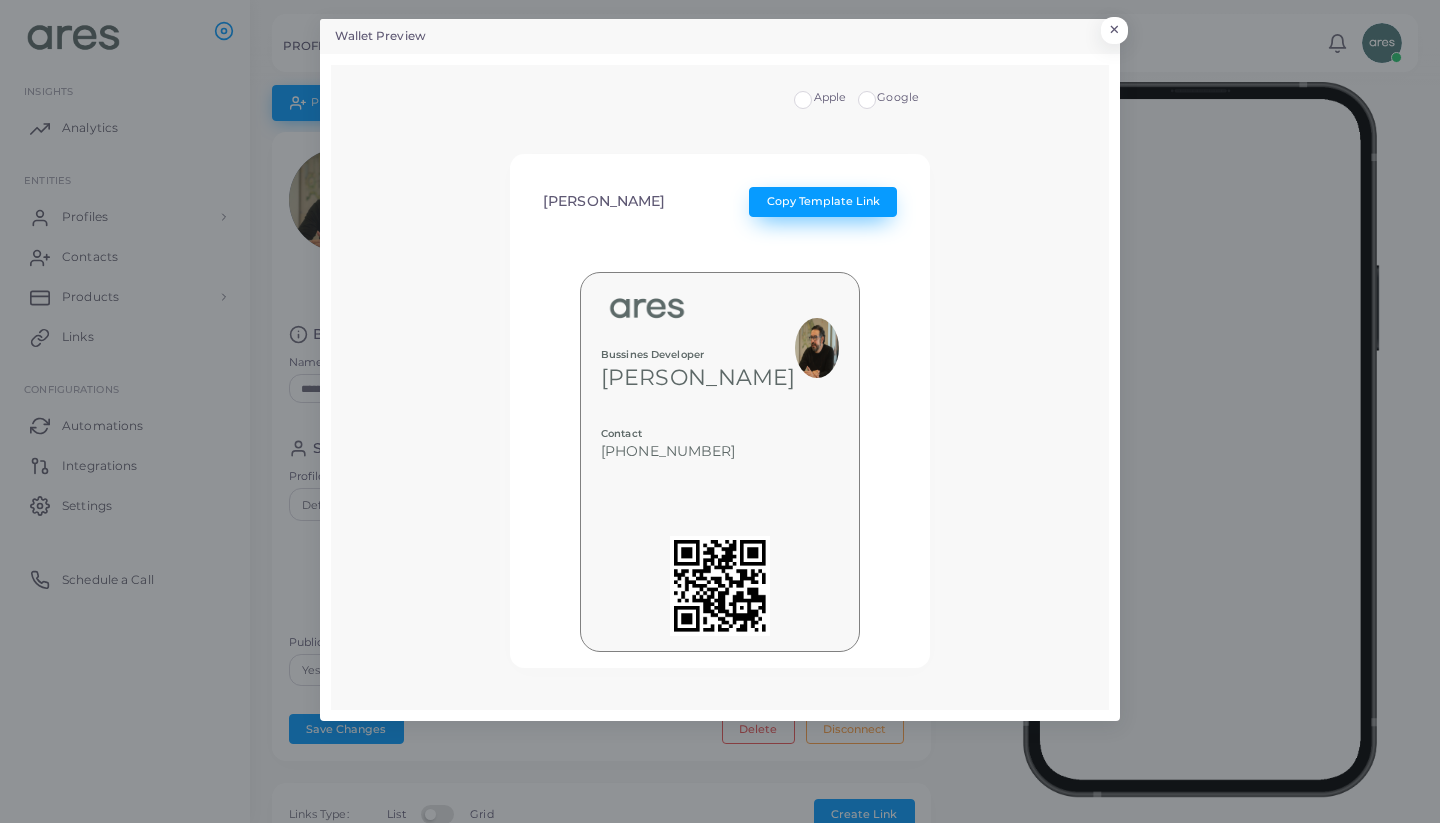 click on "Copy Template Link" at bounding box center [823, 202] 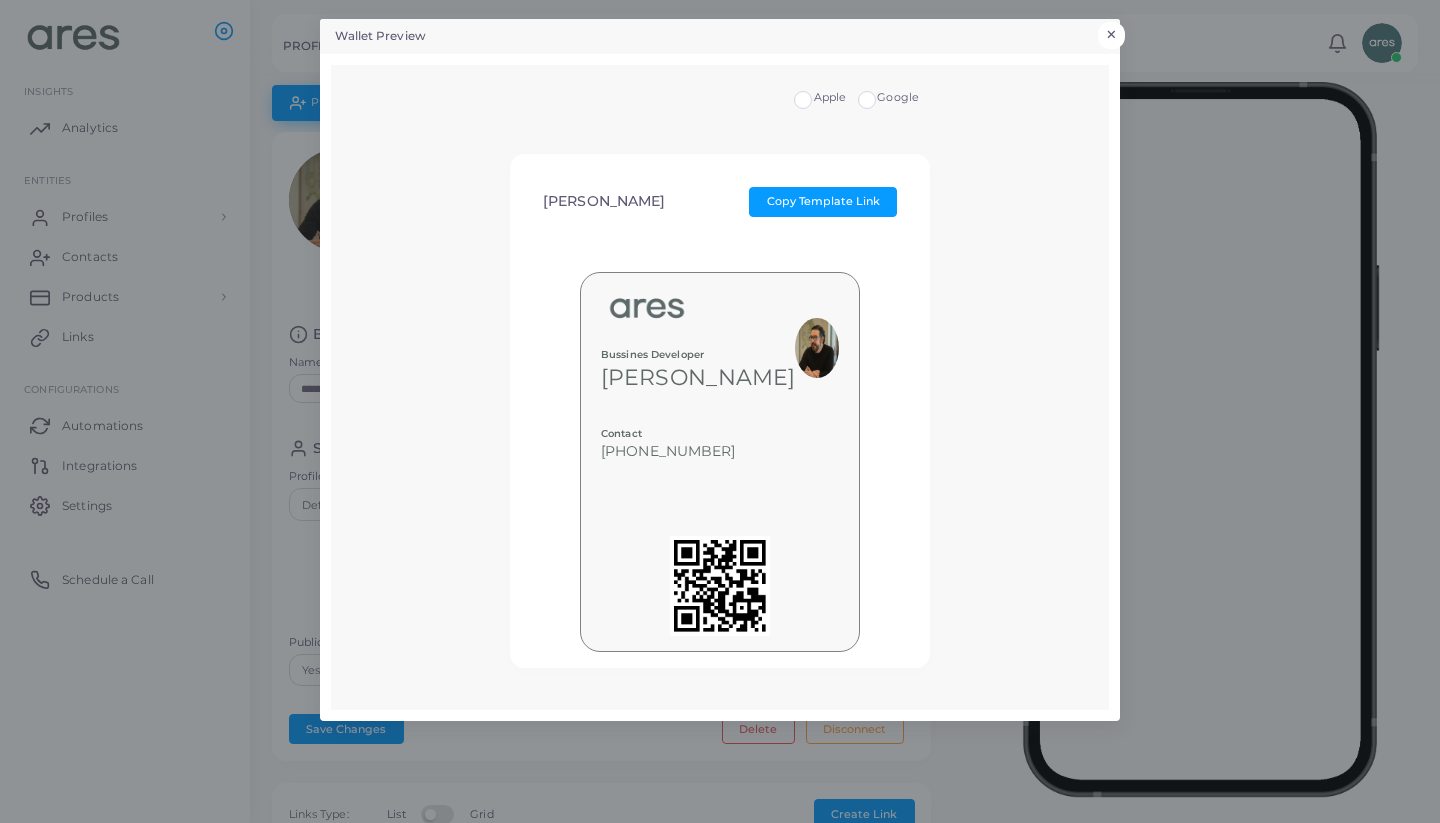 click on "×" at bounding box center [1111, 35] 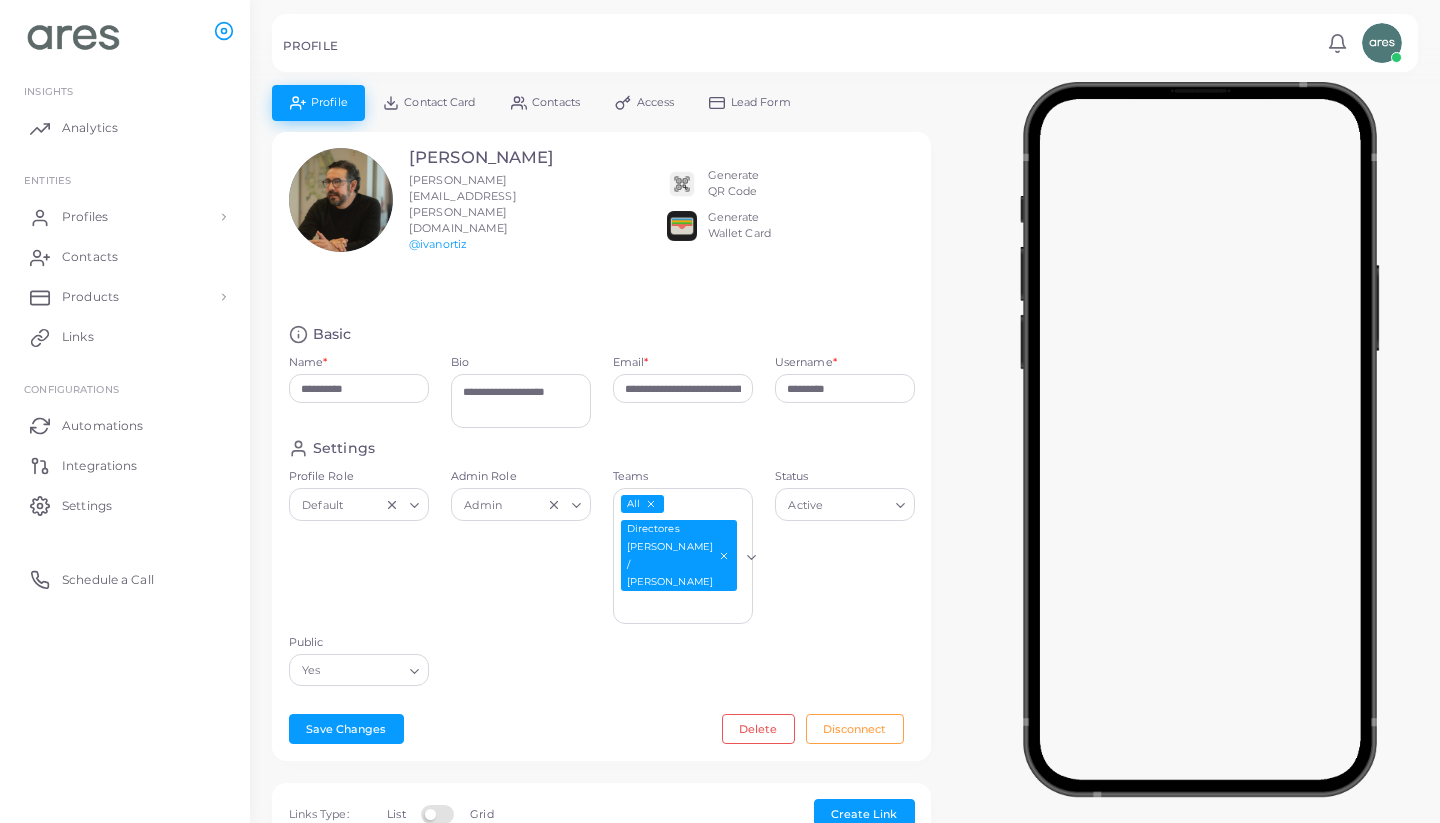 click at bounding box center [682, 226] 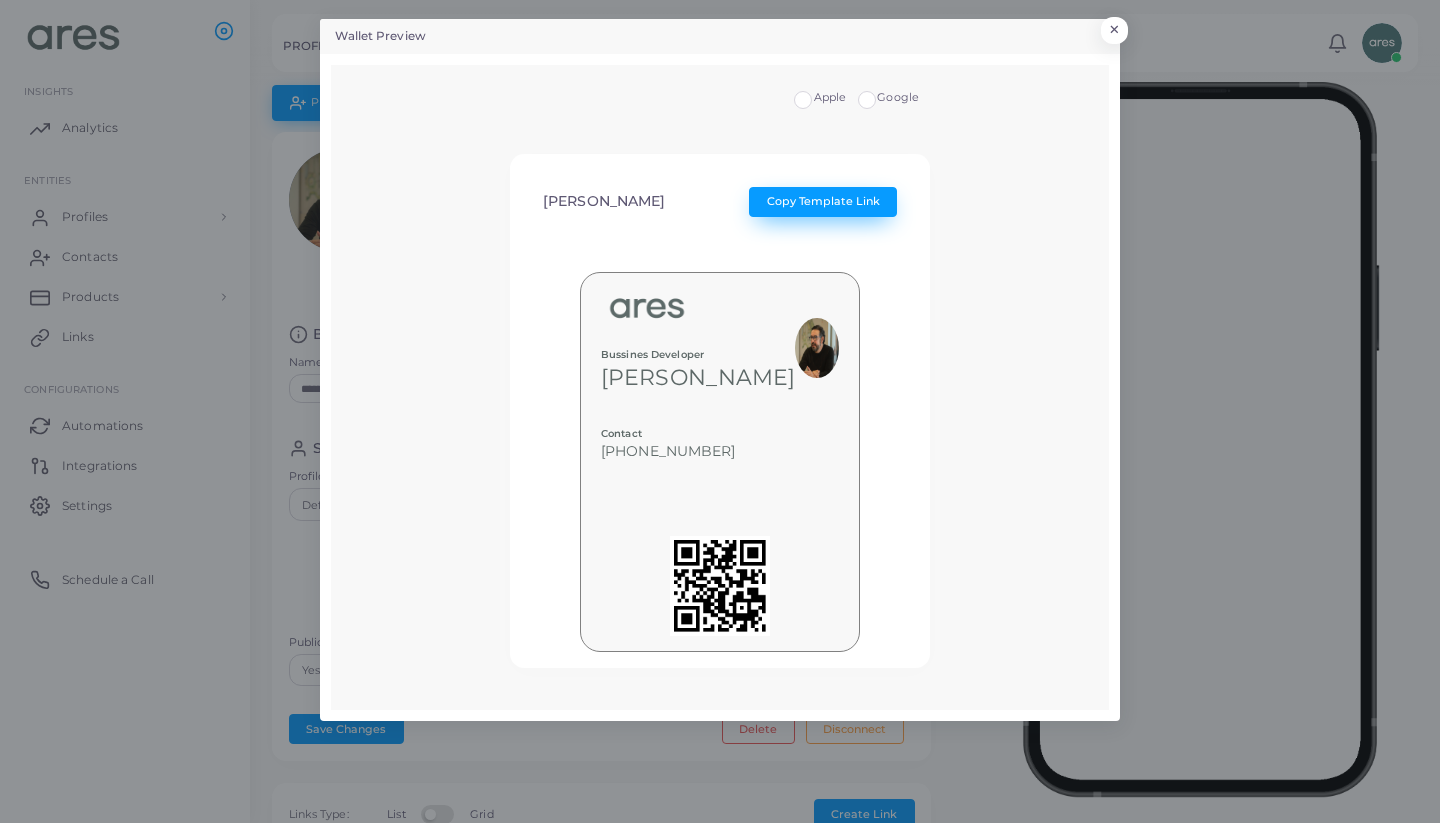 click on "Copy Template Link" at bounding box center (823, 201) 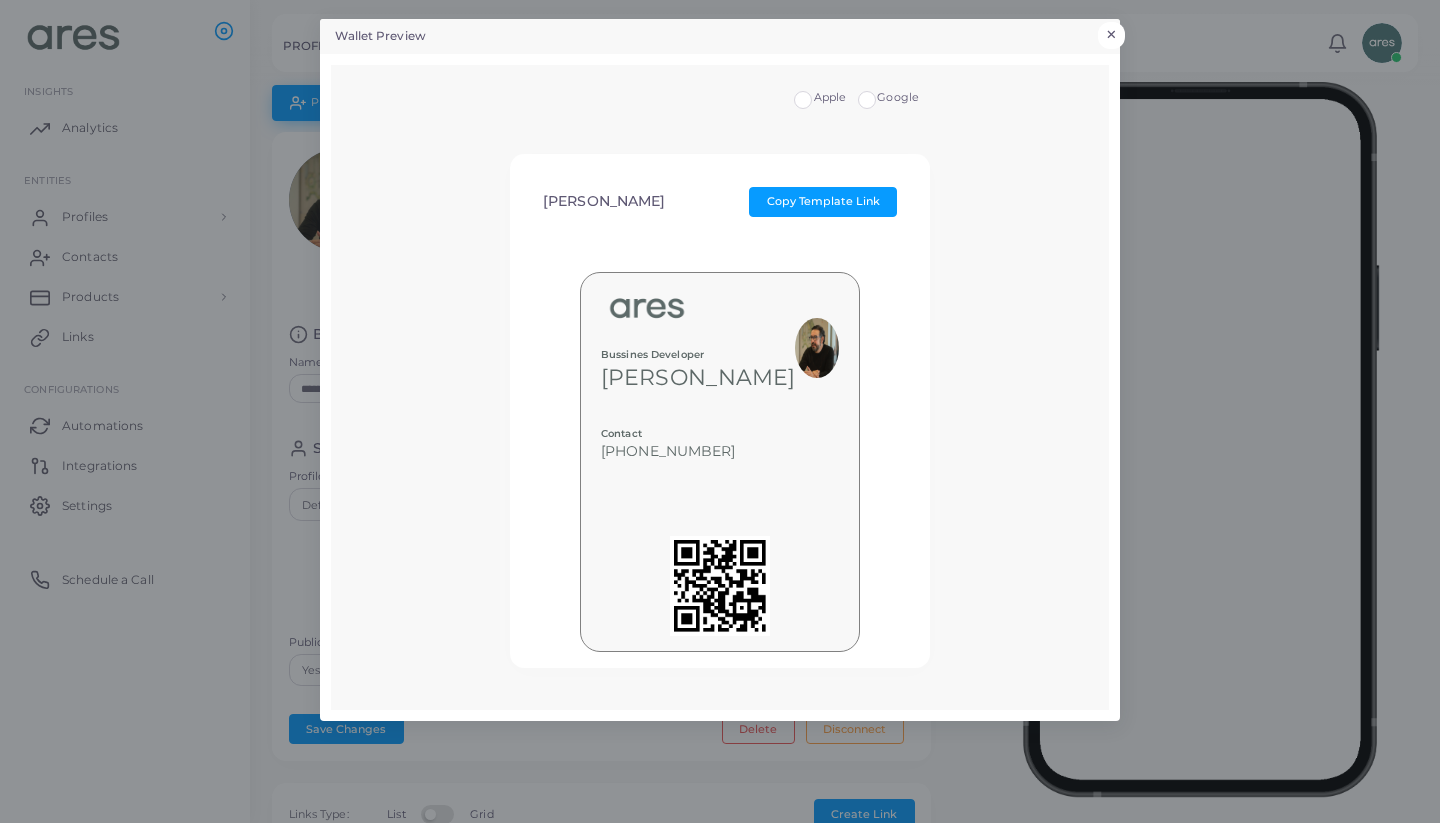 click on "×" at bounding box center [1111, 35] 